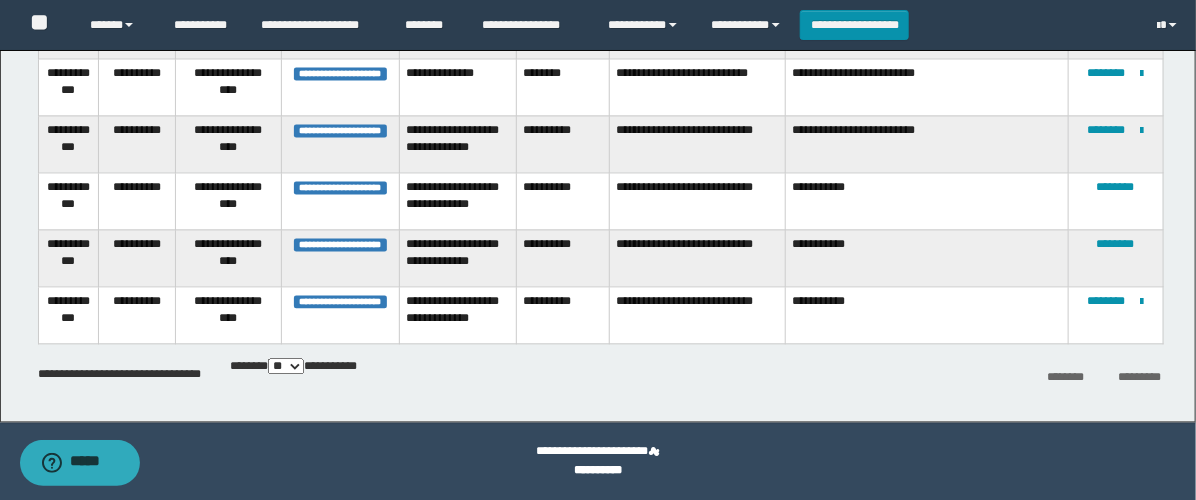 scroll, scrollTop: 0, scrollLeft: 0, axis: both 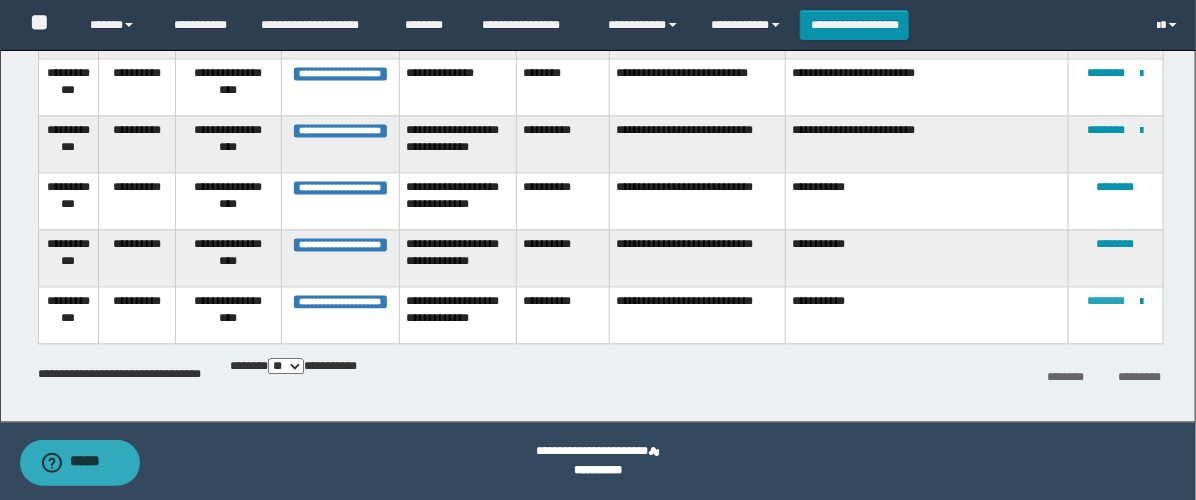 click on "********" at bounding box center (1107, 301) 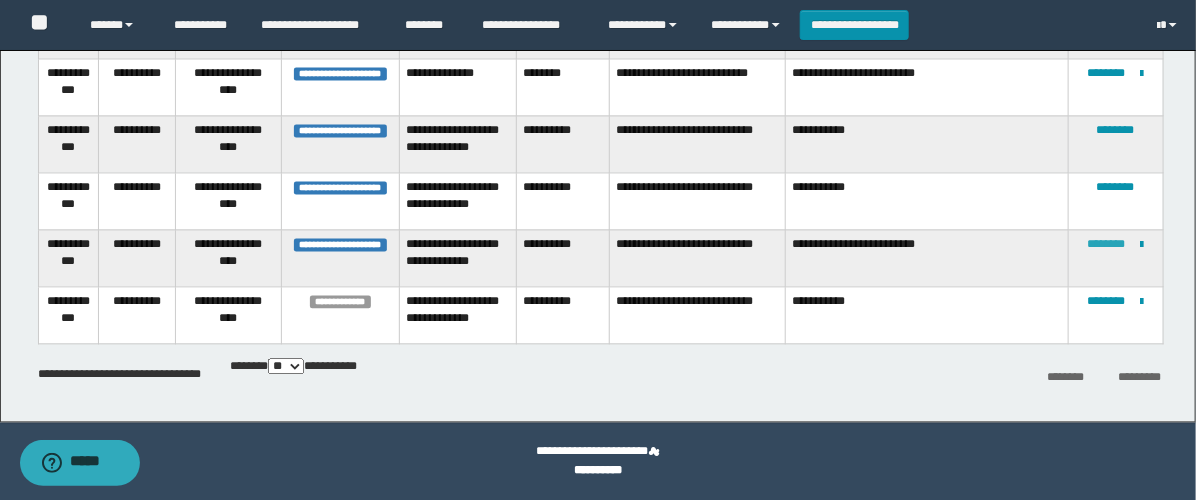 click on "********" at bounding box center (1107, 244) 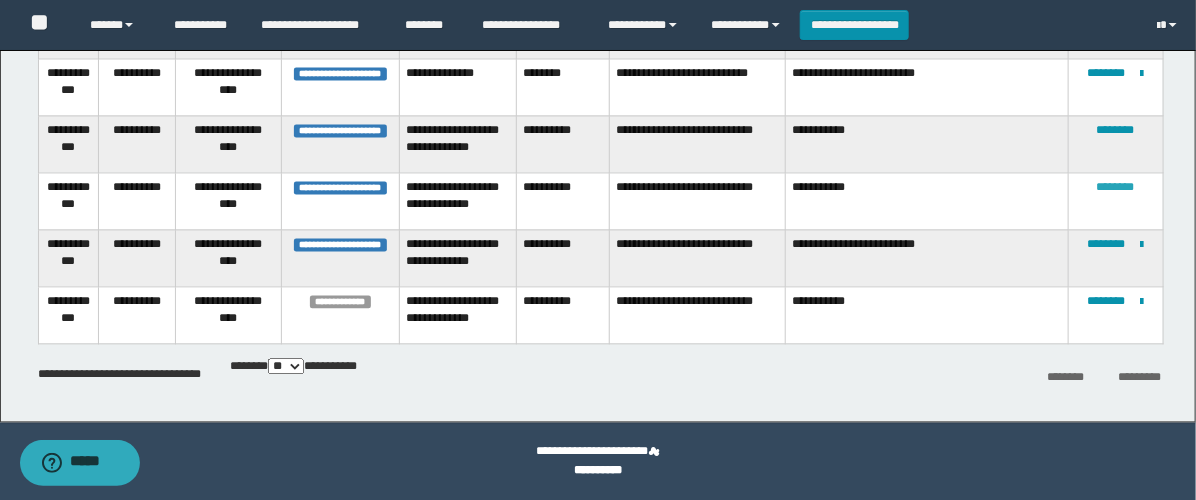 click on "********" at bounding box center (1116, 187) 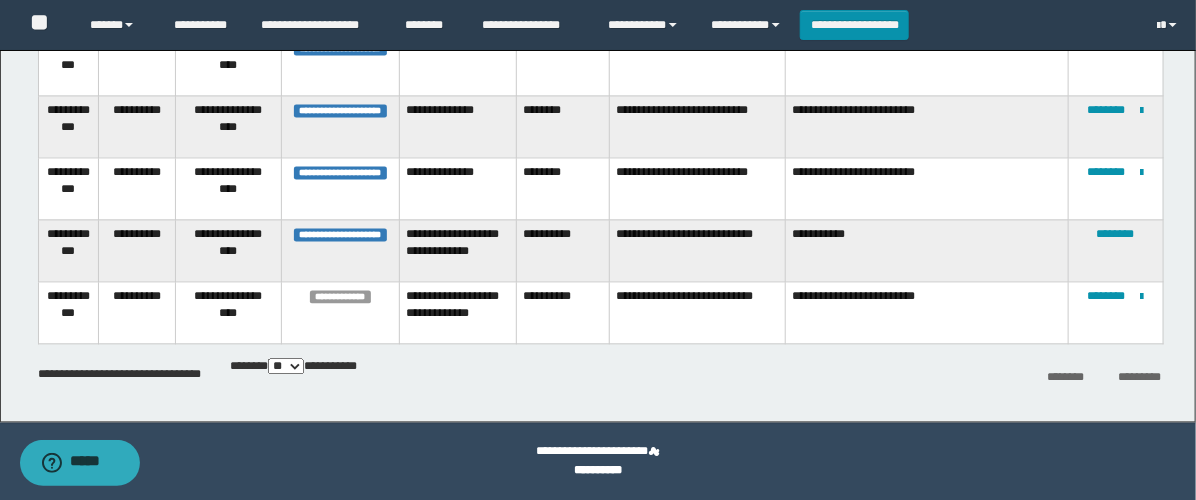 scroll, scrollTop: 1251, scrollLeft: 0, axis: vertical 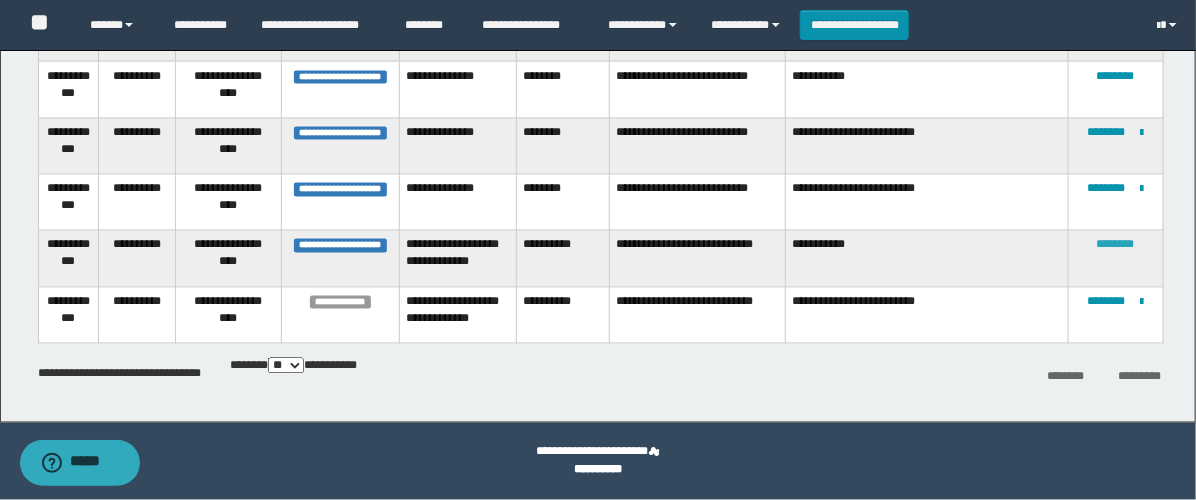 click on "********" at bounding box center (1116, 245) 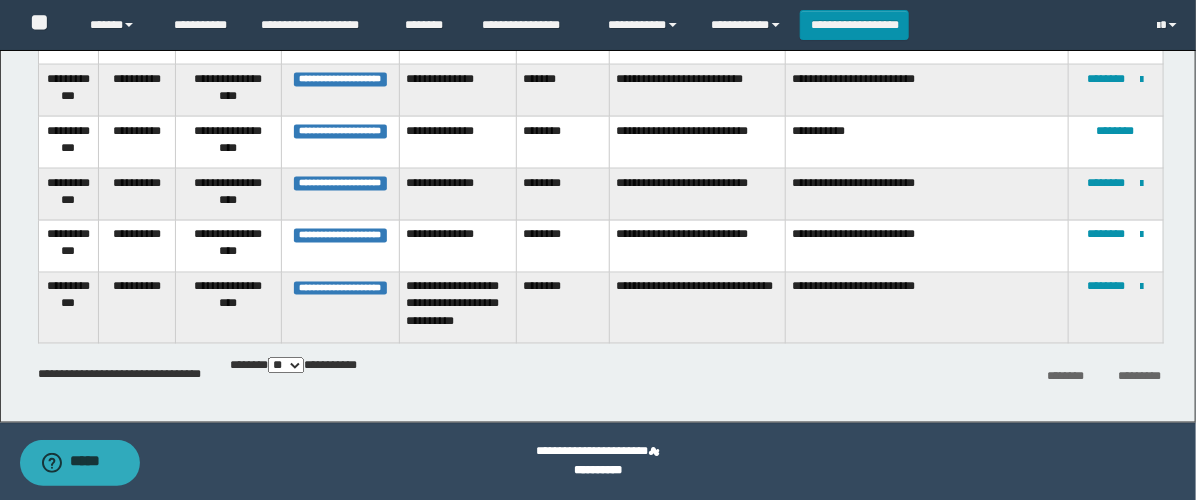 scroll, scrollTop: 1204, scrollLeft: 0, axis: vertical 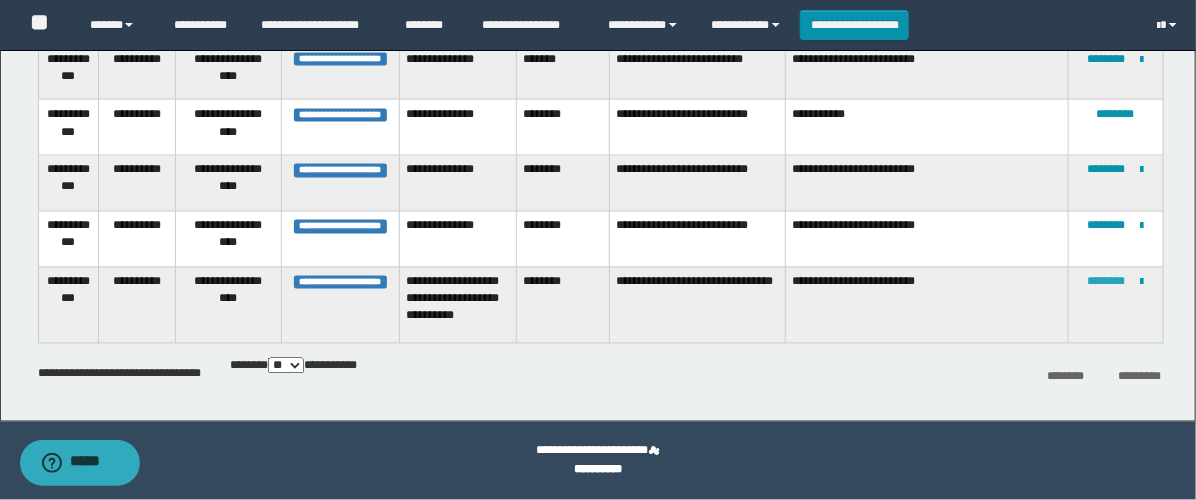 click on "********" at bounding box center [1107, 282] 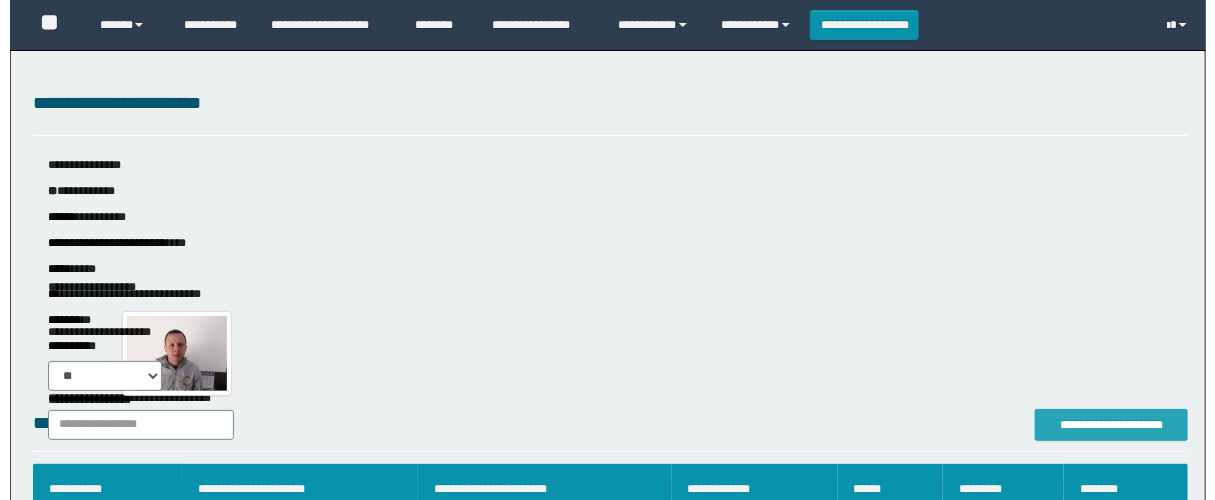 scroll, scrollTop: 222, scrollLeft: 0, axis: vertical 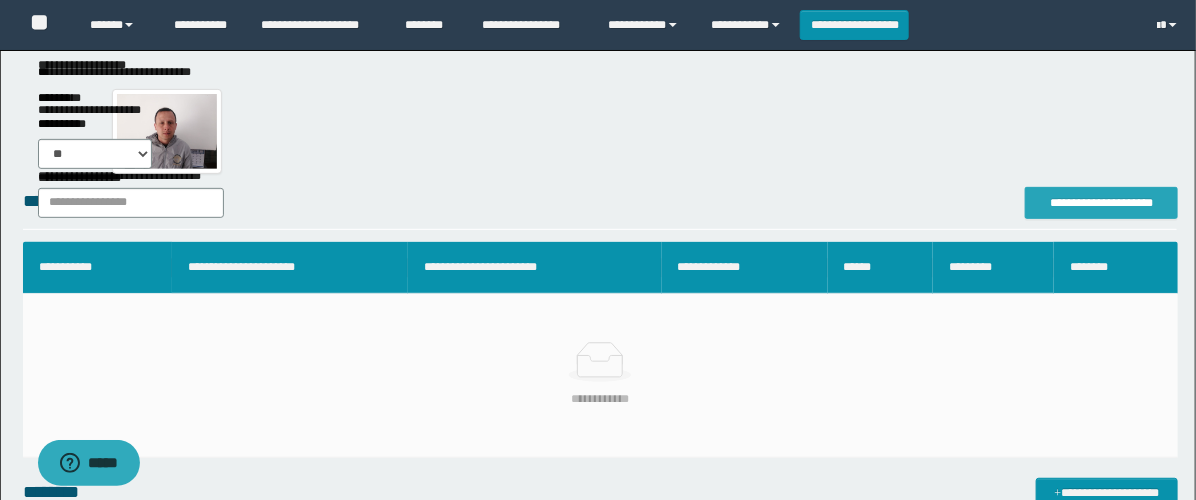 click on "**********" at bounding box center (1101, 203) 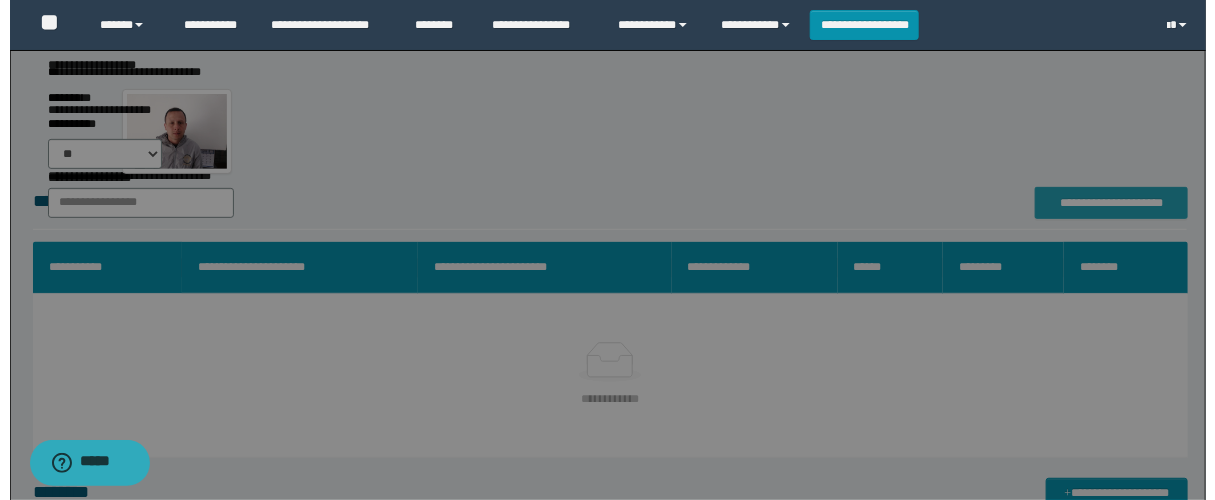 scroll, scrollTop: 0, scrollLeft: 0, axis: both 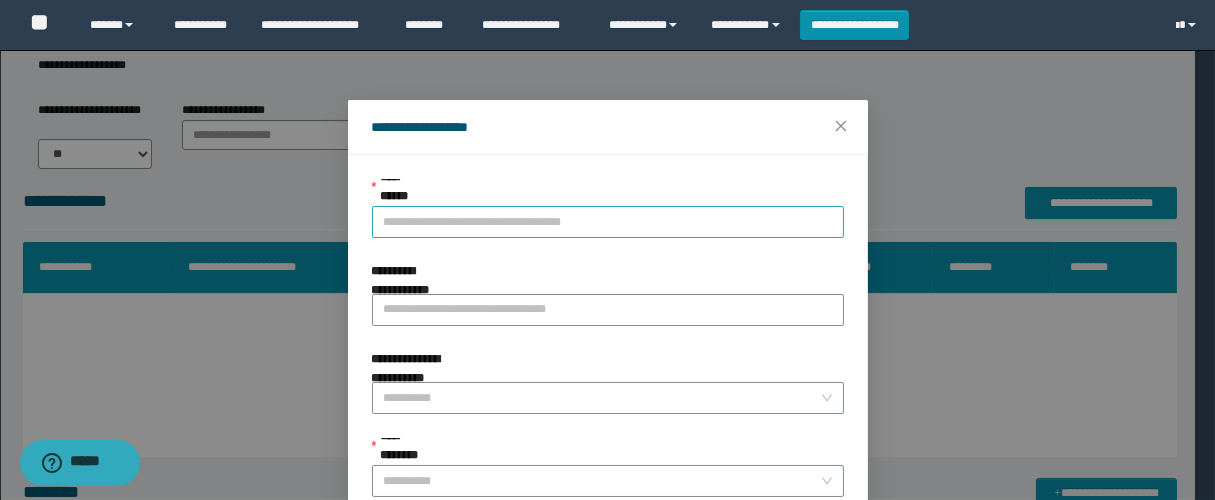 click on "**********" at bounding box center (608, 222) 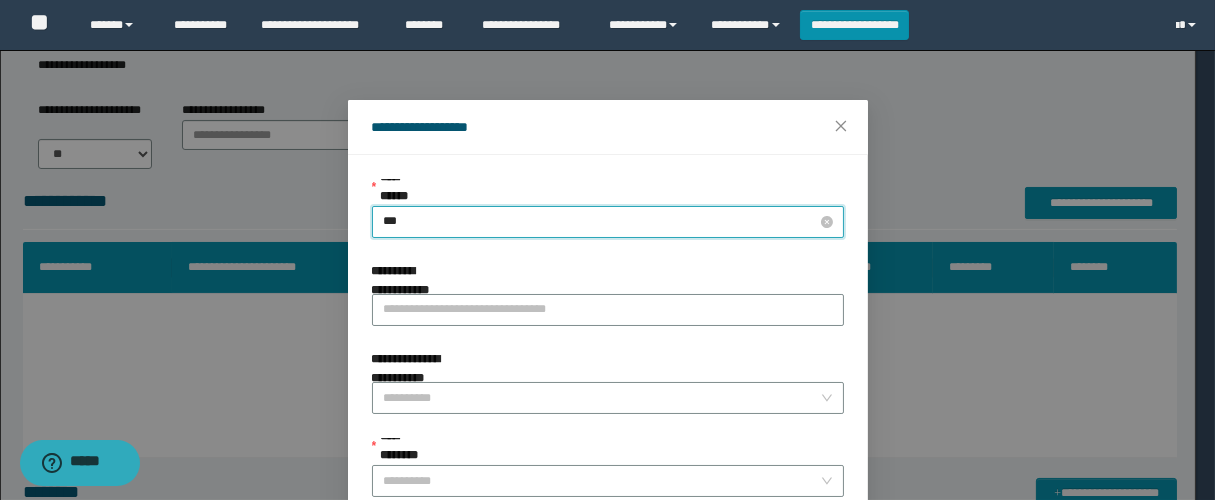 type on "****" 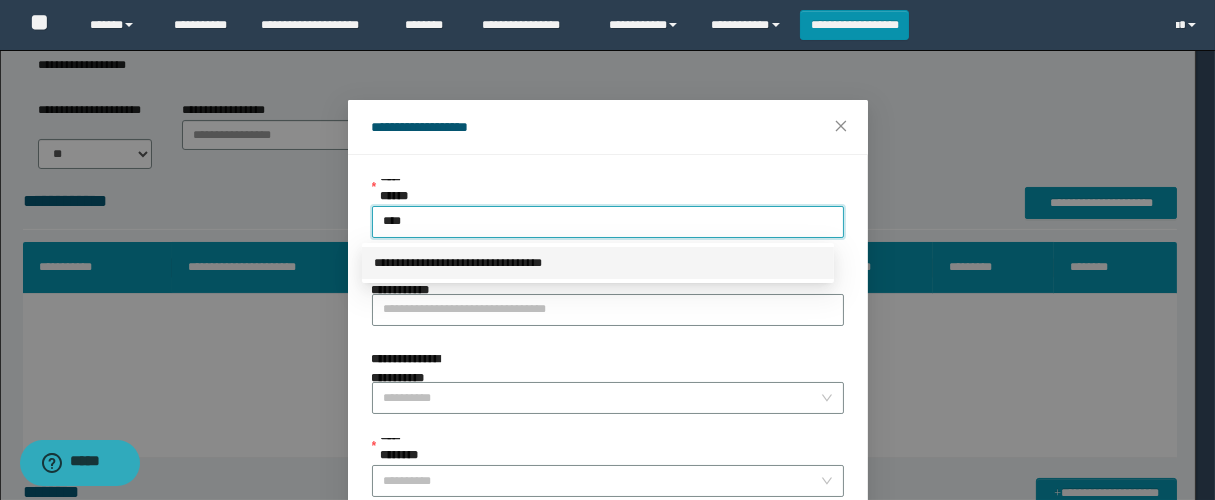 click on "**********" at bounding box center [598, 263] 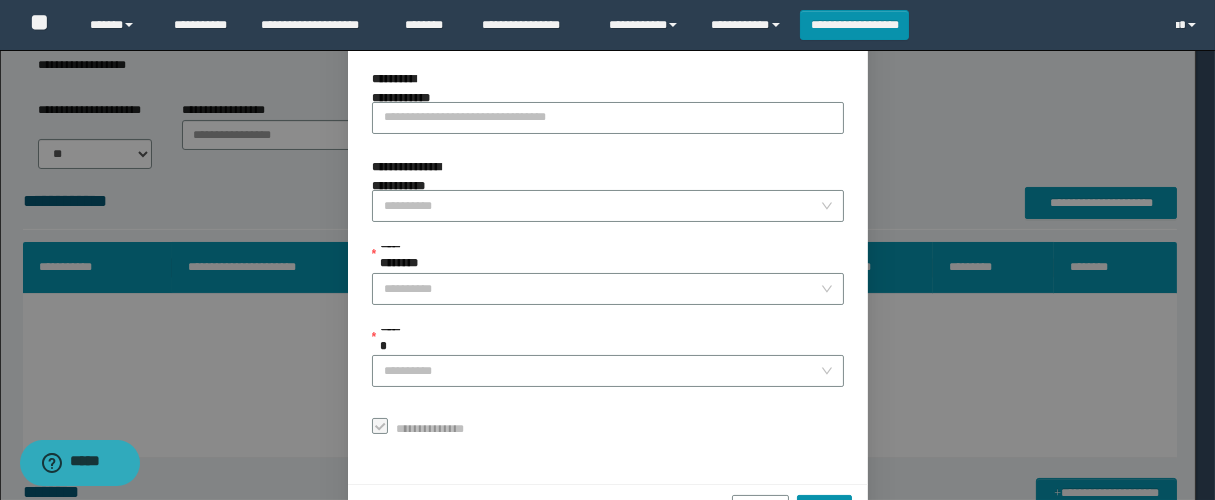 scroll, scrollTop: 253, scrollLeft: 0, axis: vertical 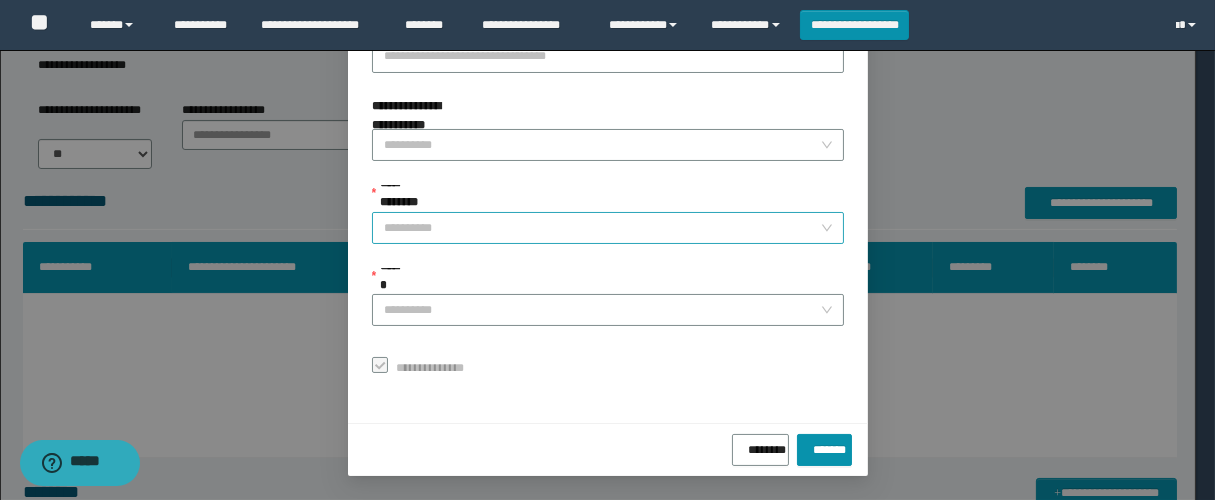 click on "**********" at bounding box center [602, 228] 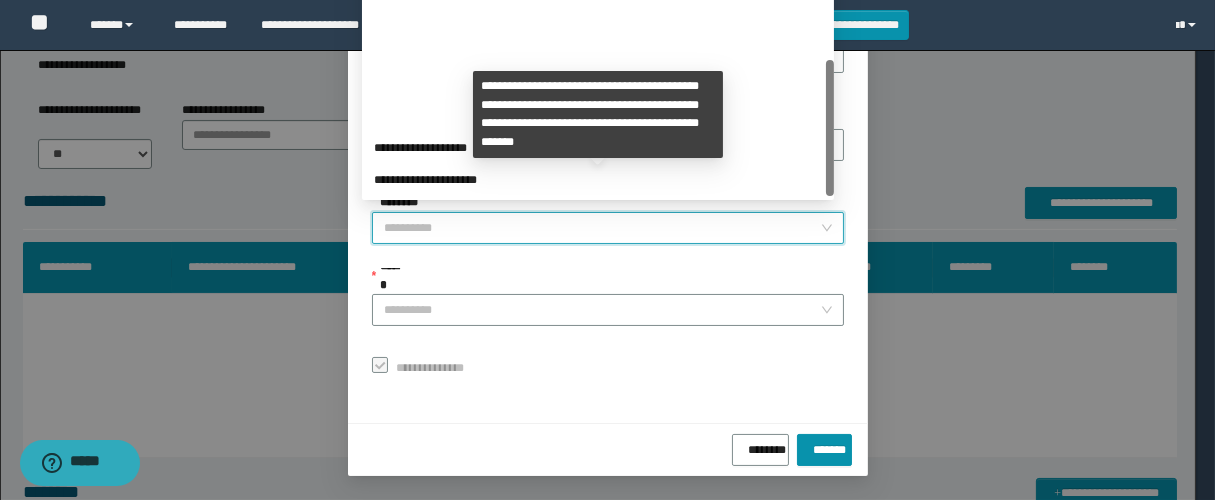 scroll, scrollTop: 224, scrollLeft: 0, axis: vertical 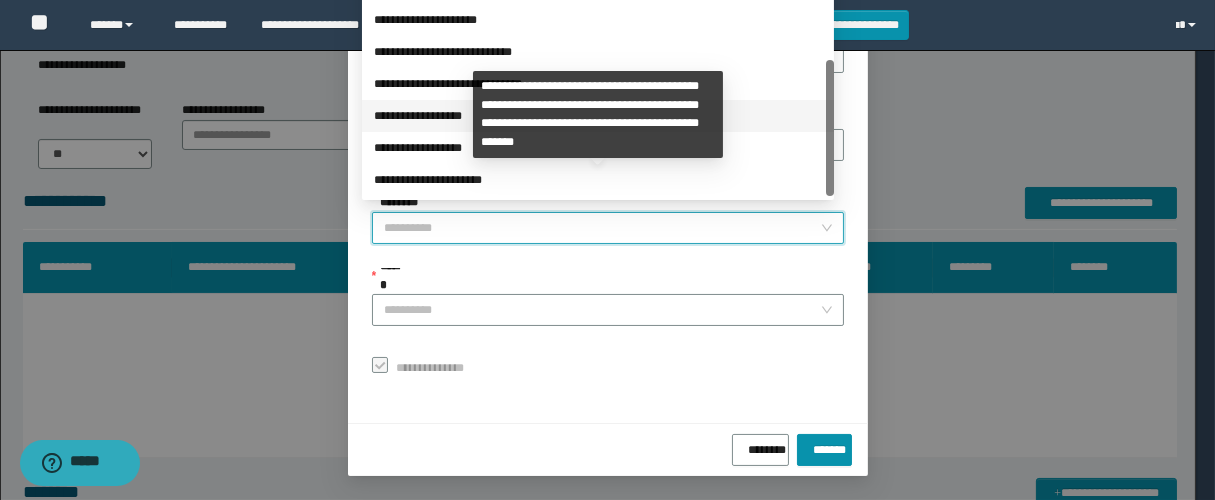 click on "**********" at bounding box center [598, 116] 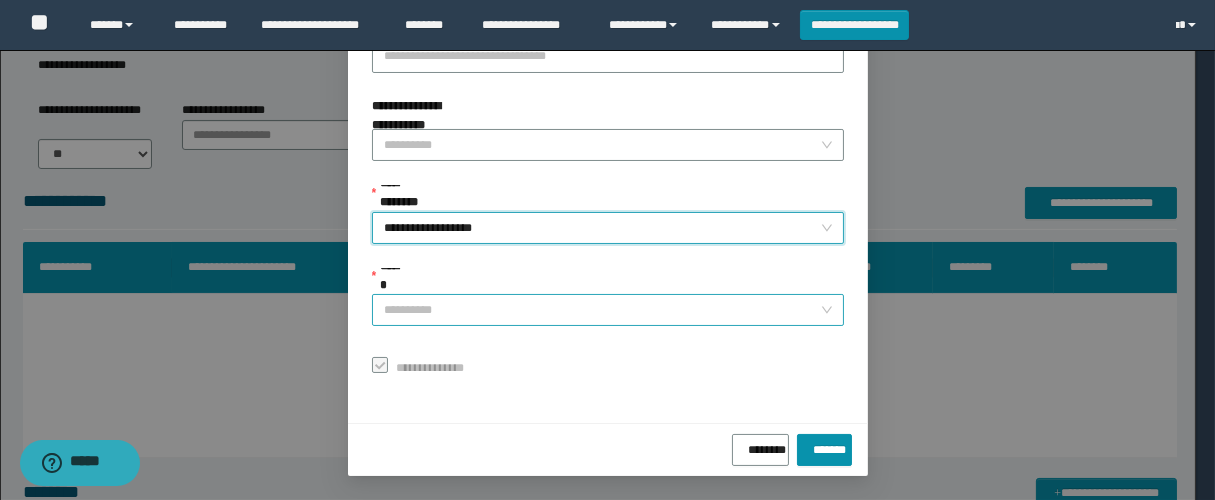 click on "******" at bounding box center [602, 310] 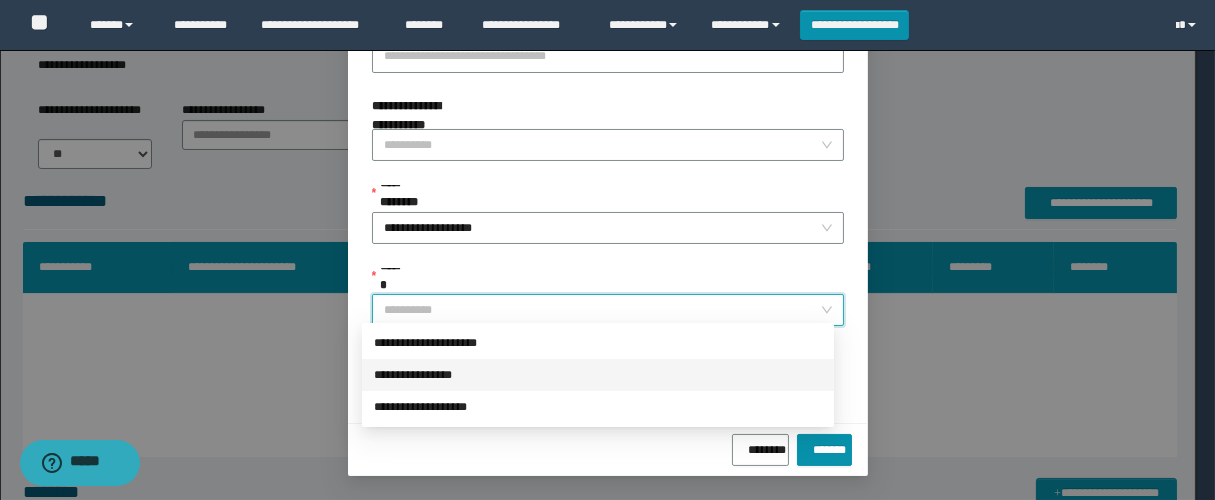 click on "**********" at bounding box center [598, 375] 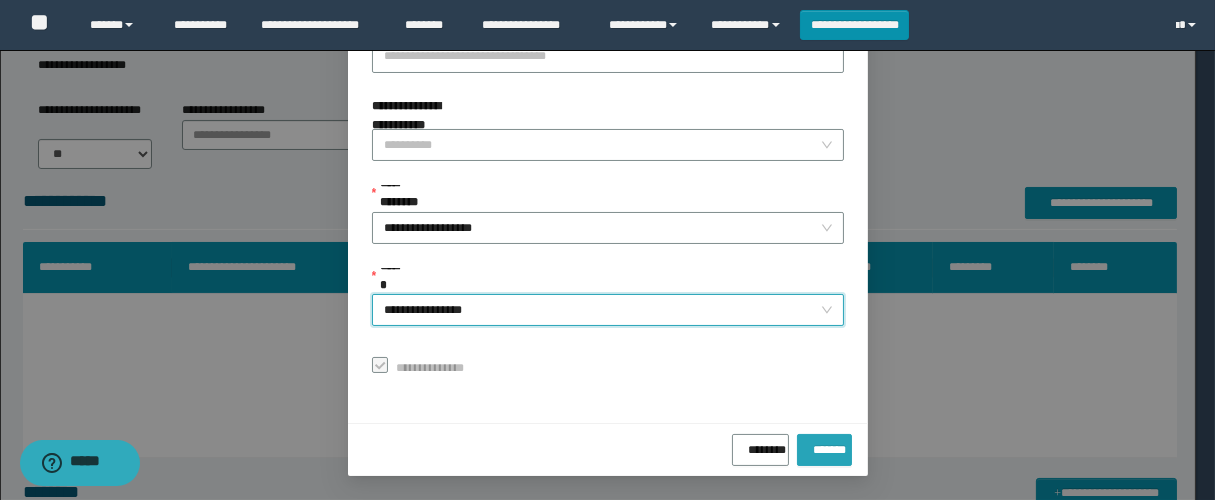 click on "*******" at bounding box center [824, 450] 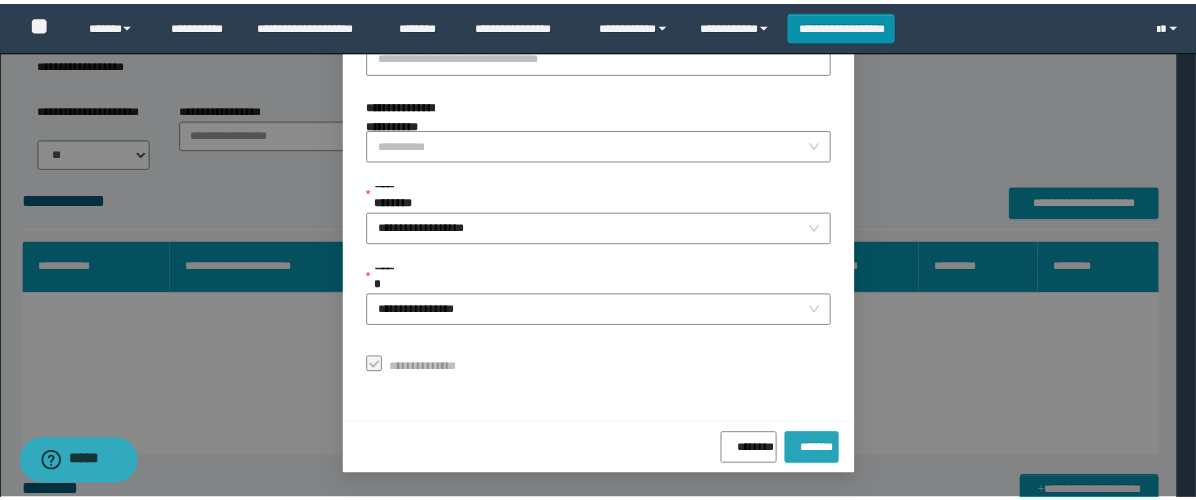scroll, scrollTop: 305, scrollLeft: 0, axis: vertical 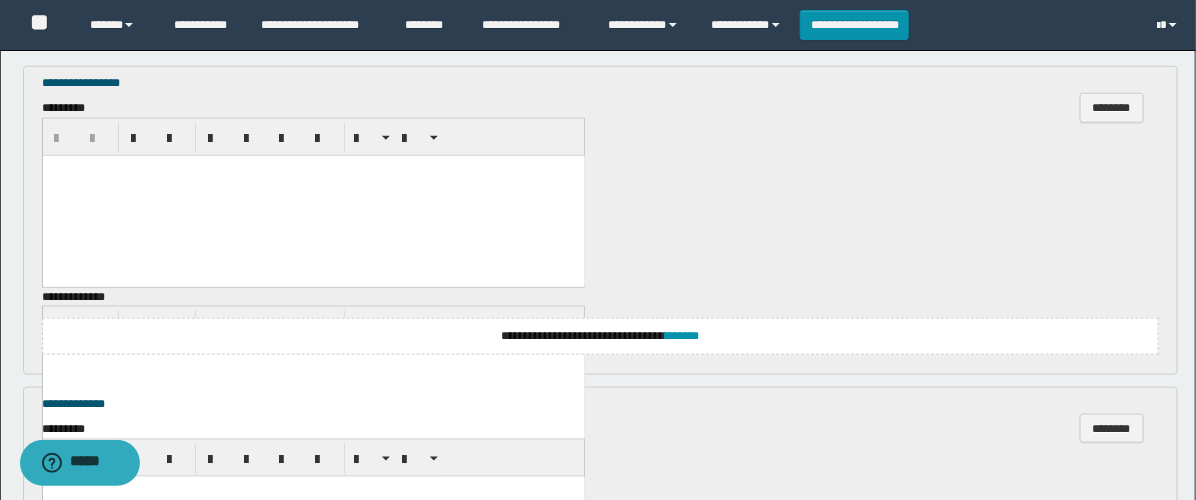 click at bounding box center (313, 196) 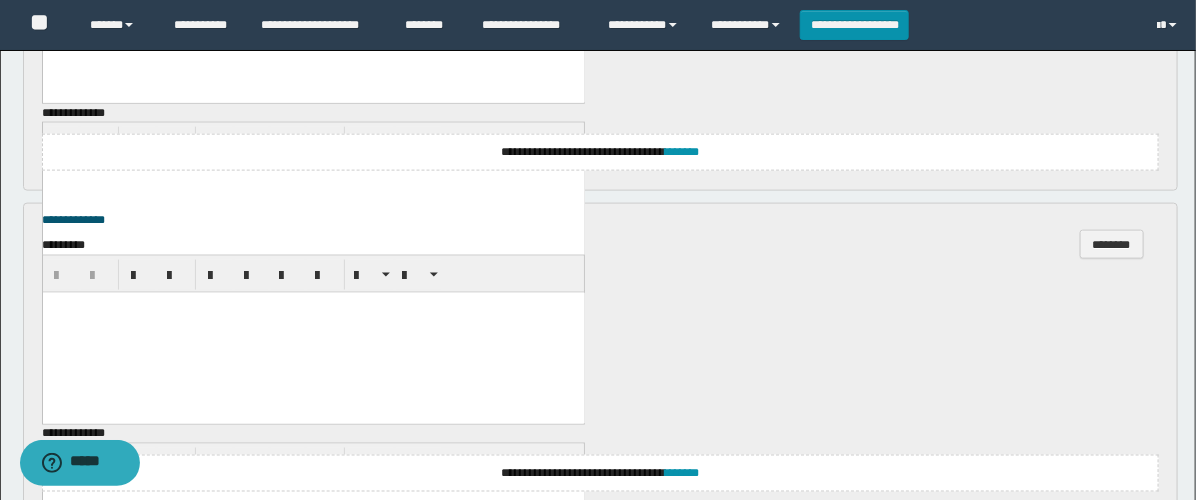 scroll, scrollTop: 888, scrollLeft: 0, axis: vertical 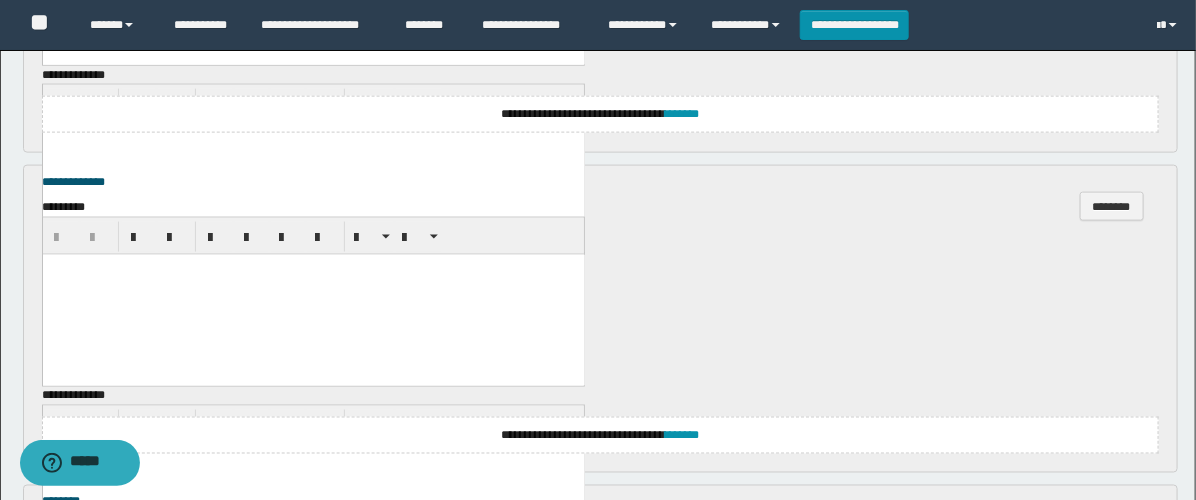 click at bounding box center (313, 294) 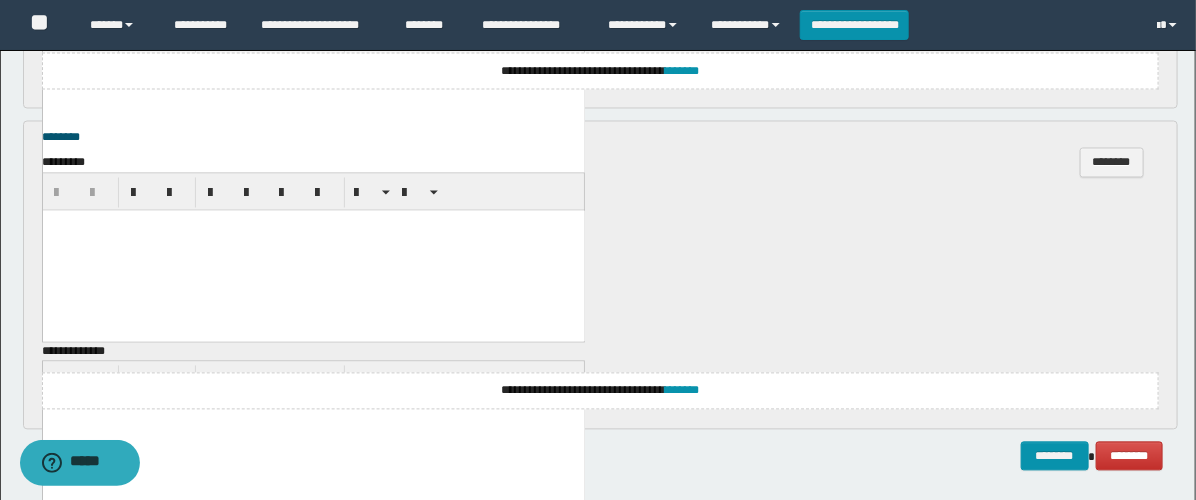 scroll, scrollTop: 1332, scrollLeft: 0, axis: vertical 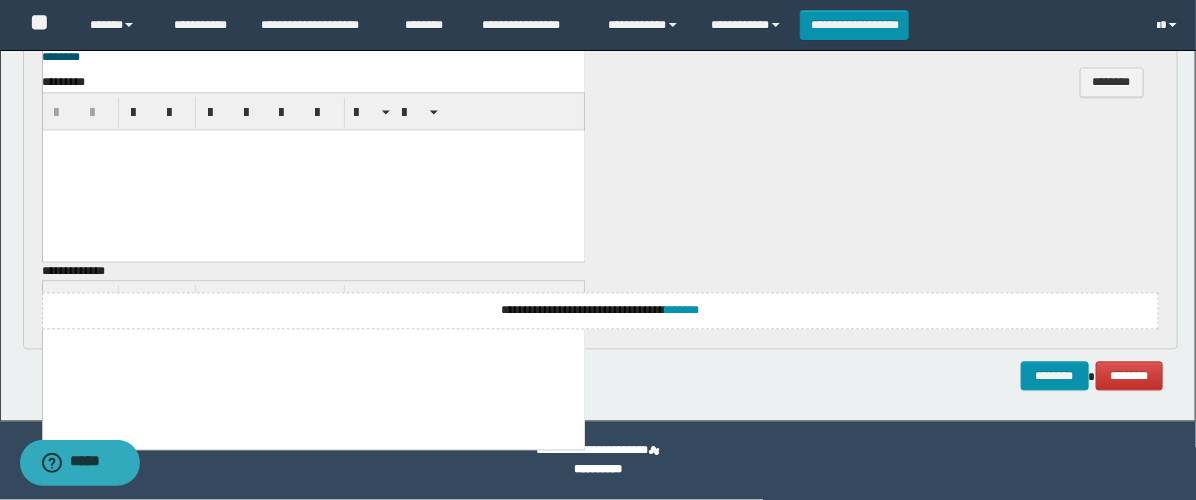 click at bounding box center (313, 171) 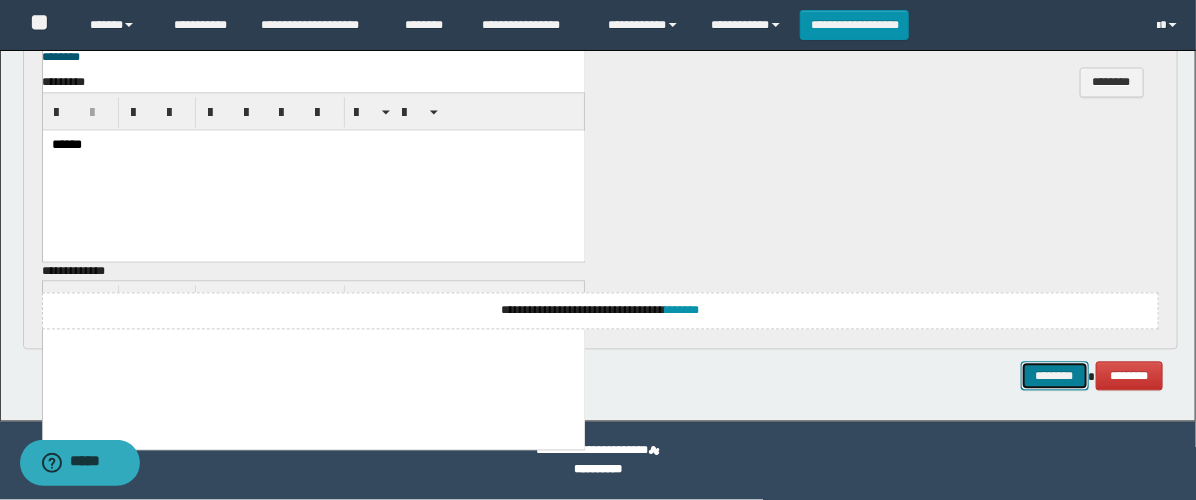 click on "********" at bounding box center [1055, 377] 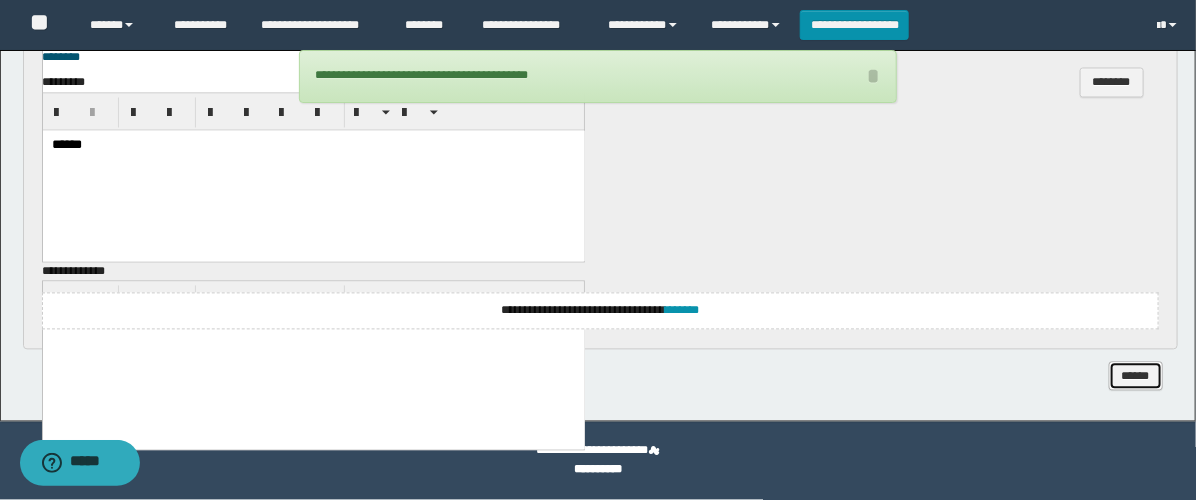 click on "******" at bounding box center [1136, 377] 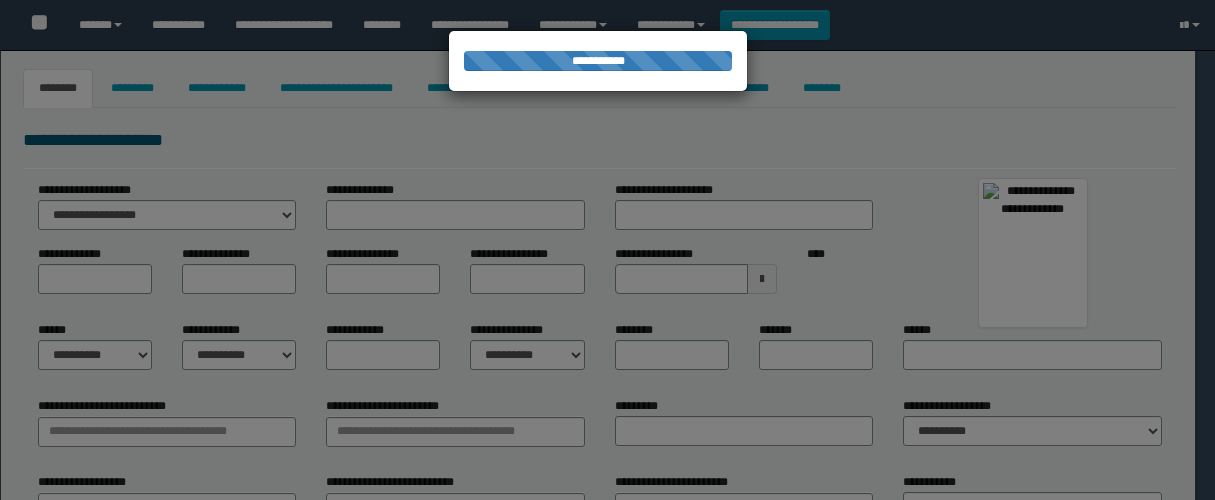 type on "*********" 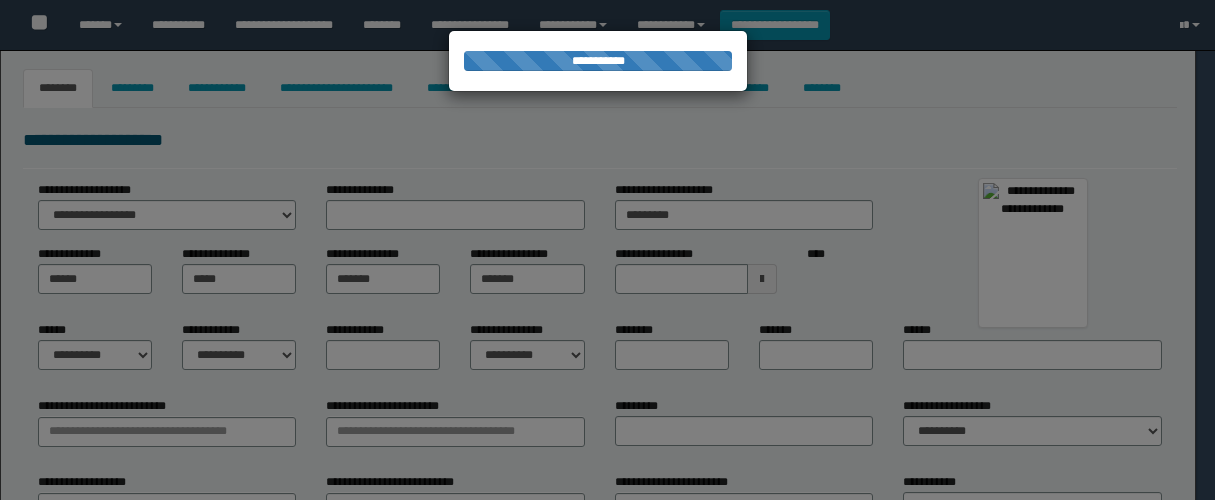 select on "*" 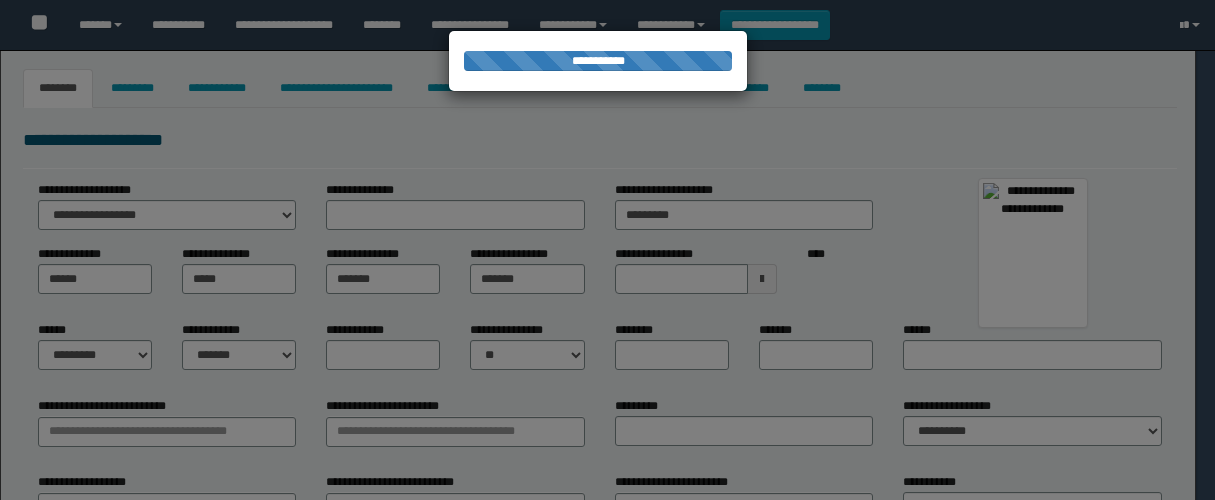 type on "**********" 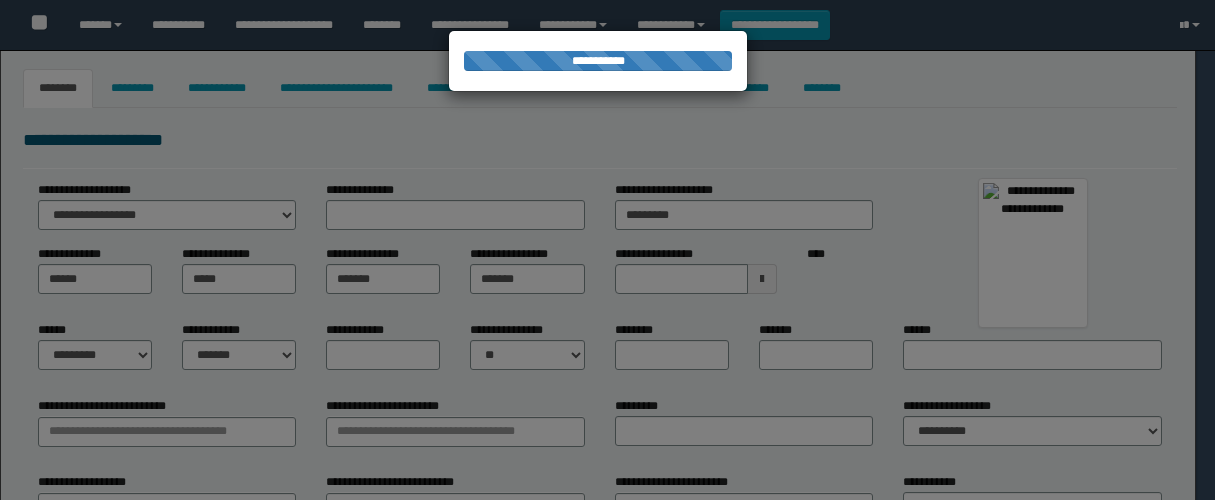 type on "**********" 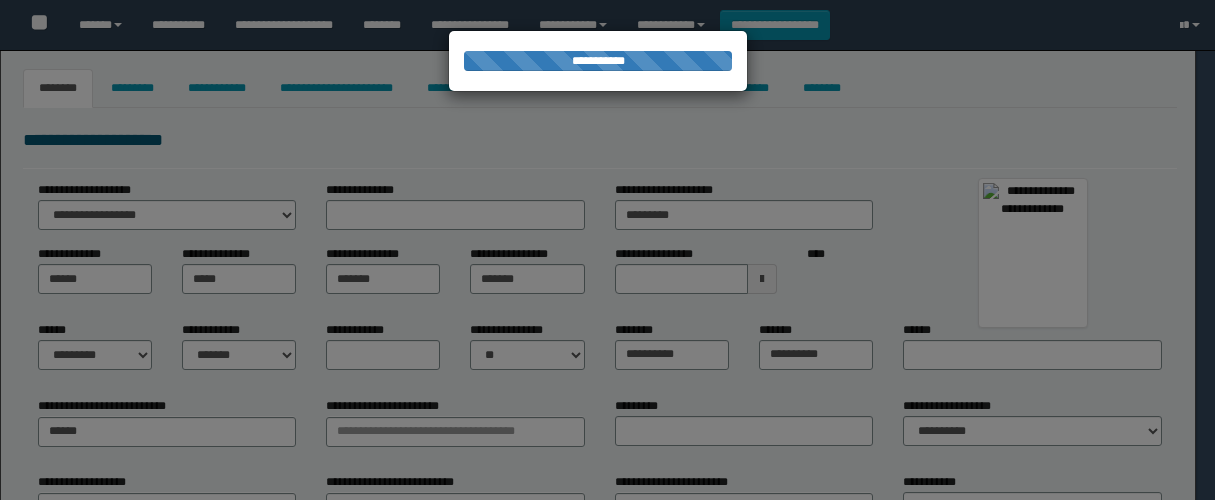 type on "*********" 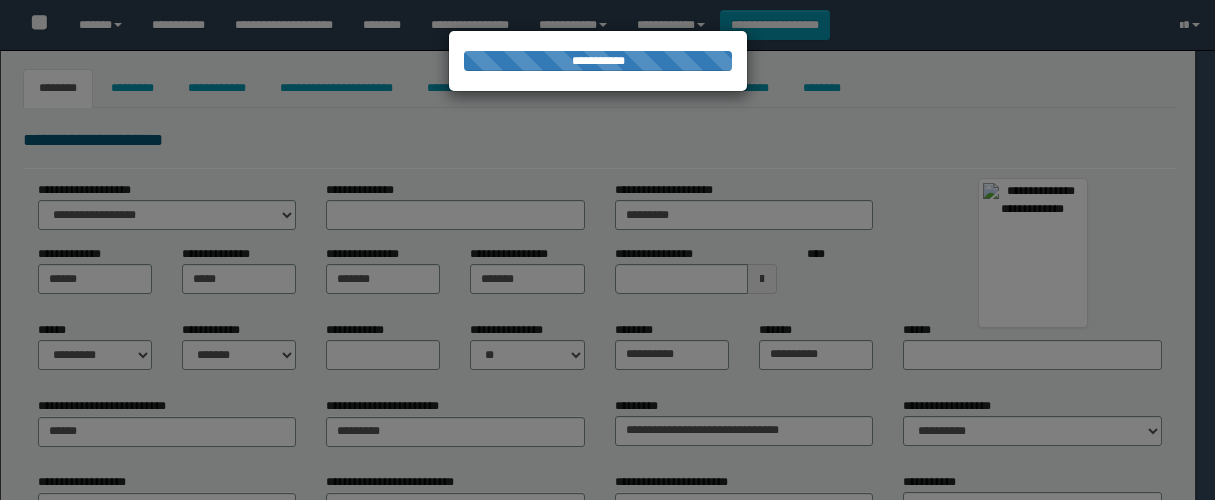 select on "*" 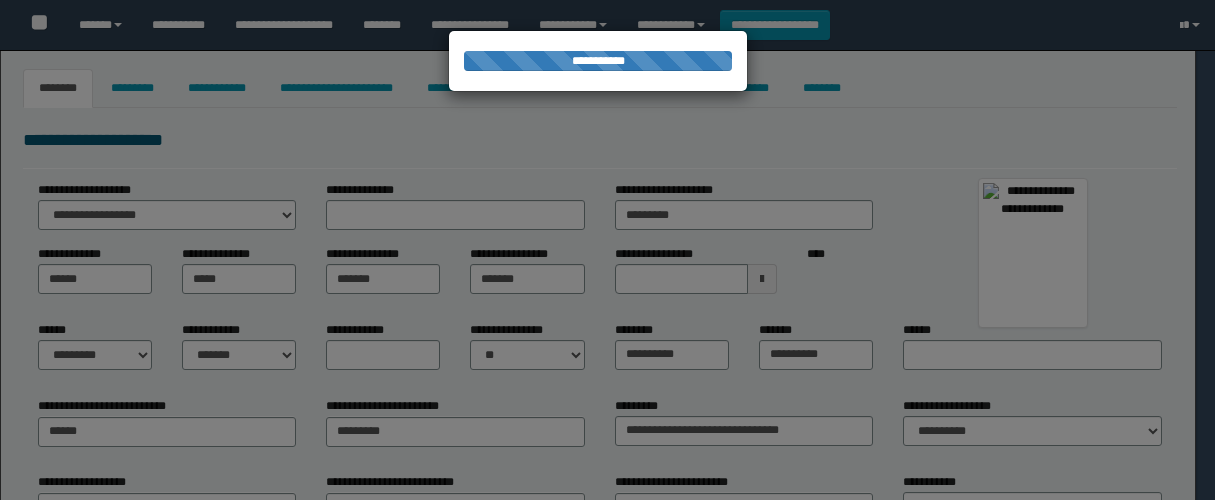 type on "********" 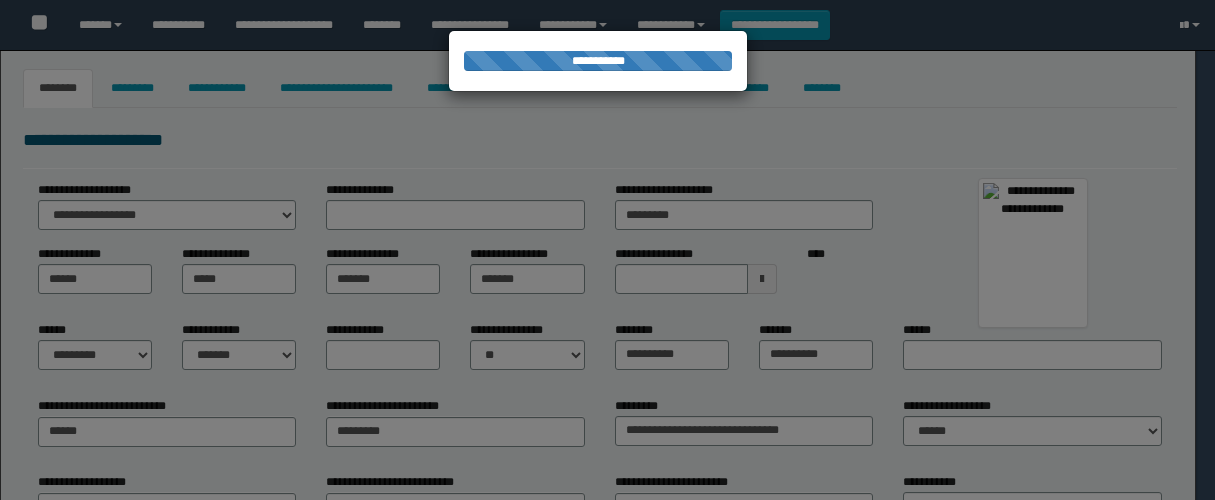 type on "******" 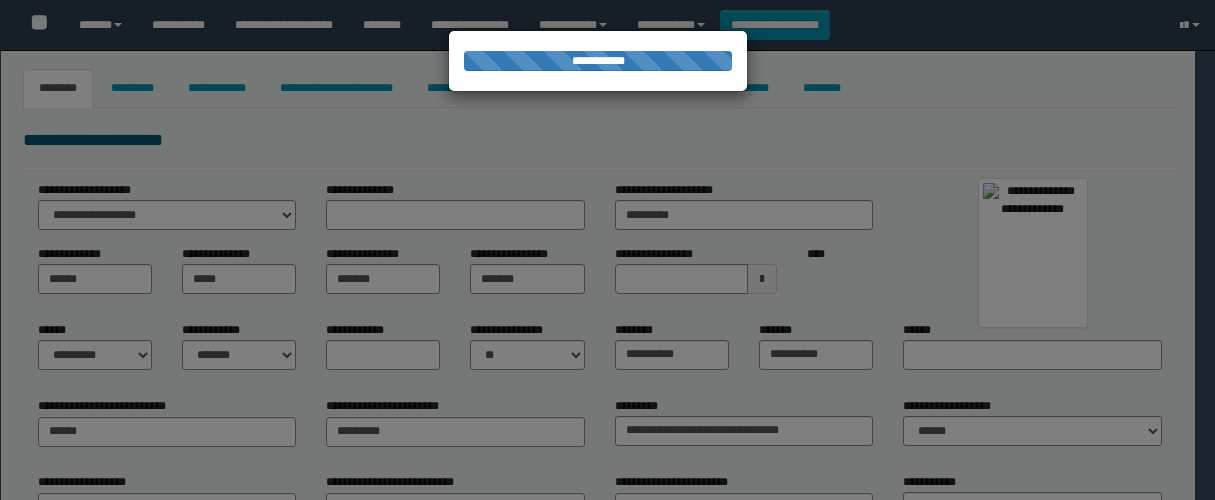type on "**********" 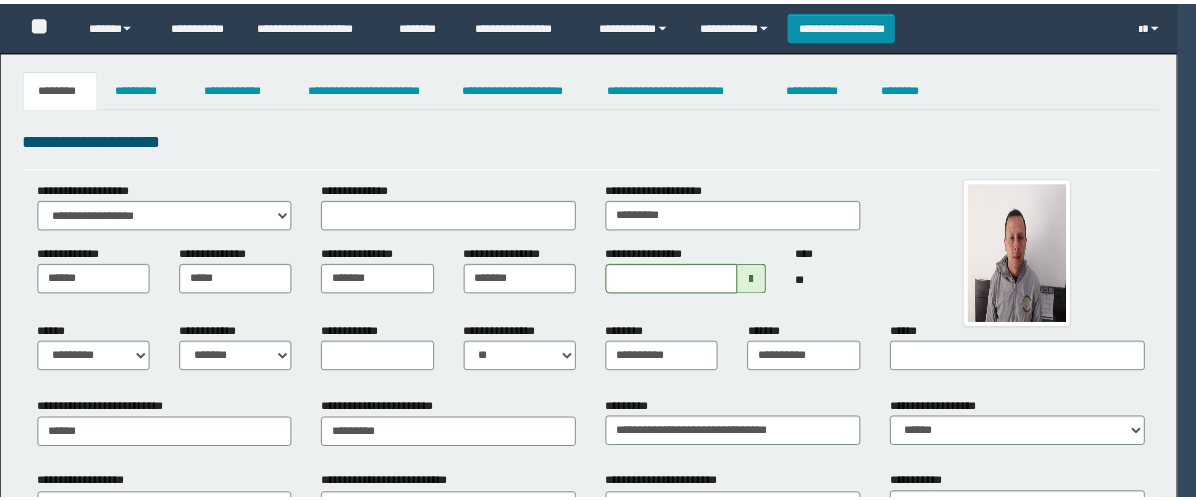 scroll, scrollTop: 0, scrollLeft: 0, axis: both 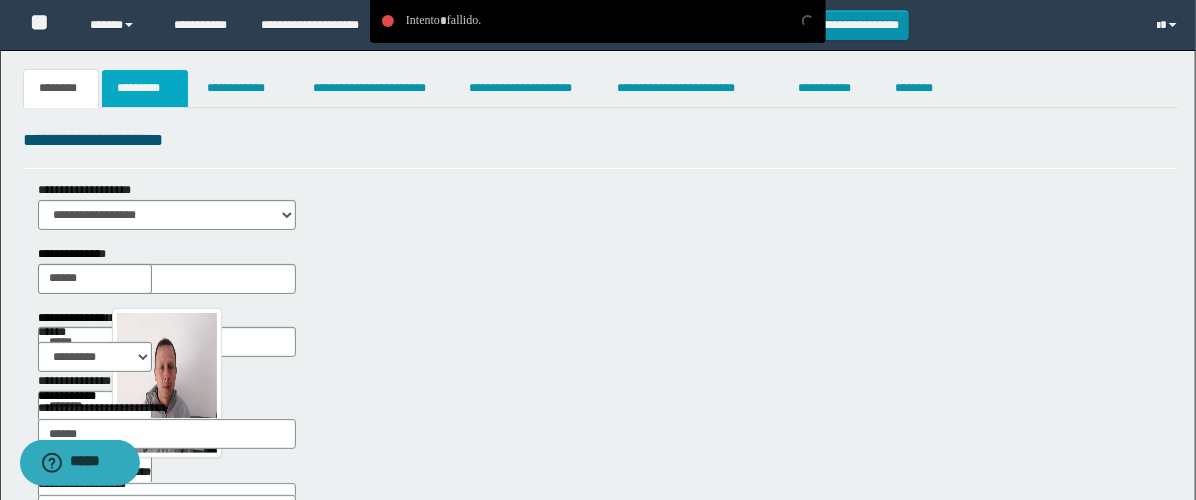 click on "*********" at bounding box center [145, 88] 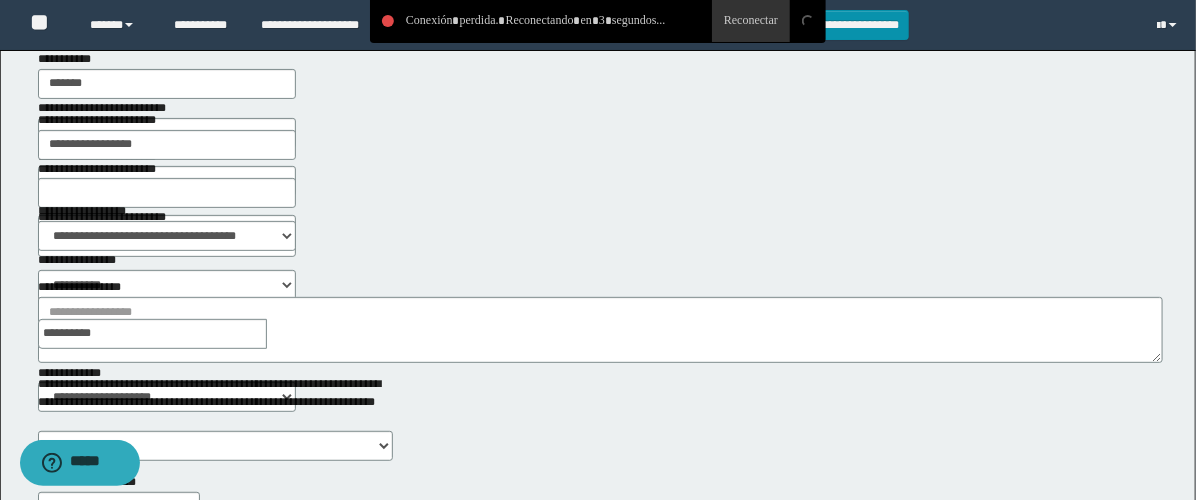 scroll, scrollTop: 222, scrollLeft: 0, axis: vertical 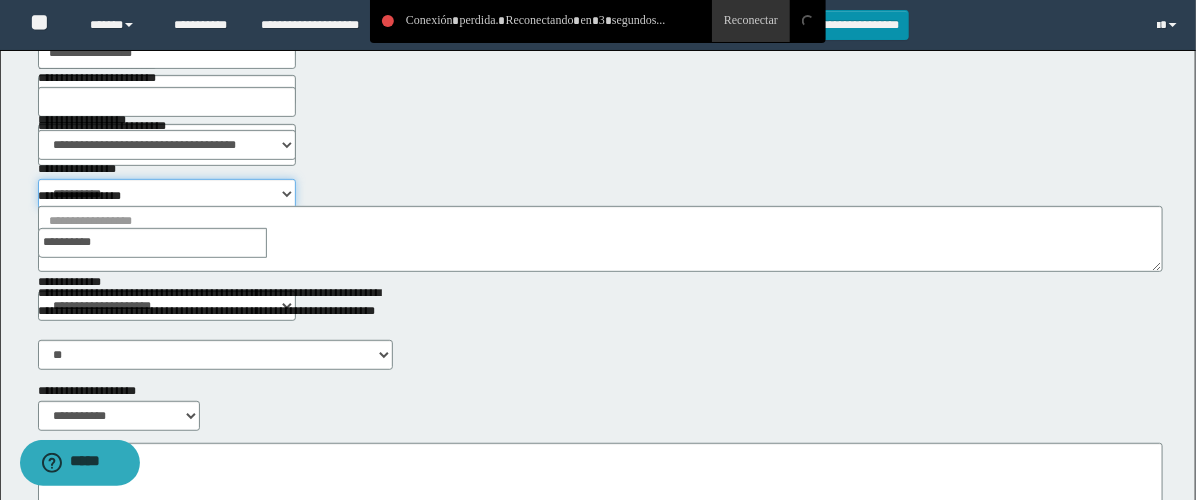 drag, startPoint x: 453, startPoint y: 141, endPoint x: 479, endPoint y: 154, distance: 29.068884 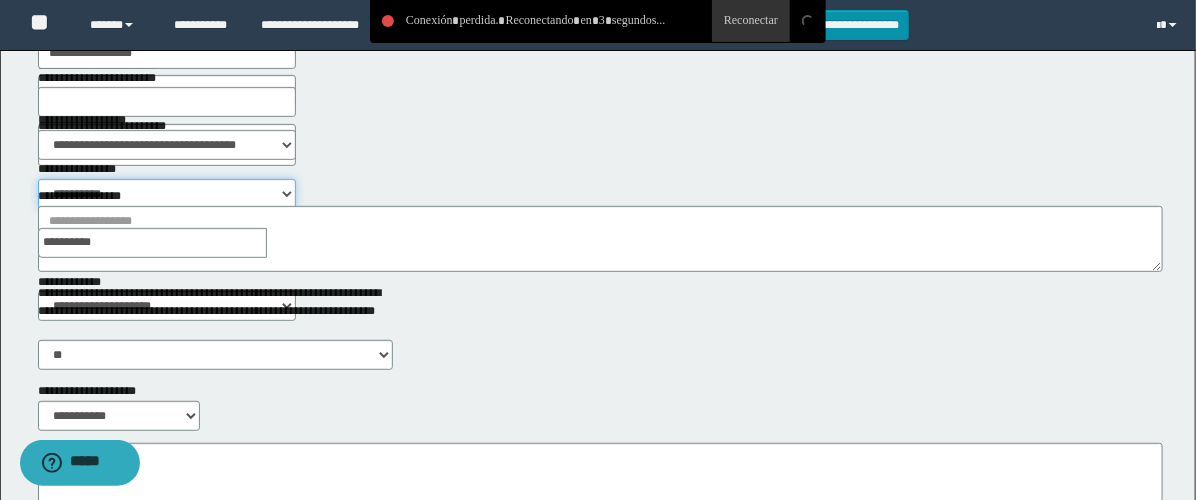 click on "**********" at bounding box center (167, 194) 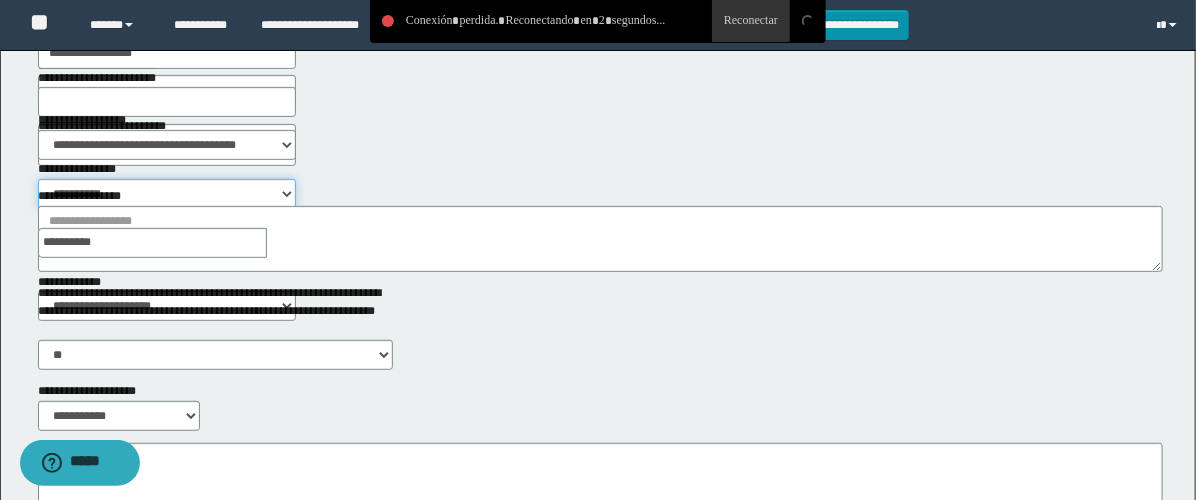 select on "****" 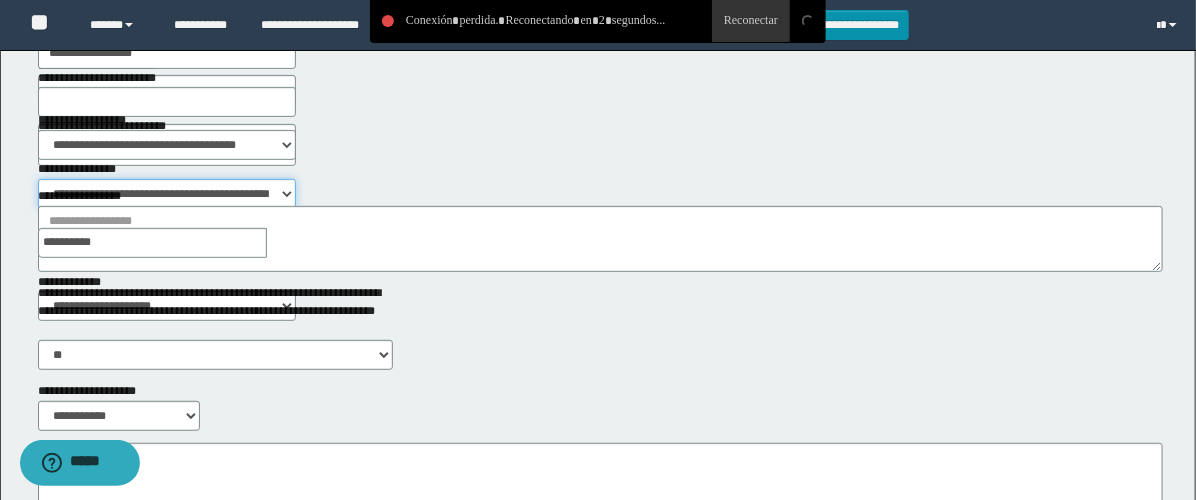 click on "**********" at bounding box center (167, 194) 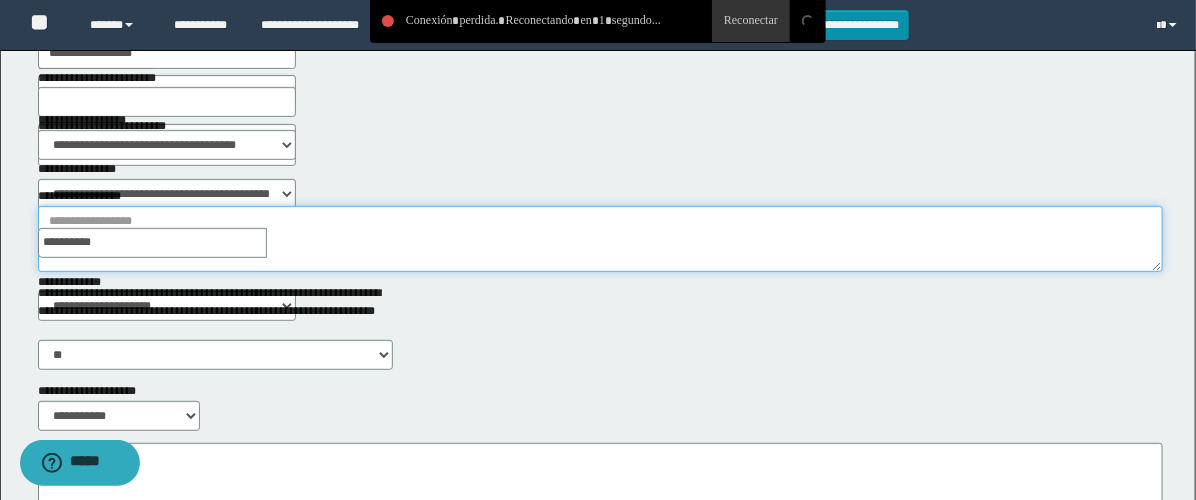 click on "**********" at bounding box center (600, 239) 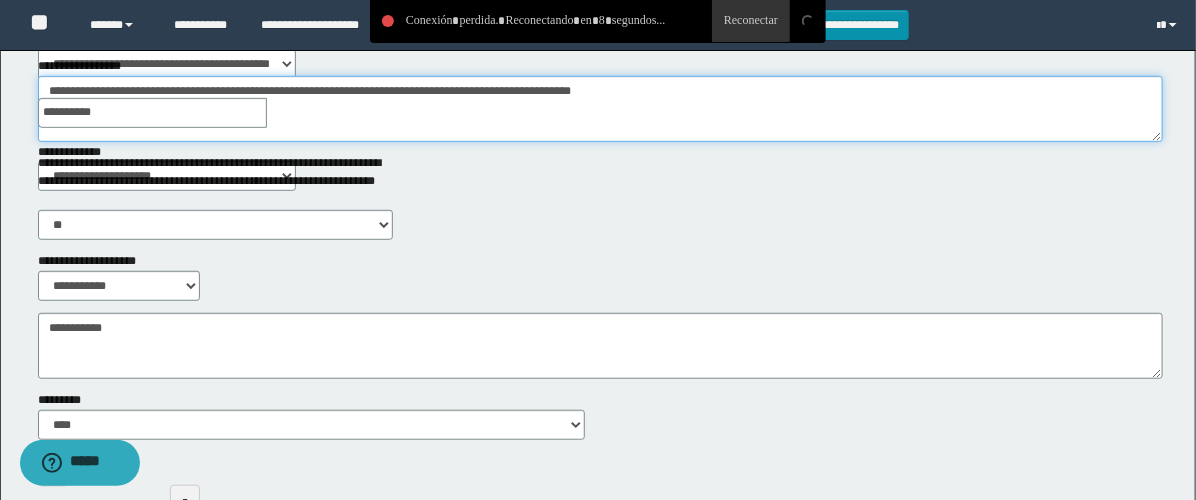 scroll, scrollTop: 444, scrollLeft: 0, axis: vertical 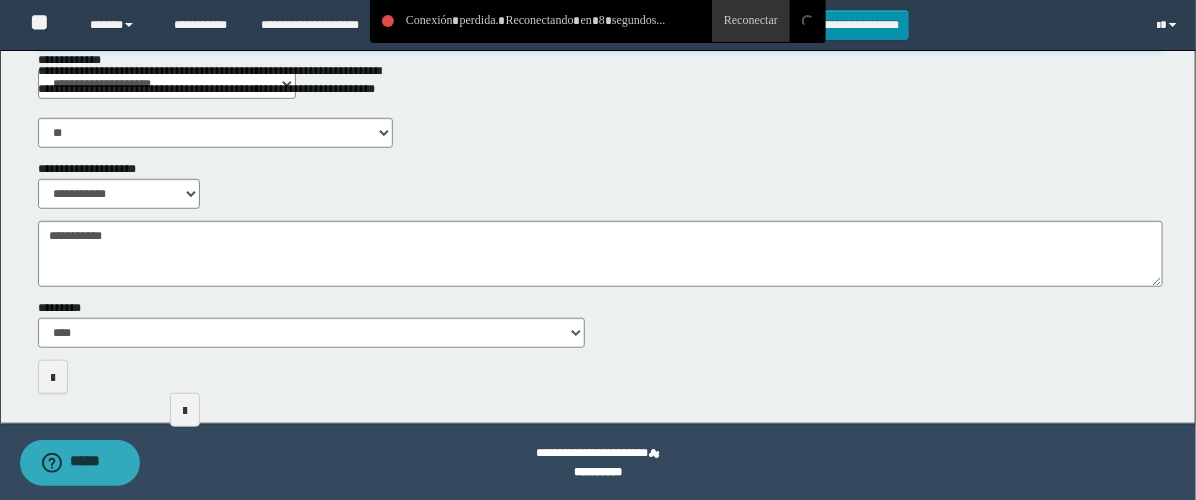 type on "**********" 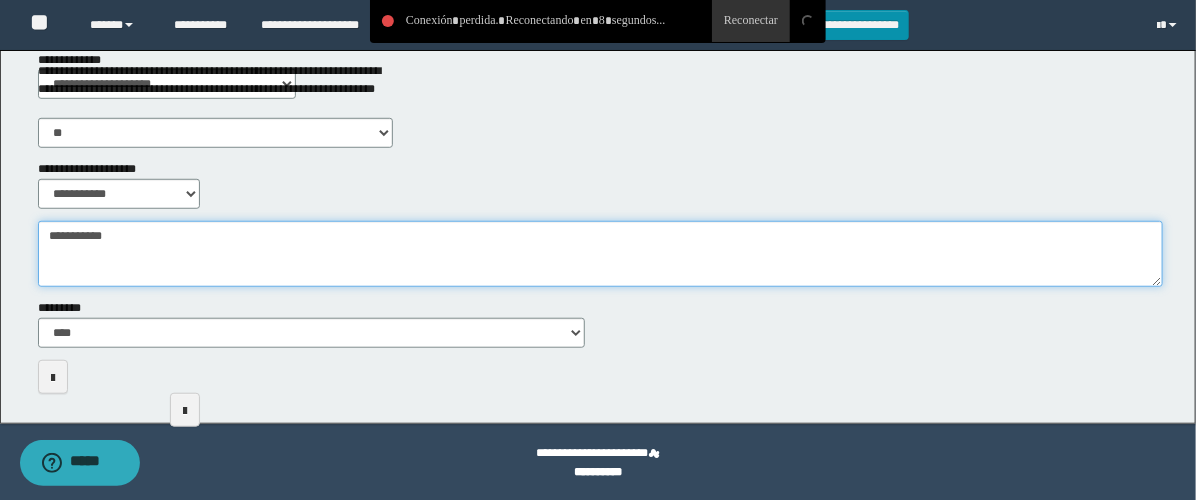 click on "**********" at bounding box center (600, 254) 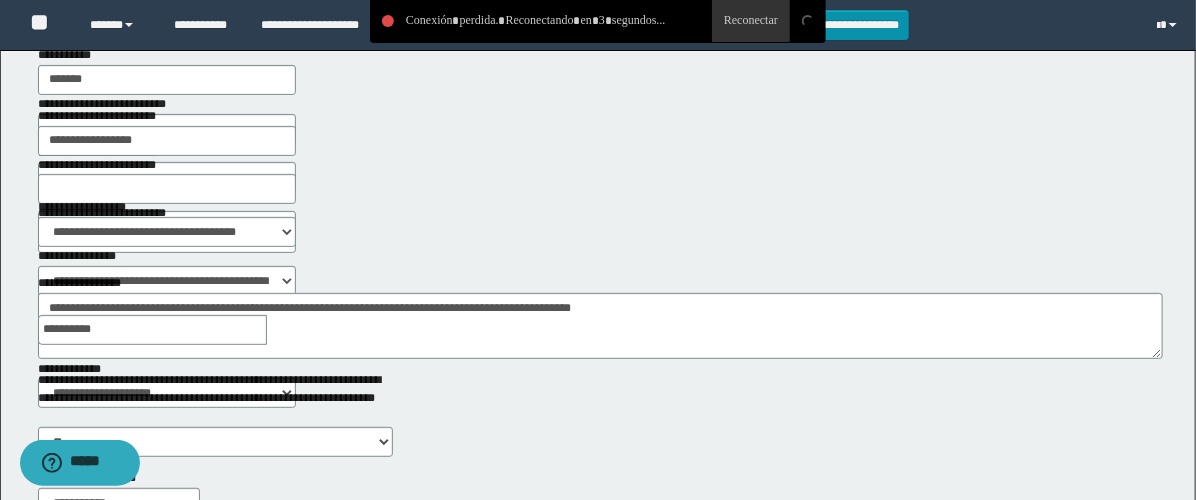 scroll, scrollTop: 0, scrollLeft: 0, axis: both 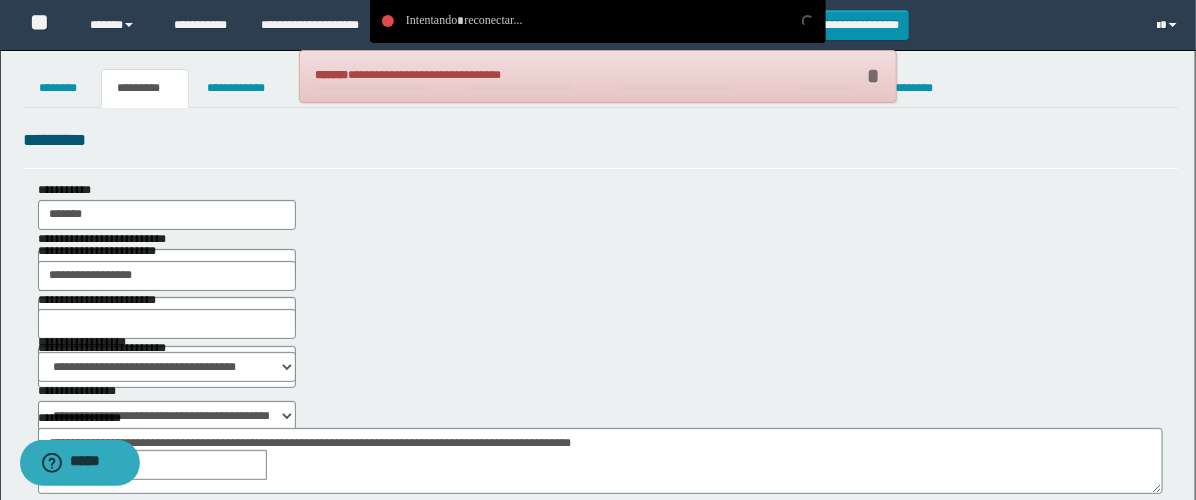 type on "**********" 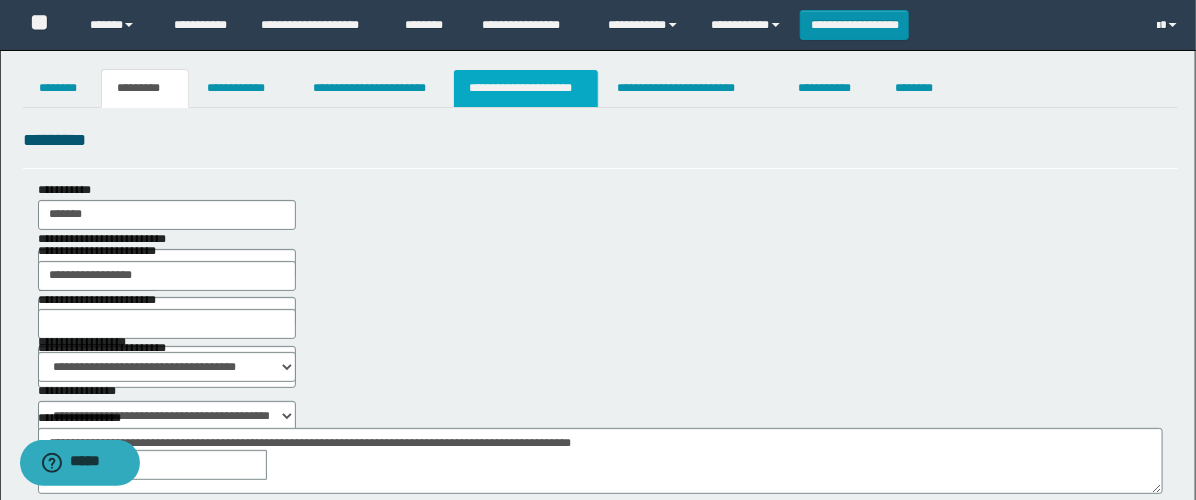 click on "**********" at bounding box center (526, 88) 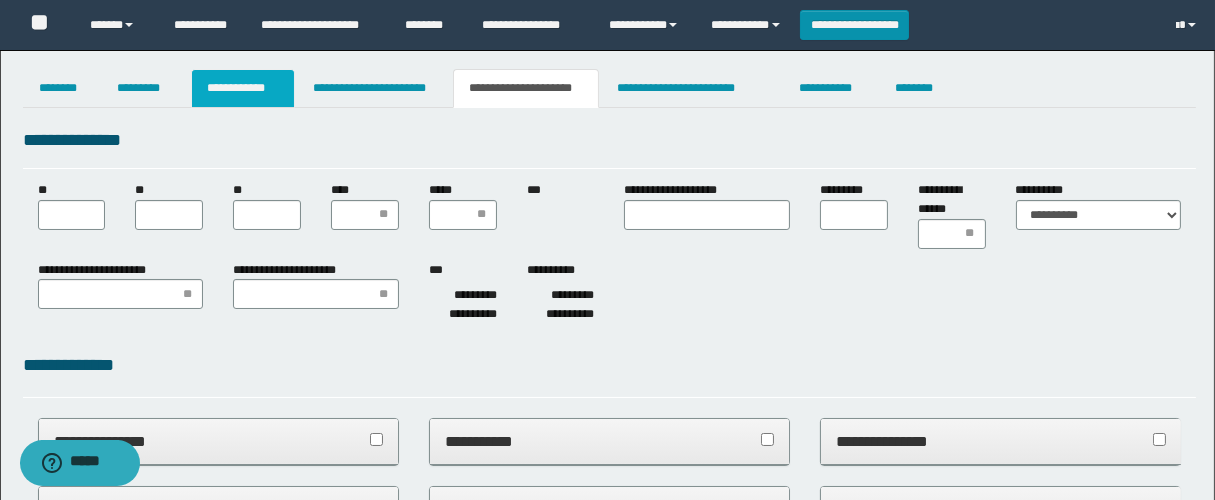 click on "**********" at bounding box center (243, 88) 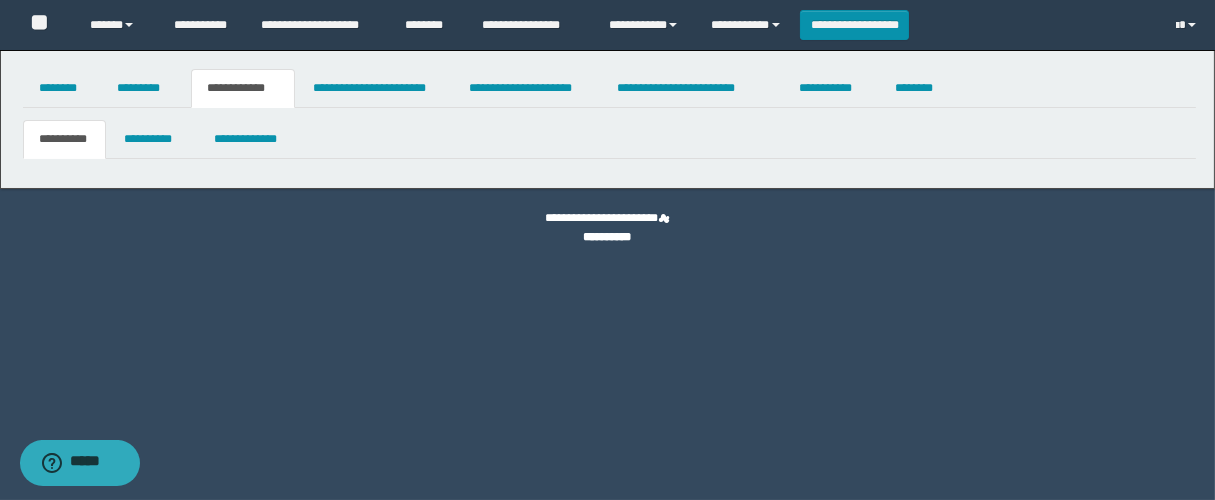 click at bounding box center (0, 0) 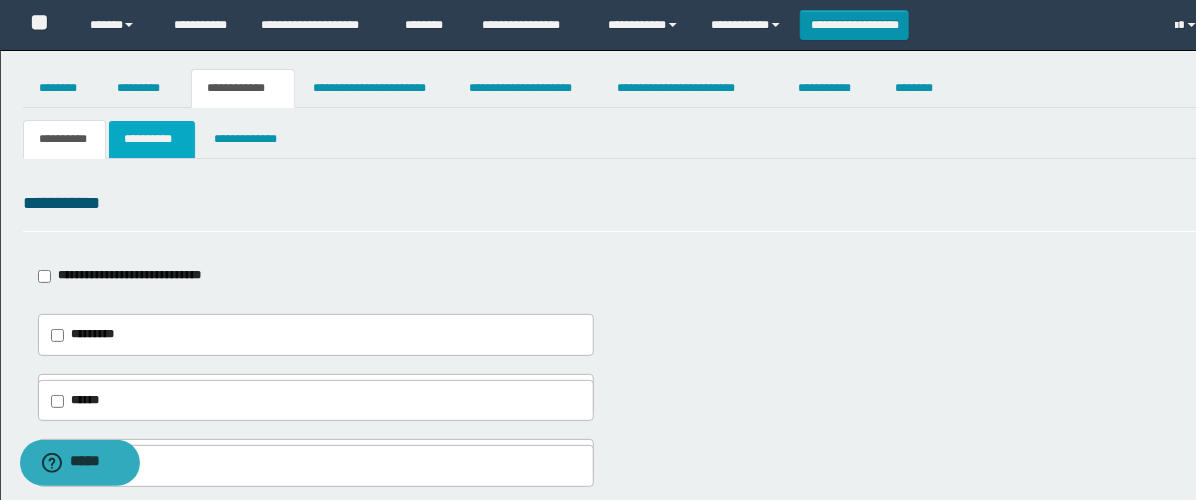 scroll, scrollTop: 0, scrollLeft: 0, axis: both 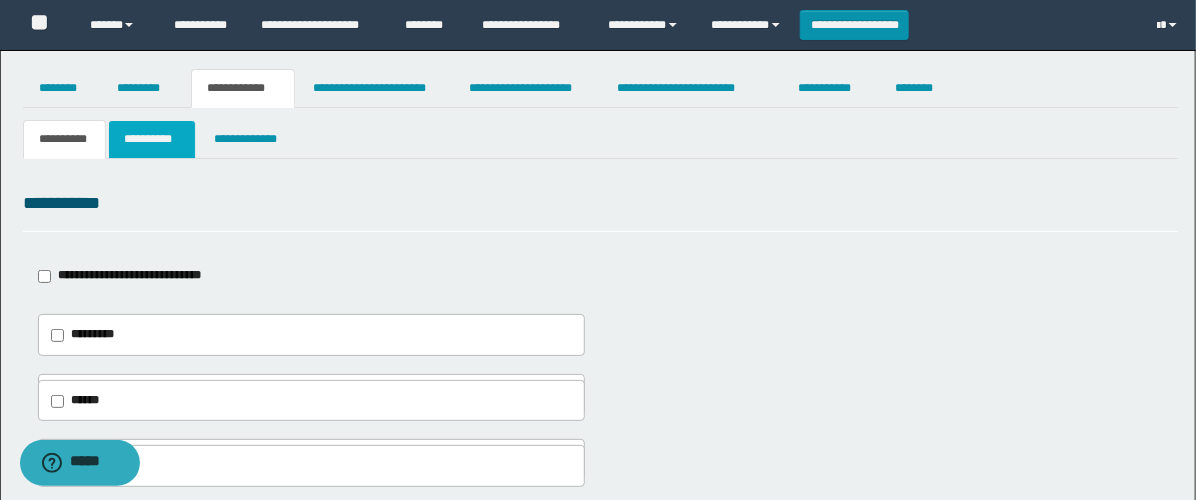 click on "**********" at bounding box center [152, 139] 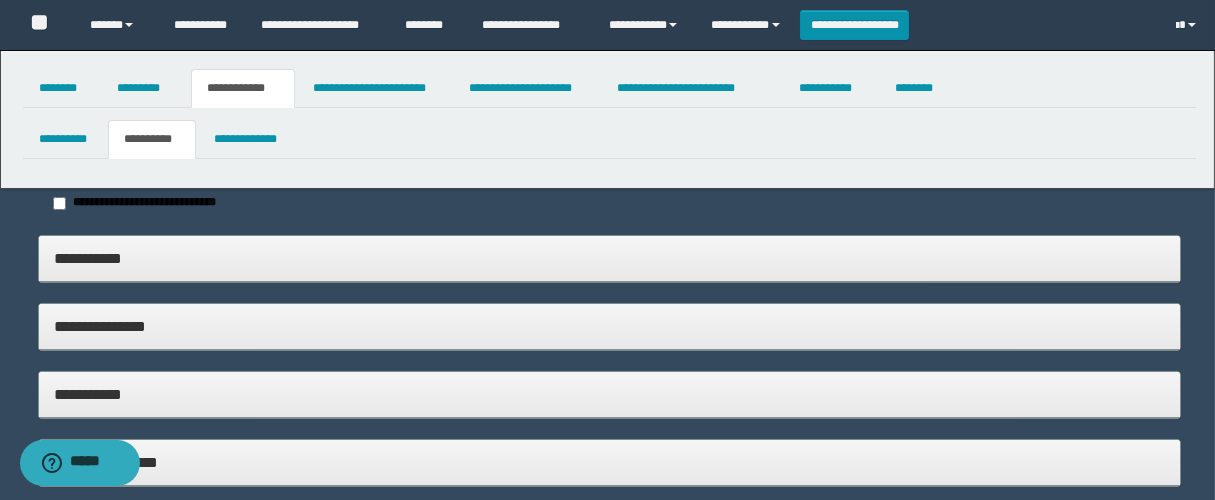 type on "**********" 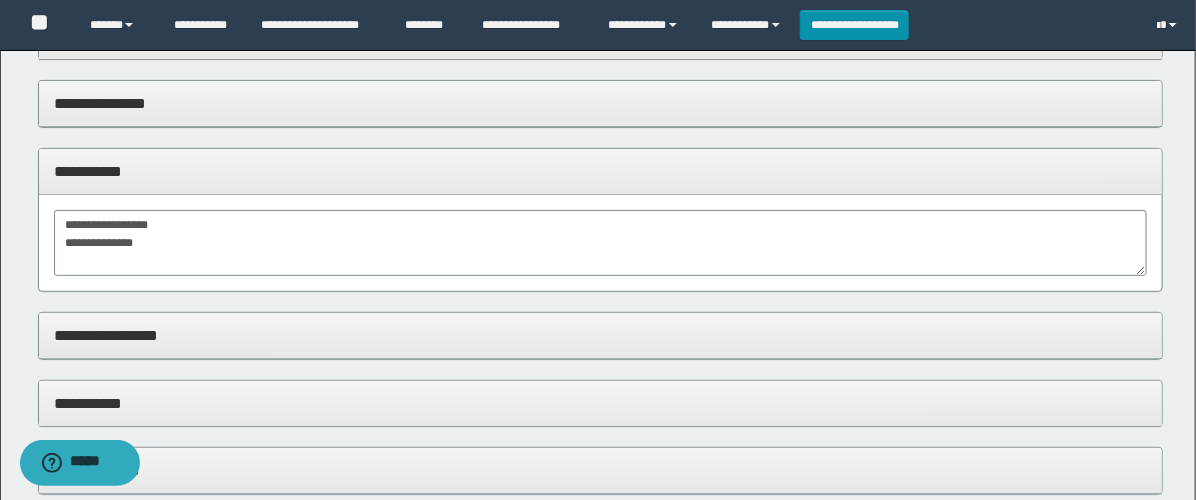 scroll, scrollTop: 0, scrollLeft: 0, axis: both 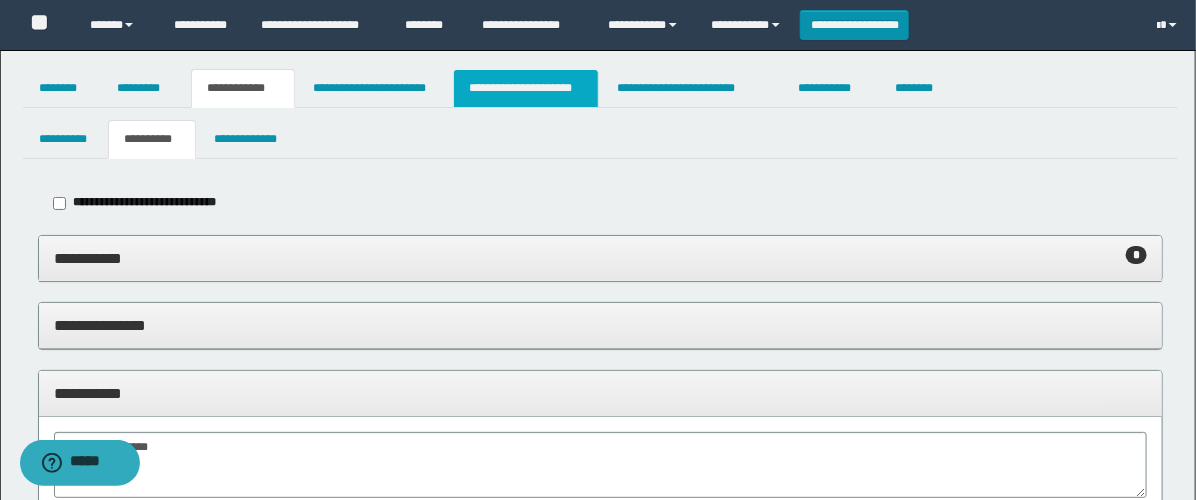 click on "**********" at bounding box center (526, 88) 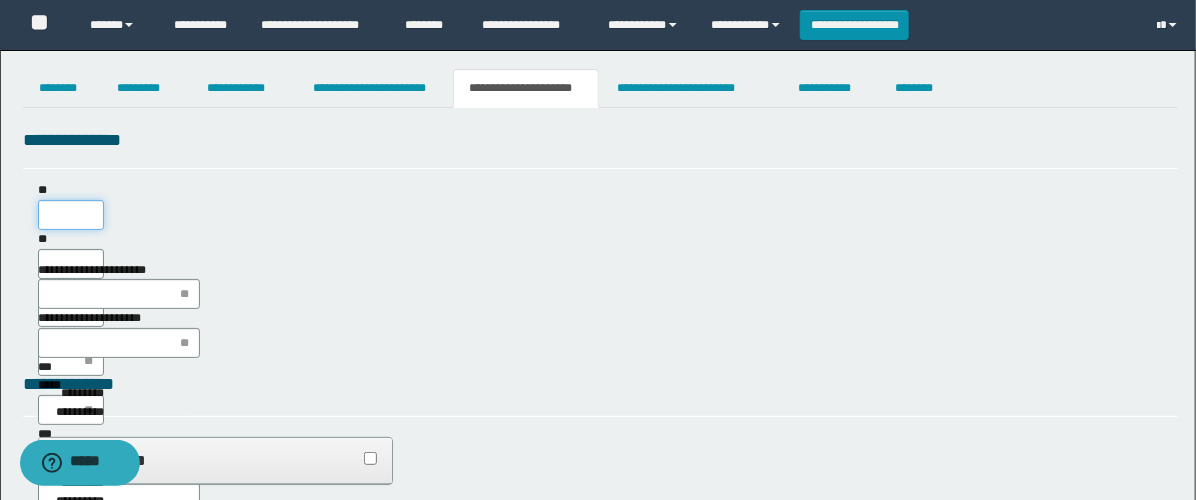 click on "**" at bounding box center (71, 215) 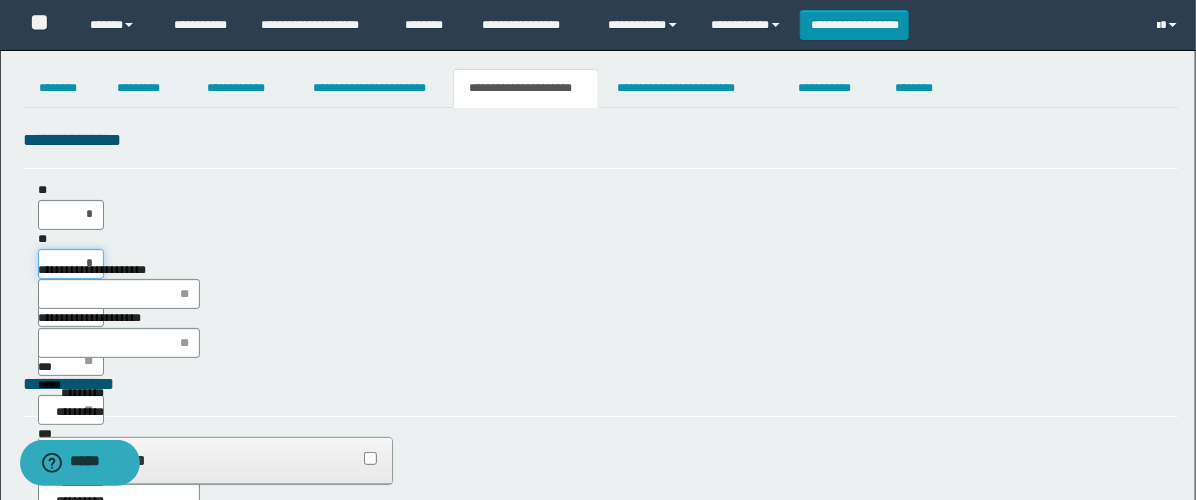 type on "**" 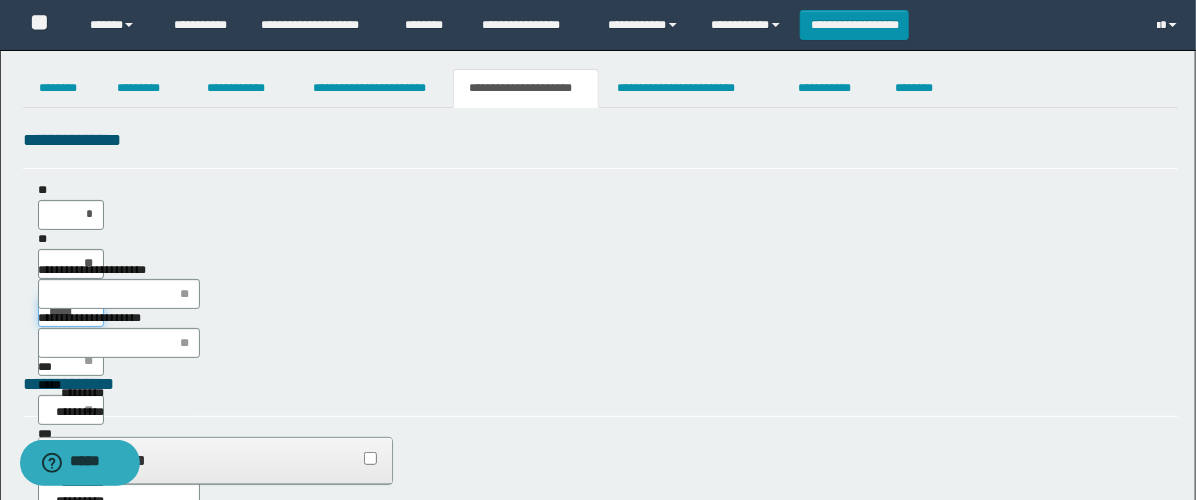 type on "******" 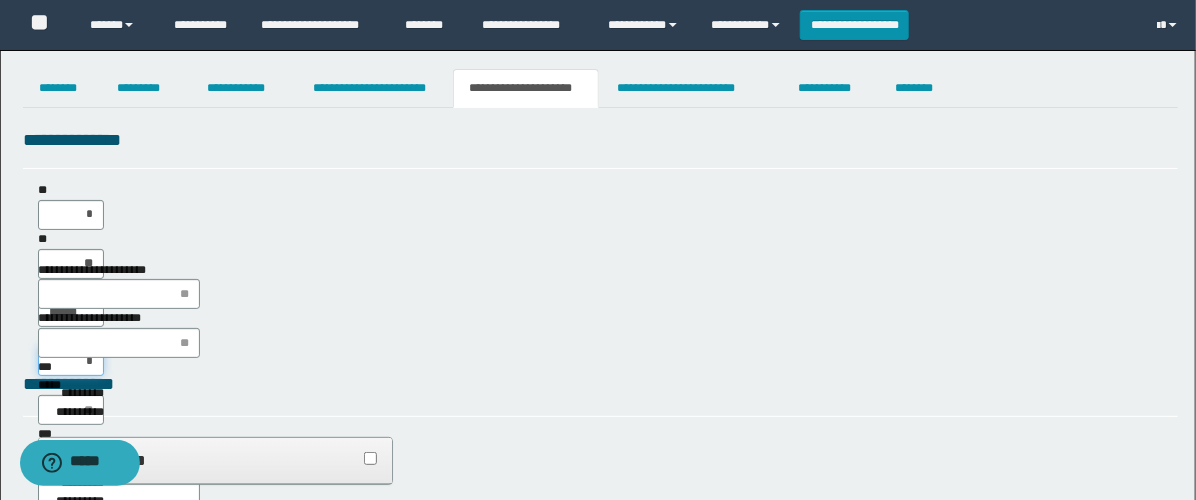 type on "**" 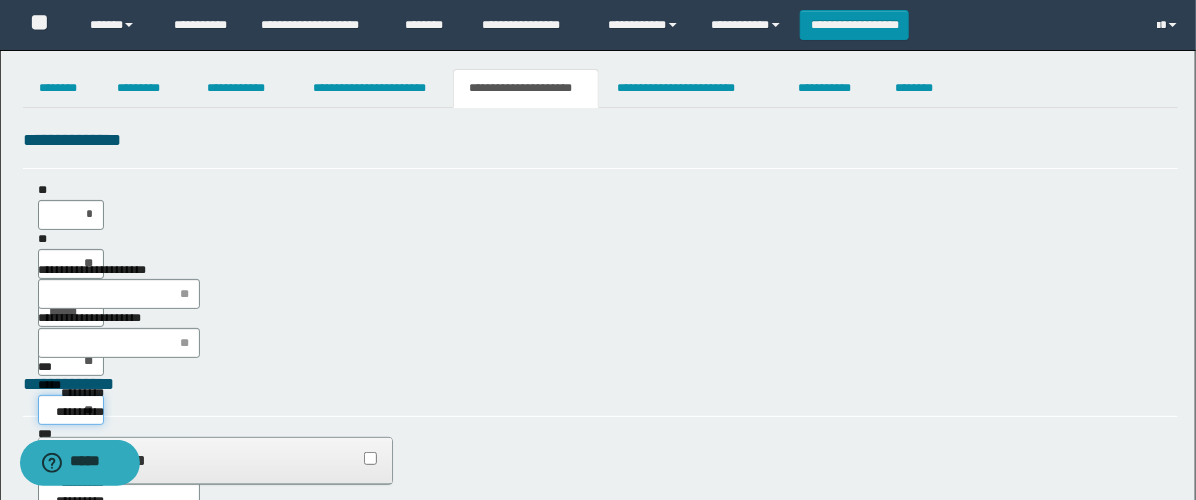 type on "***" 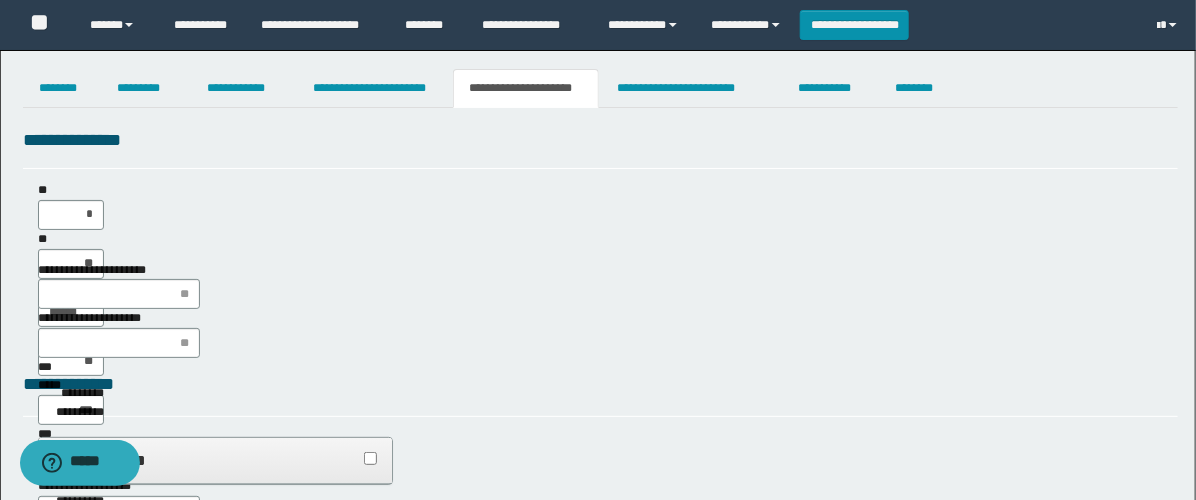 type on "**" 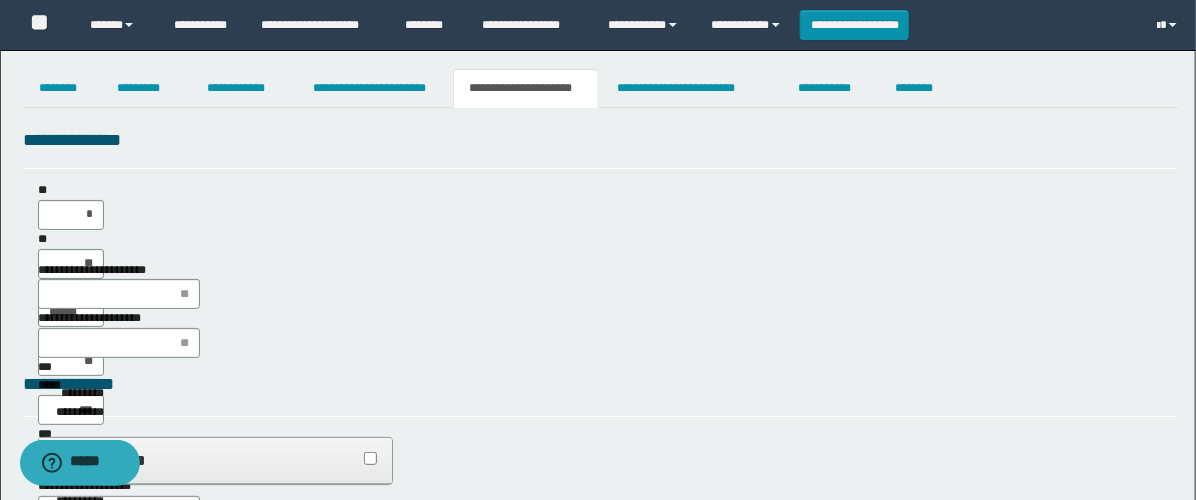 type on "**" 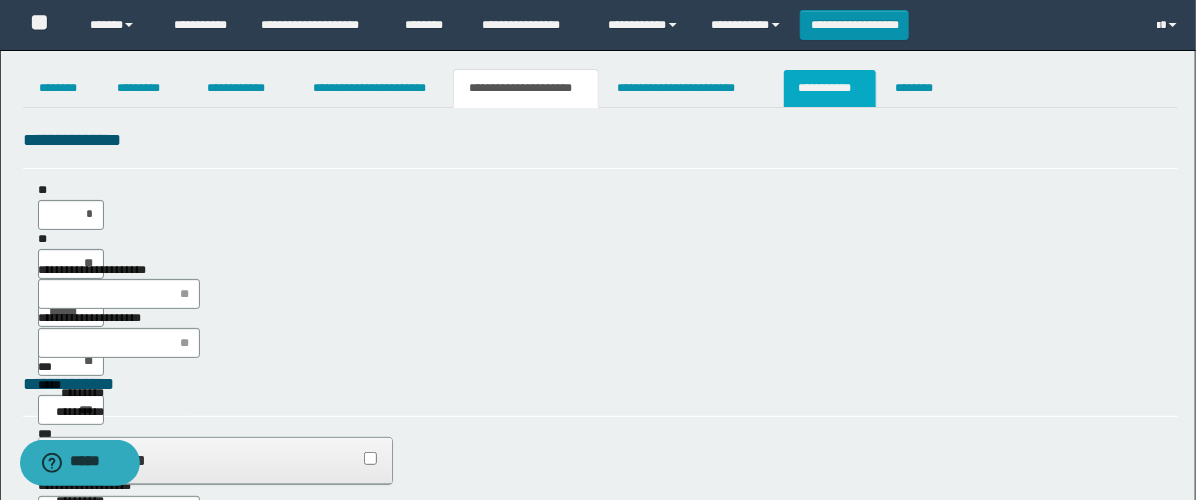 click on "**********" at bounding box center (830, 88) 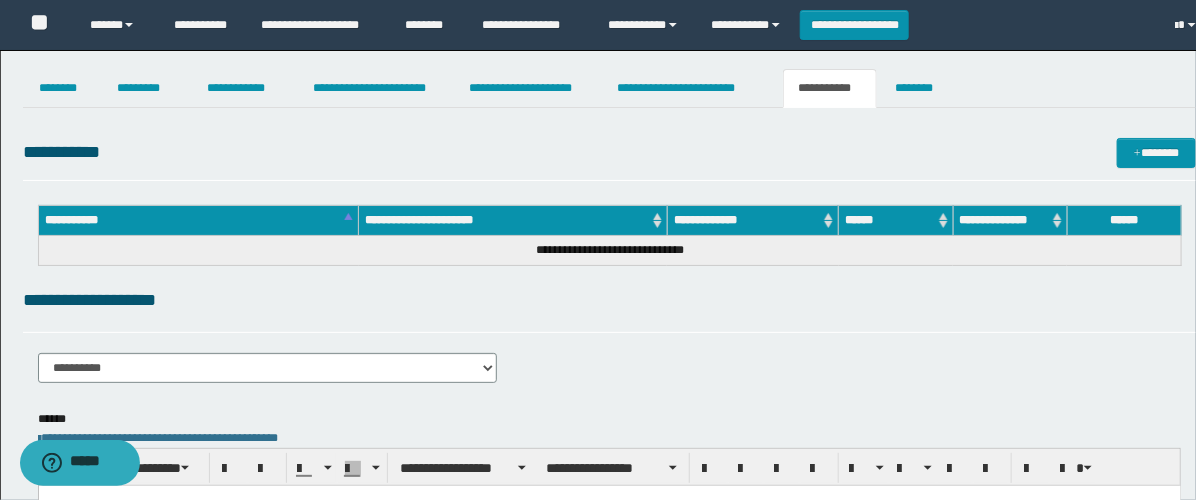 scroll, scrollTop: 0, scrollLeft: 0, axis: both 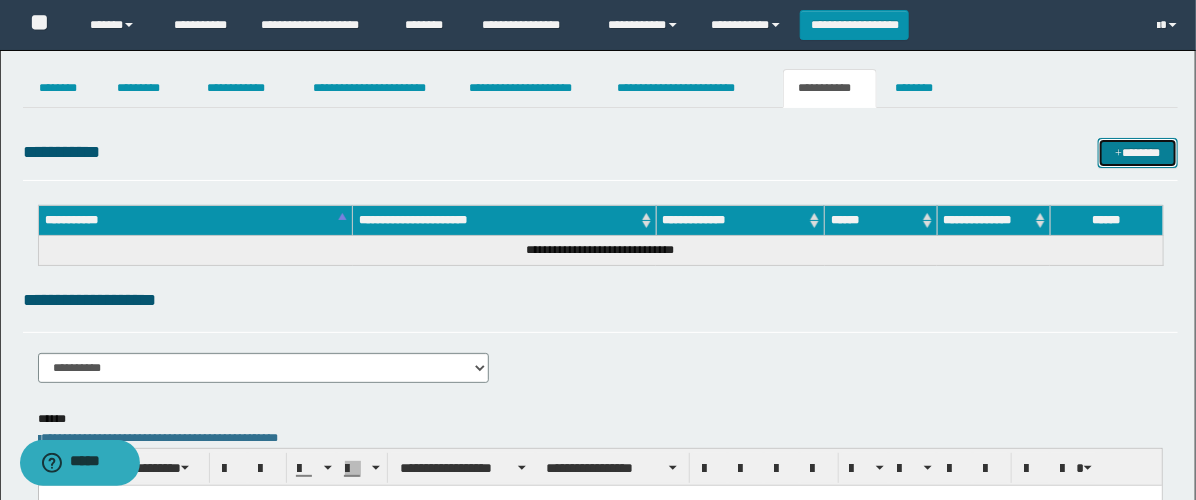 click at bounding box center [1119, 154] 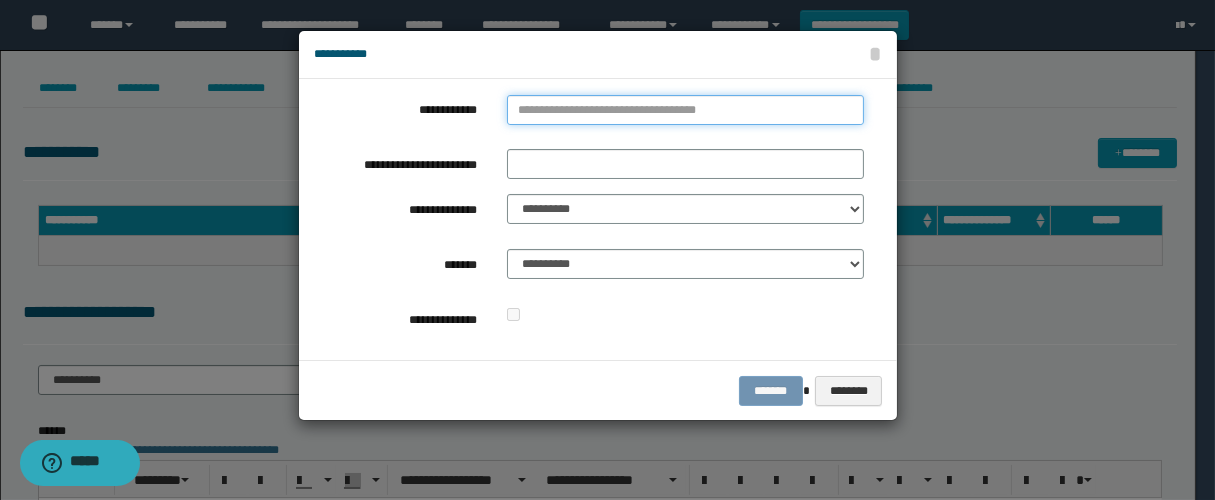 click on "**********" at bounding box center [685, 110] 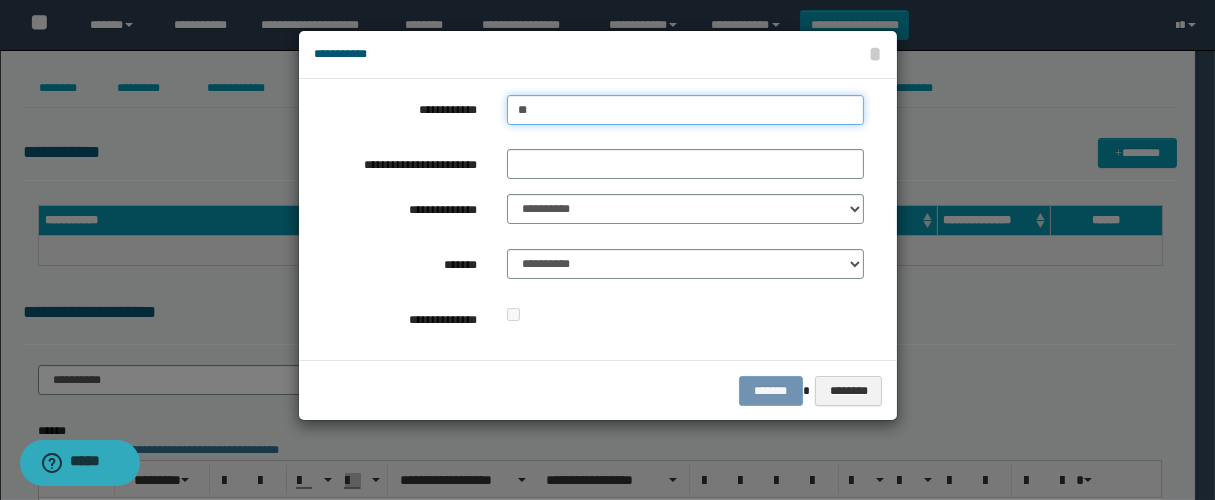 type on "***" 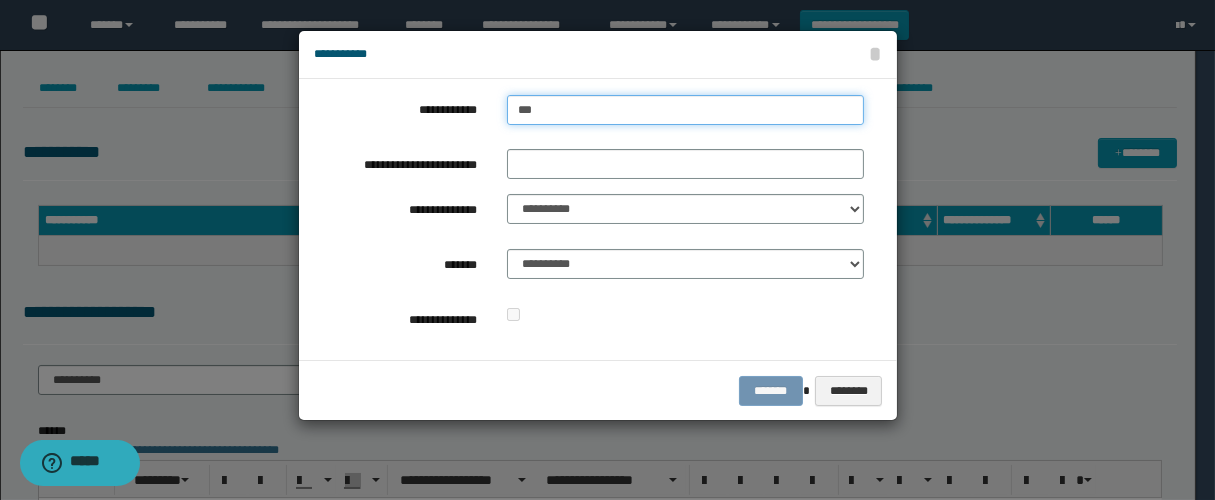 type on "***" 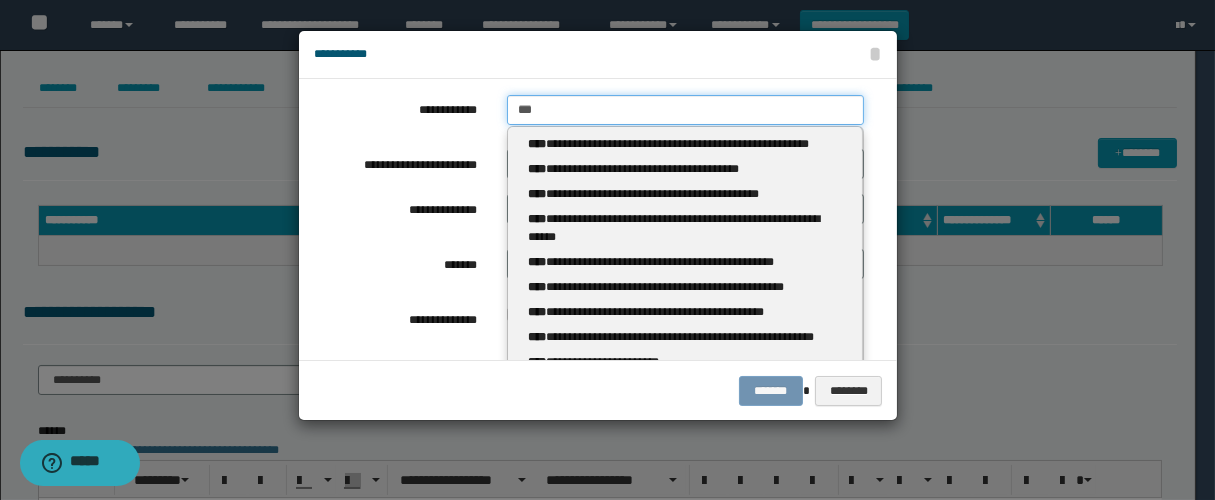 drag, startPoint x: 72, startPoint y: 130, endPoint x: 51, endPoint y: 122, distance: 22.472204 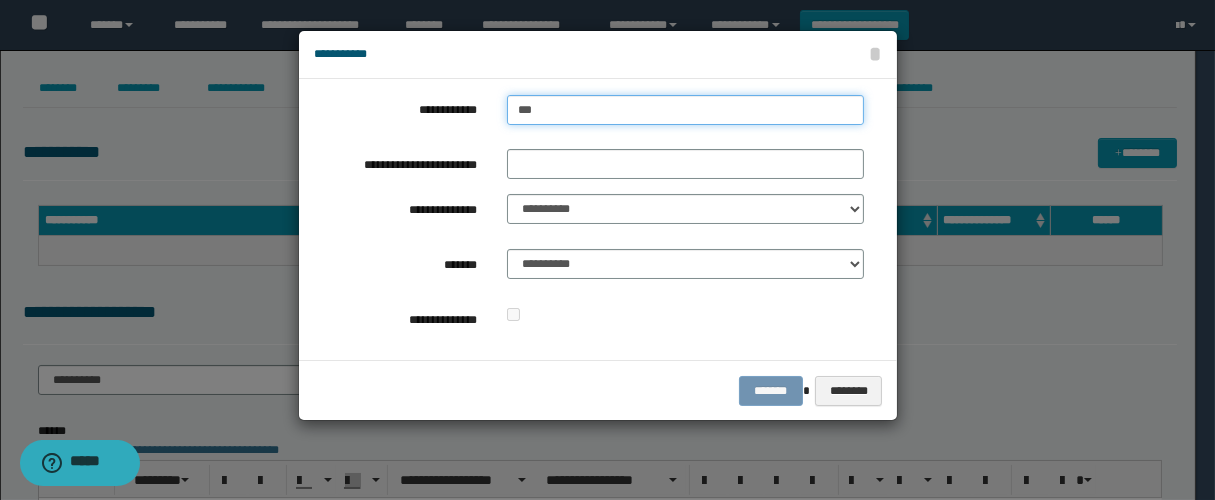 type on "****" 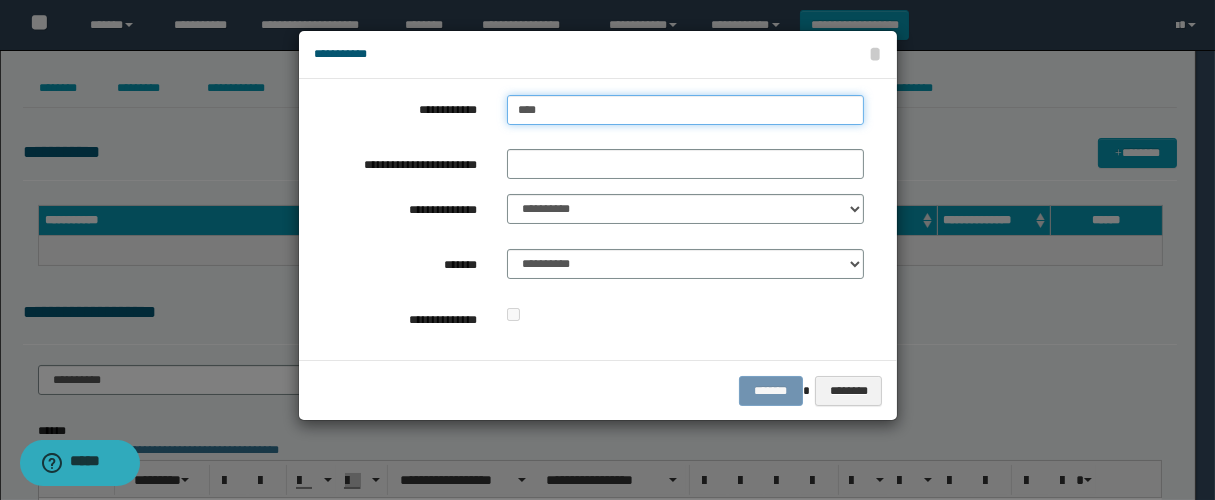 type on "****" 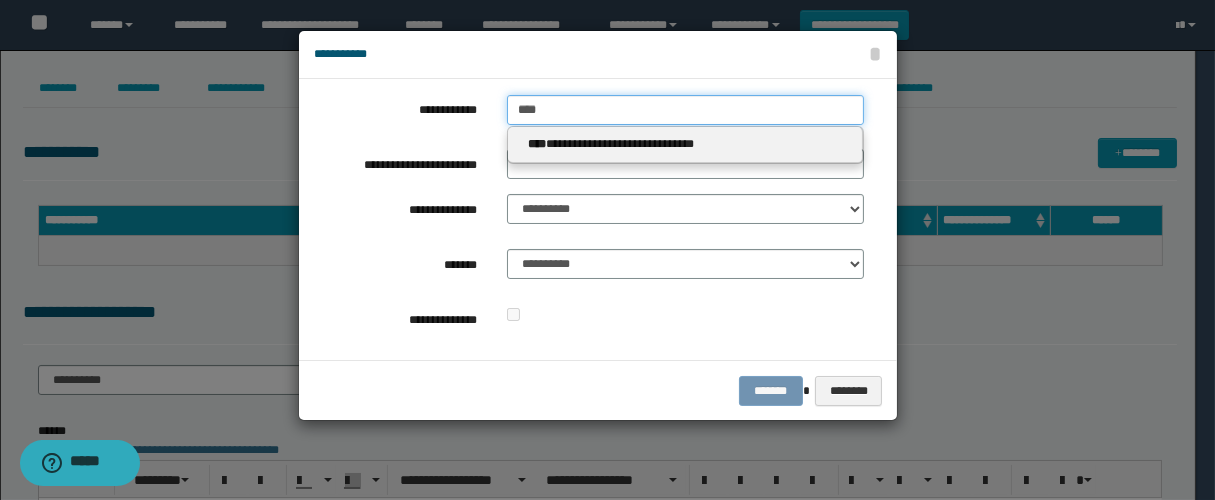 type on "****" 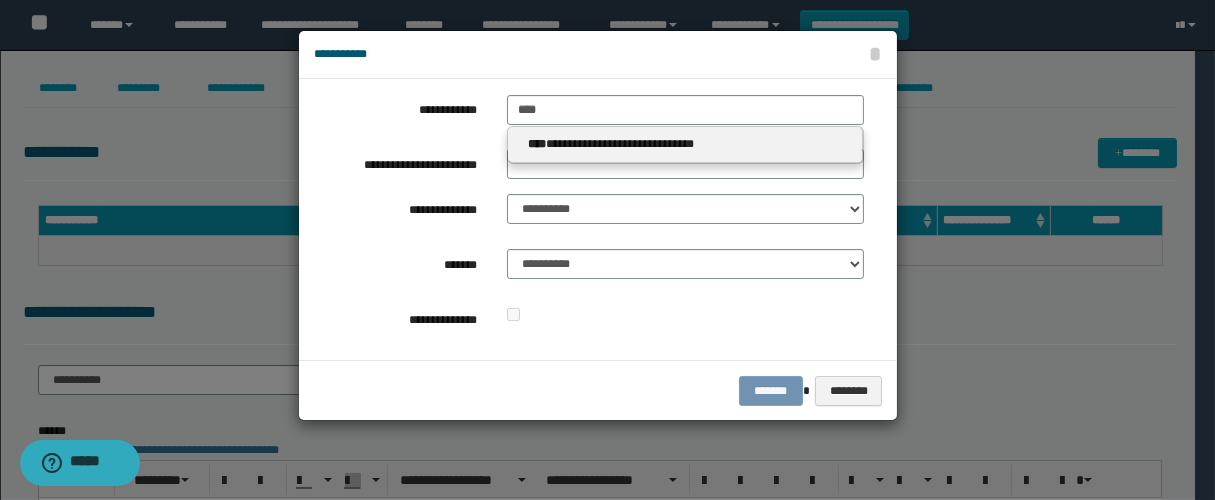 click on "**********" at bounding box center [684, 144] 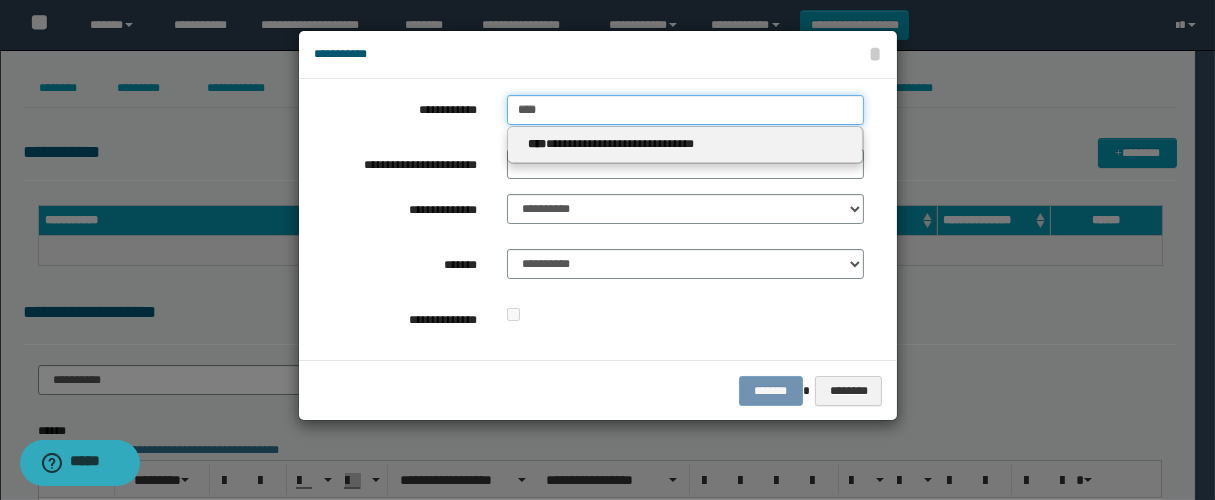 type 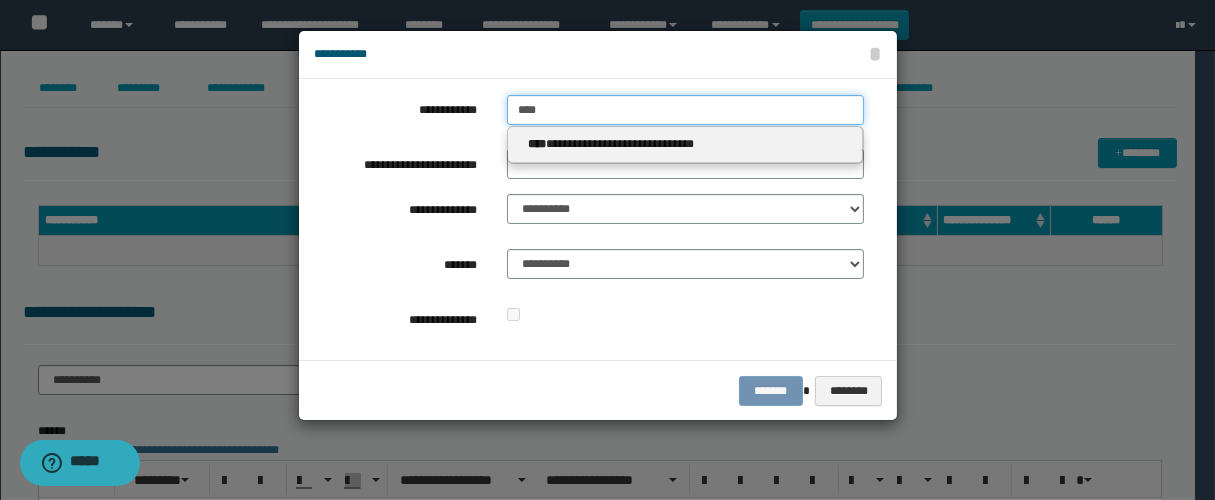 type on "**********" 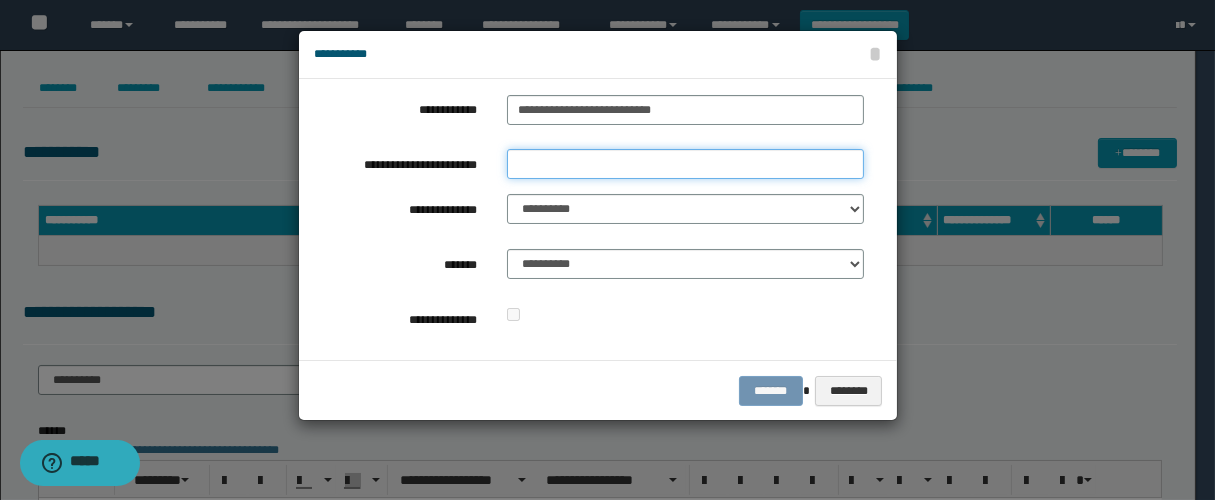 click on "**********" at bounding box center (685, 164) 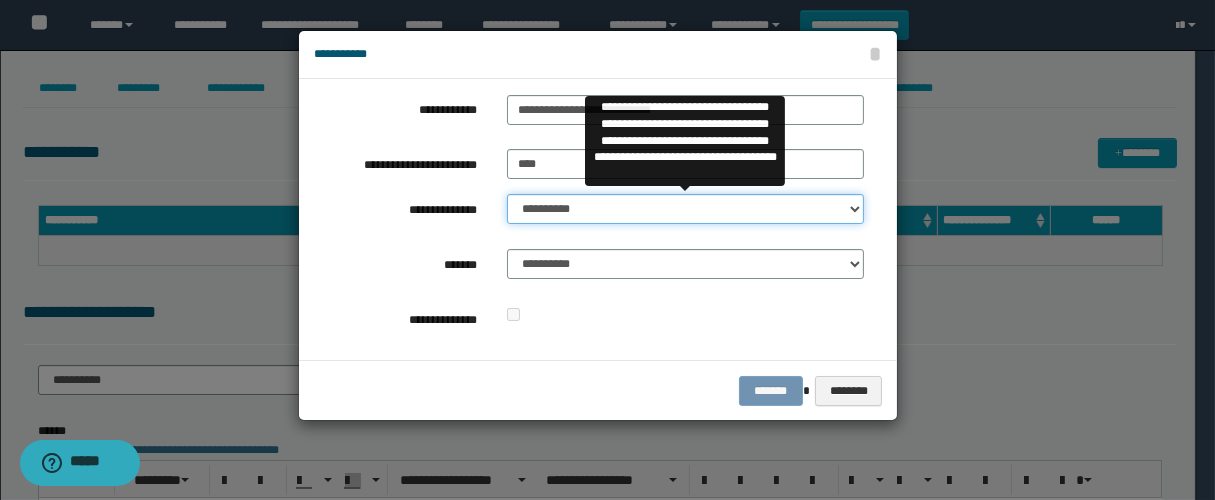 click on "**********" at bounding box center [685, 209] 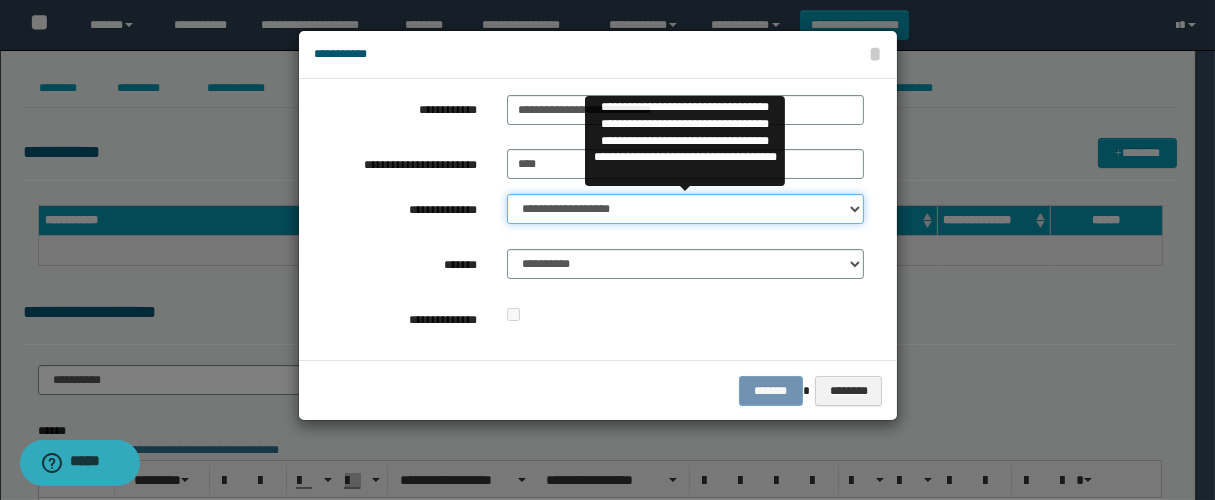 click on "**********" at bounding box center (685, 209) 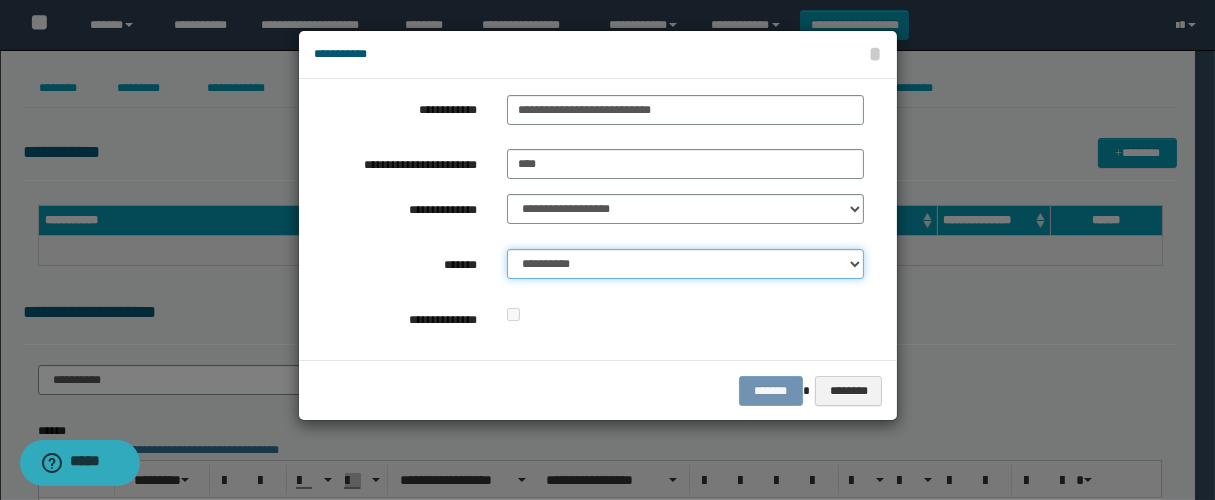drag, startPoint x: 578, startPoint y: 267, endPoint x: 628, endPoint y: 276, distance: 50.803543 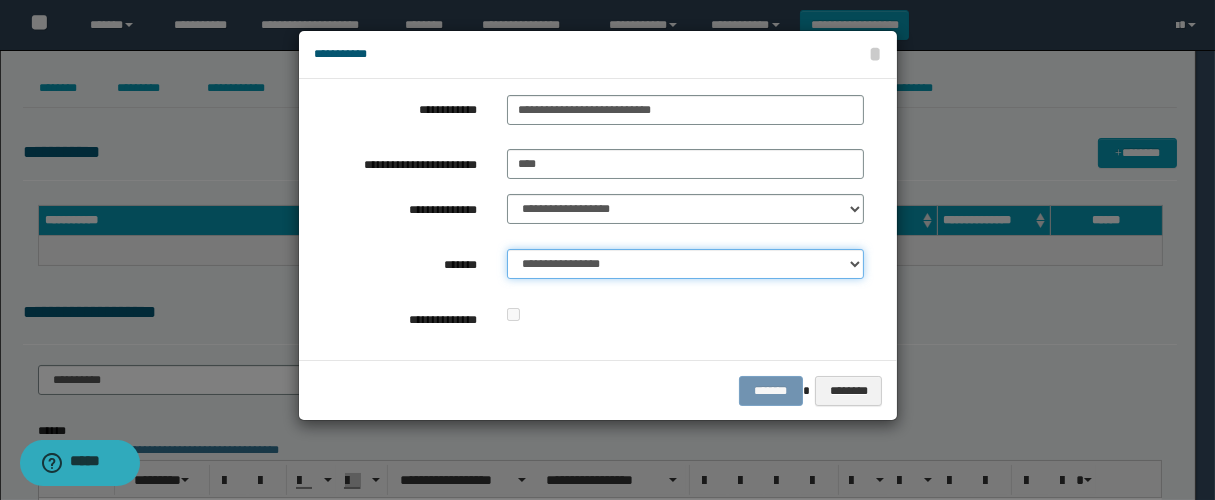 click on "**********" at bounding box center [685, 264] 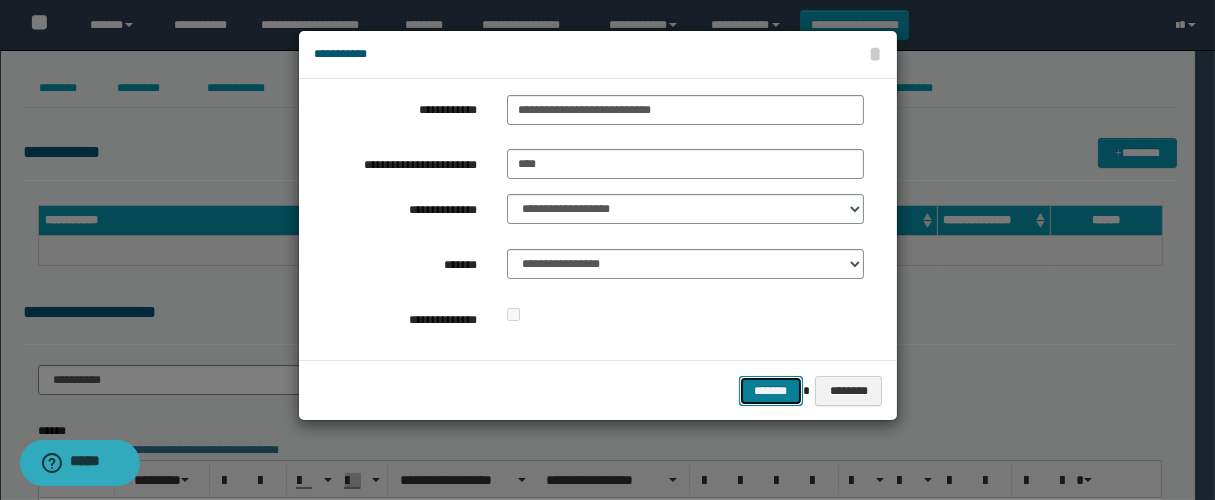 click on "*******" at bounding box center [771, 391] 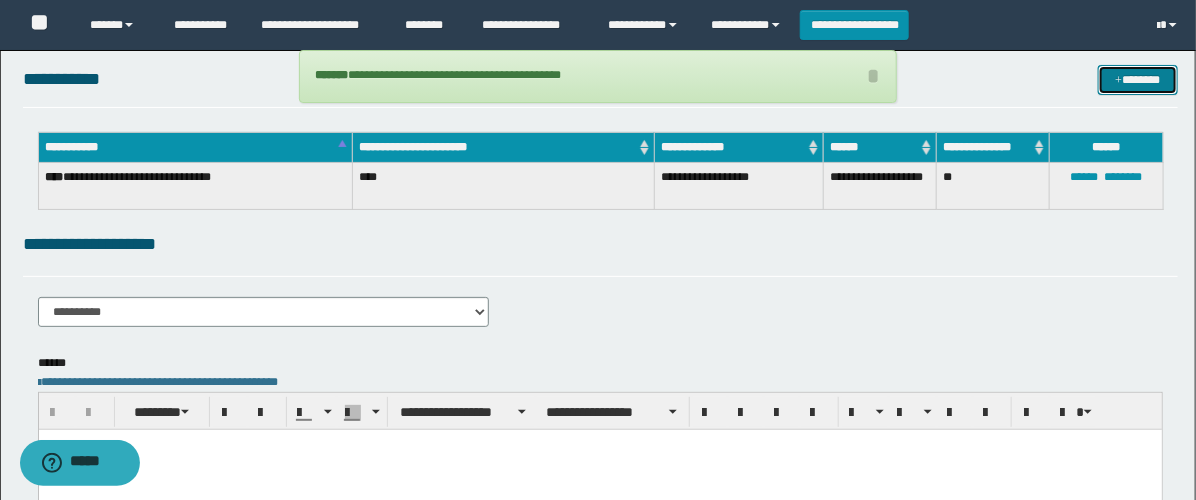scroll, scrollTop: 222, scrollLeft: 0, axis: vertical 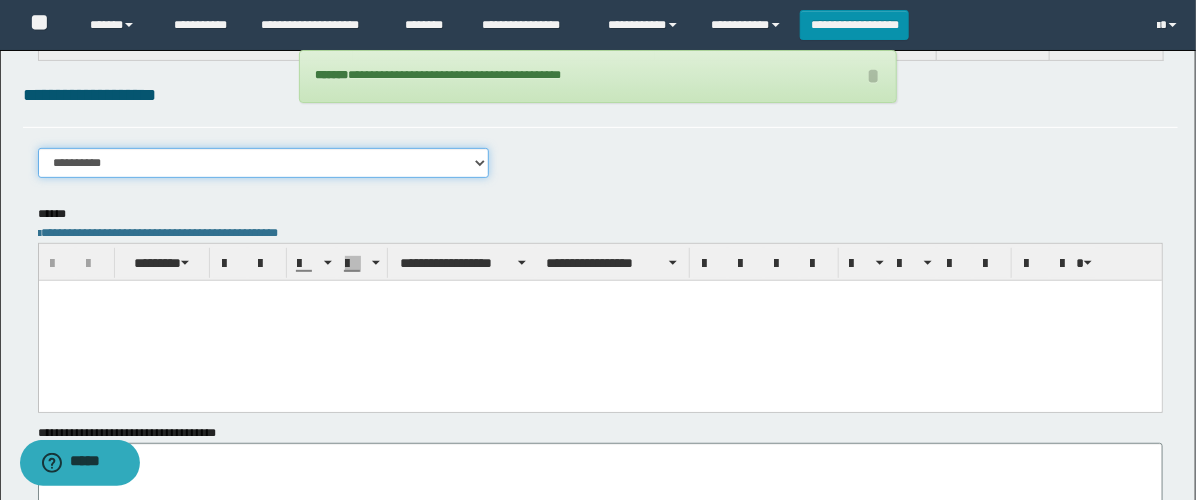 drag, startPoint x: 181, startPoint y: 172, endPoint x: 195, endPoint y: 183, distance: 17.804493 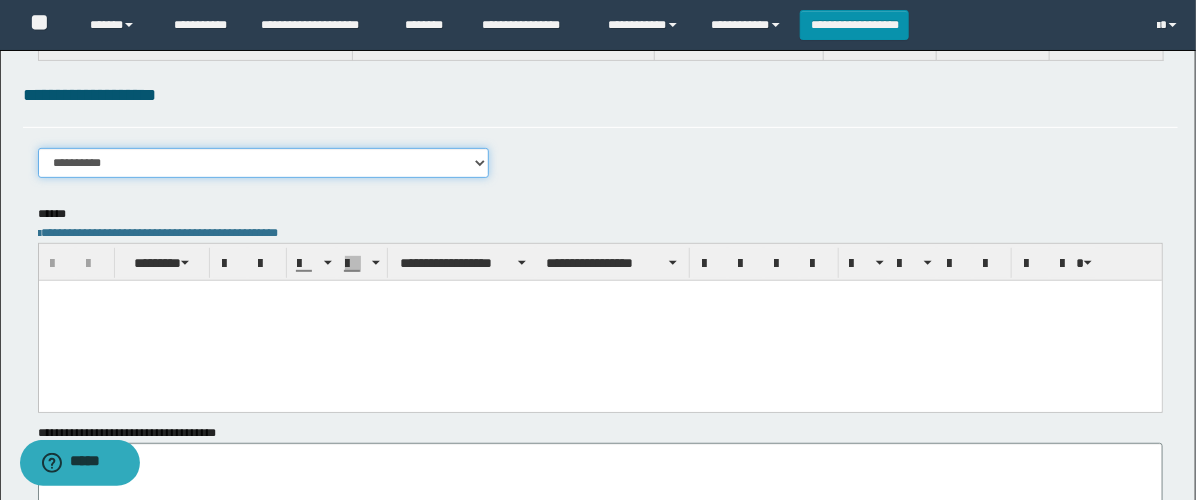 select on "****" 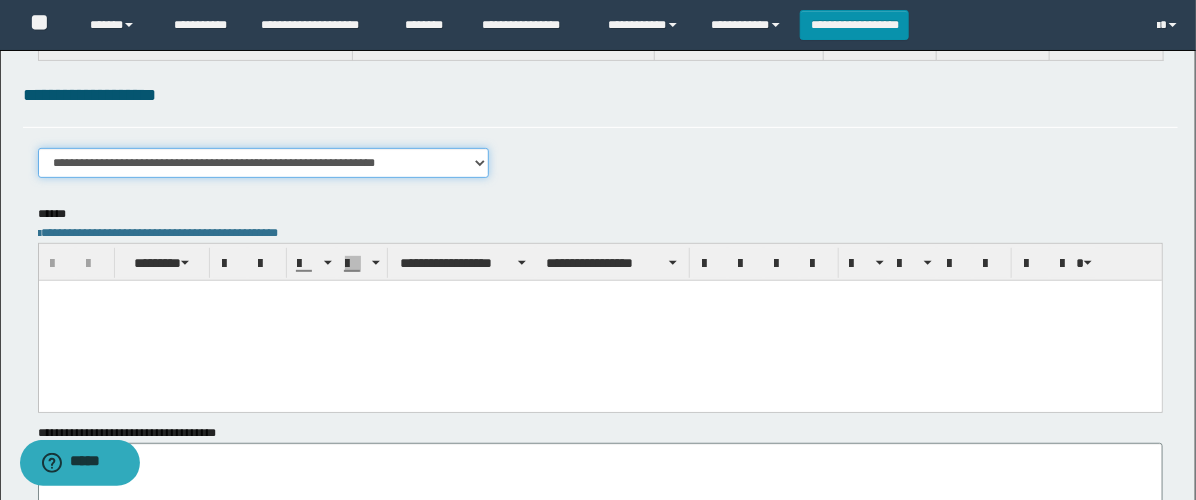 click on "**********" at bounding box center [263, 163] 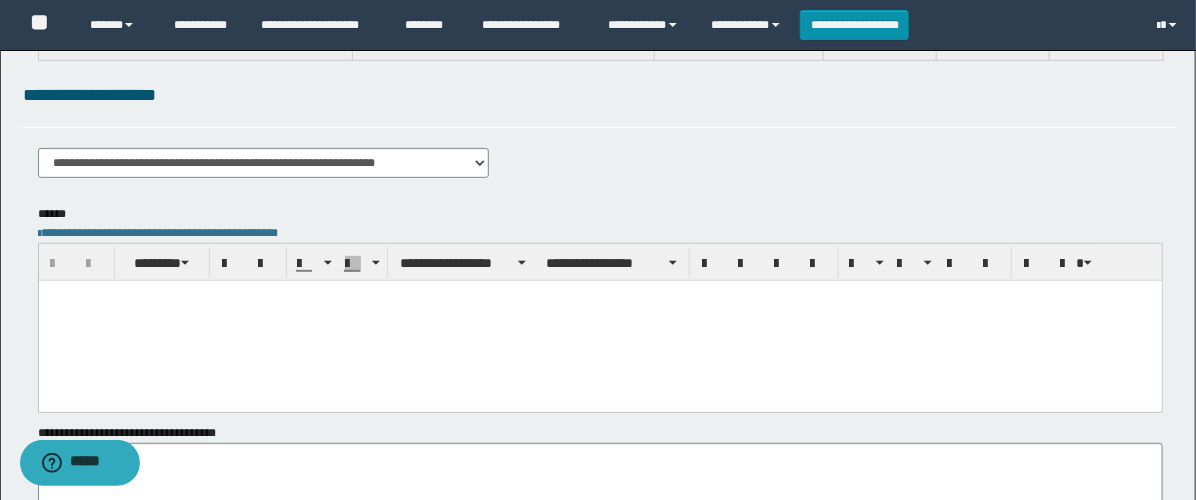 click at bounding box center (599, 320) 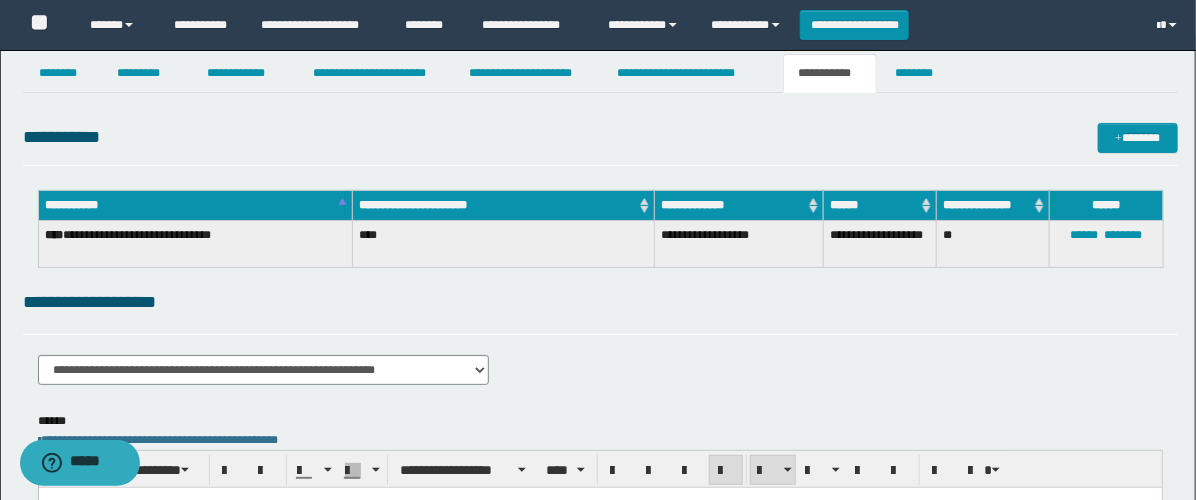 scroll, scrollTop: 111, scrollLeft: 0, axis: vertical 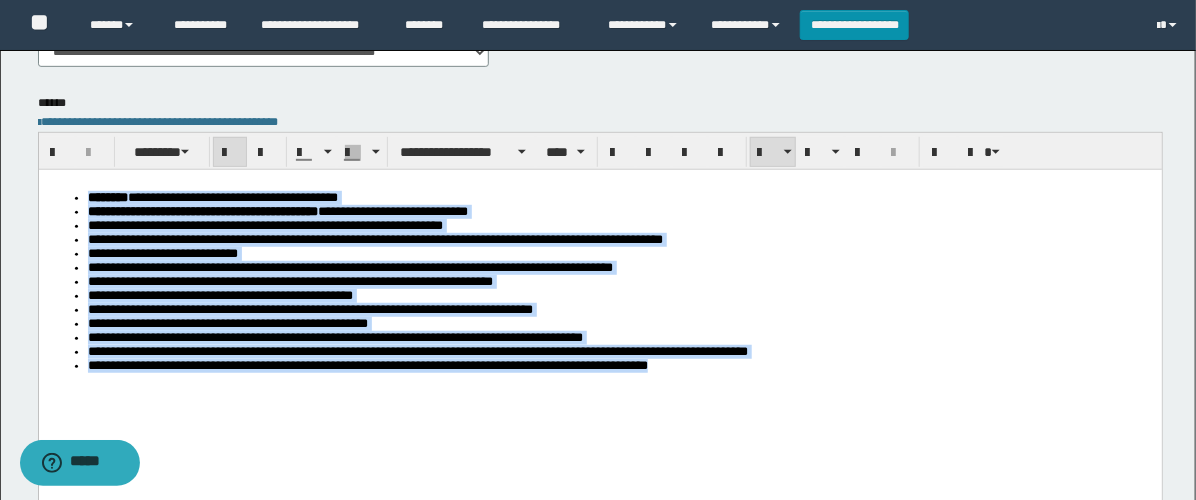 drag, startPoint x: 794, startPoint y: 417, endPoint x: -1, endPoint y: 164, distance: 834.2865 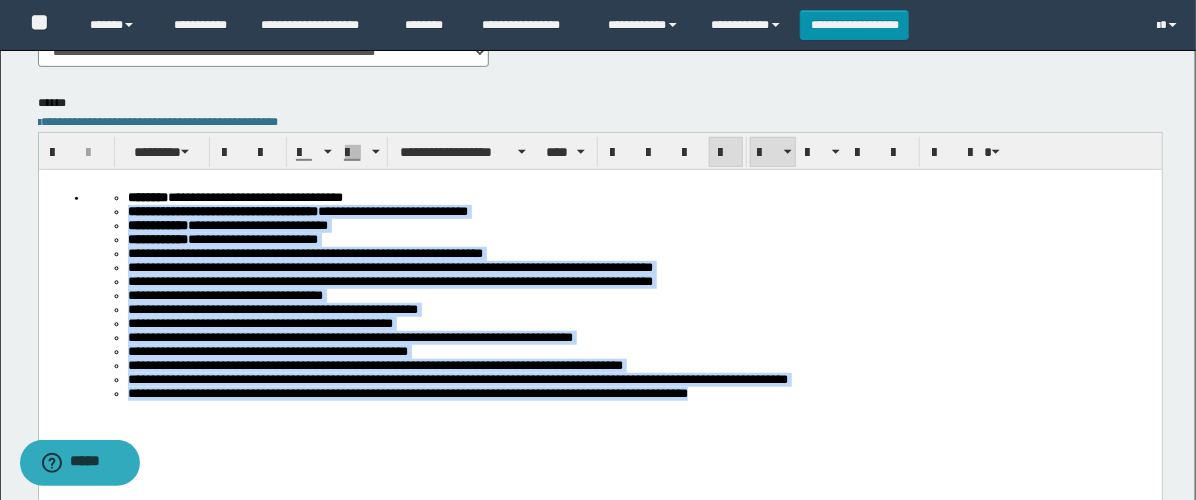 drag, startPoint x: 397, startPoint y: 375, endPoint x: -1, endPoint y: 201, distance: 434.3731 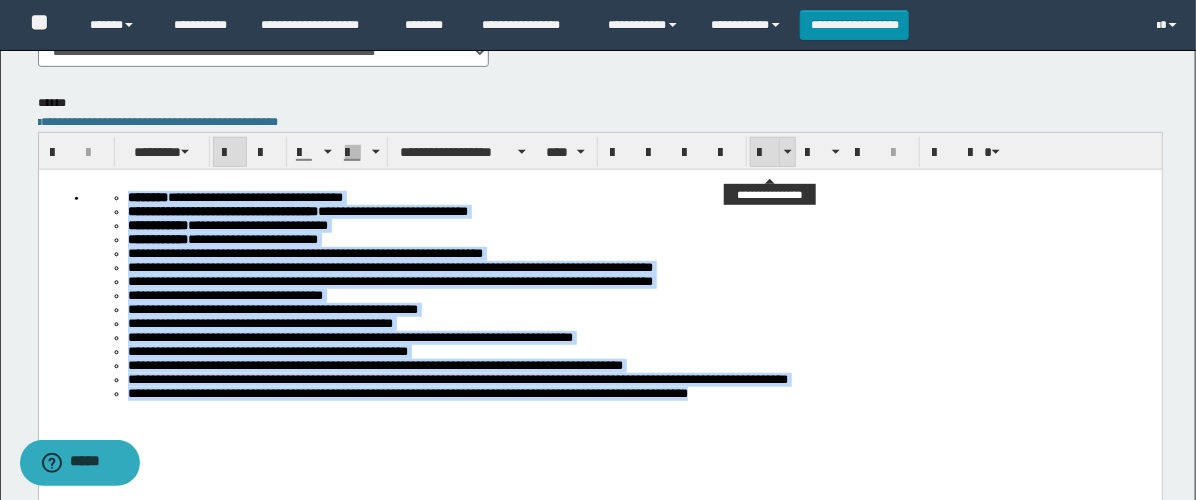 click at bounding box center [765, 153] 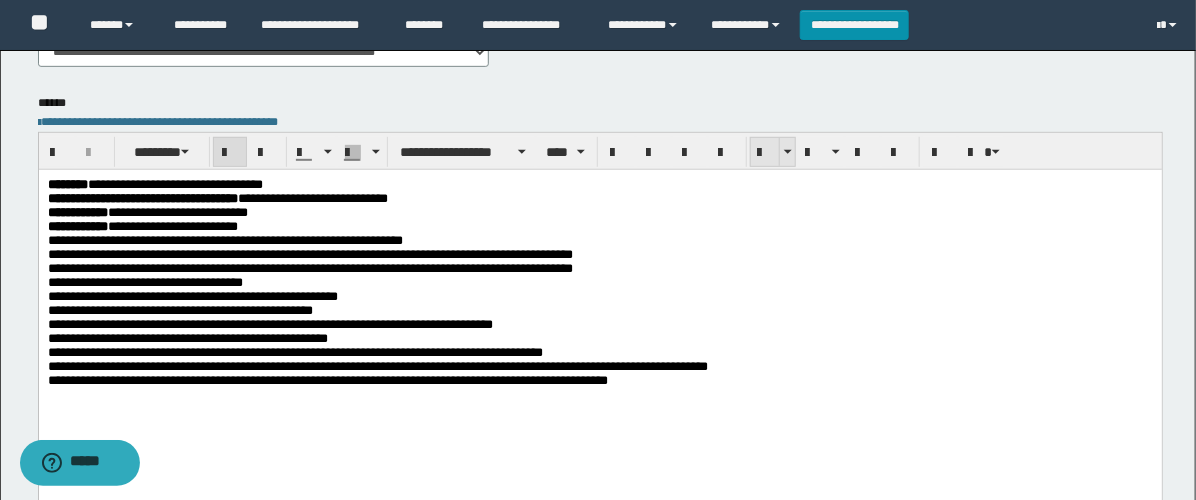 click at bounding box center (765, 153) 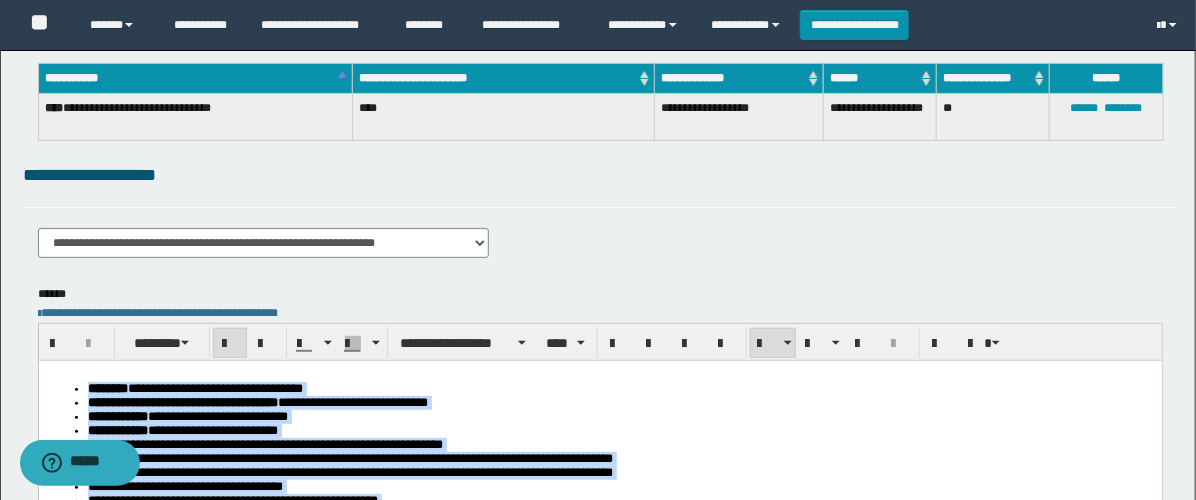 scroll, scrollTop: 0, scrollLeft: 0, axis: both 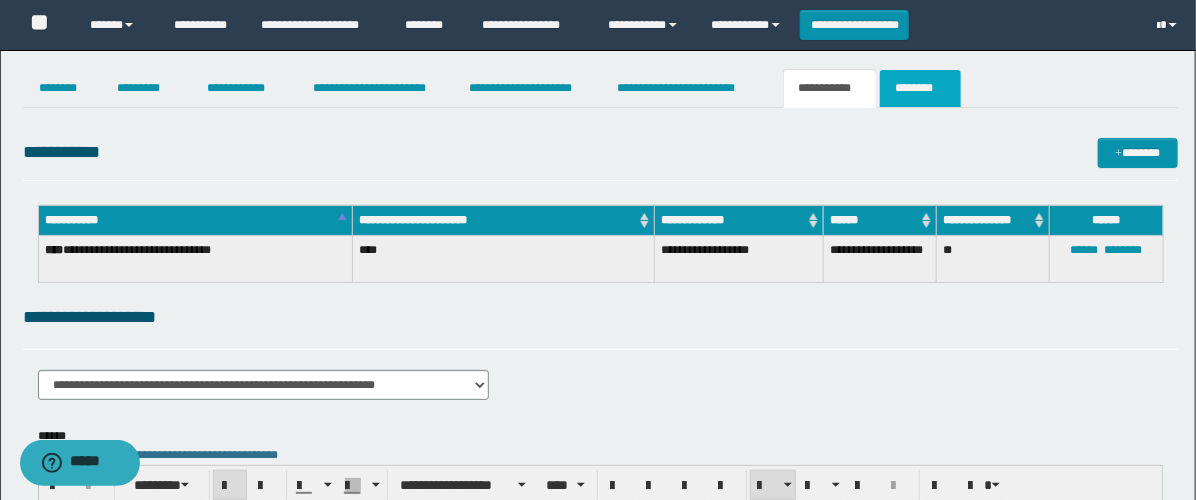 click on "********" at bounding box center [920, 88] 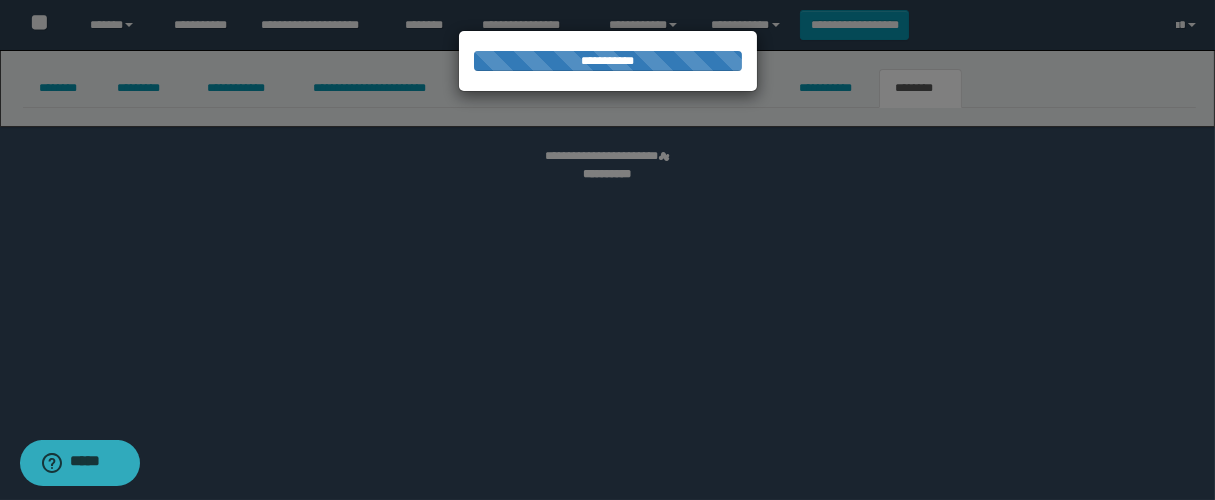 select 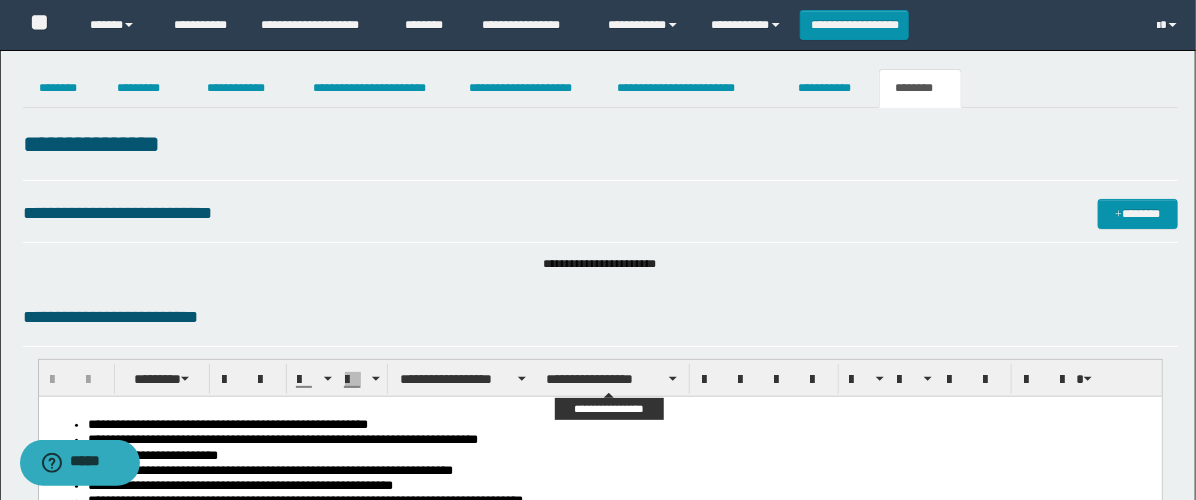 scroll, scrollTop: 222, scrollLeft: 0, axis: vertical 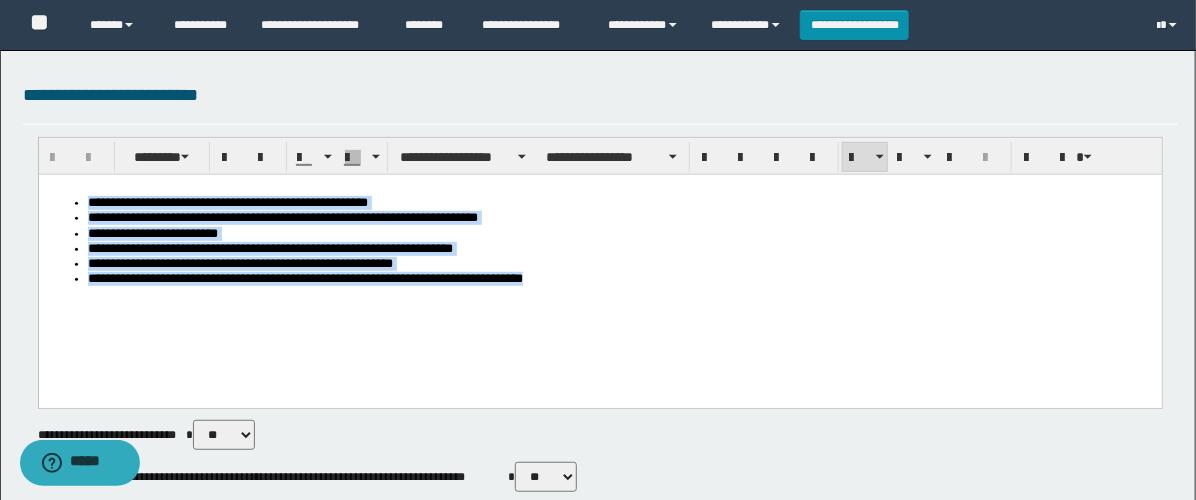 drag, startPoint x: 414, startPoint y: 309, endPoint x: -1, endPoint y: 151, distance: 444.0597 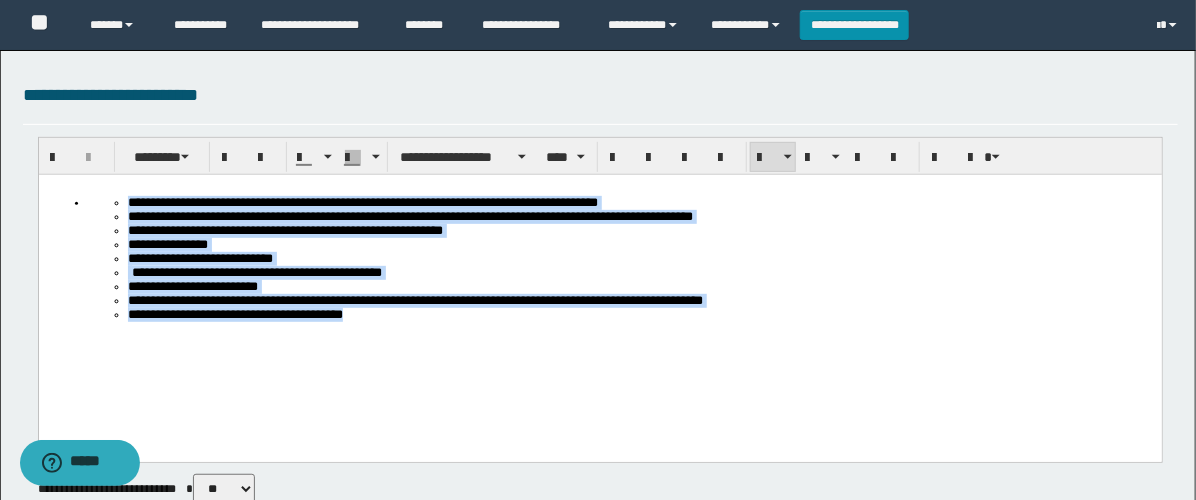 drag, startPoint x: 387, startPoint y: 342, endPoint x: -1, endPoint y: 153, distance: 431.5843 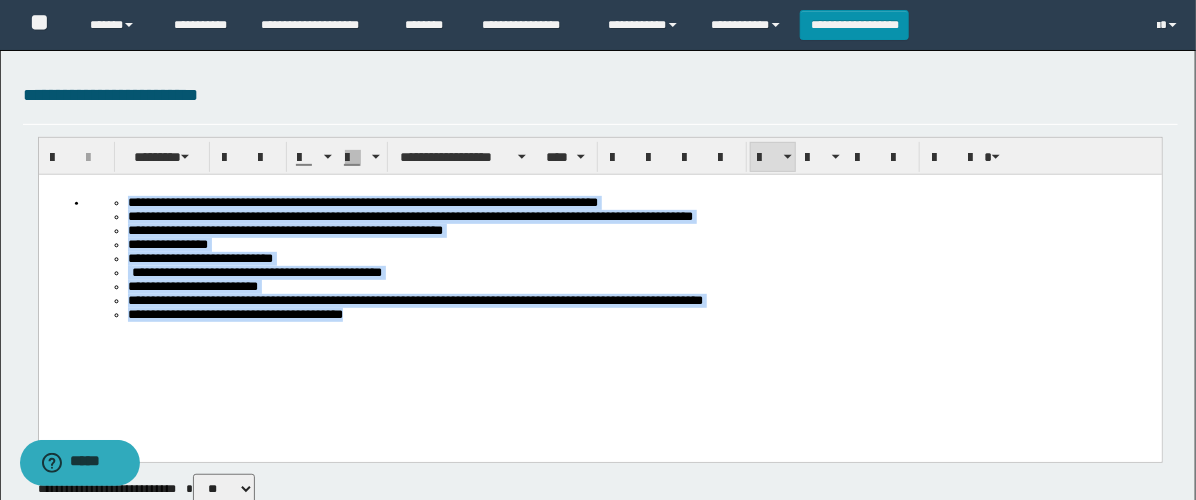 click on "**********" at bounding box center [599, 292] 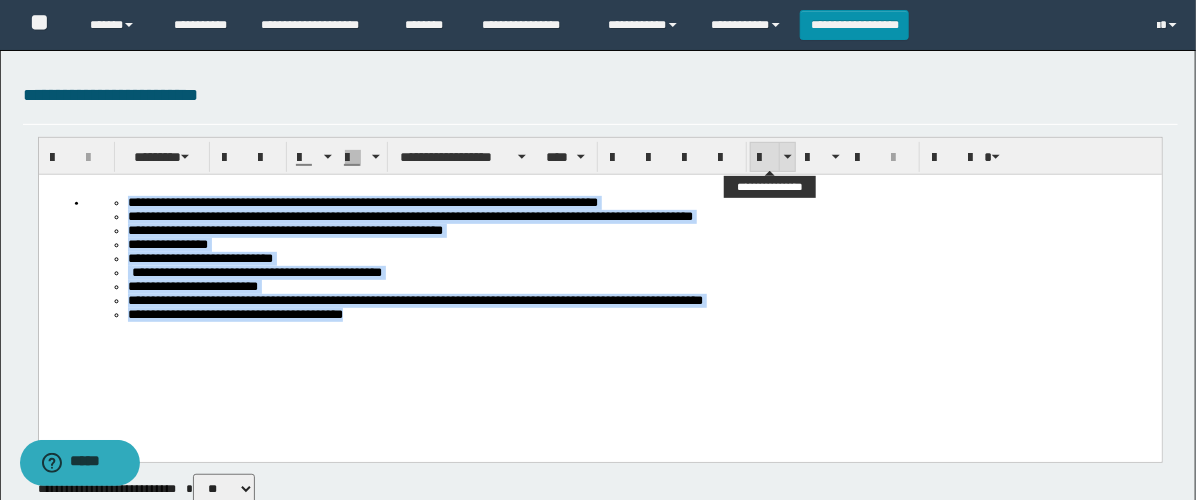 click at bounding box center (765, 157) 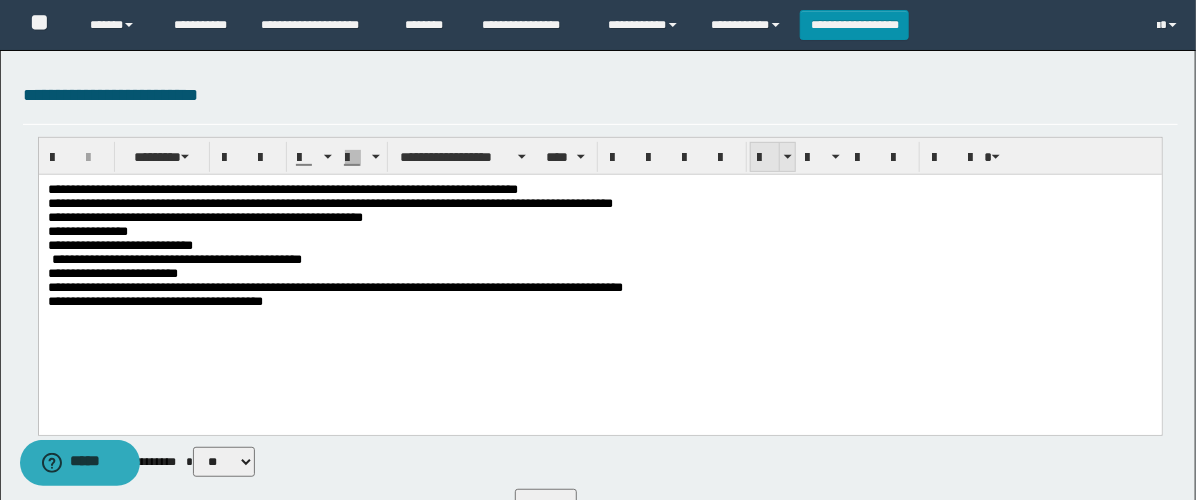 click at bounding box center [765, 157] 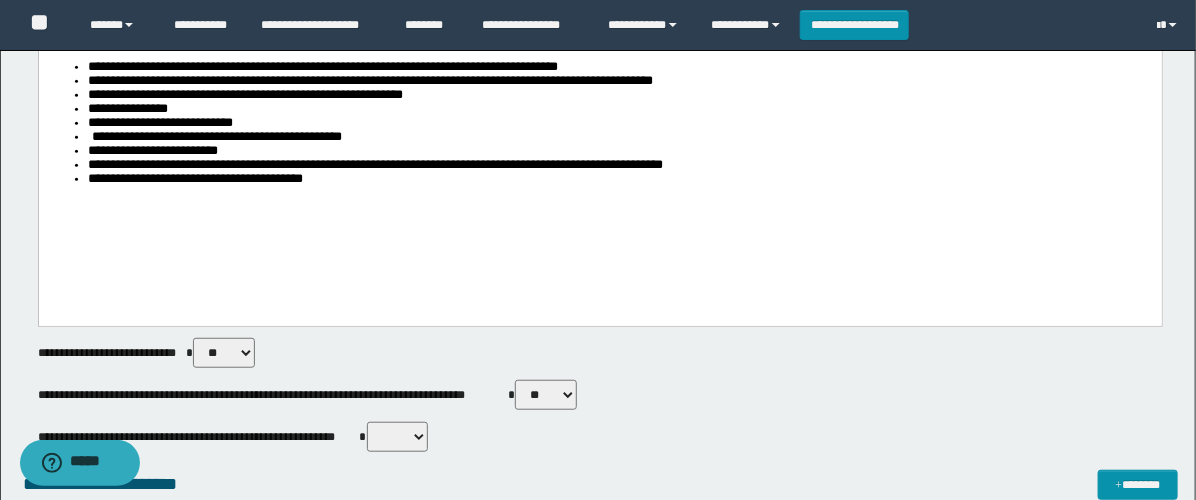scroll, scrollTop: 555, scrollLeft: 0, axis: vertical 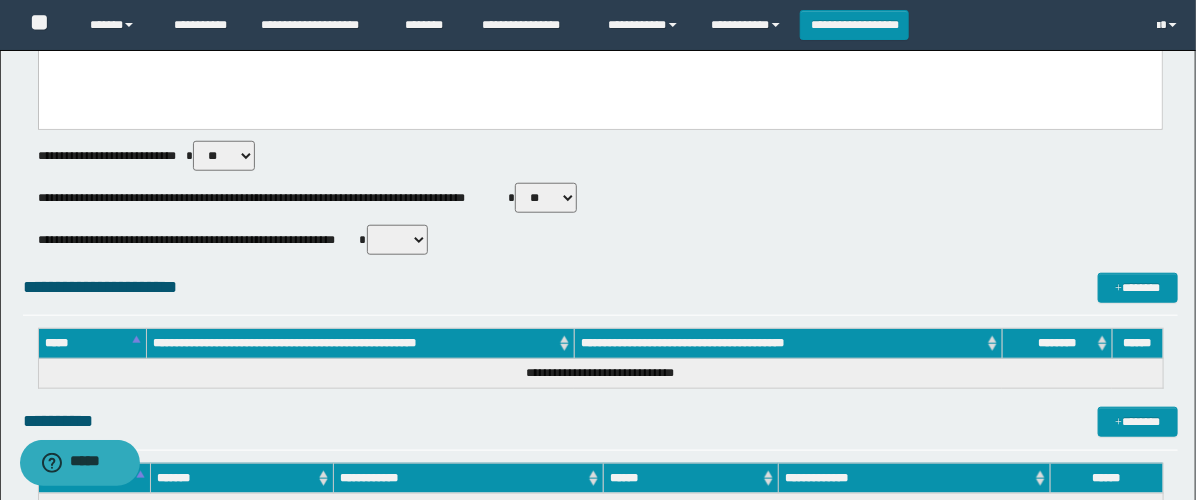 drag, startPoint x: 520, startPoint y: 192, endPoint x: 539, endPoint y: 209, distance: 25.495098 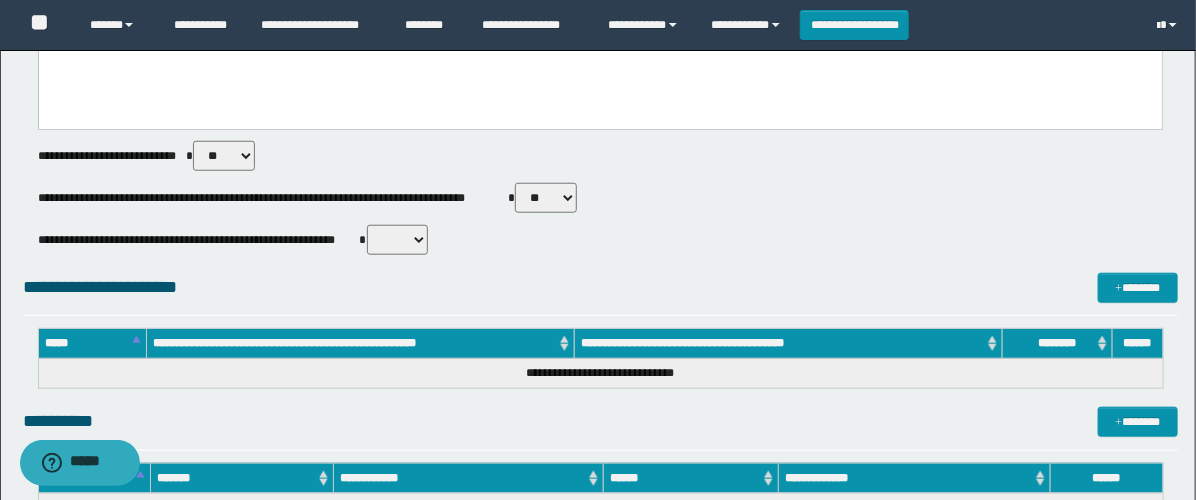 select on "****" 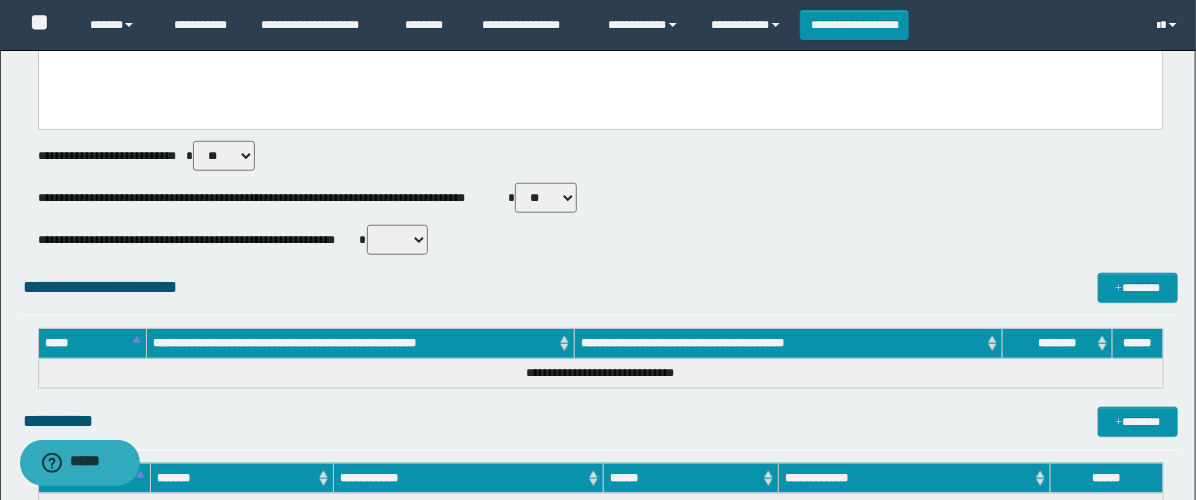 click on "**
**" at bounding box center (546, 198) 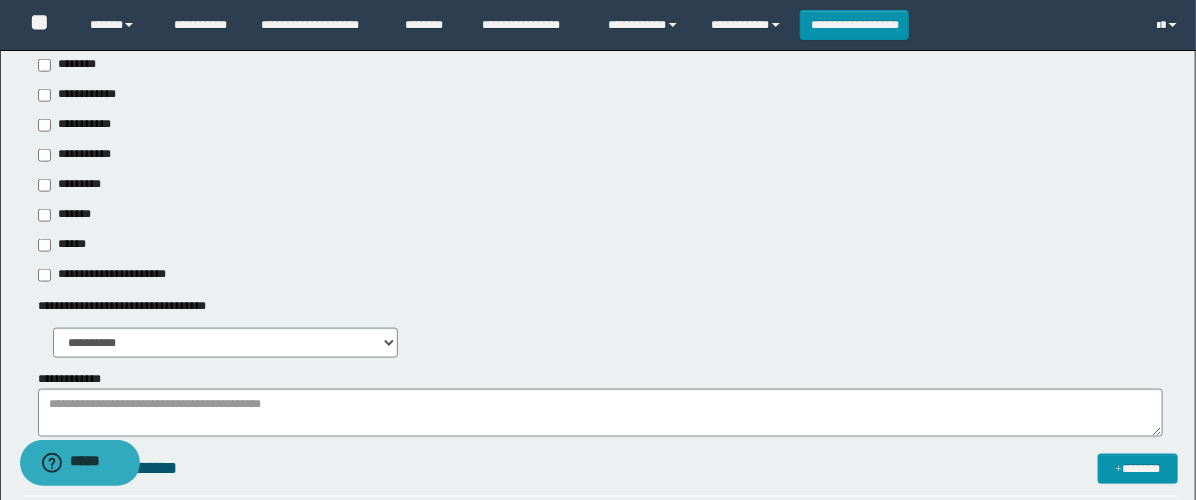 scroll, scrollTop: 666, scrollLeft: 0, axis: vertical 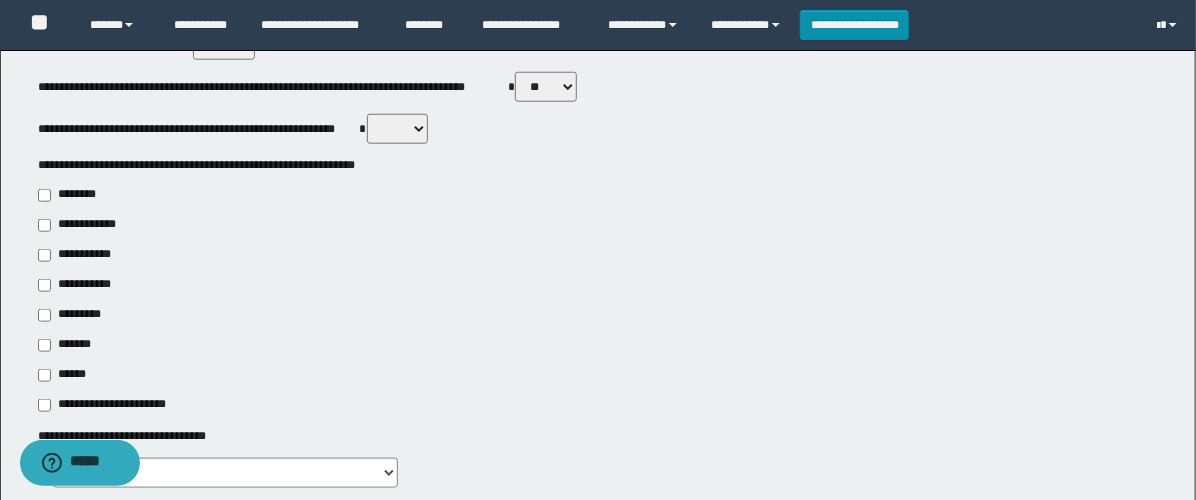 click on "**********" at bounding box center (81, 255) 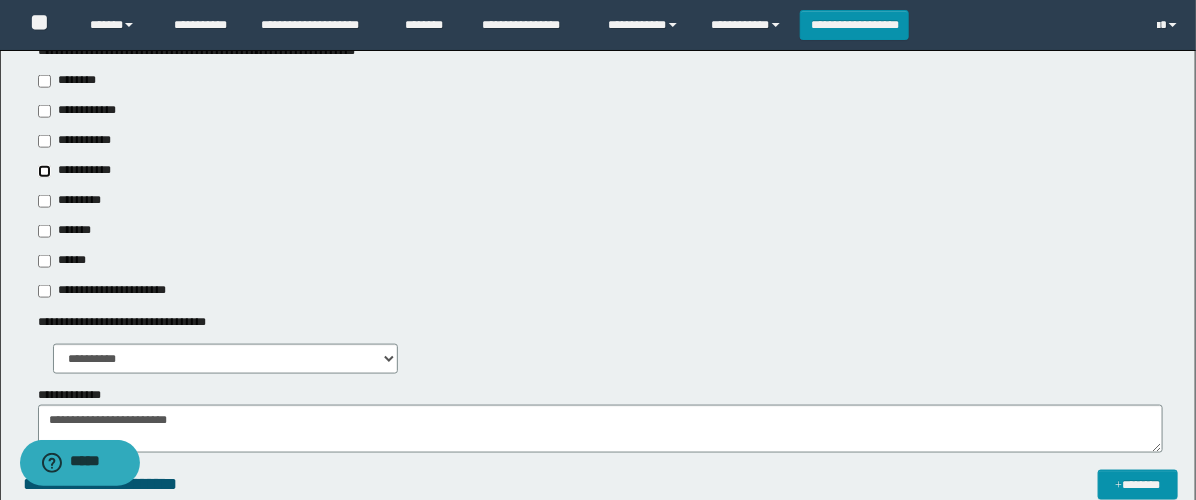 scroll, scrollTop: 888, scrollLeft: 0, axis: vertical 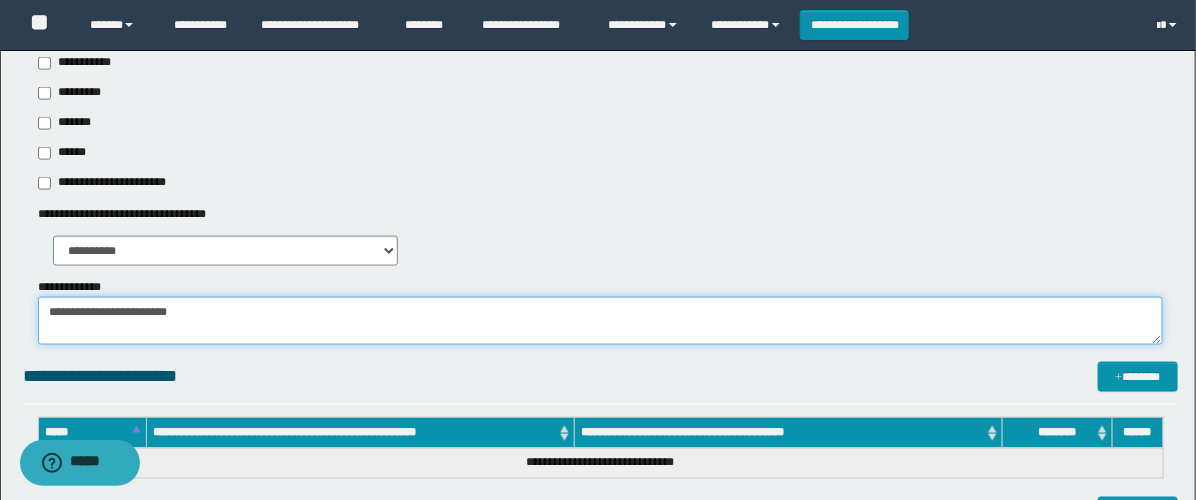 click on "**********" at bounding box center (600, 321) 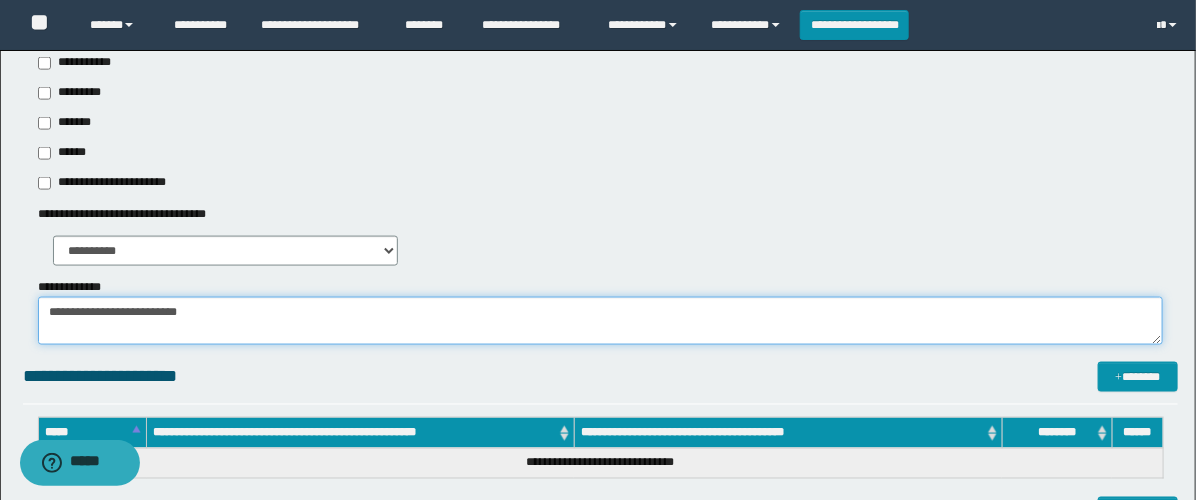 paste on "**********" 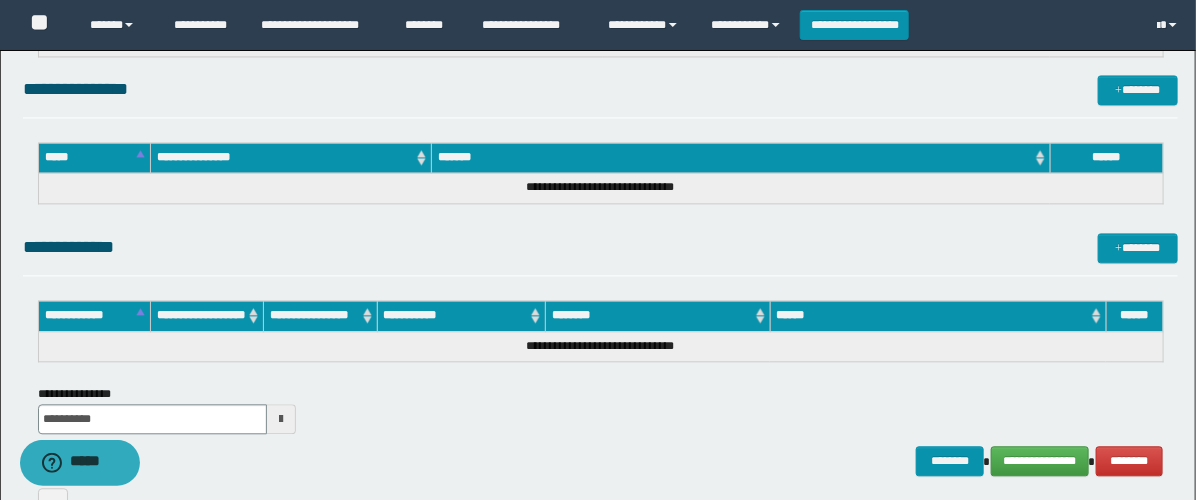 scroll, scrollTop: 1598, scrollLeft: 0, axis: vertical 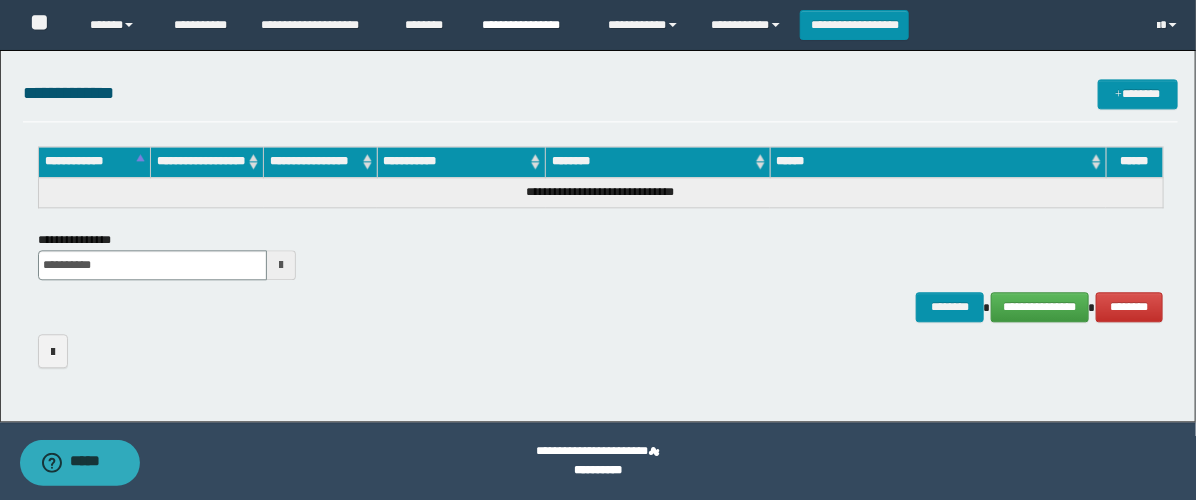 type on "**********" 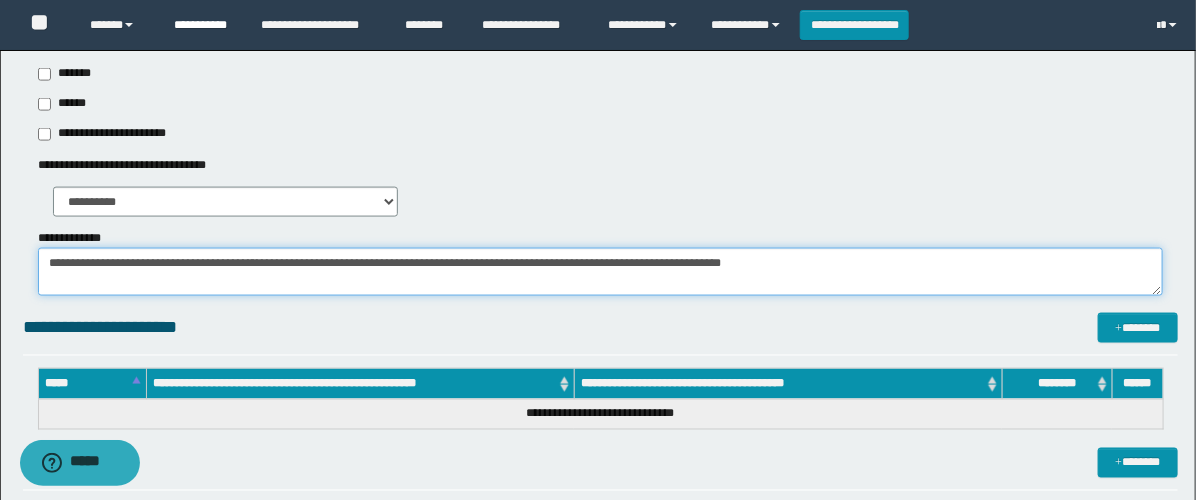 scroll, scrollTop: 820, scrollLeft: 0, axis: vertical 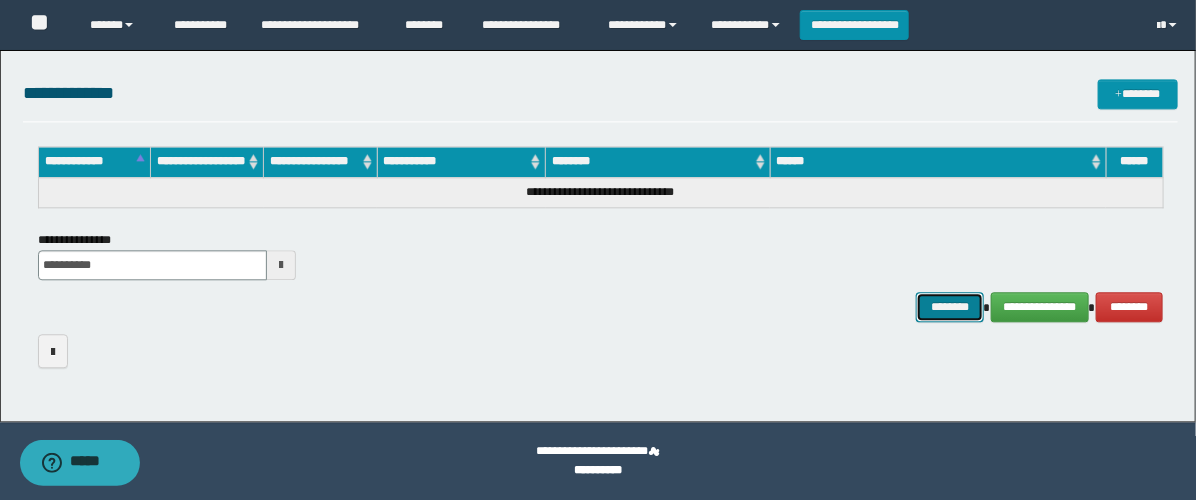 click on "********" at bounding box center (950, 307) 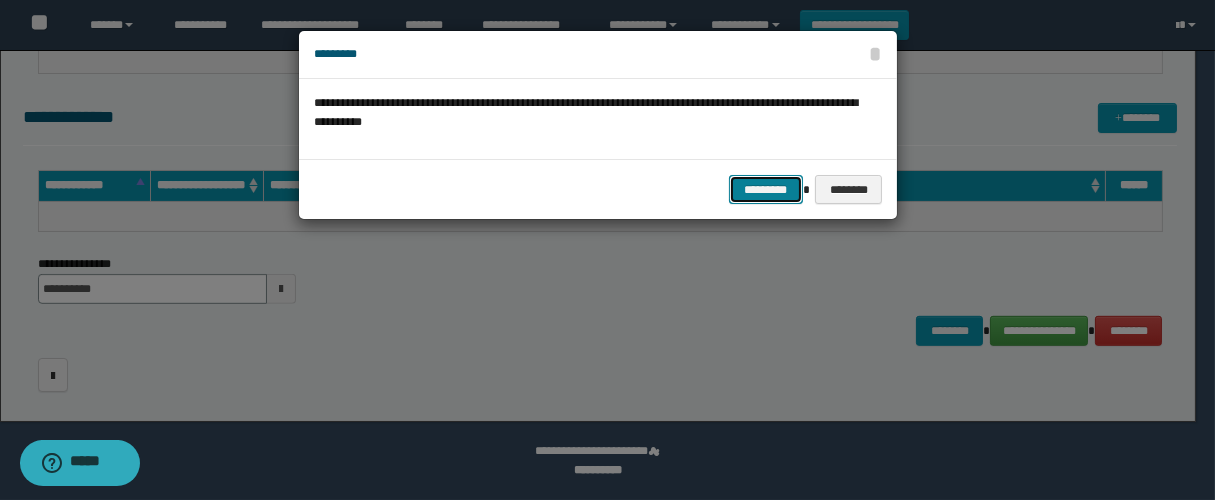 click on "*********" at bounding box center (766, 190) 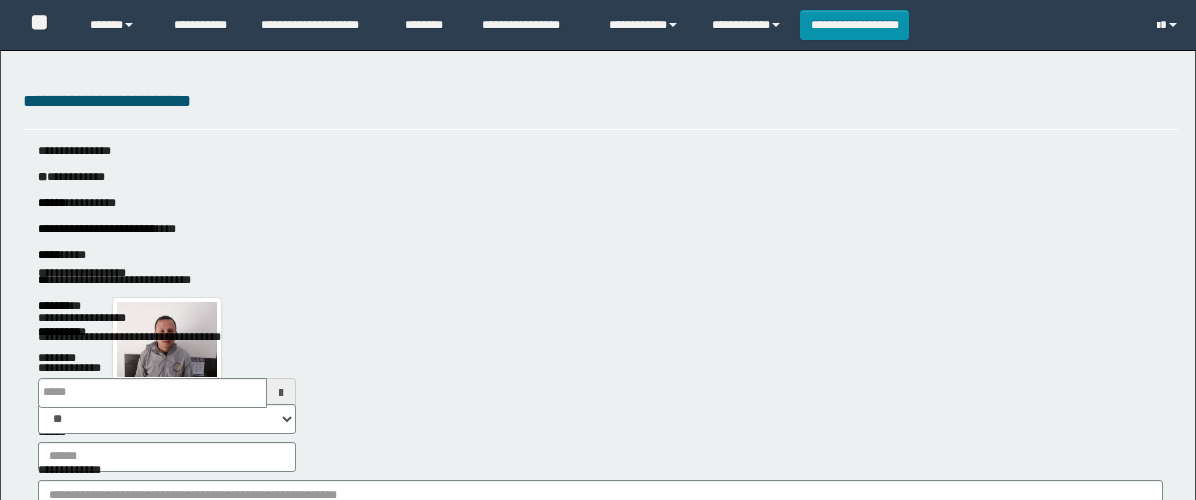 scroll, scrollTop: 0, scrollLeft: 0, axis: both 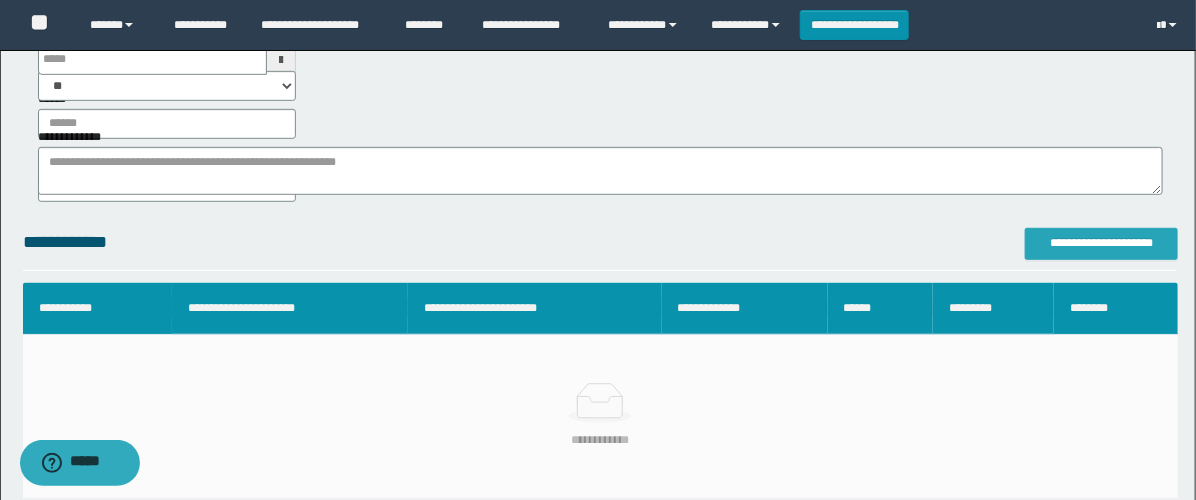 click on "**********" at bounding box center [1101, 243] 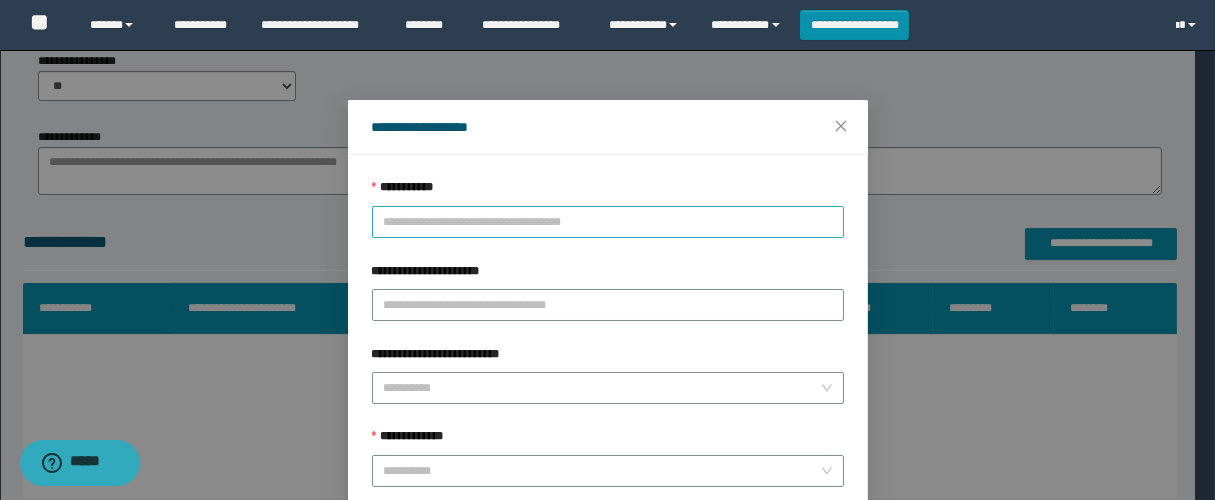 click on "**********" at bounding box center [608, 222] 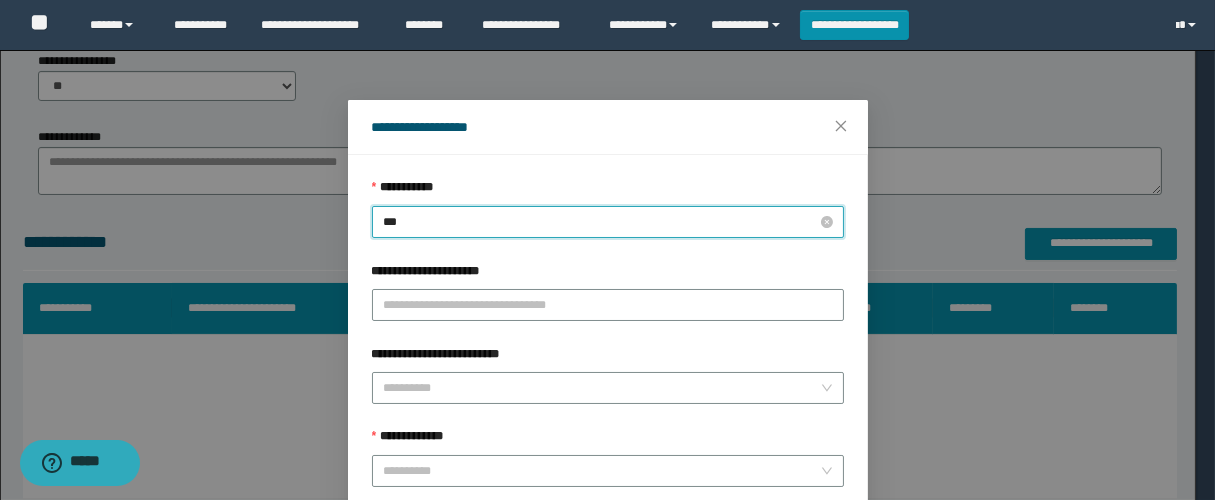 type on "****" 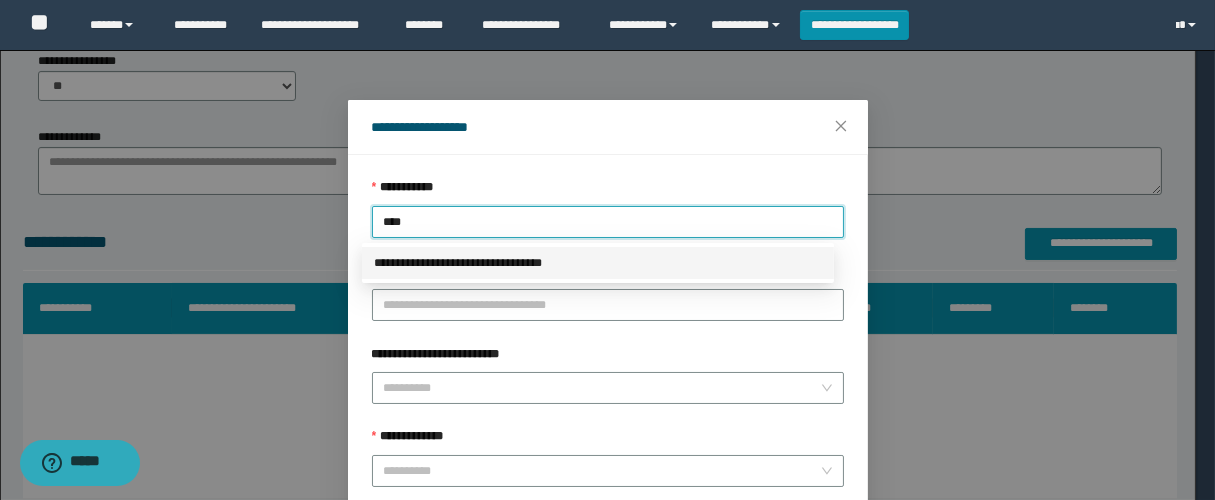click on "**********" at bounding box center [598, 263] 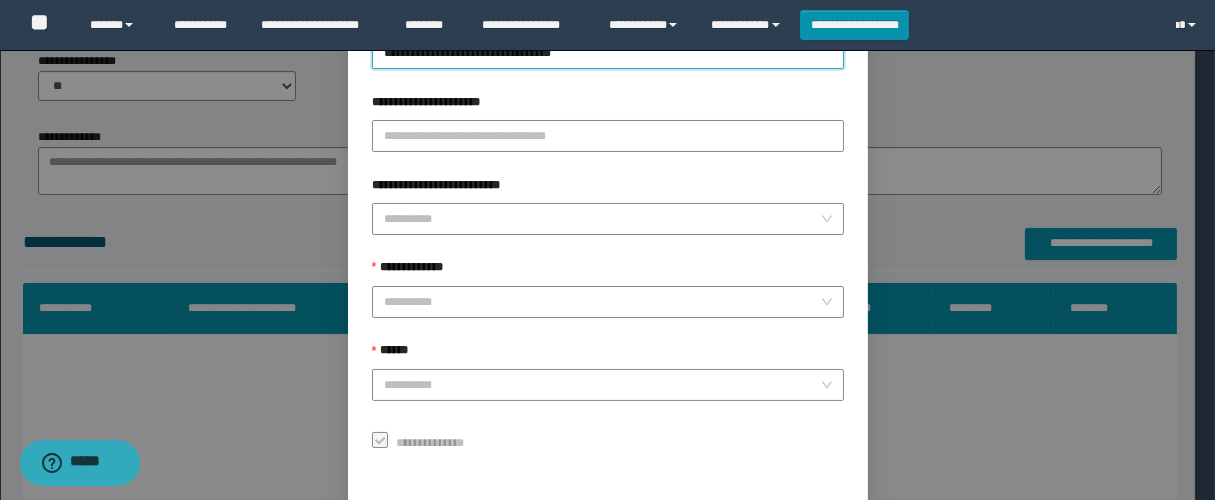 scroll, scrollTop: 222, scrollLeft: 0, axis: vertical 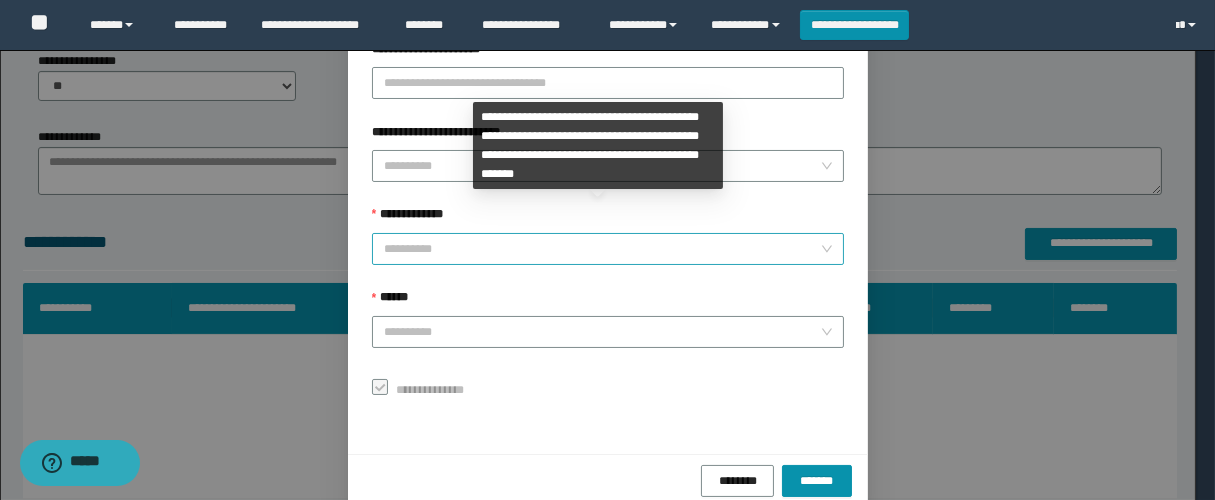 click on "**********" at bounding box center (602, 249) 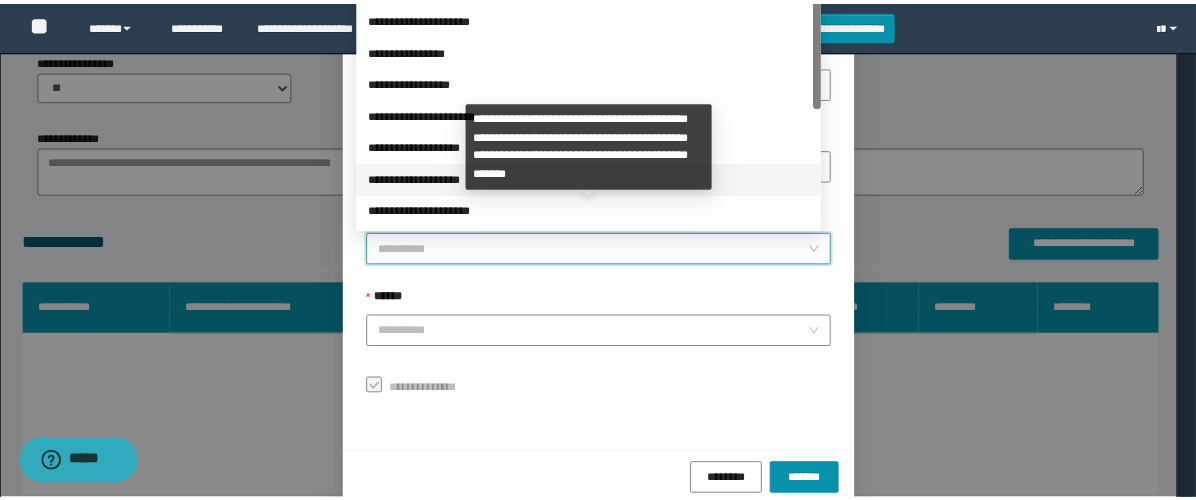 scroll, scrollTop: 224, scrollLeft: 0, axis: vertical 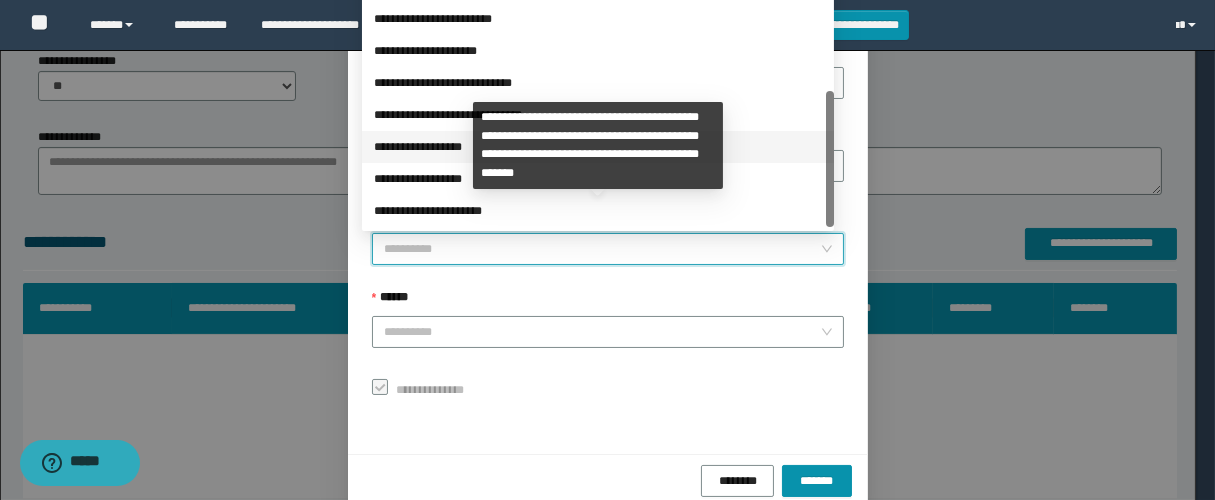 click on "**********" at bounding box center [598, 147] 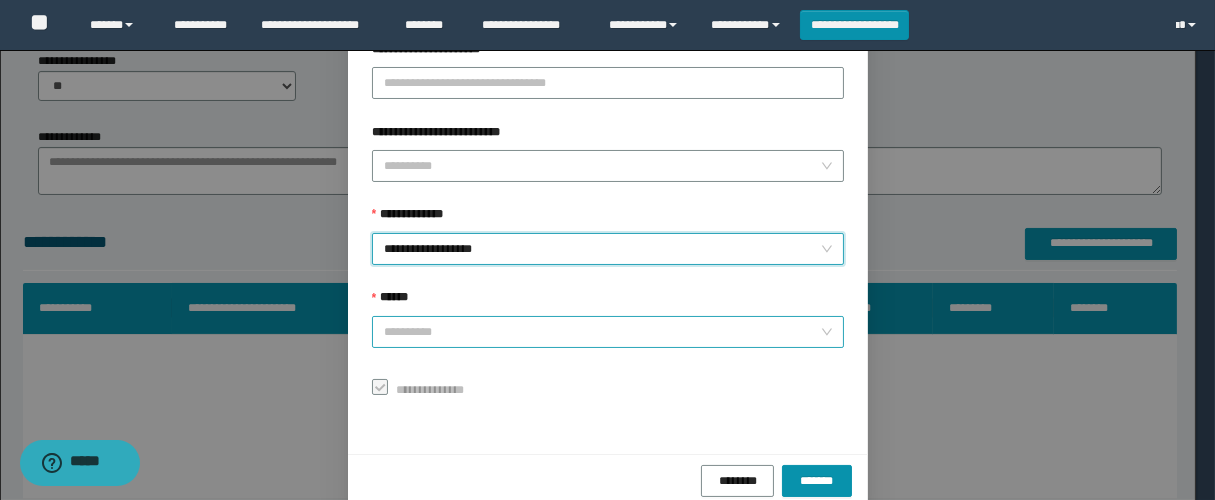 click on "******" at bounding box center [602, 332] 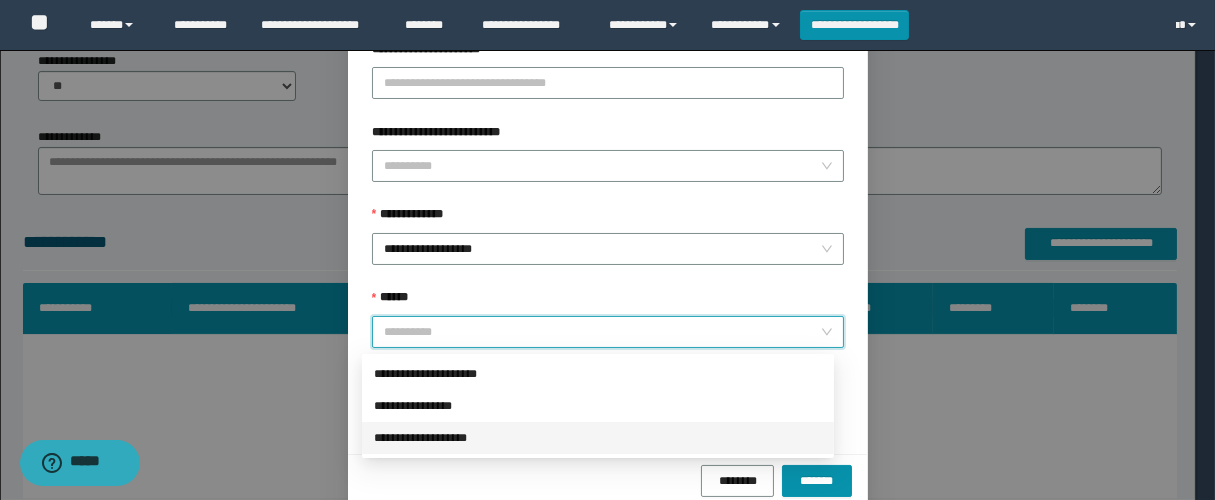 click on "**********" at bounding box center [598, 438] 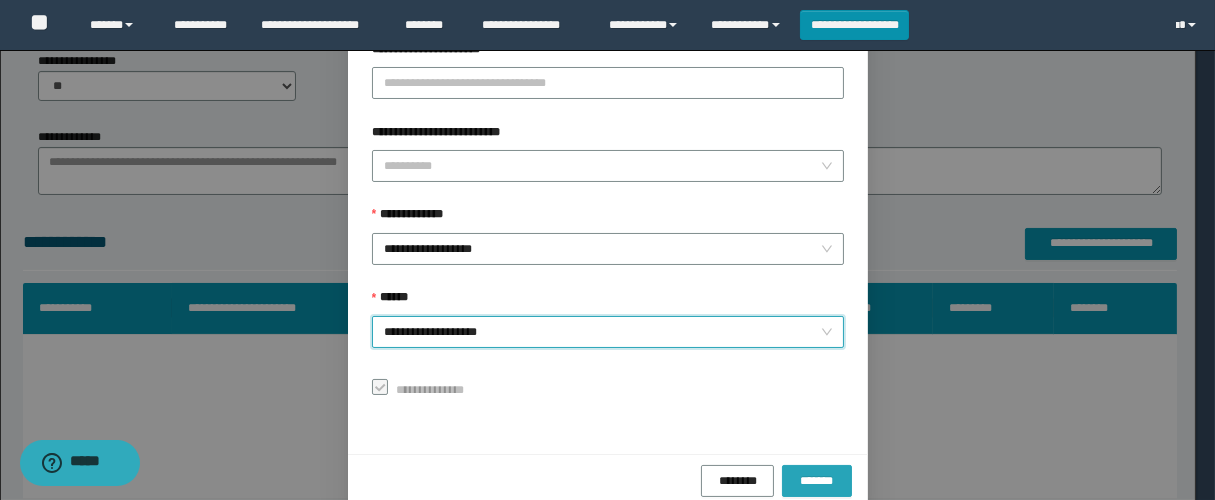 click on "*******" at bounding box center (817, 480) 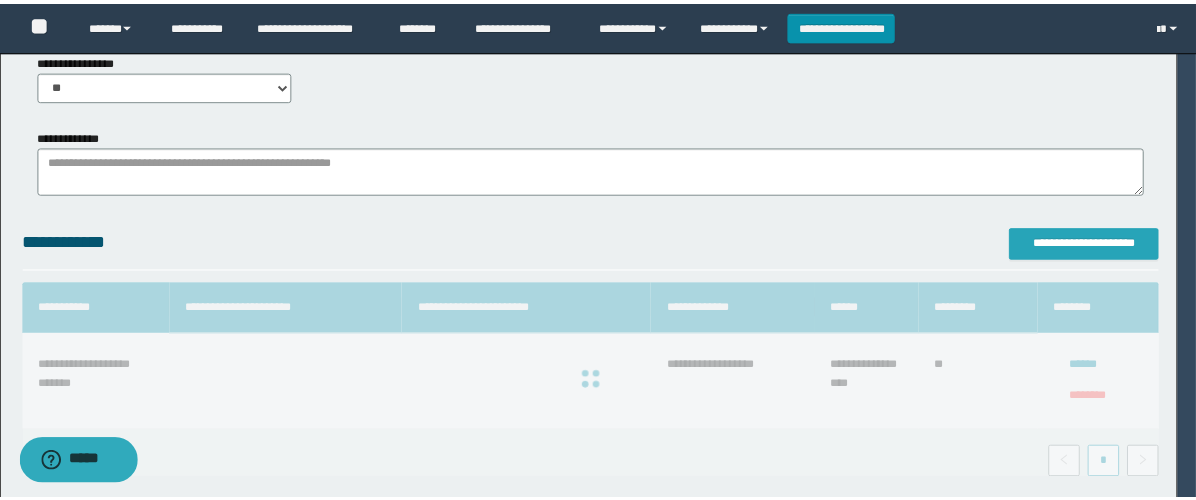 scroll, scrollTop: 0, scrollLeft: 0, axis: both 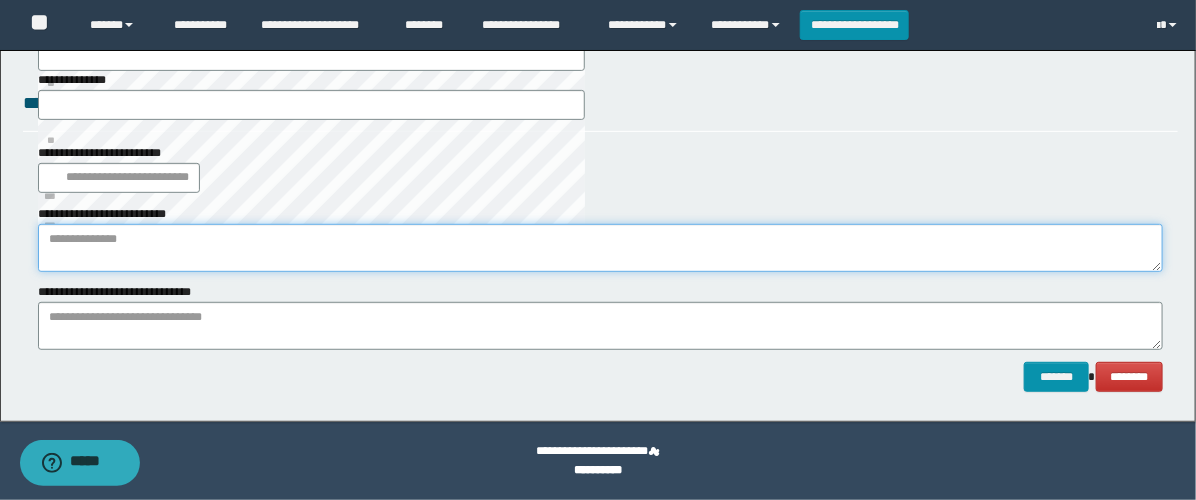 click at bounding box center (600, 248) 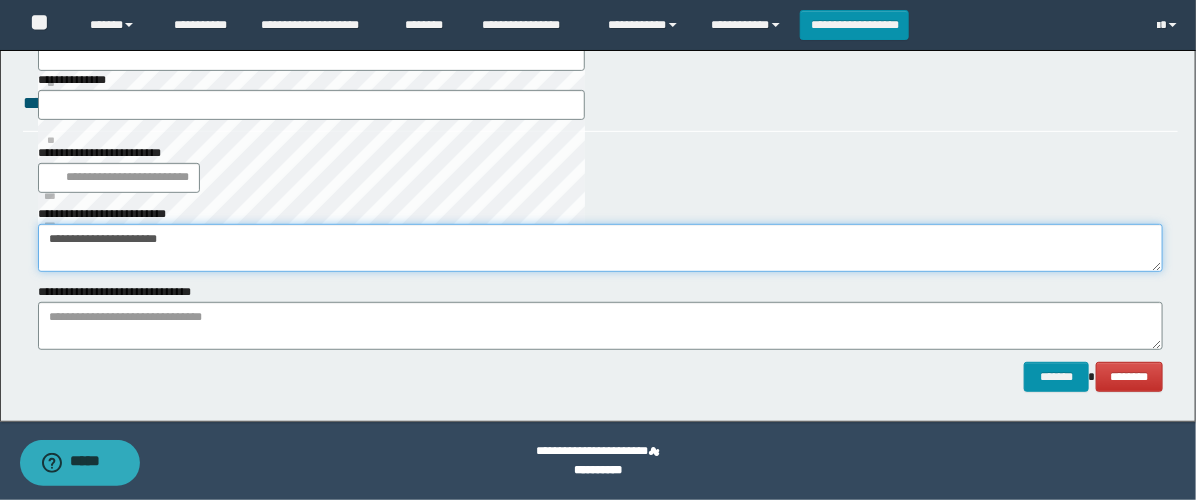 type on "**********" 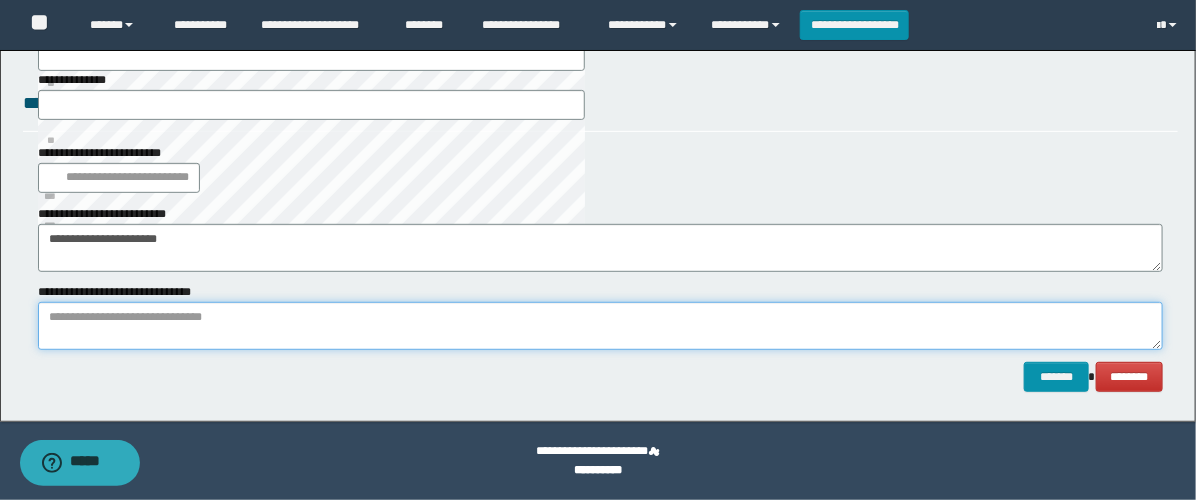 click at bounding box center [600, 326] 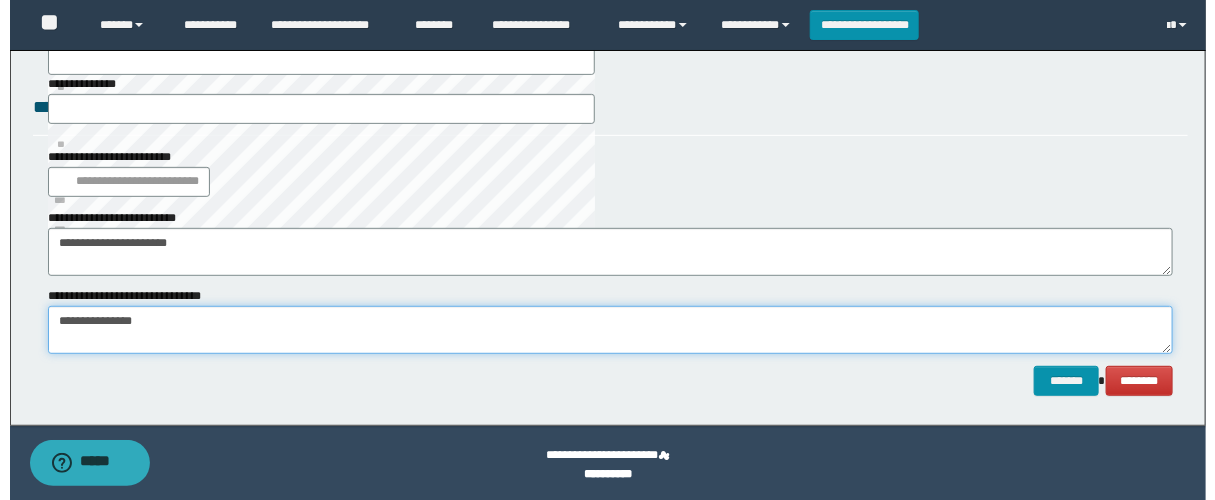 scroll, scrollTop: 2946, scrollLeft: 0, axis: vertical 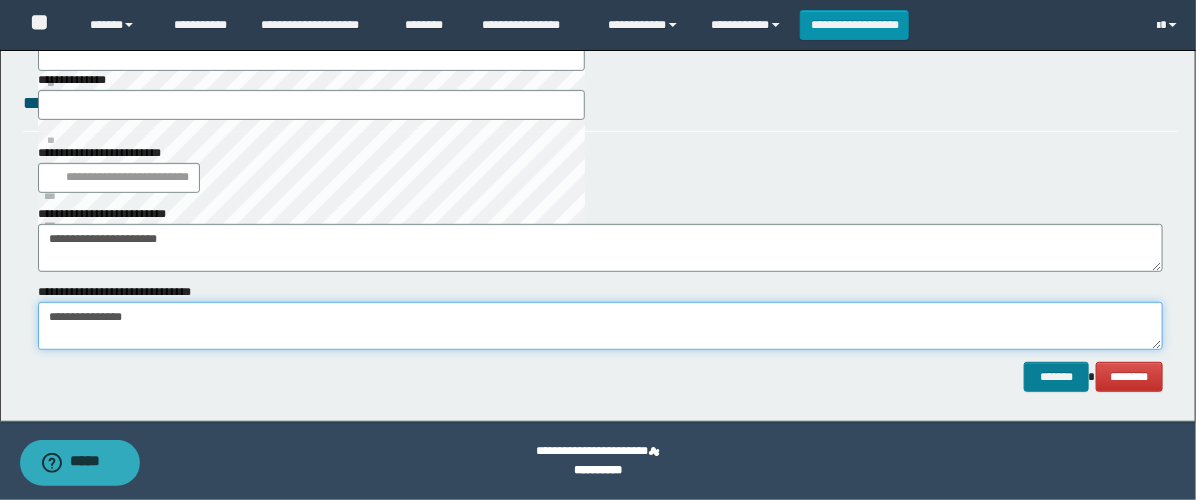type on "**********" 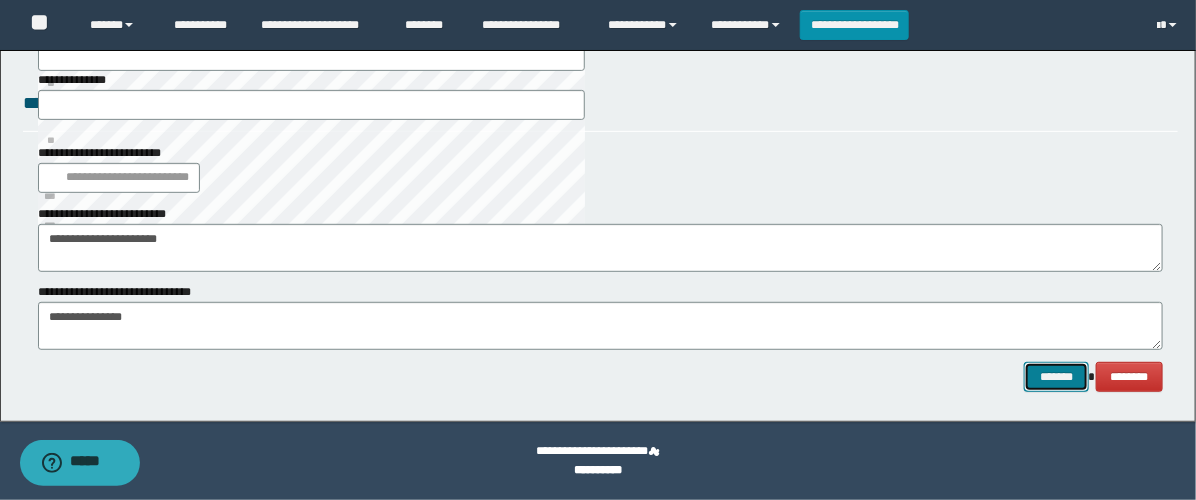 click on "*******" at bounding box center (1056, 377) 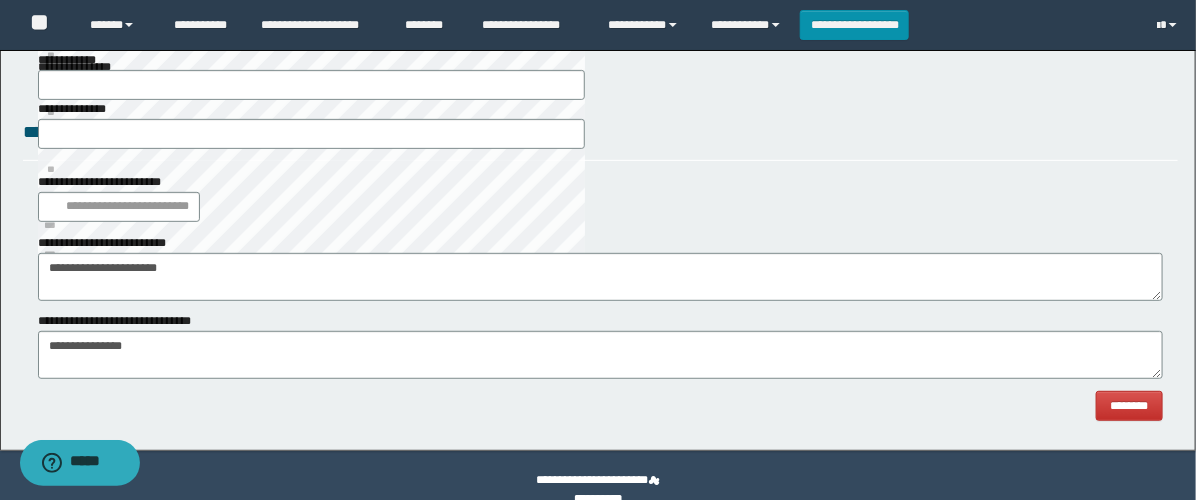 scroll, scrollTop: 2946, scrollLeft: 0, axis: vertical 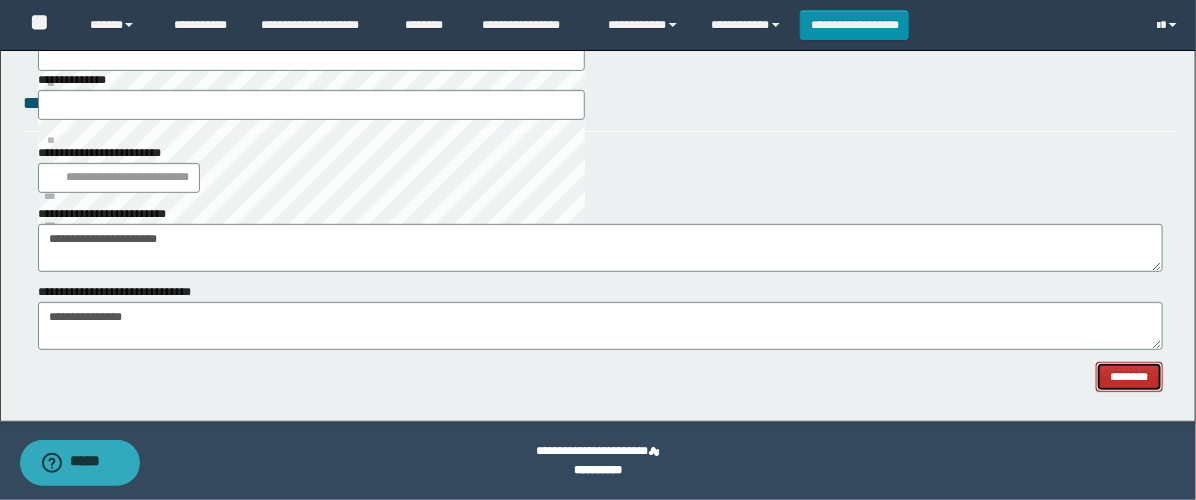 click on "********" at bounding box center [1129, 377] 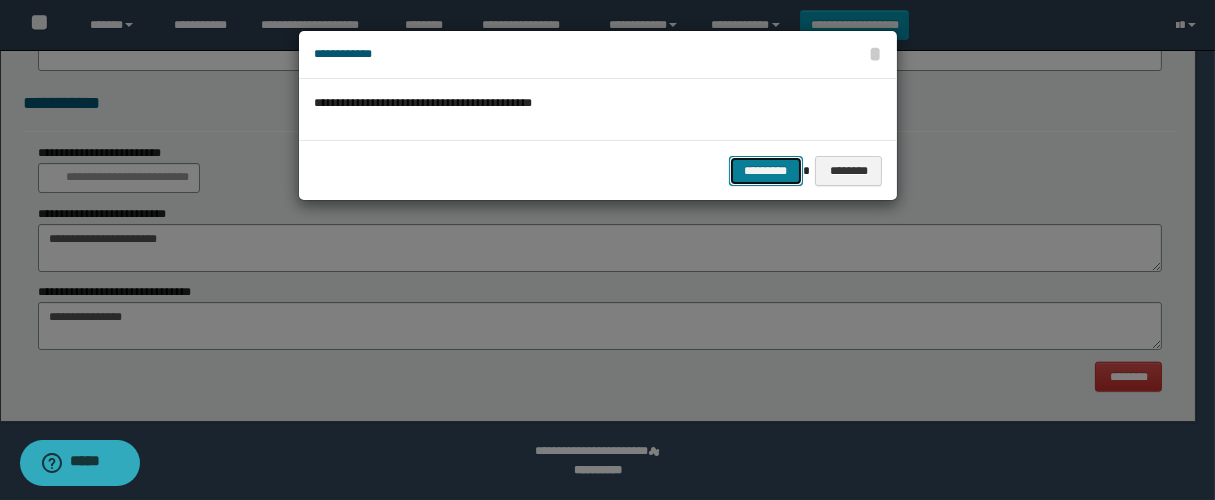 click on "*********" at bounding box center (766, 171) 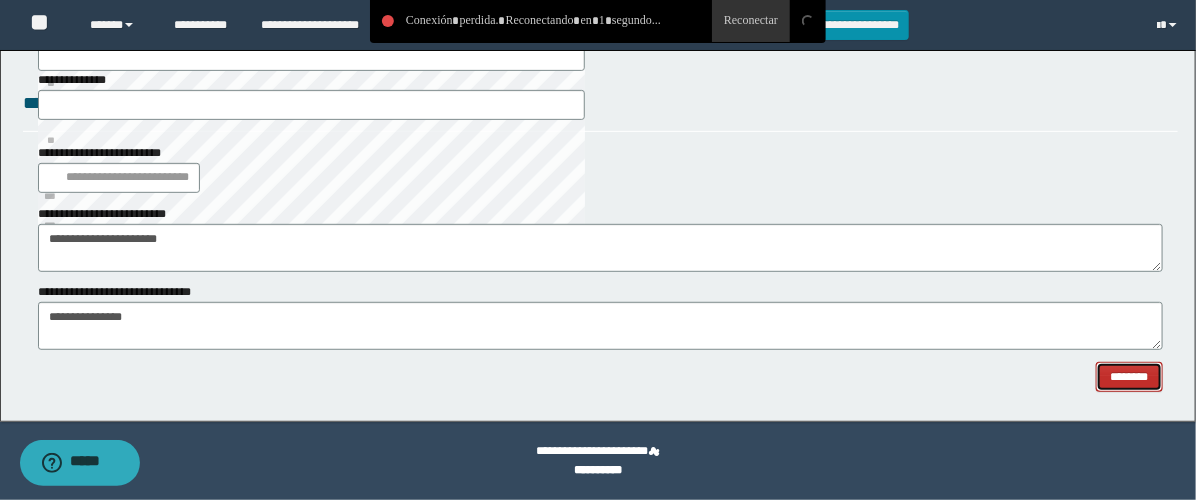 click on "********" at bounding box center [1129, 377] 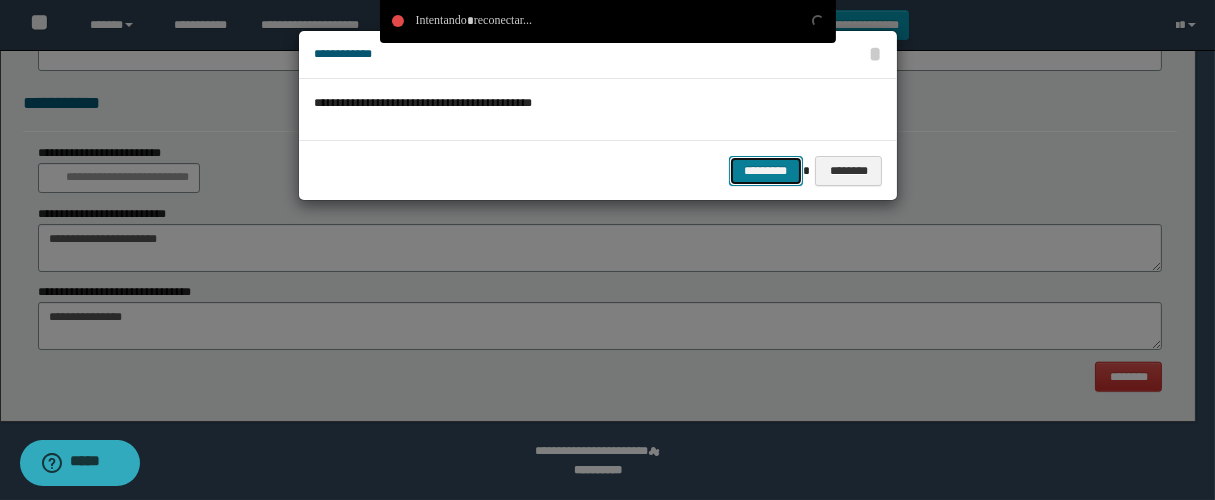 click on "*********" at bounding box center [766, 171] 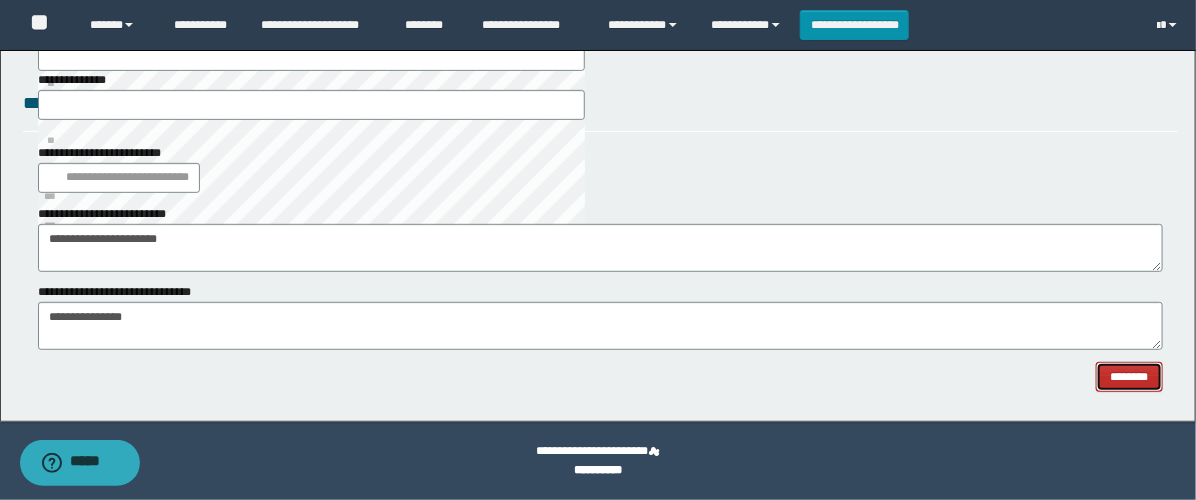 click on "********" at bounding box center (1129, 377) 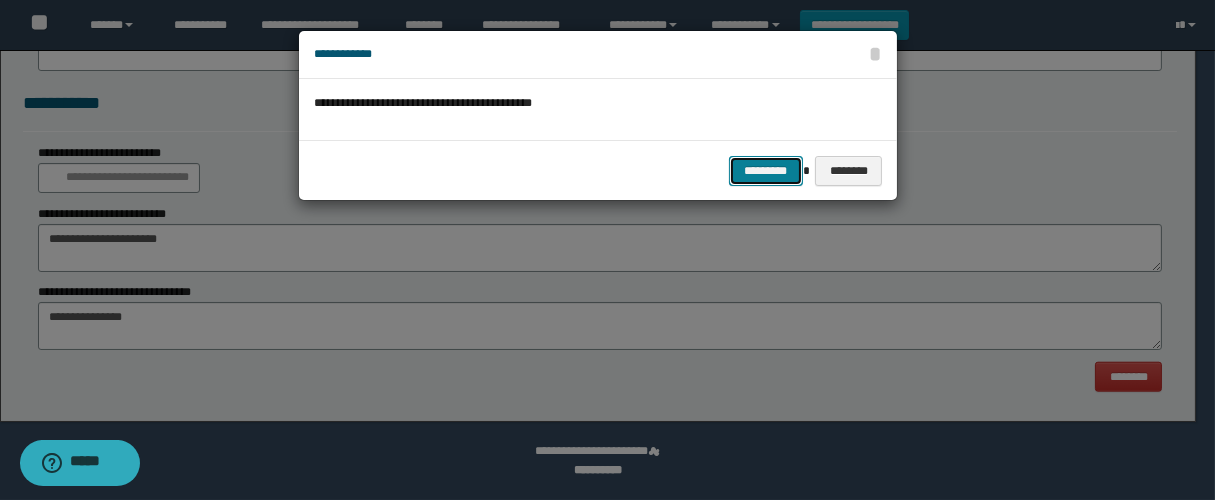 click on "*********" at bounding box center (766, 171) 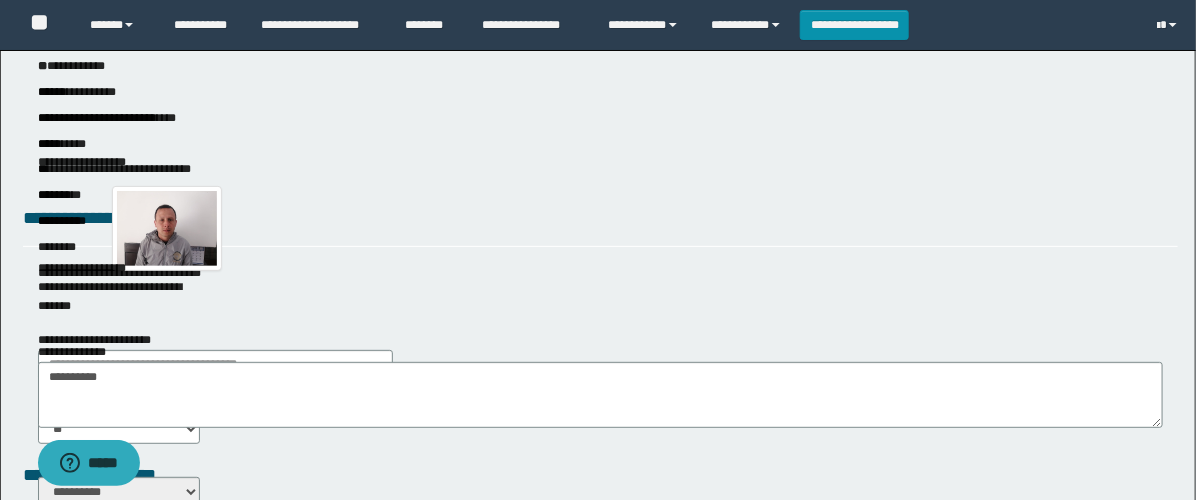 scroll, scrollTop: 111, scrollLeft: 0, axis: vertical 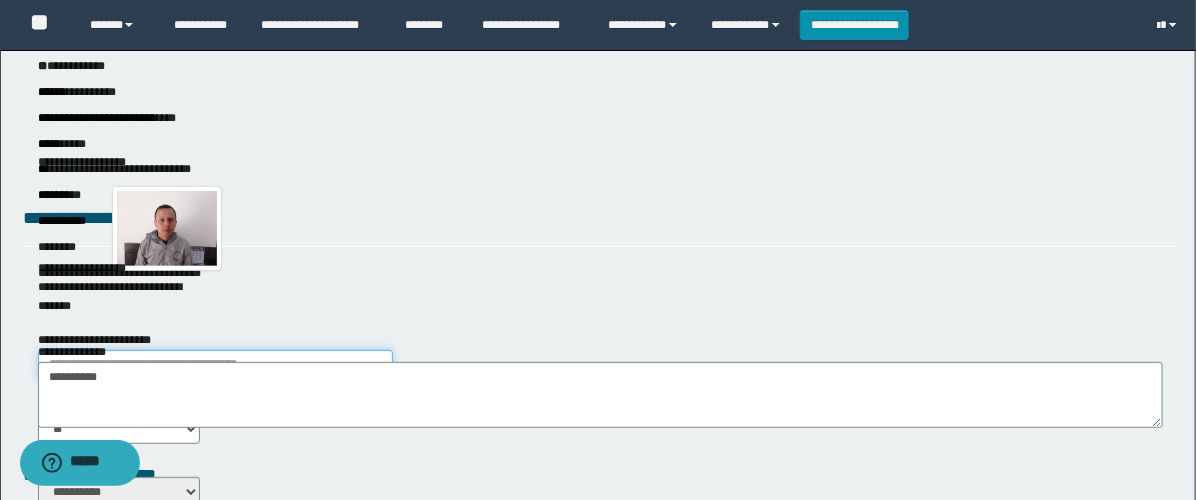 click on "**********" at bounding box center (215, 365) 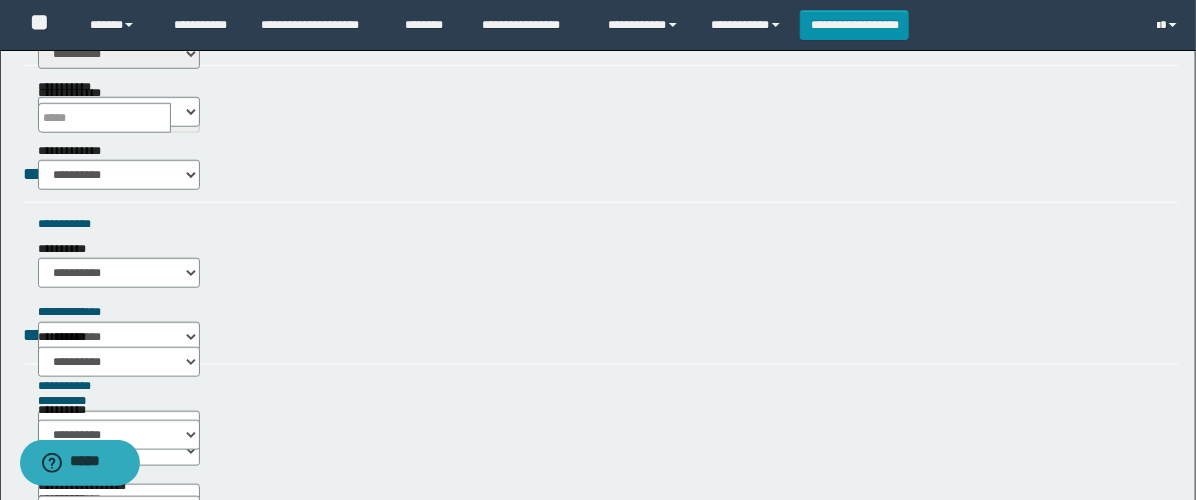 scroll, scrollTop: 666, scrollLeft: 0, axis: vertical 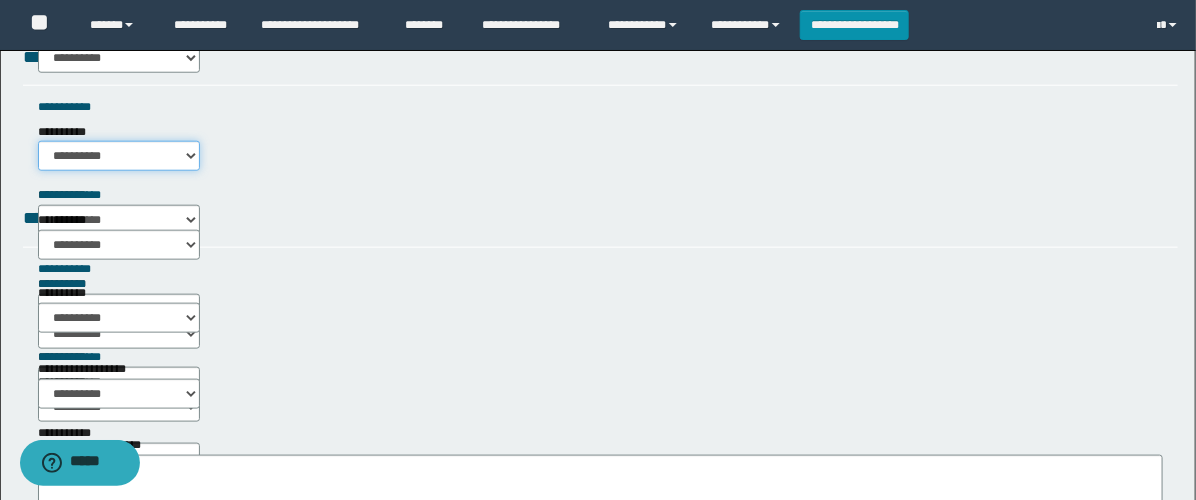 click on "**********" at bounding box center (119, 156) 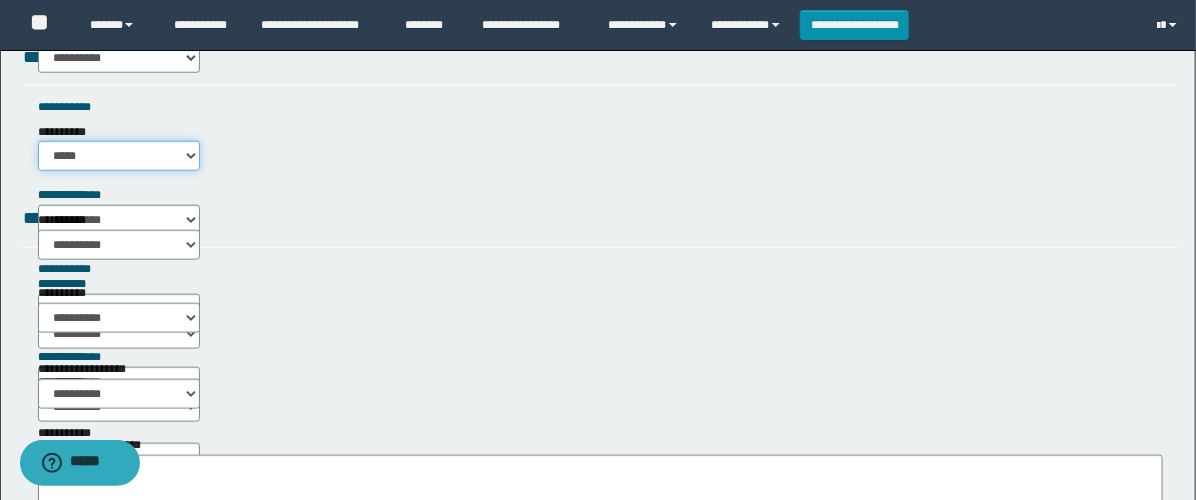 click on "**********" at bounding box center [119, 156] 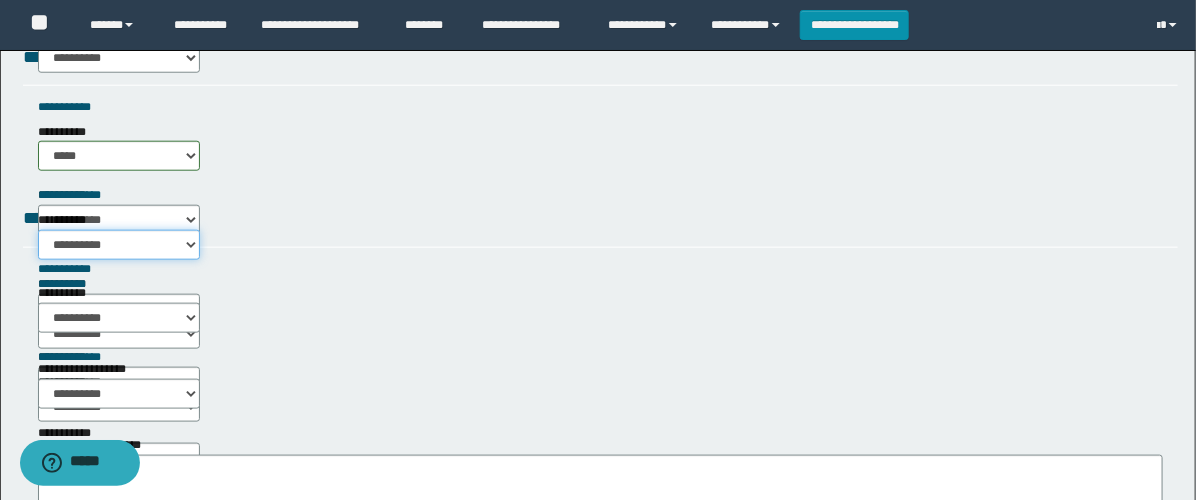 click on "**********" at bounding box center (119, 245) 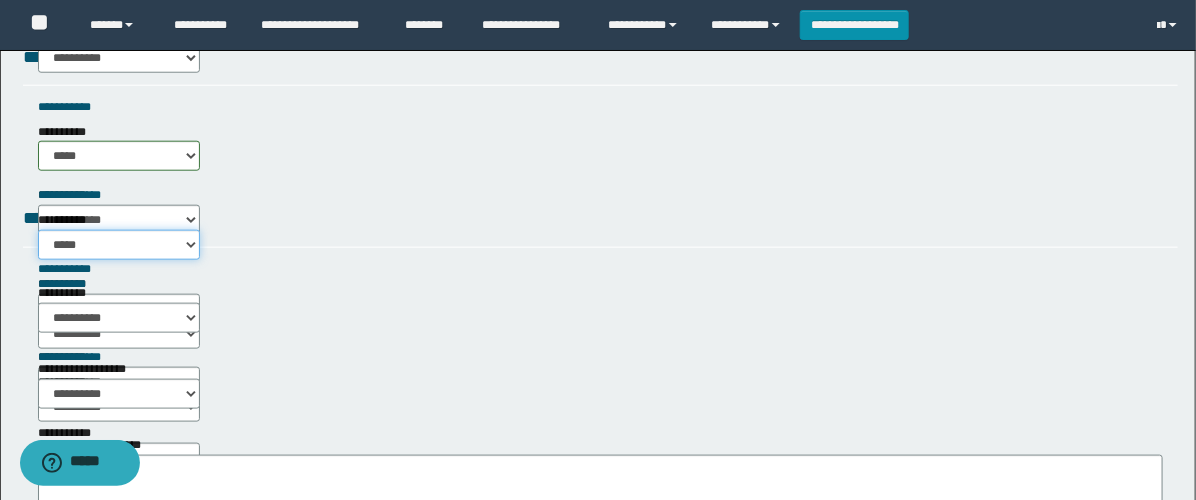 click on "**********" at bounding box center (119, 245) 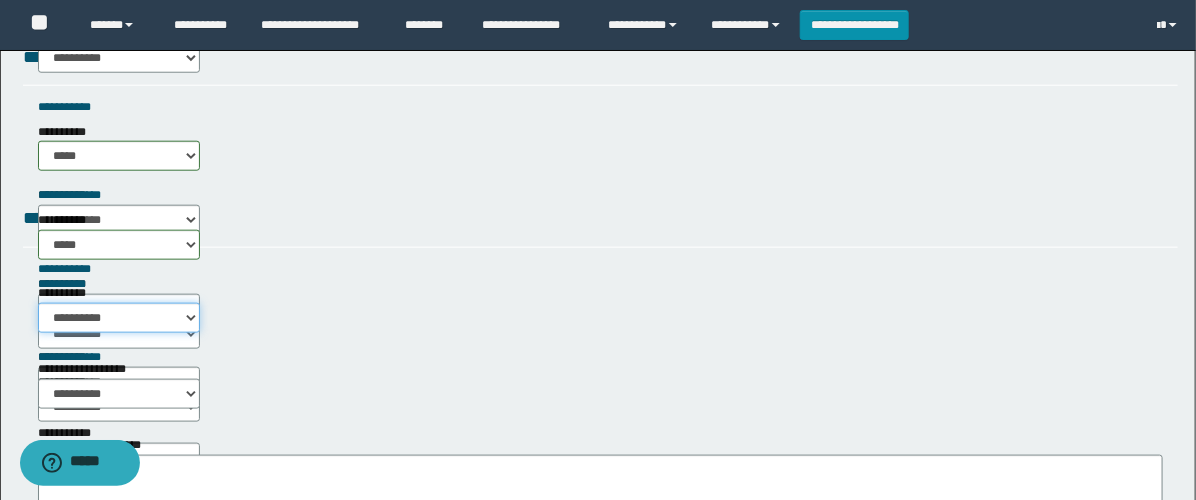 click on "**********" at bounding box center [119, 318] 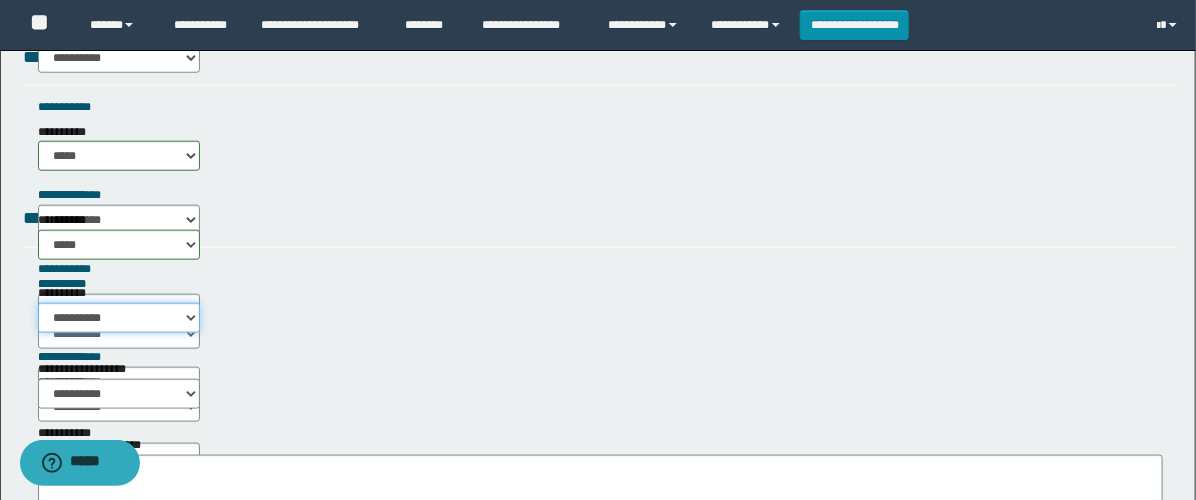select on "*****" 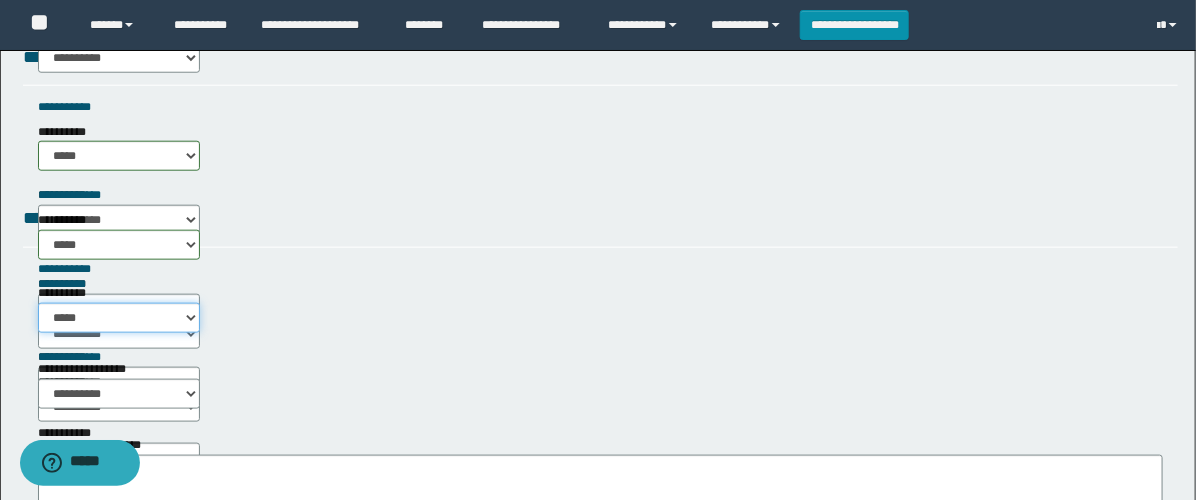 click on "**********" at bounding box center [119, 318] 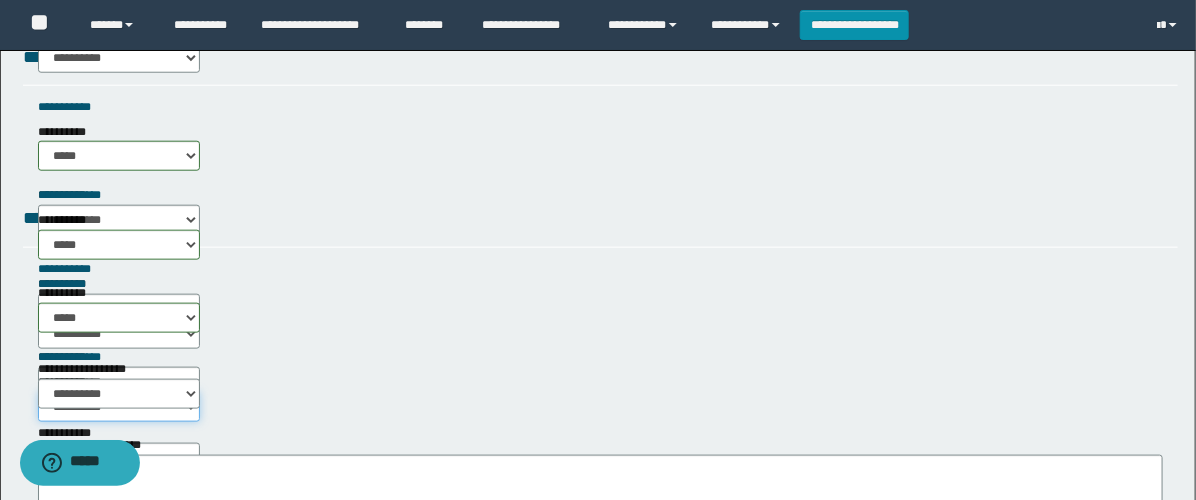 click on "**********" at bounding box center (119, 407) 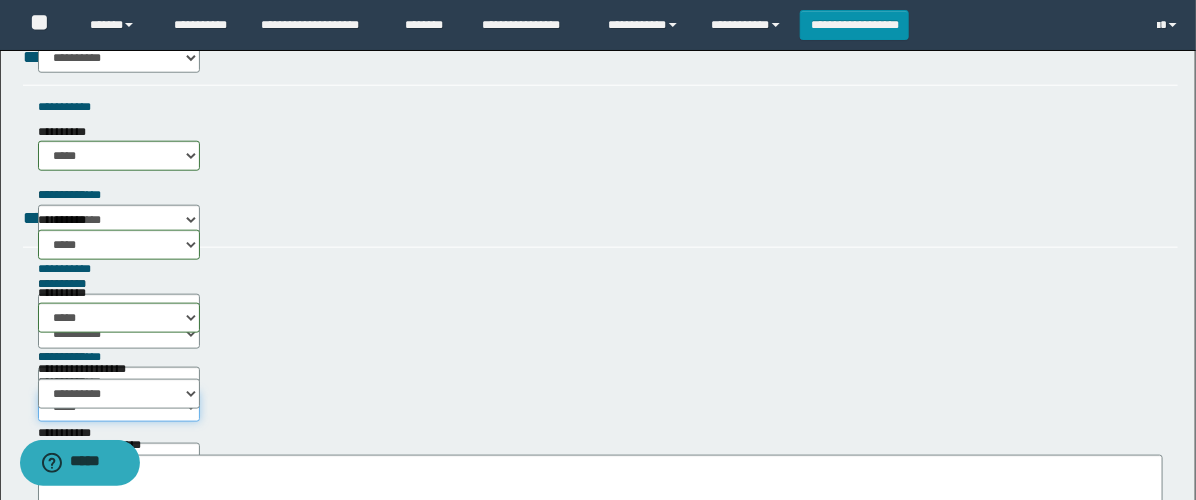 click on "**********" at bounding box center [119, 407] 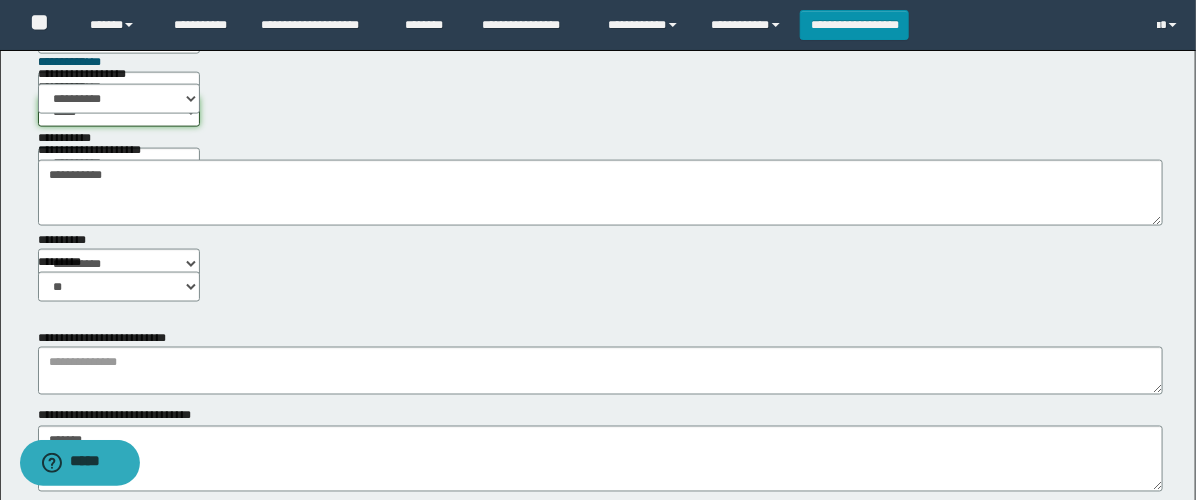 scroll, scrollTop: 1000, scrollLeft: 0, axis: vertical 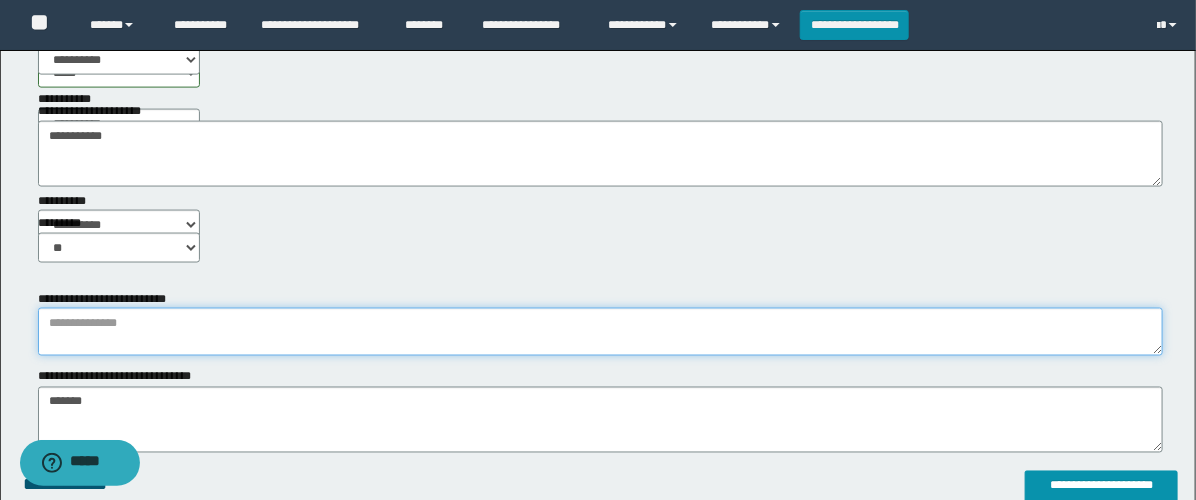 click at bounding box center (600, 332) 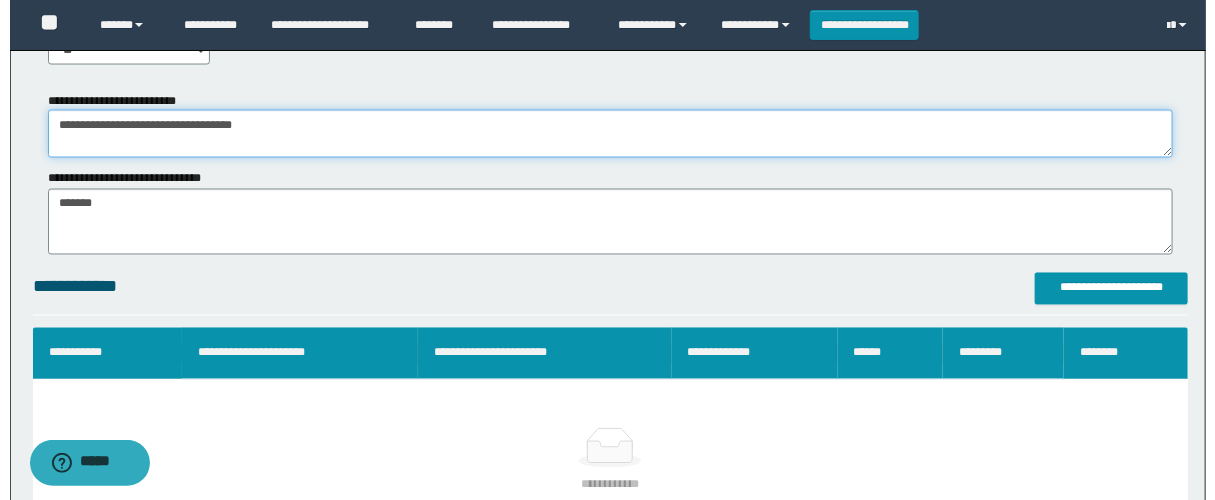 scroll, scrollTop: 1333, scrollLeft: 0, axis: vertical 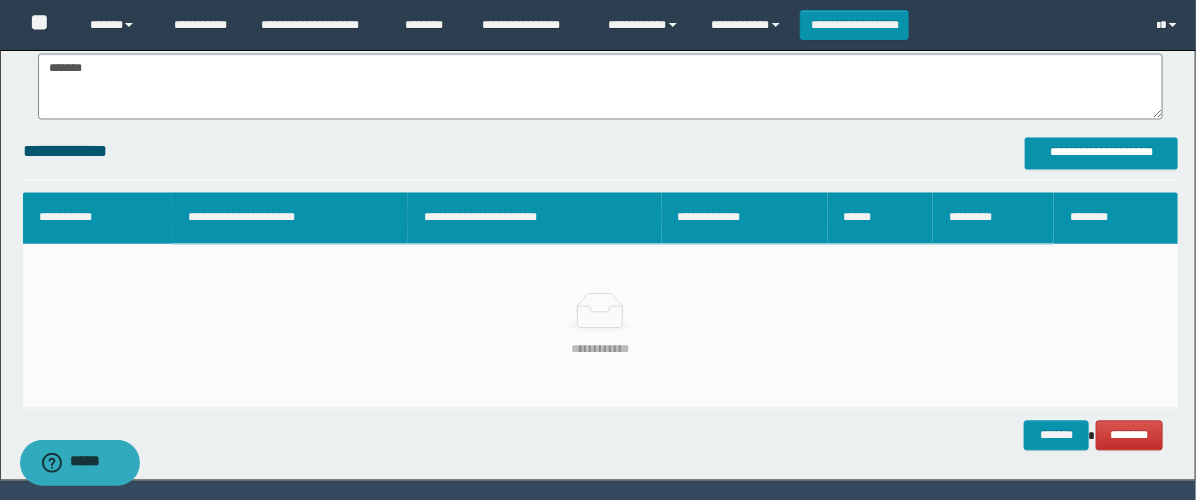 type on "**********" 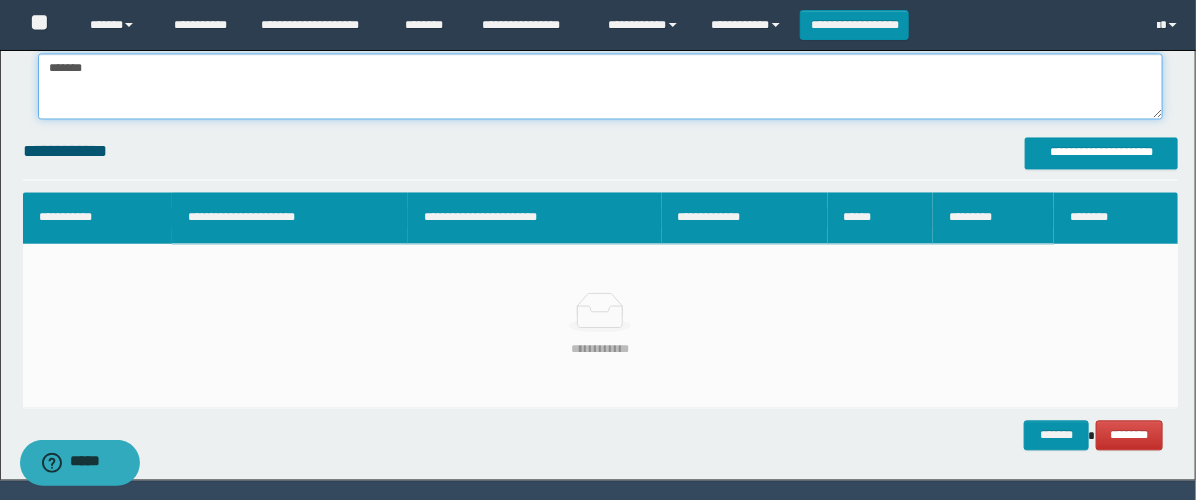 drag, startPoint x: 146, startPoint y: 74, endPoint x: 0, endPoint y: 3, distance: 162.34839 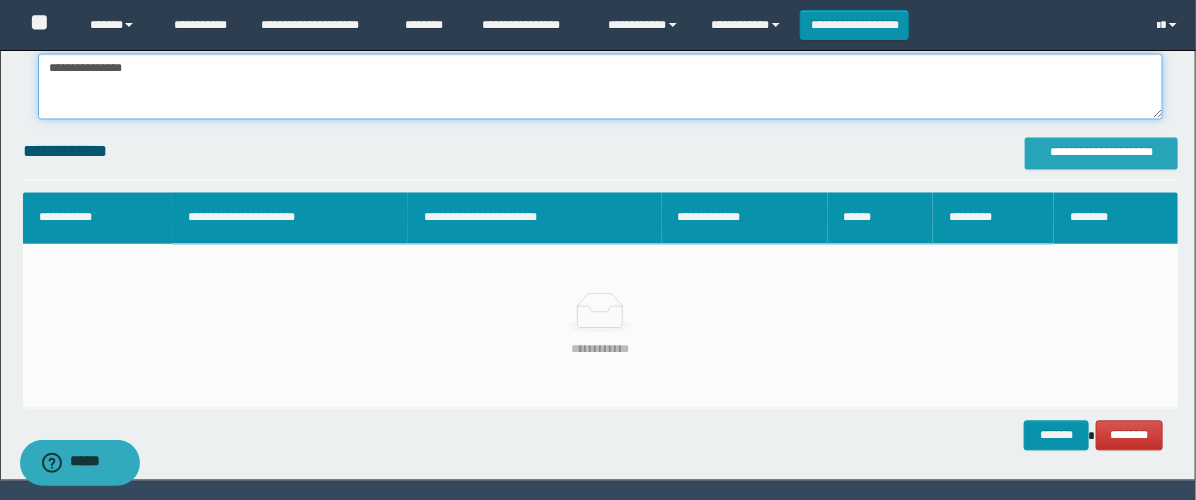type on "**********" 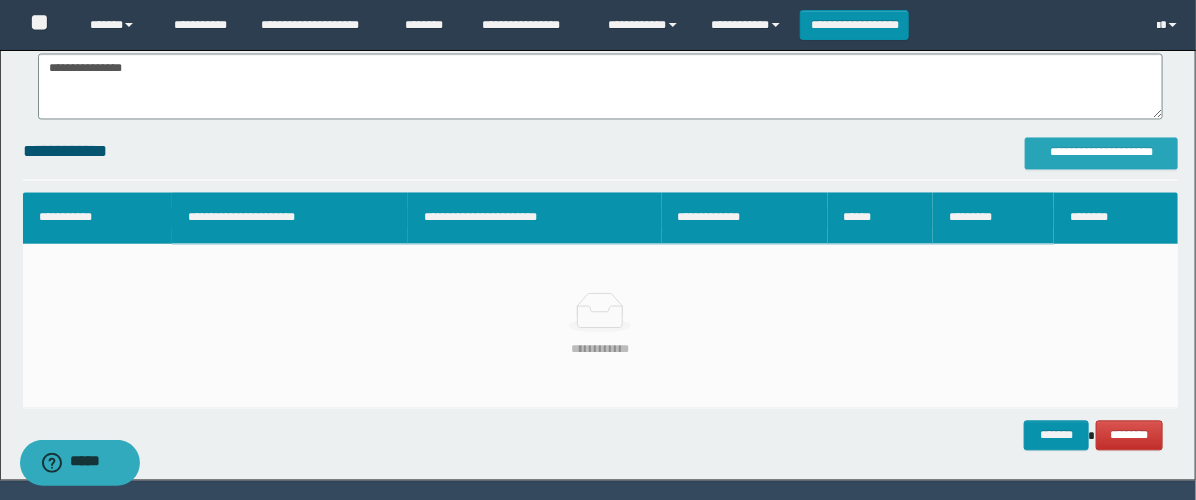 click on "**********" at bounding box center [1101, 154] 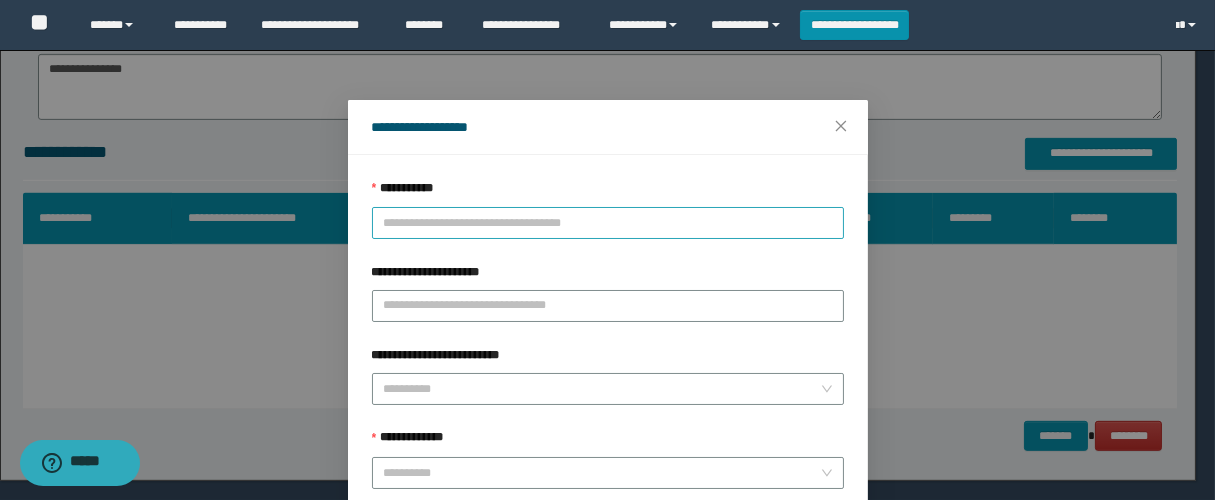 click on "**********" at bounding box center (608, 223) 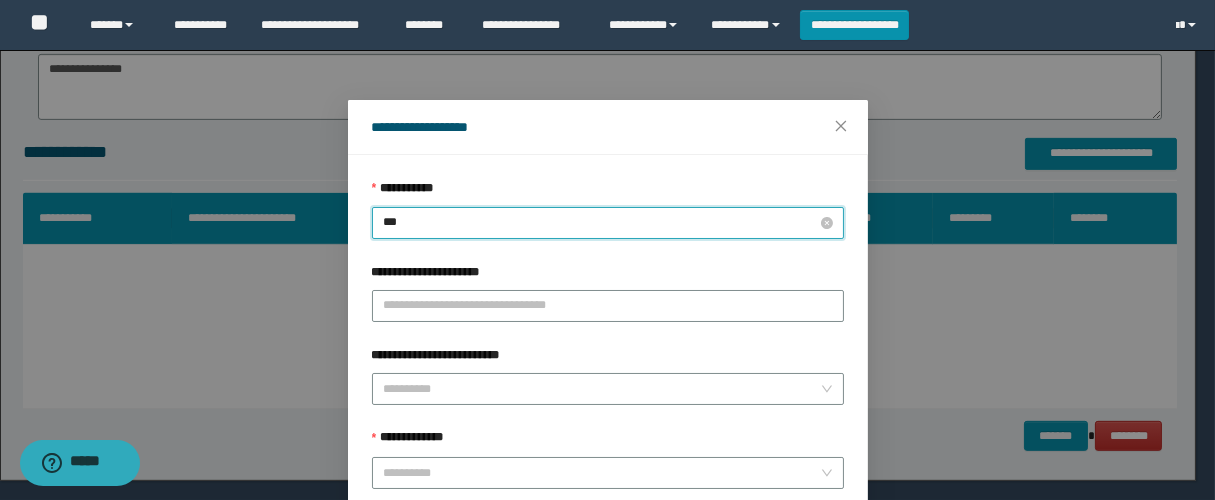 type on "****" 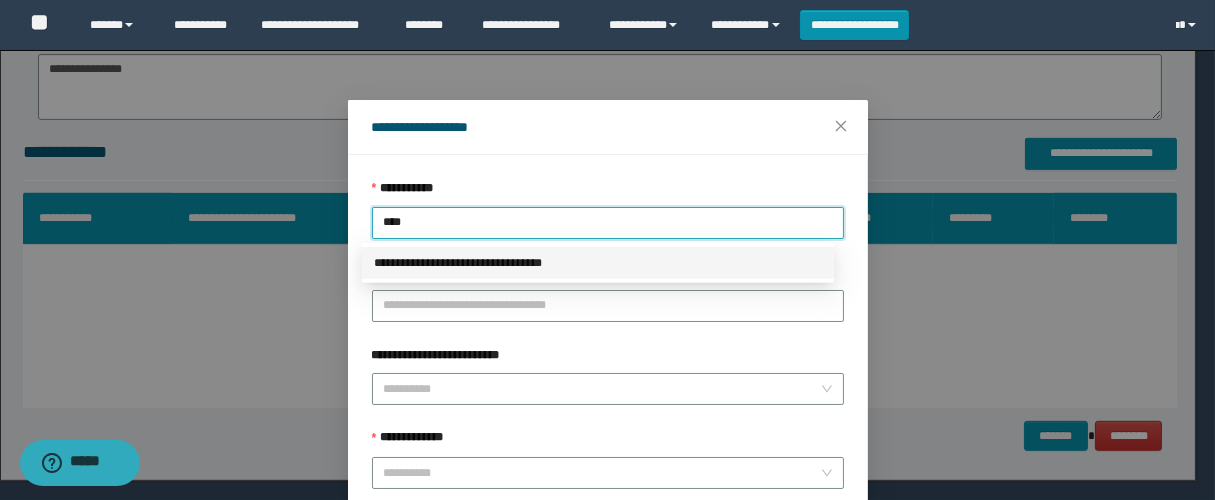 click on "**********" at bounding box center (598, 263) 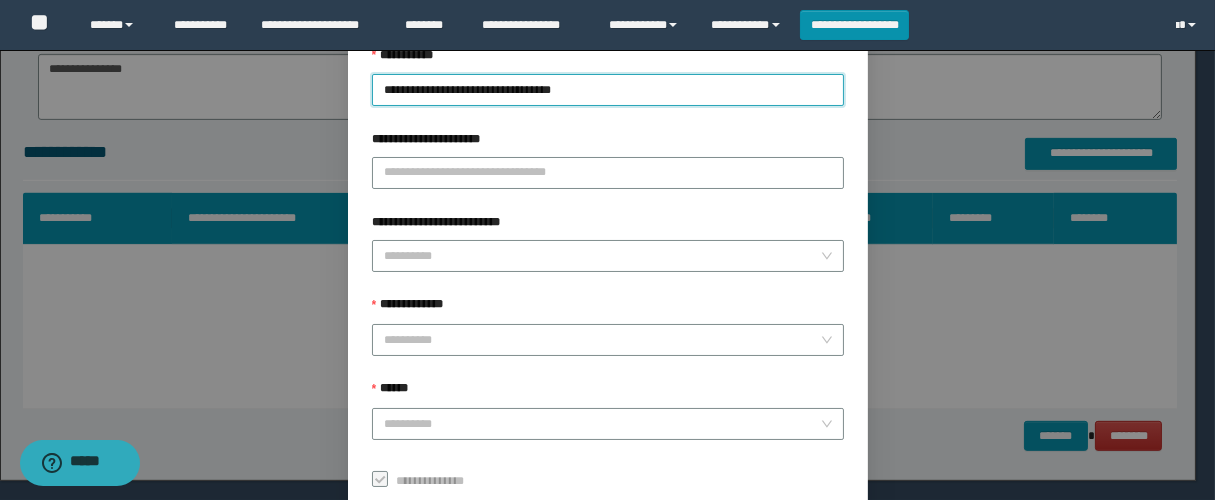 scroll, scrollTop: 253, scrollLeft: 0, axis: vertical 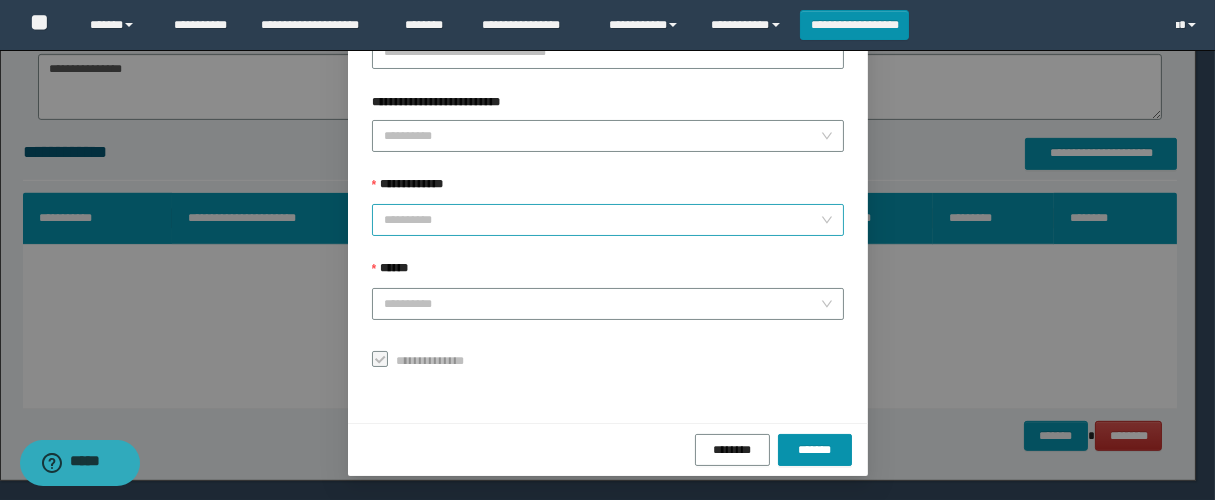 click on "**********" at bounding box center (602, 220) 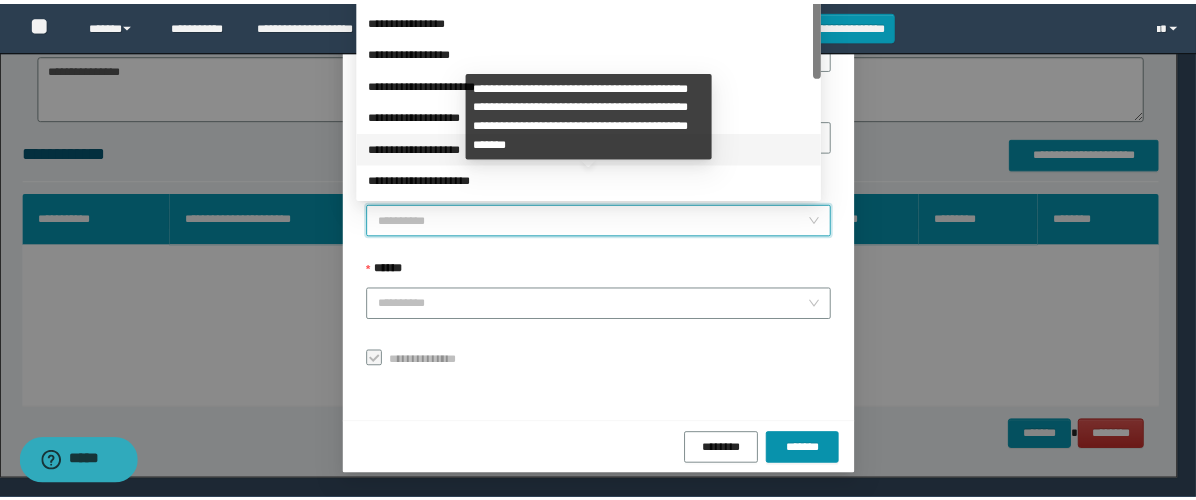 scroll, scrollTop: 224, scrollLeft: 0, axis: vertical 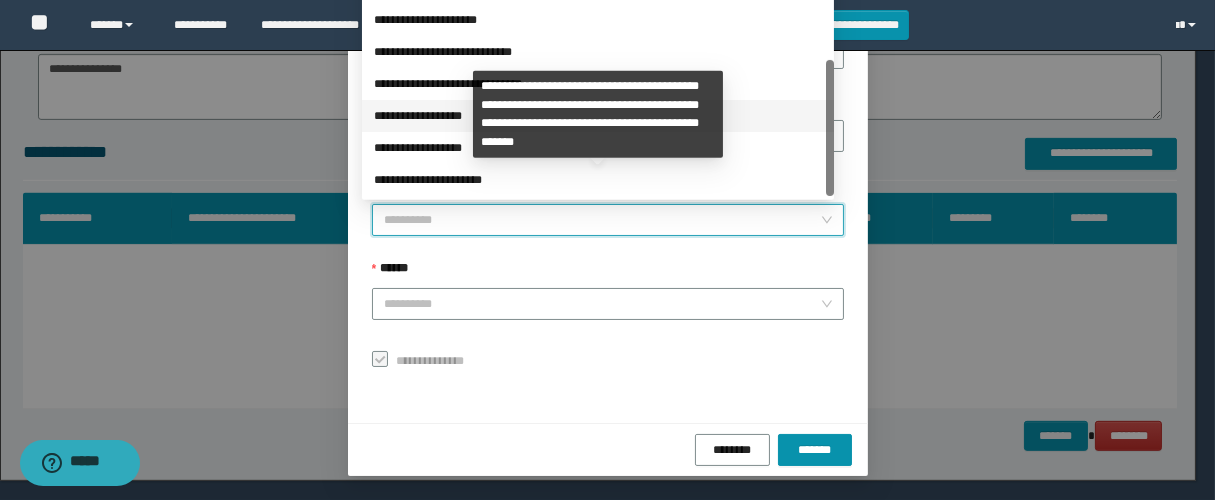 click on "**********" at bounding box center (598, 116) 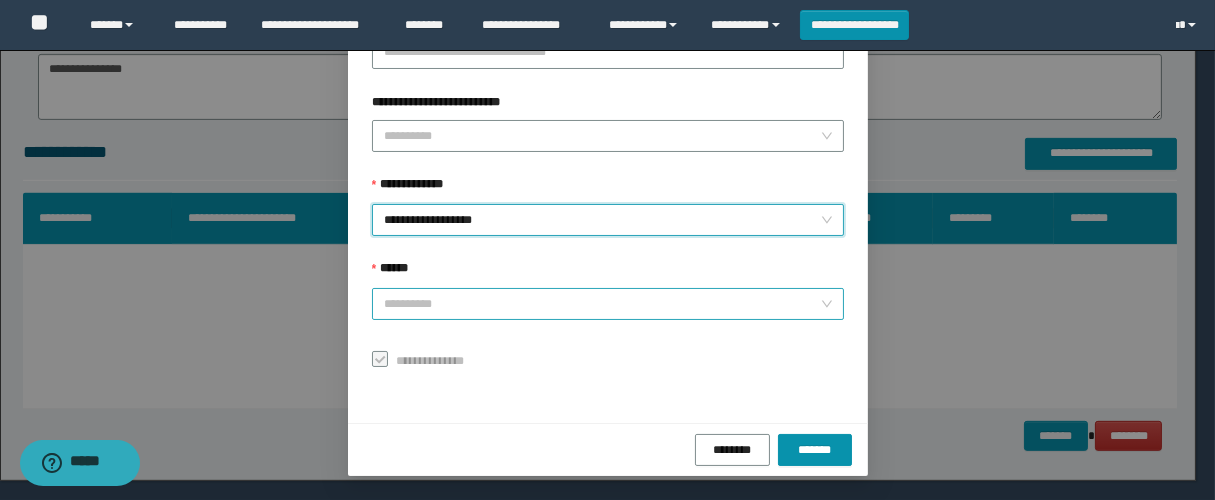 click on "******" at bounding box center [602, 304] 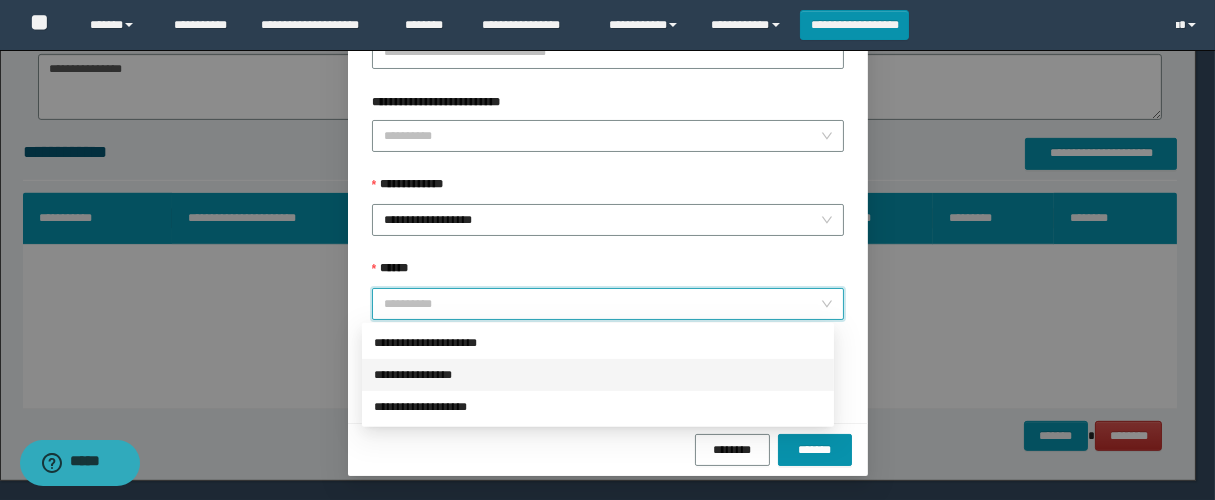 click on "**********" at bounding box center [598, 375] 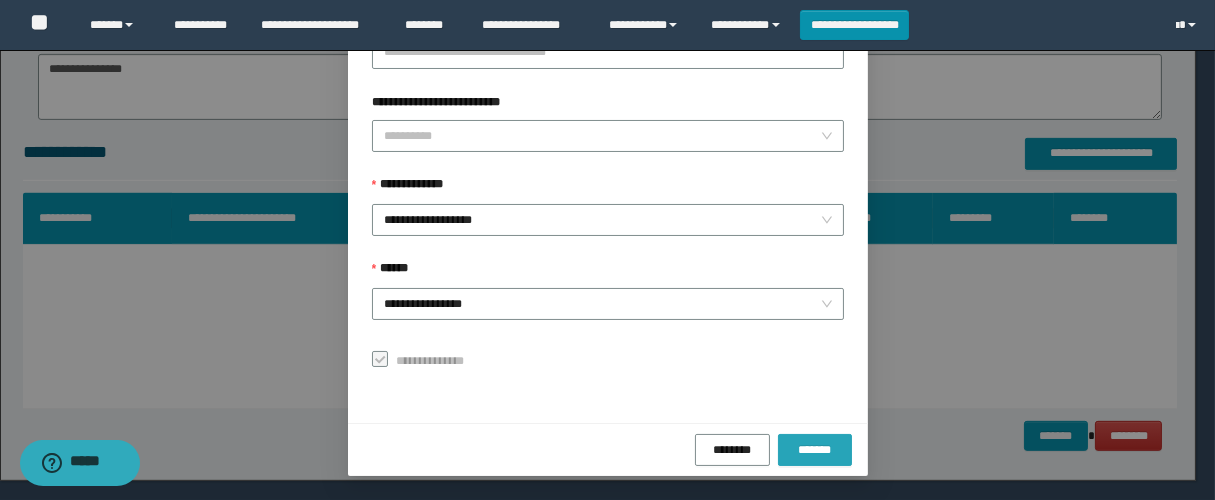 click on "*******" at bounding box center [814, 450] 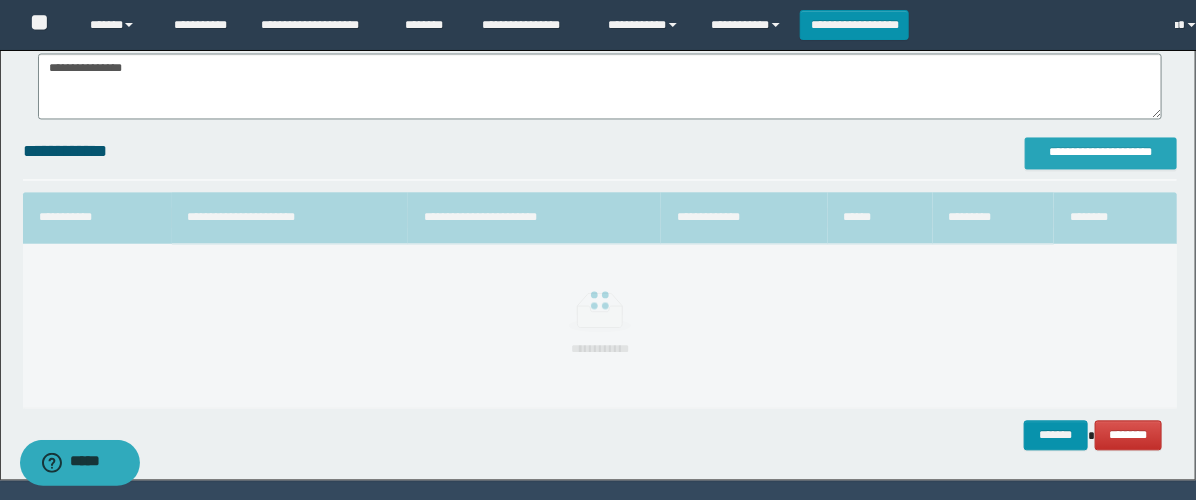scroll, scrollTop: 0, scrollLeft: 0, axis: both 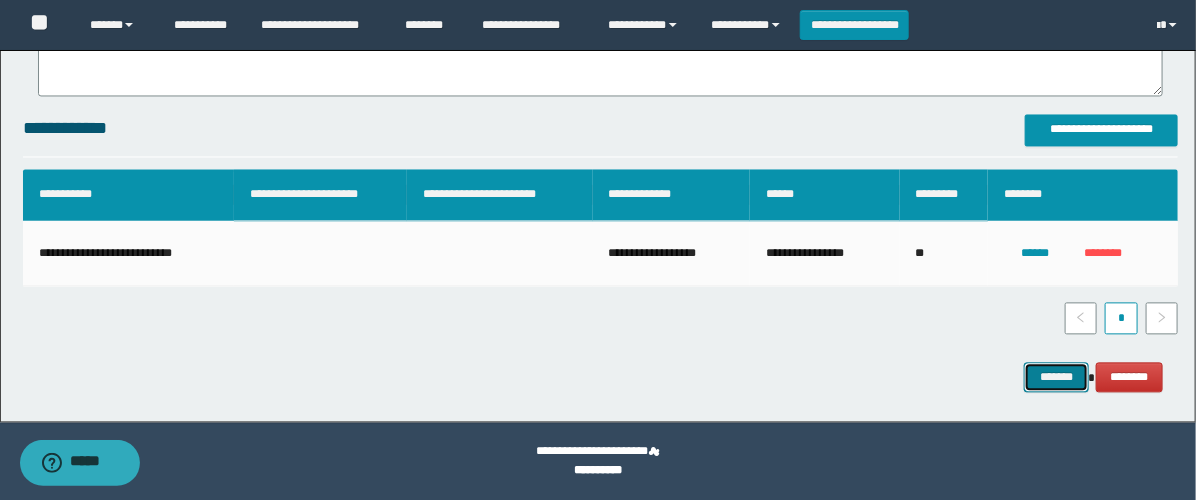 click on "*******" at bounding box center (1056, 377) 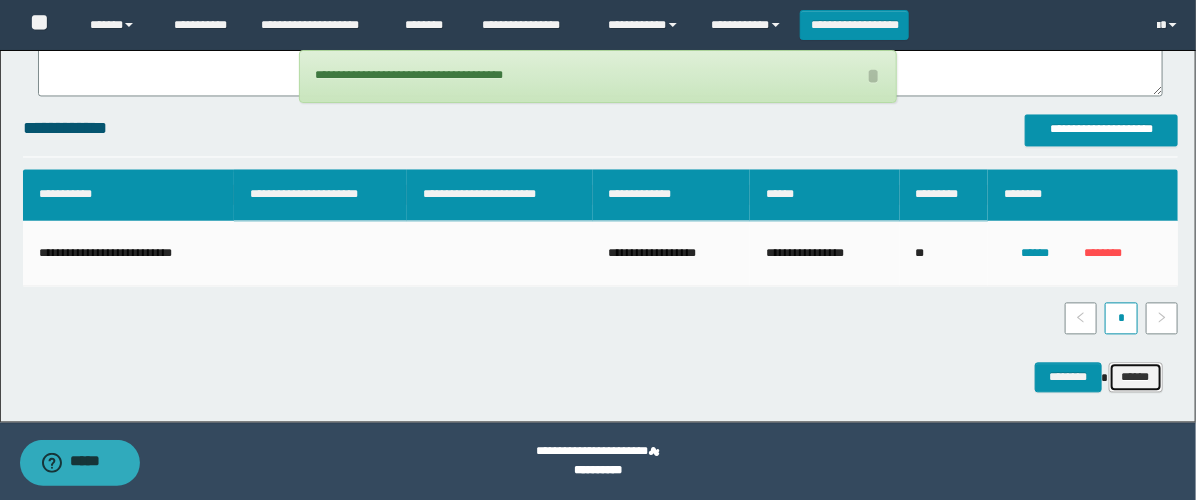 click on "******" at bounding box center [1136, 377] 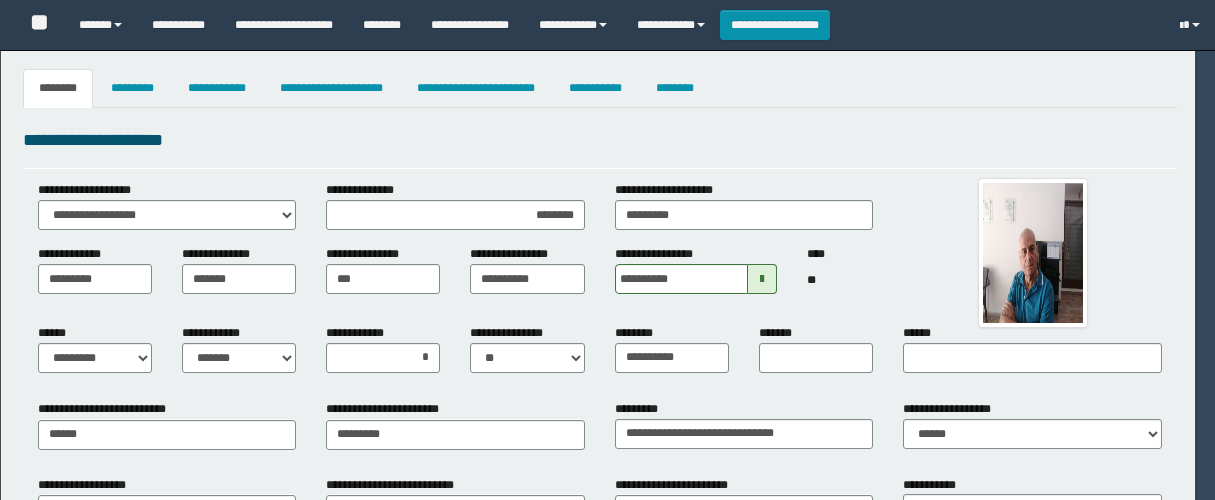 select on "*" 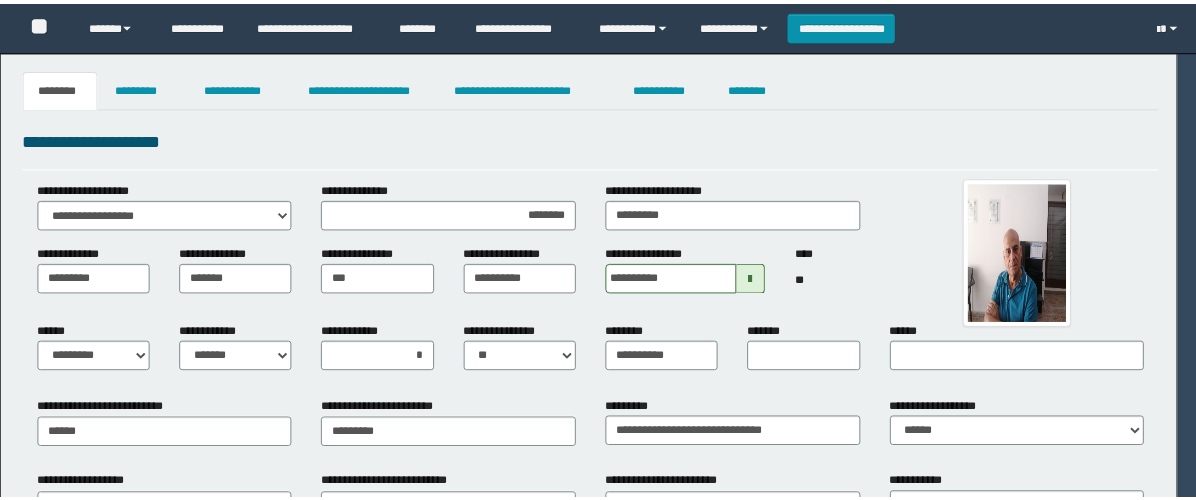scroll, scrollTop: 0, scrollLeft: 0, axis: both 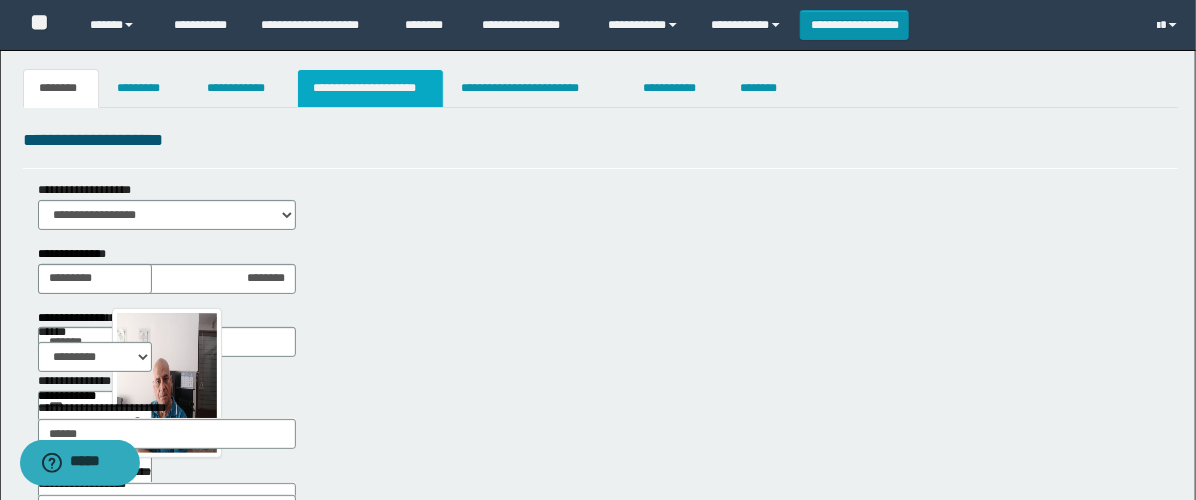 click on "**********" at bounding box center [370, 88] 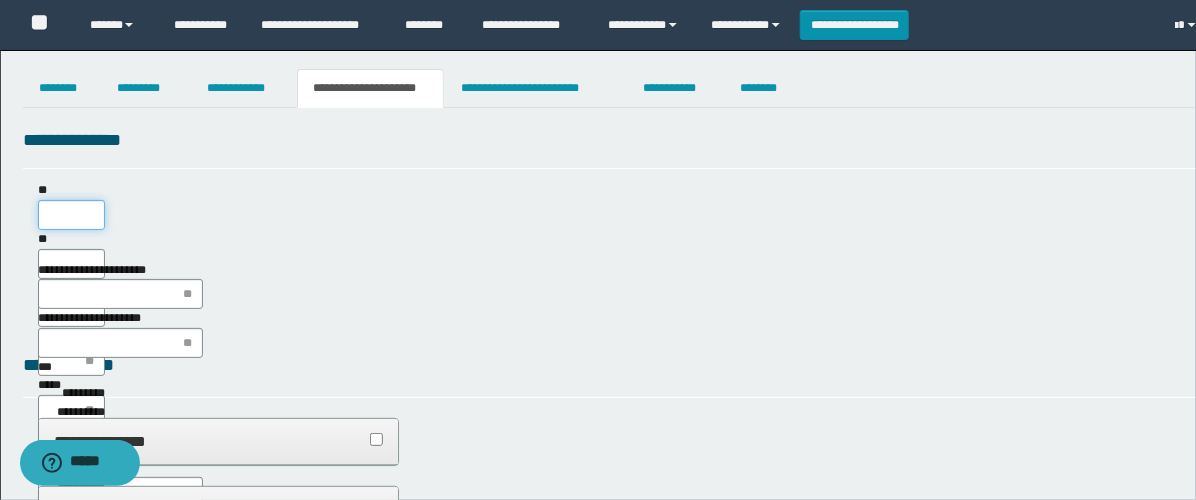 click on "**" at bounding box center (72, 215) 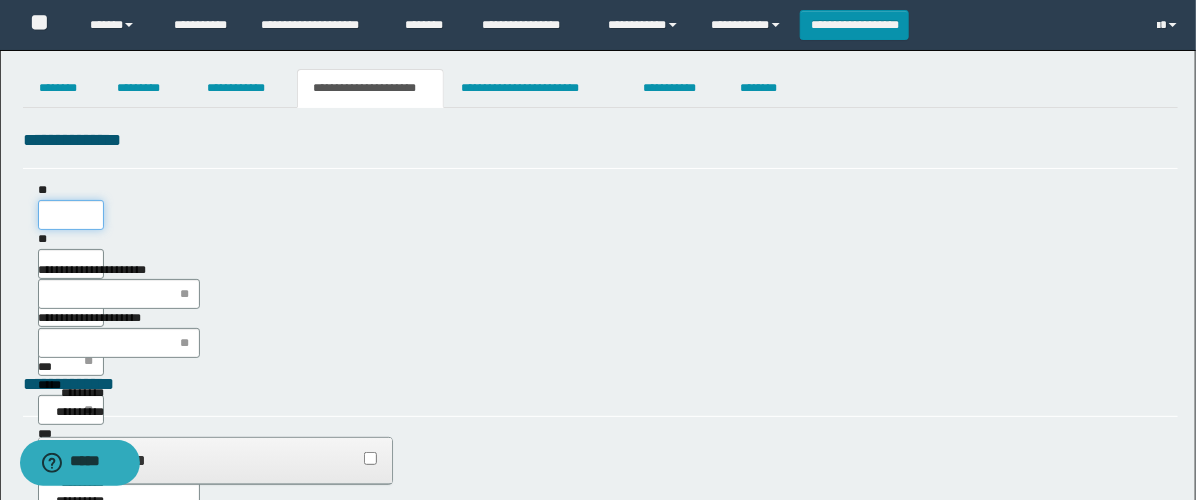 scroll, scrollTop: 0, scrollLeft: 0, axis: both 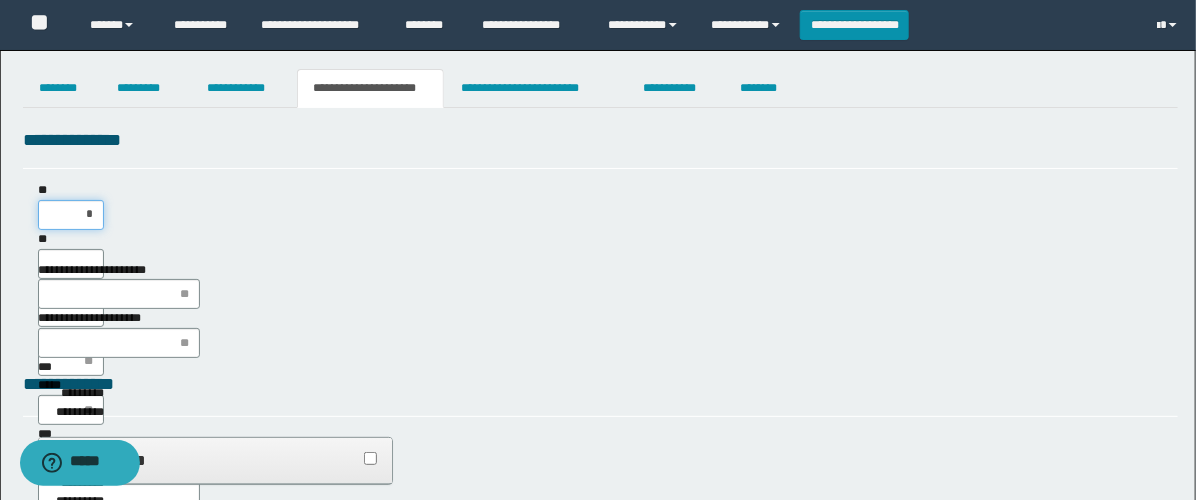 type on "**" 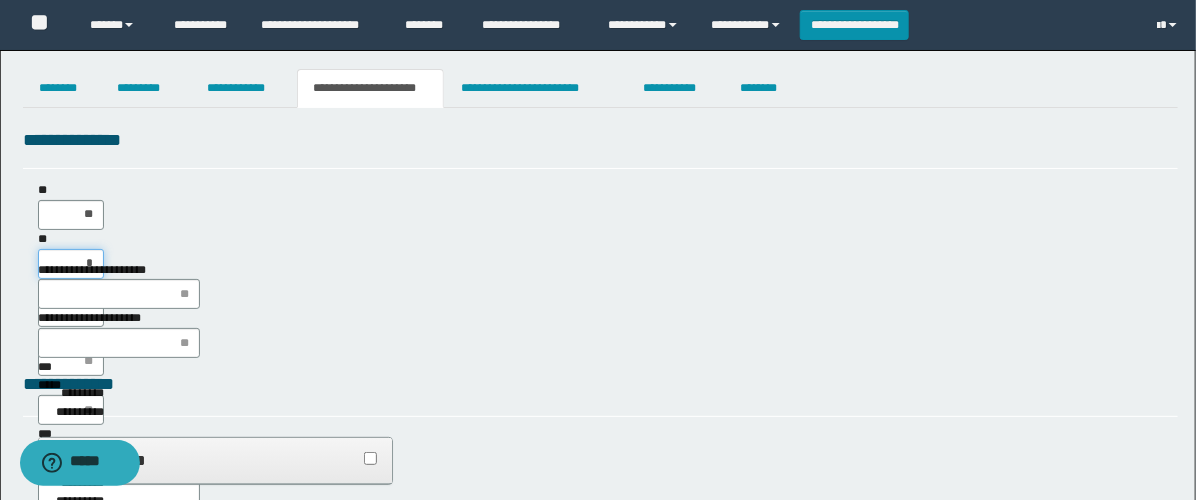 type on "**" 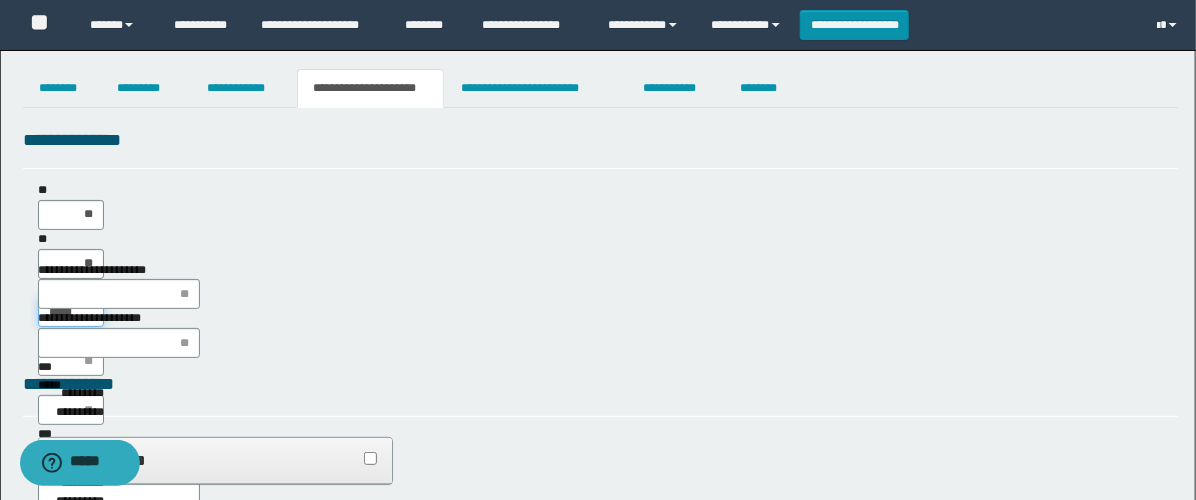type on "******" 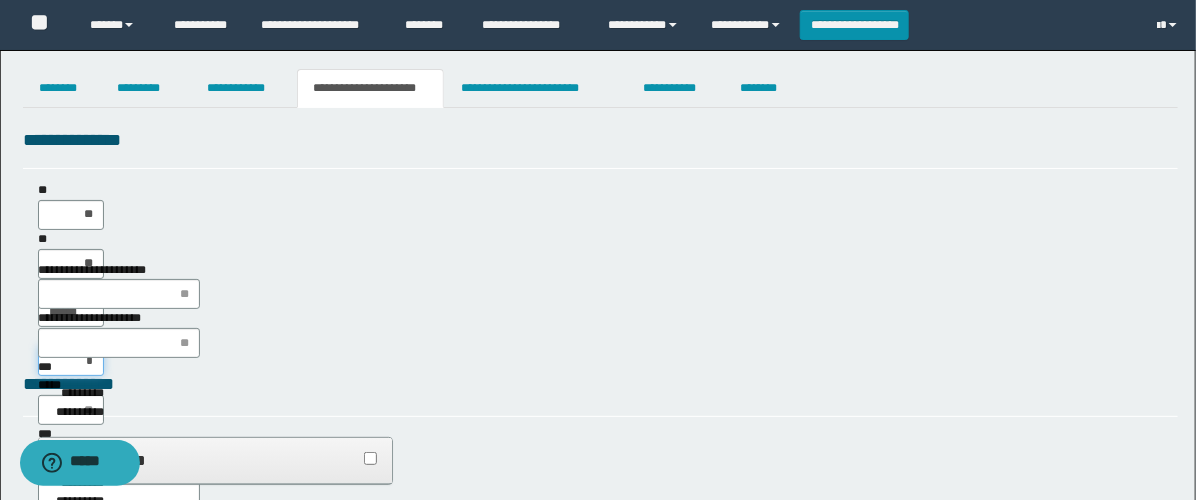 type on "**" 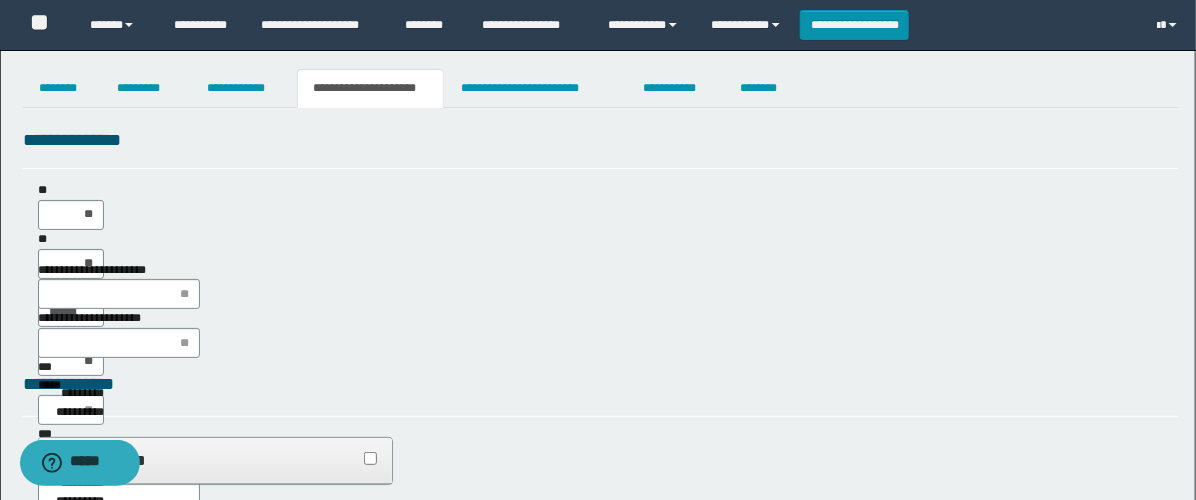 type on "**" 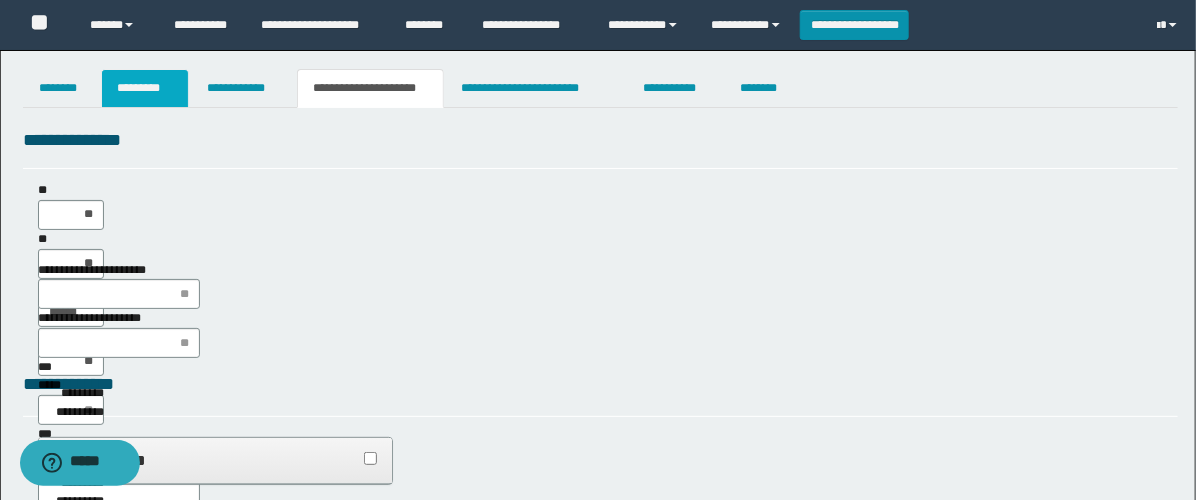 click on "*********" at bounding box center [145, 88] 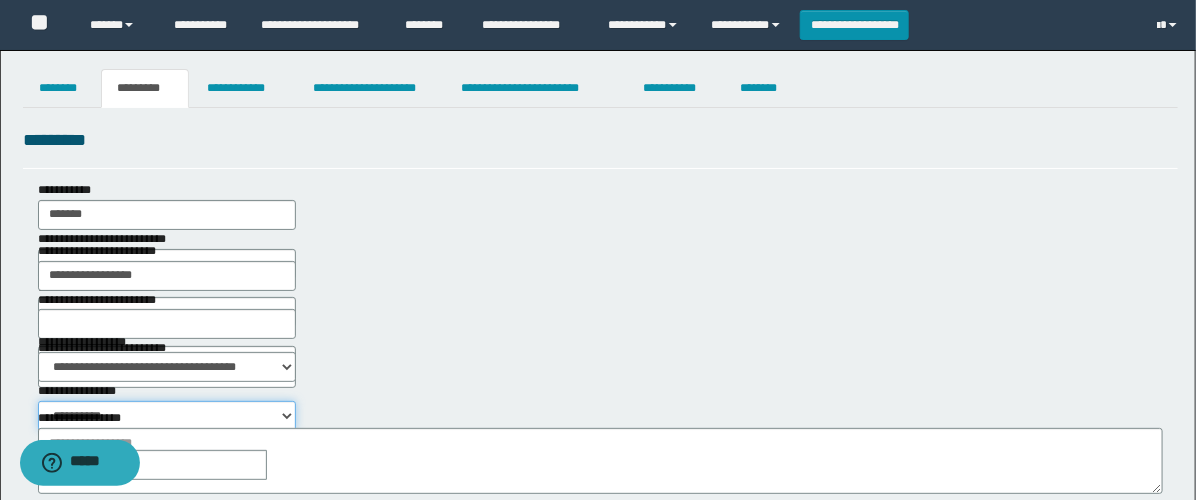 click on "**********" at bounding box center [167, 416] 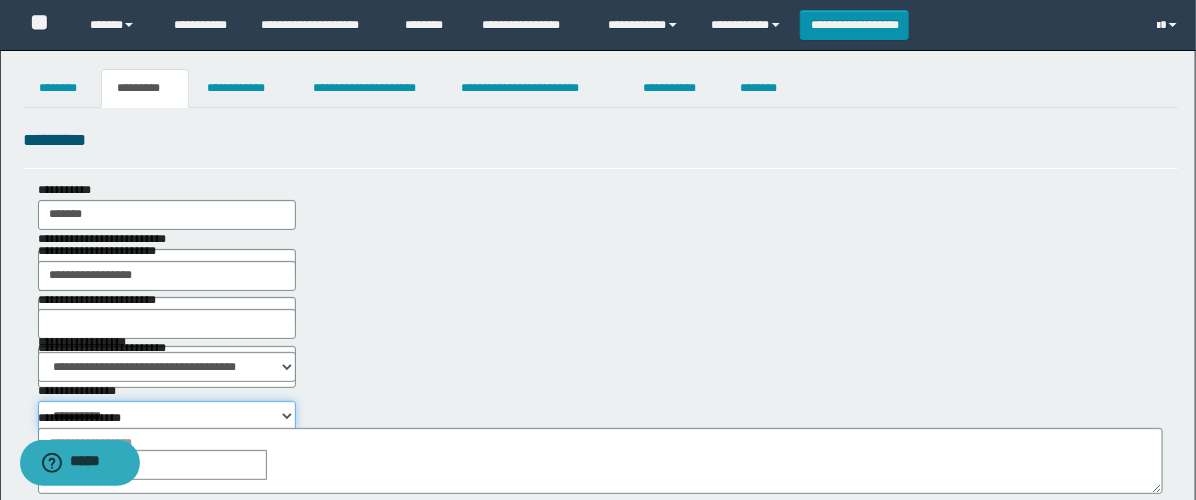 select on "****" 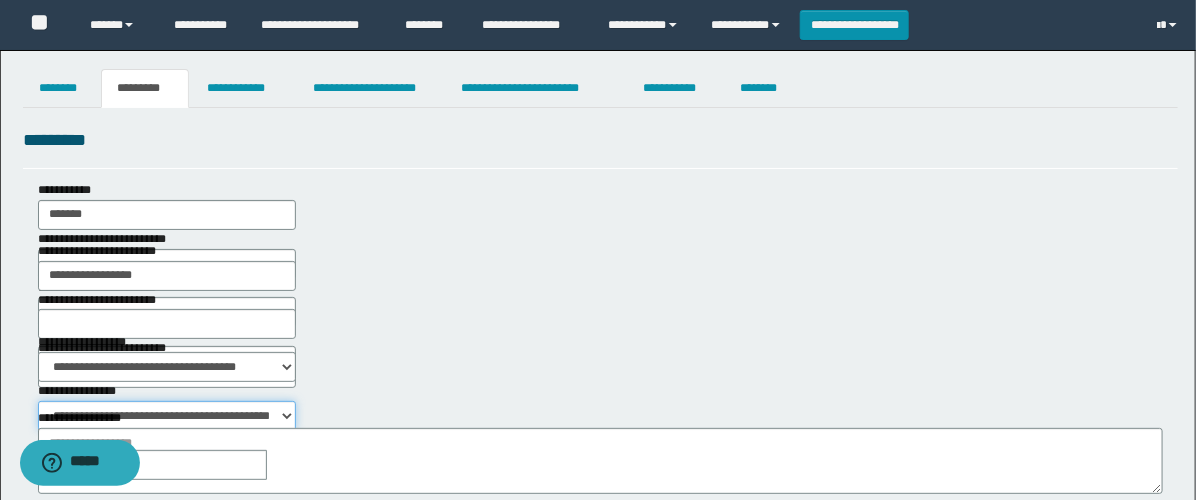 click on "**********" at bounding box center [167, 416] 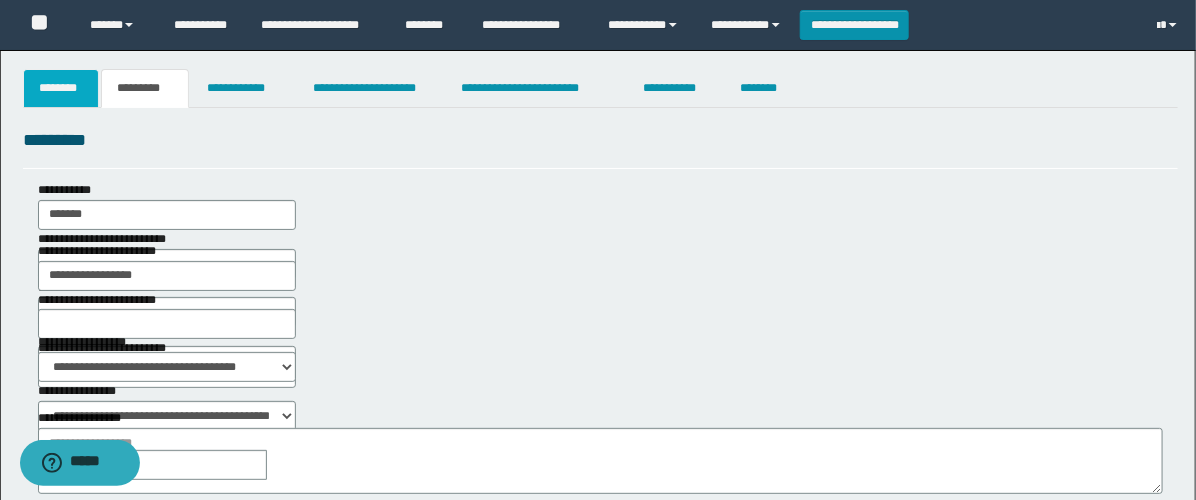 click on "********" at bounding box center [61, 88] 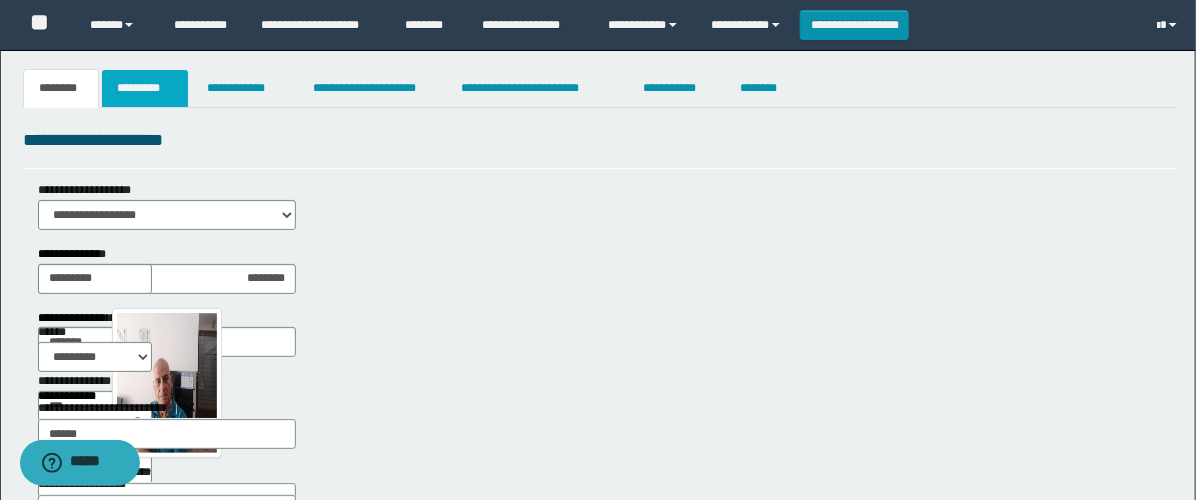 click on "*********" at bounding box center [145, 88] 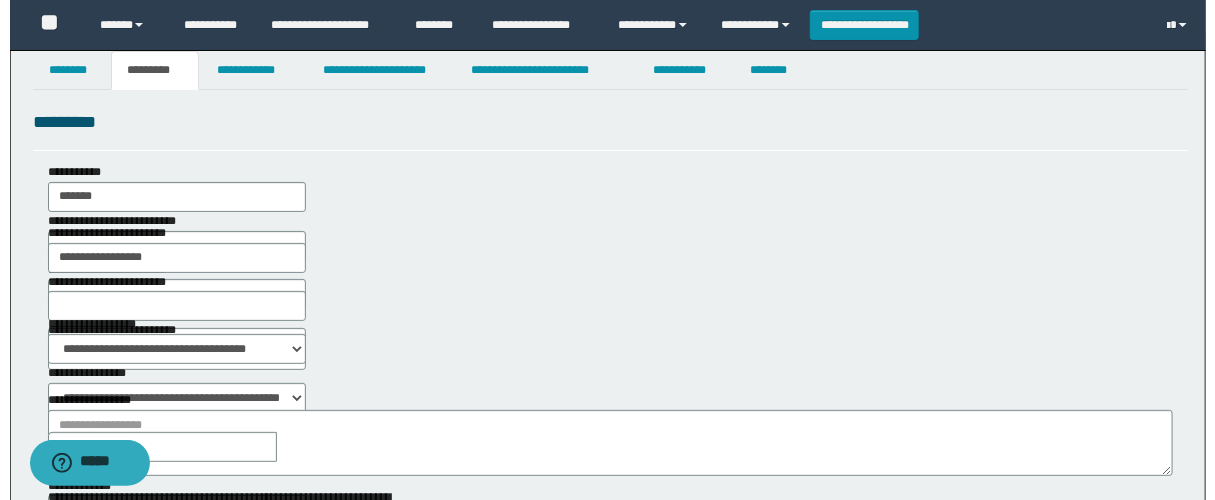 scroll, scrollTop: 0, scrollLeft: 0, axis: both 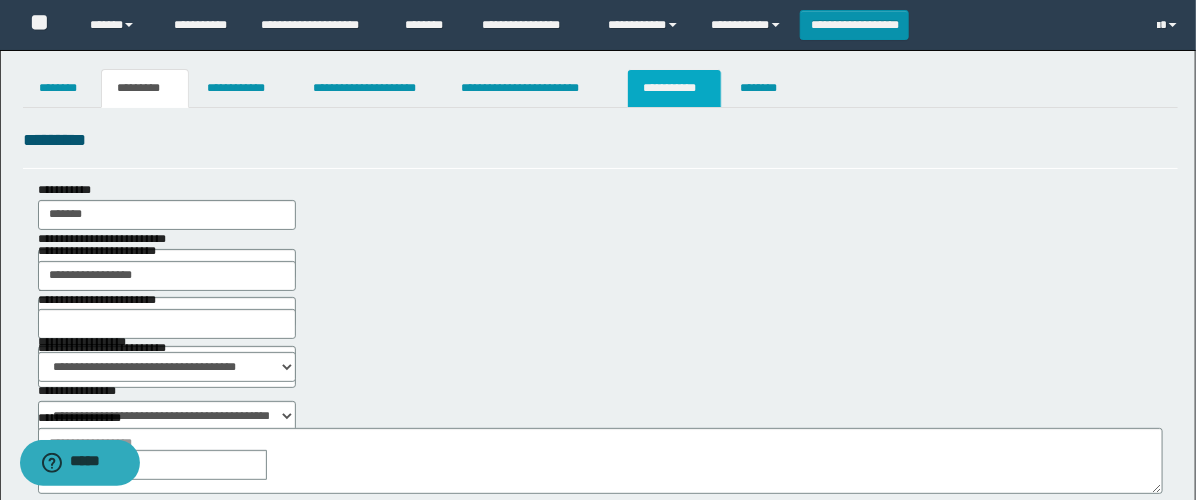 click on "**********" at bounding box center [674, 88] 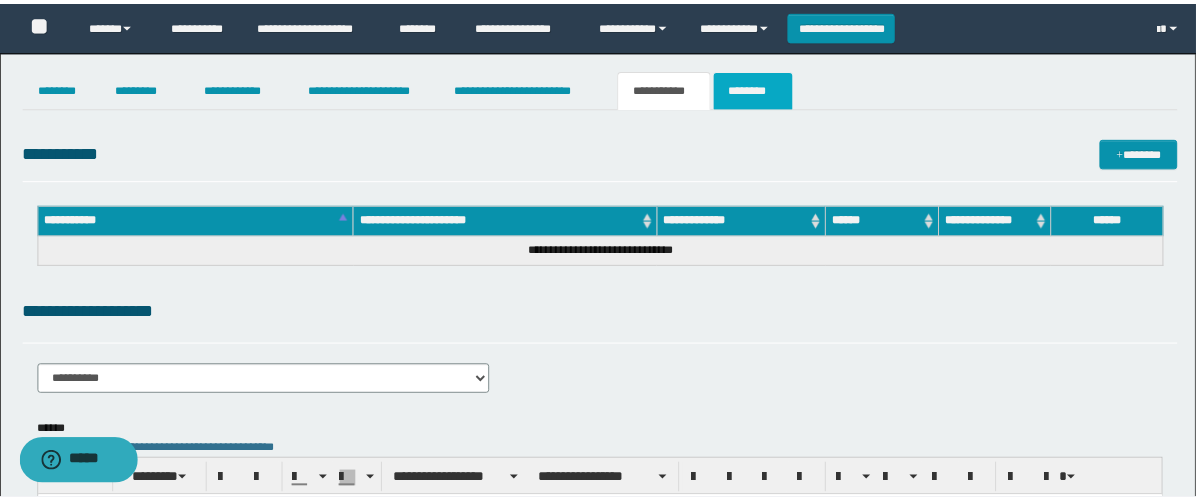 scroll, scrollTop: 0, scrollLeft: 0, axis: both 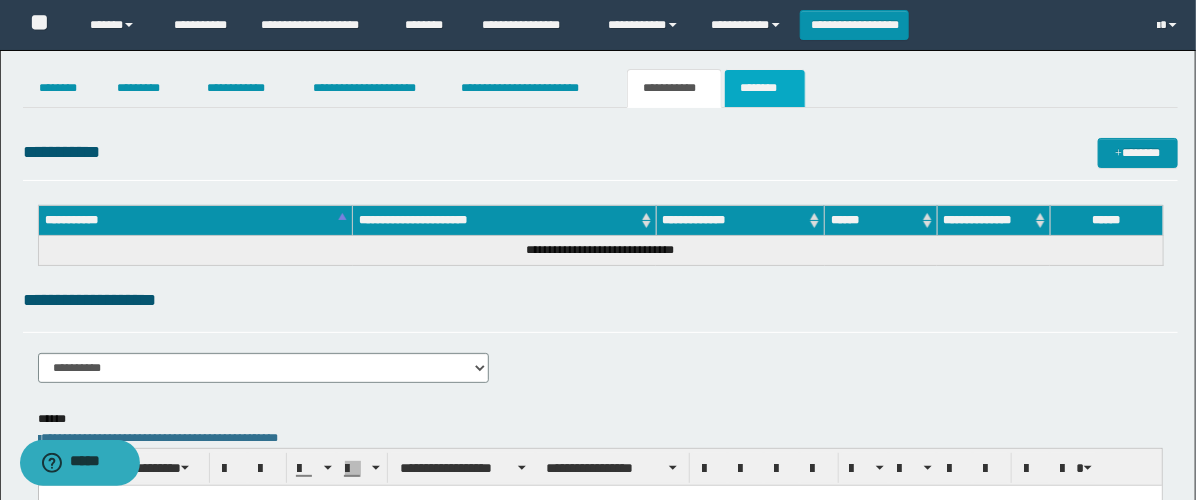 click on "********" at bounding box center [765, 88] 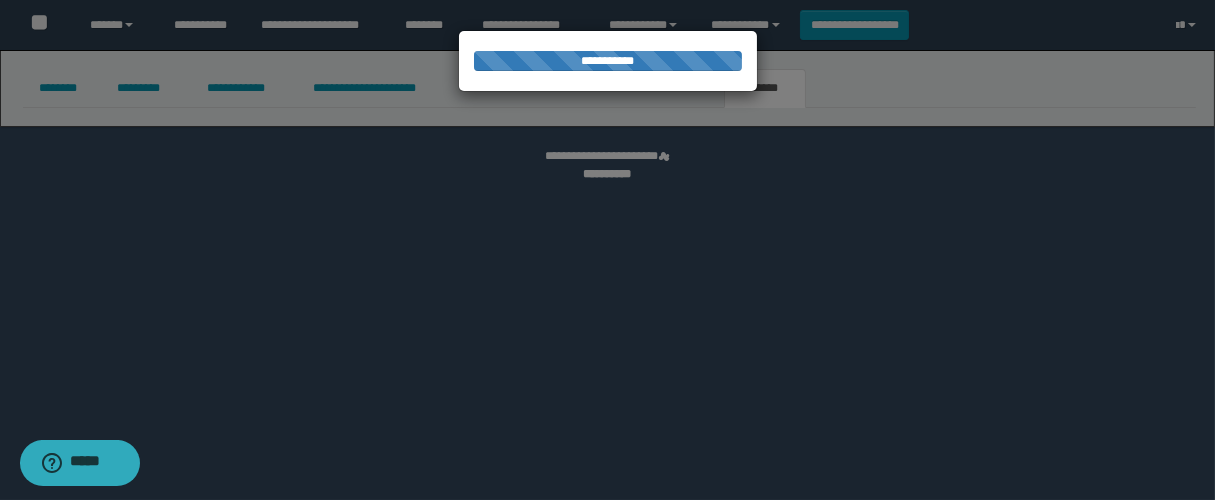 select 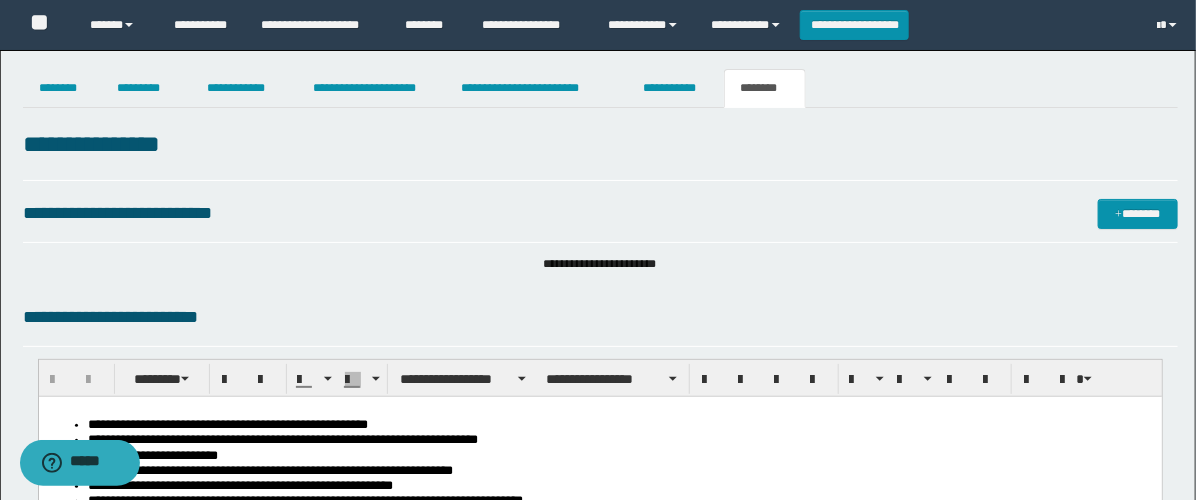 scroll, scrollTop: 0, scrollLeft: 0, axis: both 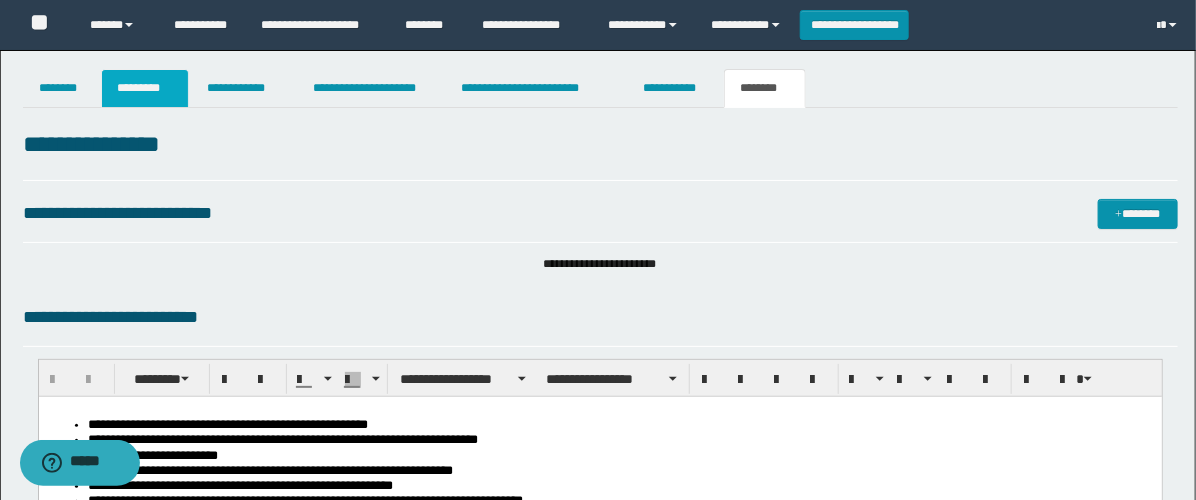 click on "*********" at bounding box center [145, 88] 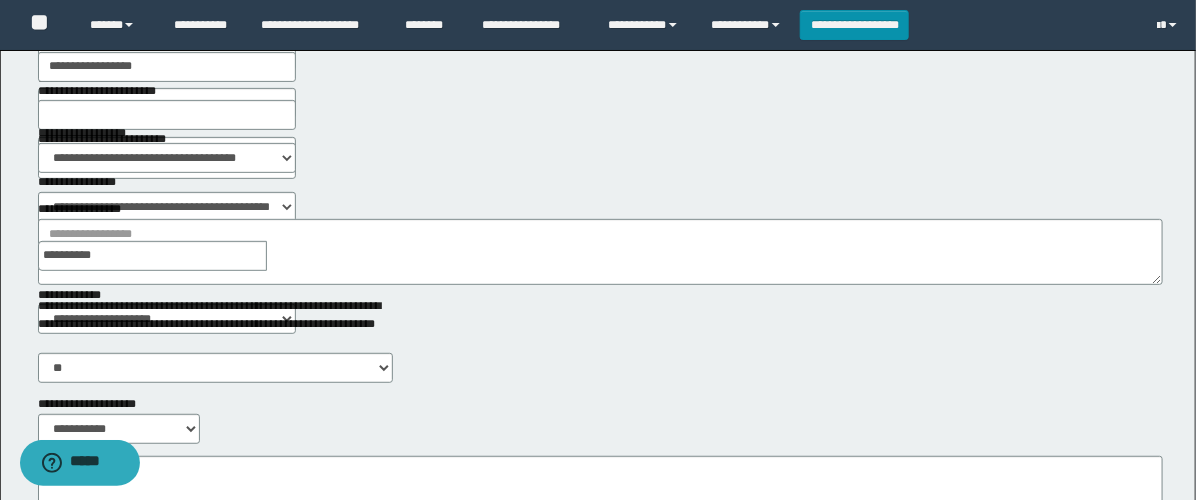 scroll, scrollTop: 222, scrollLeft: 0, axis: vertical 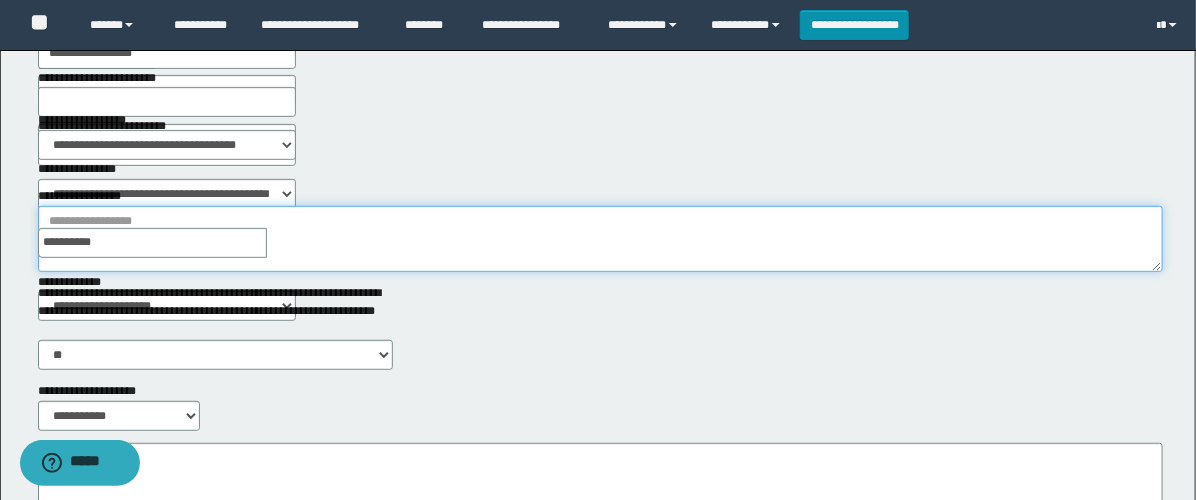 click on "**********" at bounding box center (600, 239) 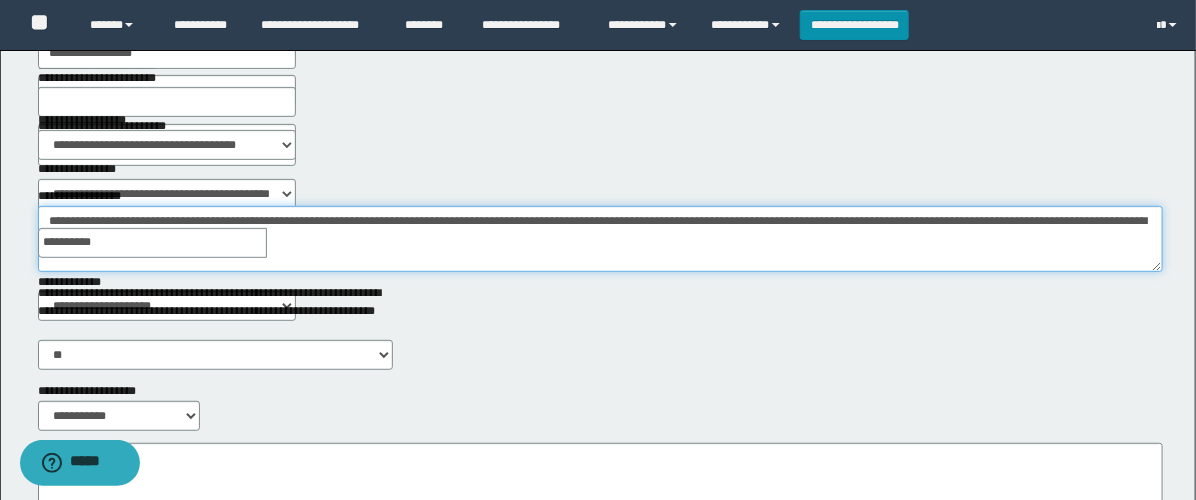 click on "**********" at bounding box center [600, 239] 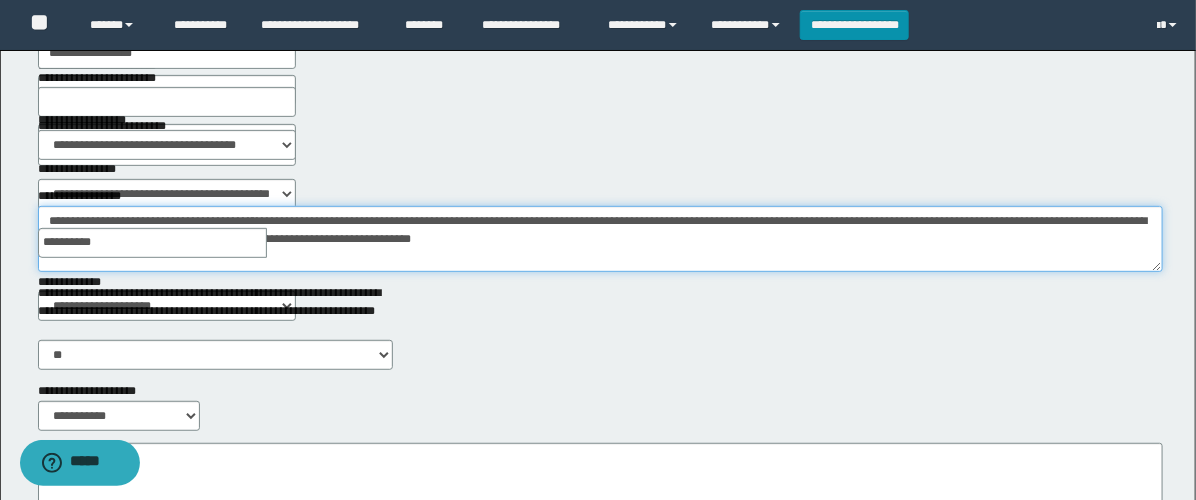 type on "**********" 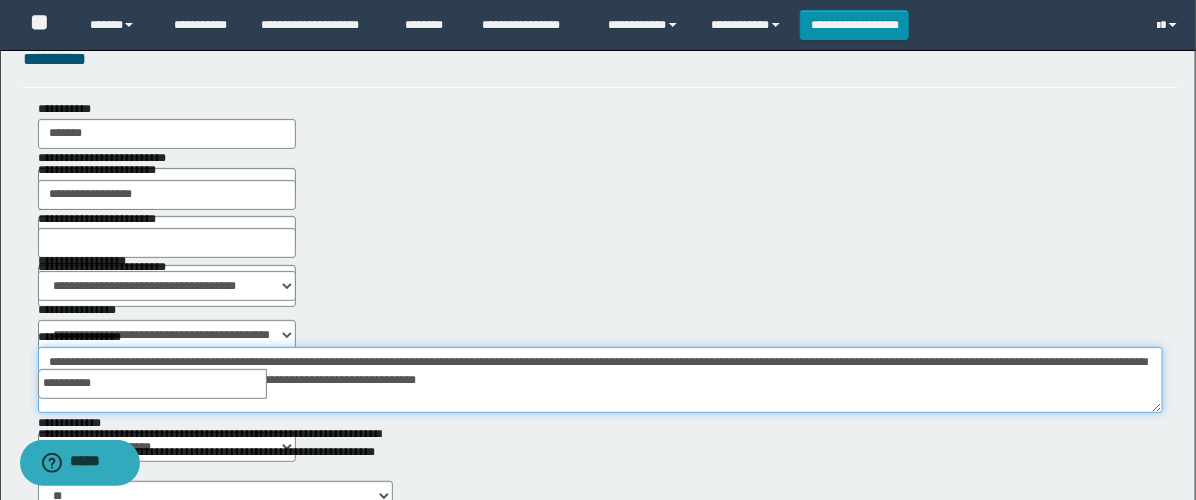scroll, scrollTop: 0, scrollLeft: 0, axis: both 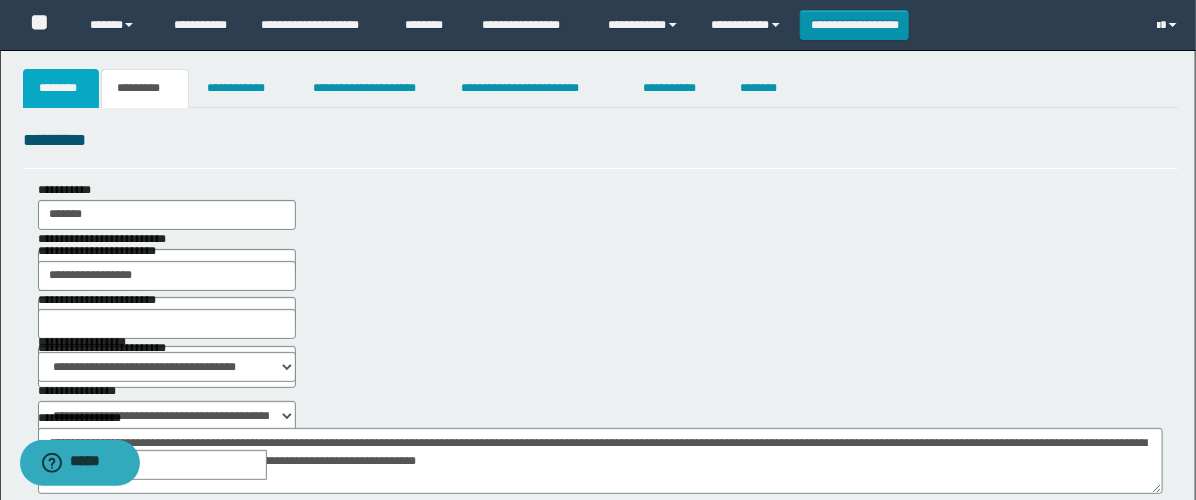 click on "********" at bounding box center (61, 88) 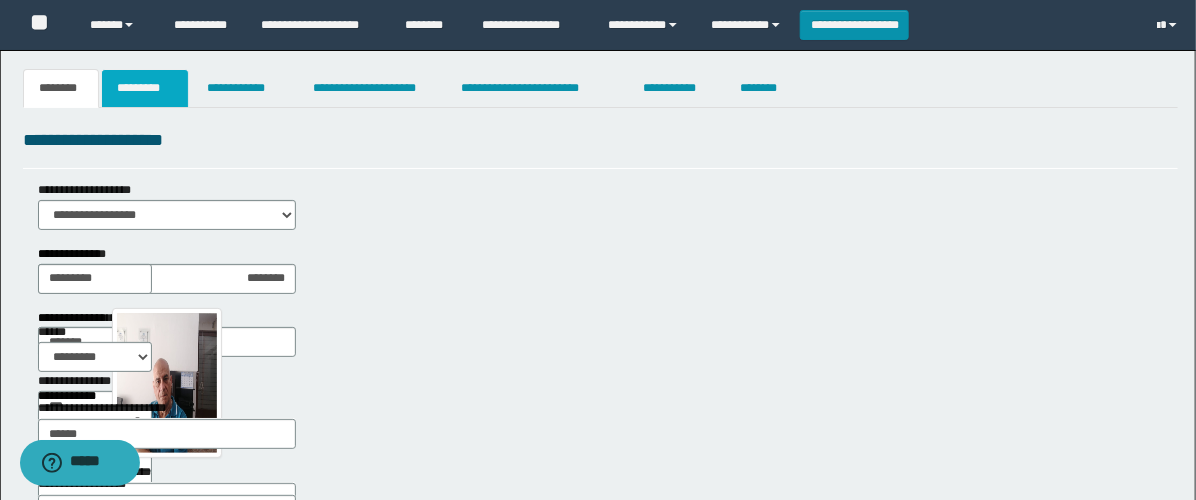 click on "*********" at bounding box center (145, 88) 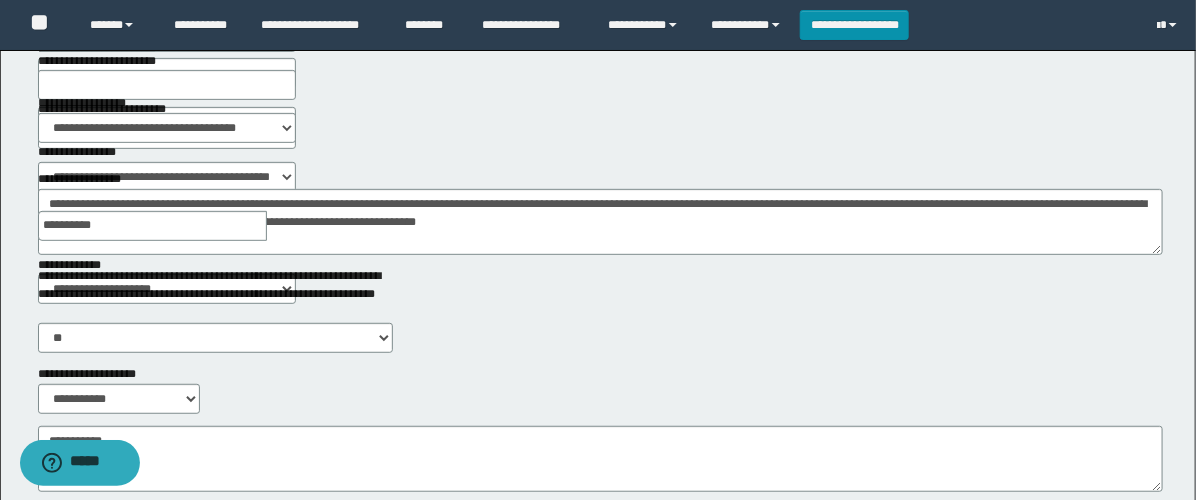 scroll, scrollTop: 444, scrollLeft: 0, axis: vertical 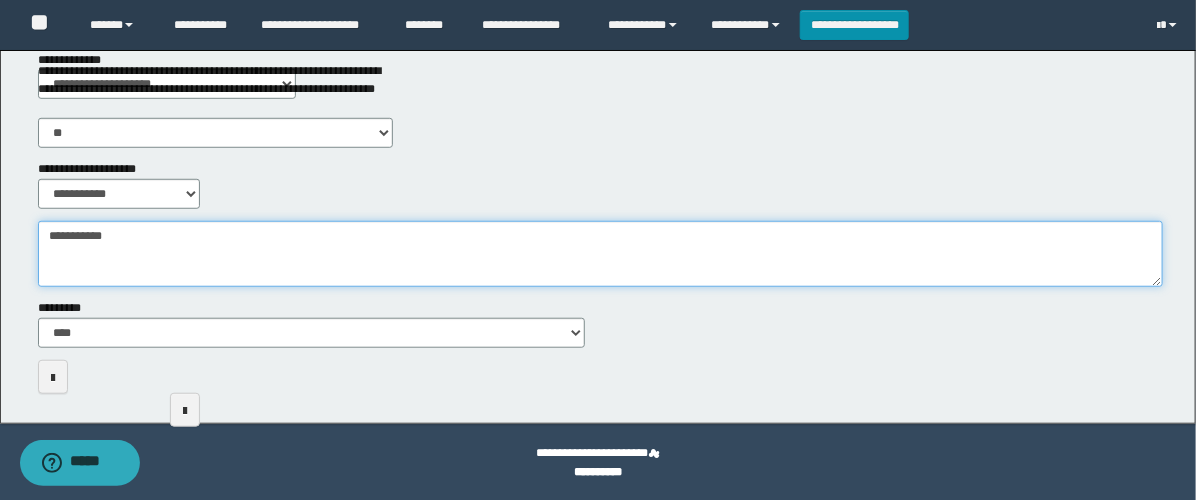 click on "**********" at bounding box center (600, 254) 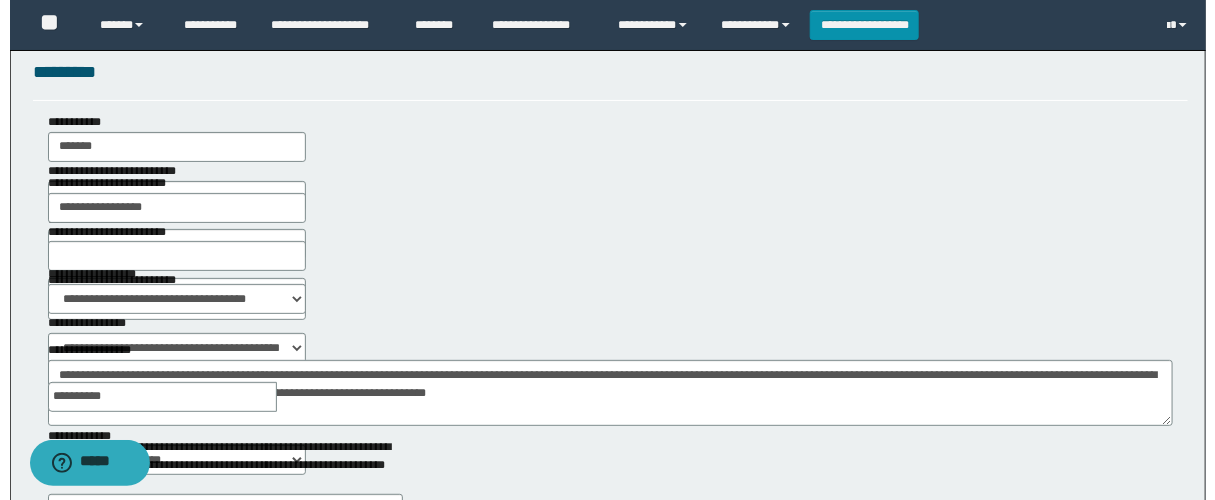 scroll, scrollTop: 0, scrollLeft: 0, axis: both 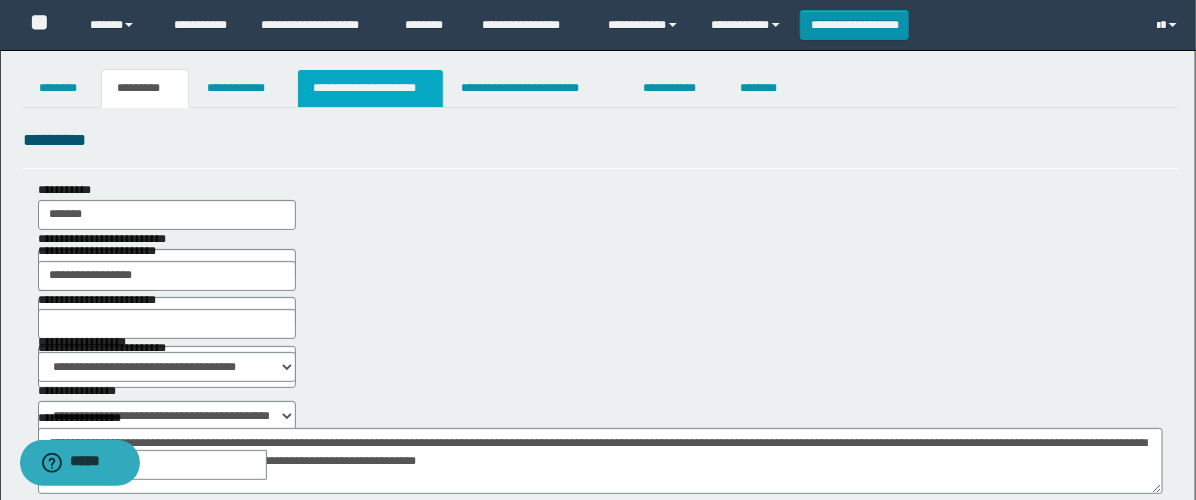 type on "**********" 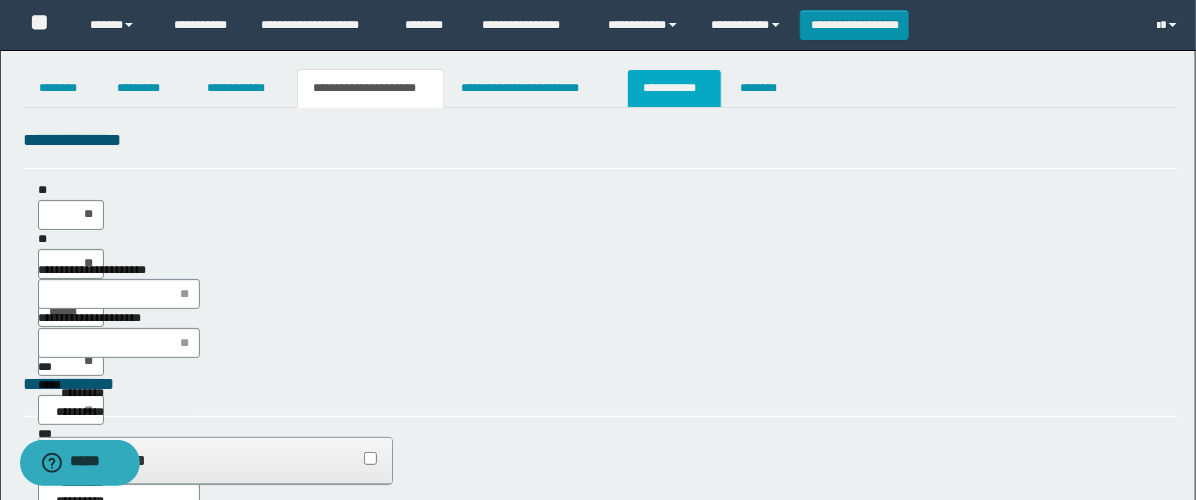click on "**********" at bounding box center (674, 88) 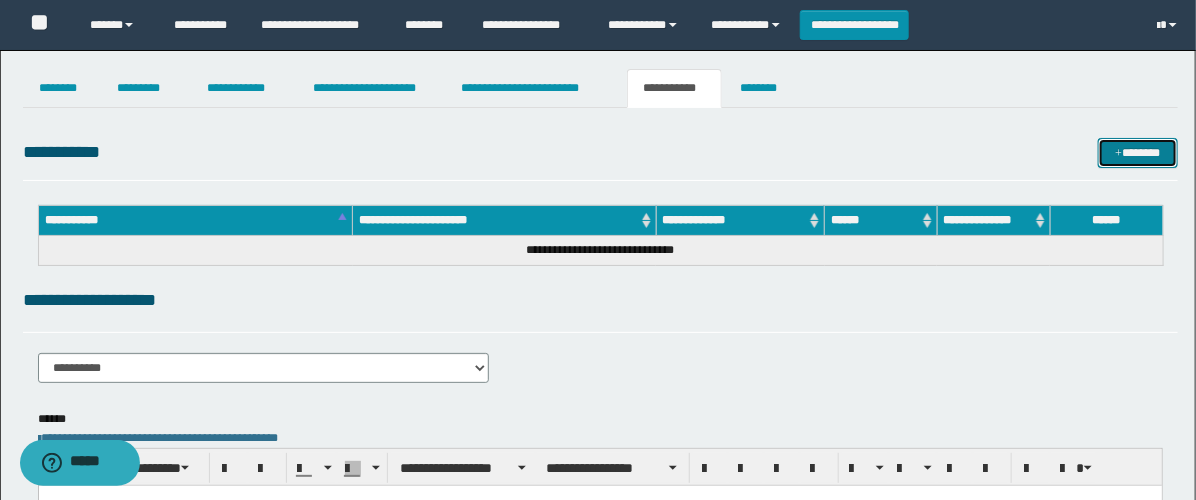 click on "*******" at bounding box center (1138, 153) 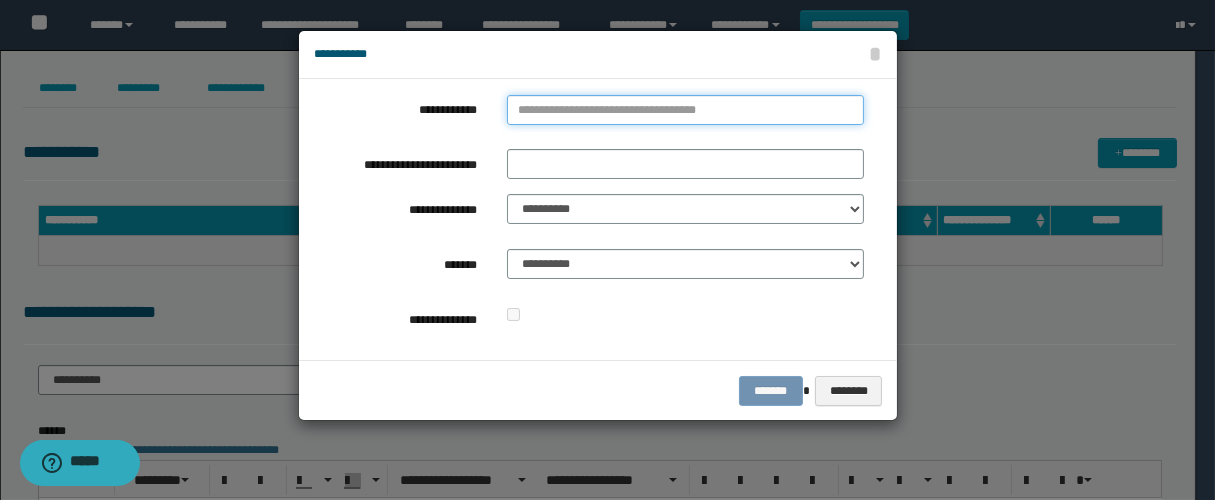 click on "**********" at bounding box center [685, 110] 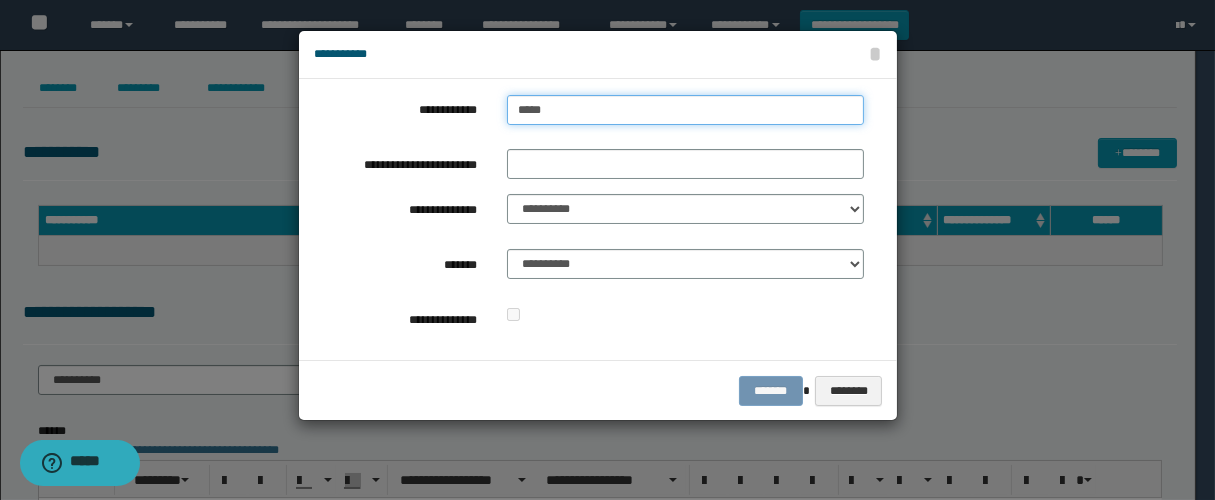 type on "******" 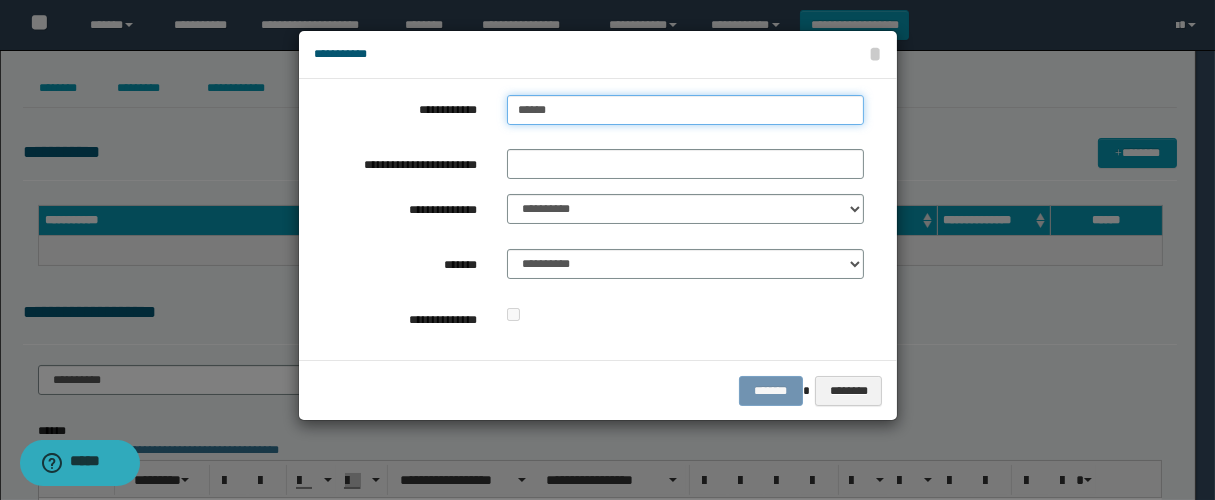 type on "******" 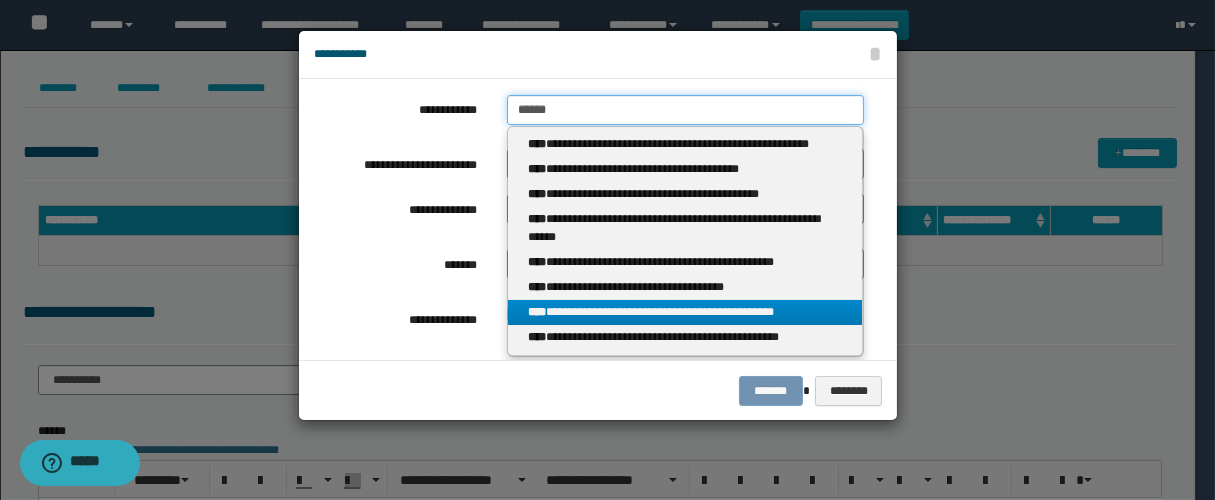 type on "******" 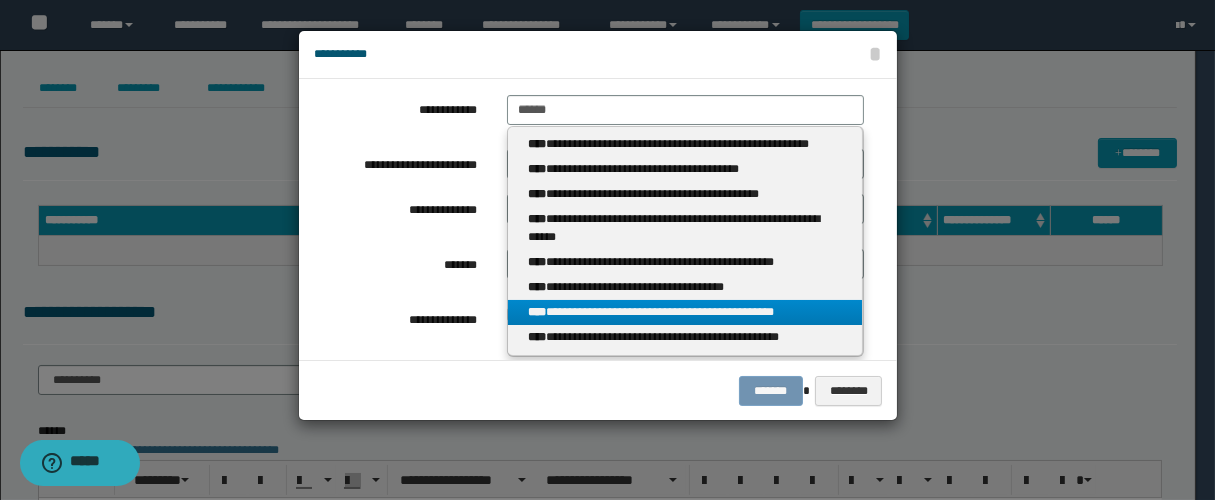 click on "**********" at bounding box center (685, 312) 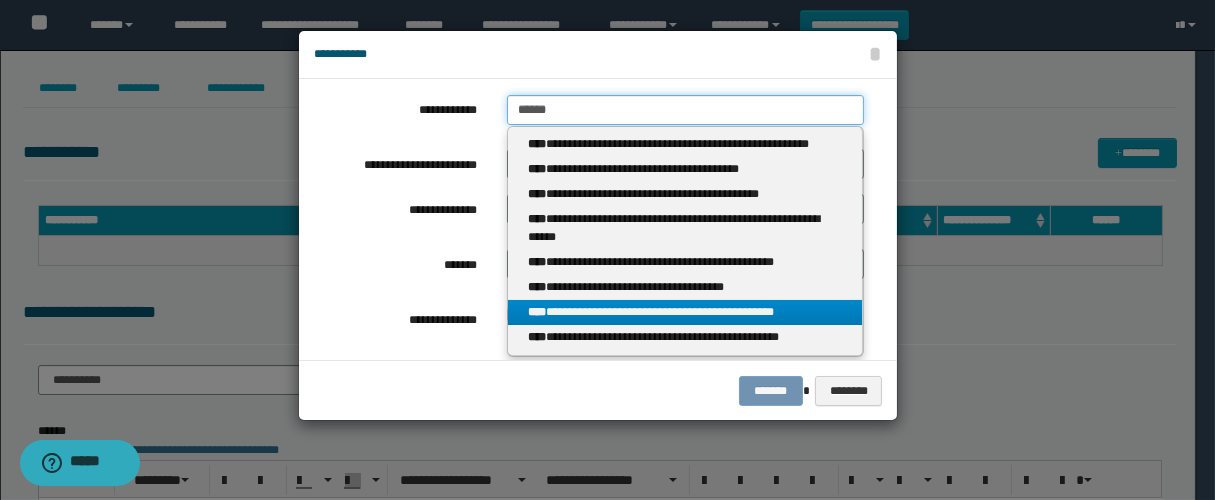 type 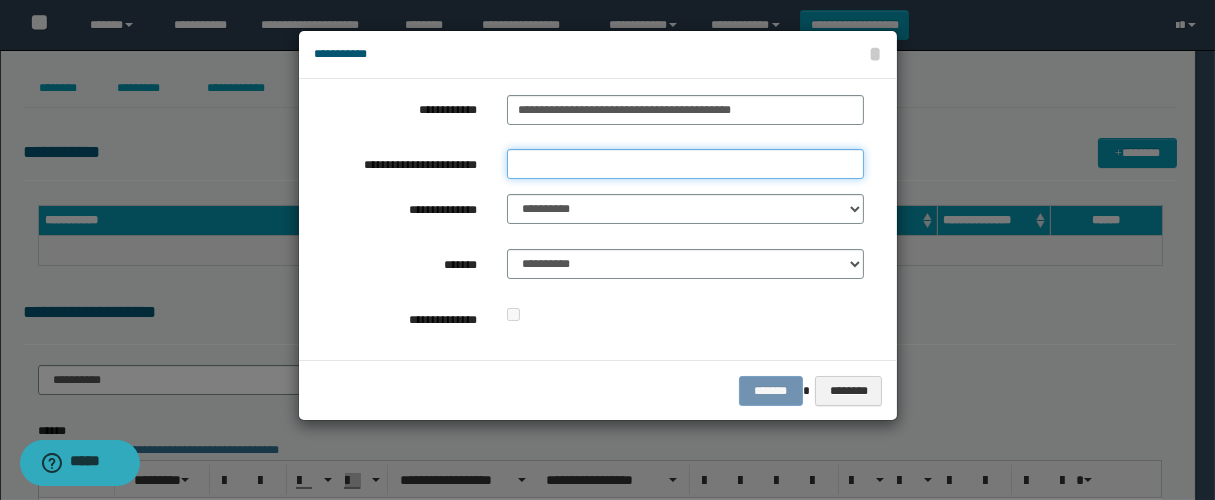 click on "**********" at bounding box center [685, 164] 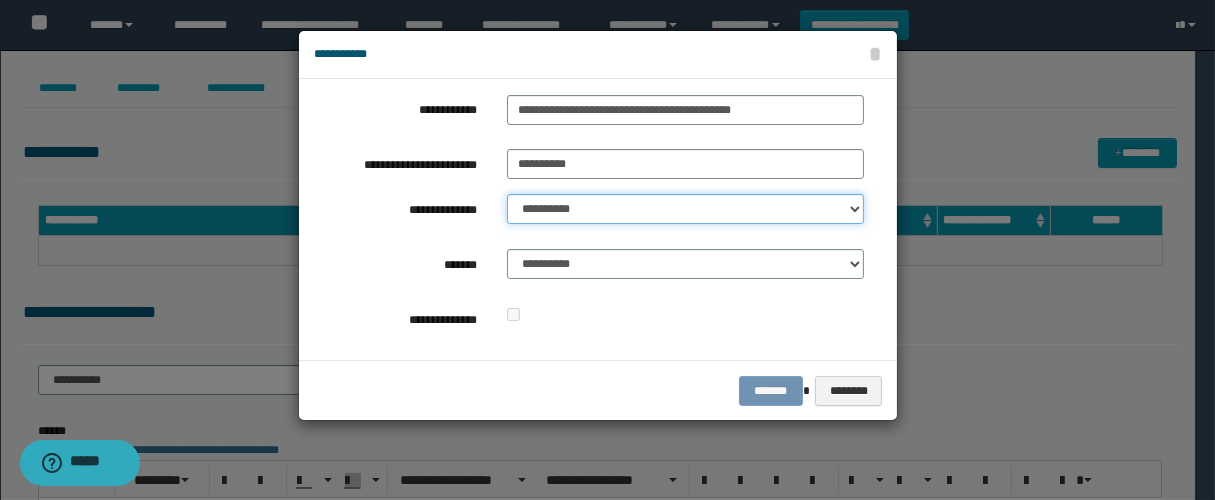 click on "**********" at bounding box center [685, 209] 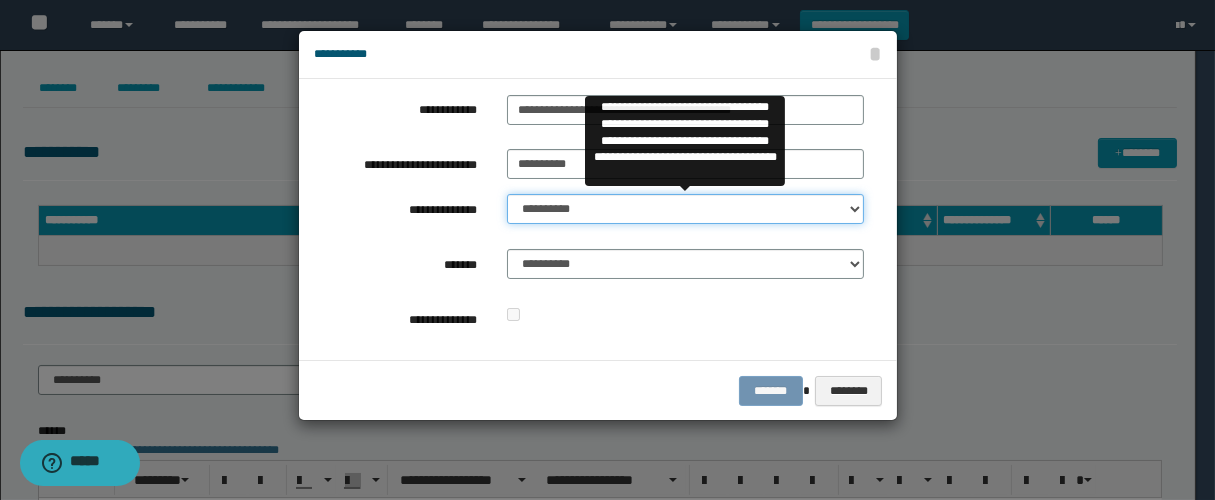 select on "**" 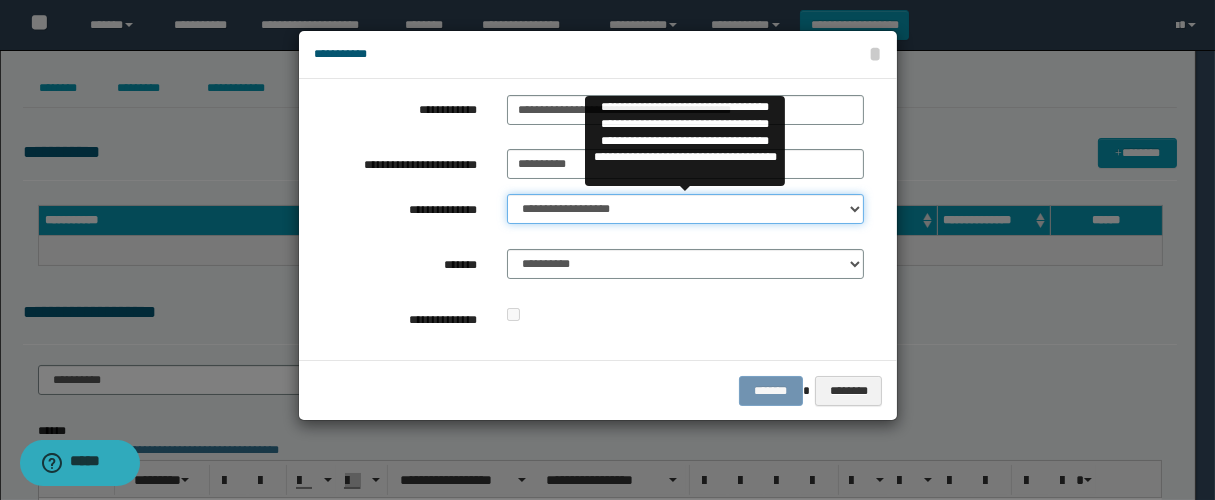click on "**********" at bounding box center (685, 209) 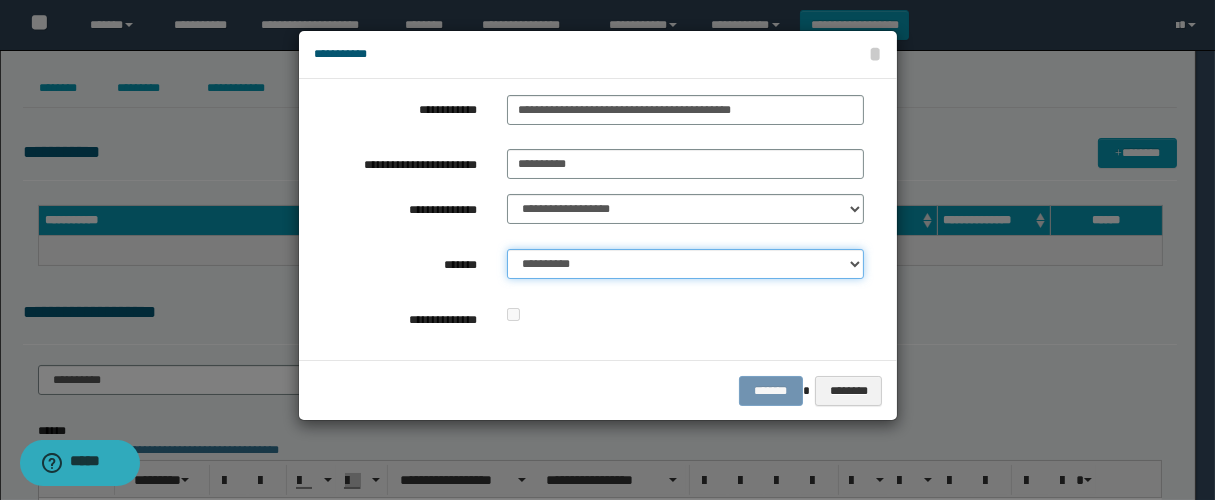 drag, startPoint x: 609, startPoint y: 260, endPoint x: 649, endPoint y: 275, distance: 42.72002 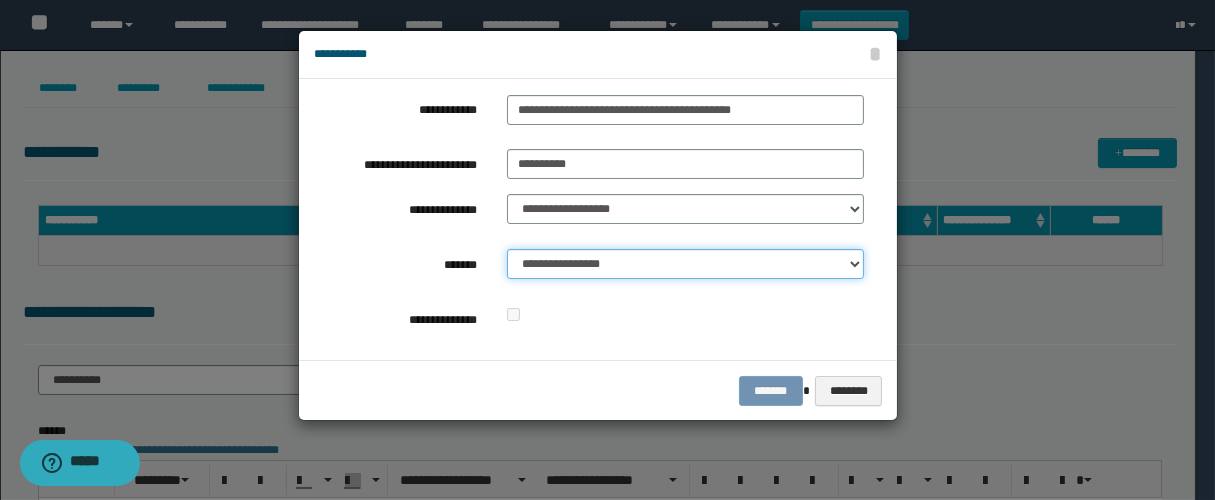 click on "**********" at bounding box center [685, 264] 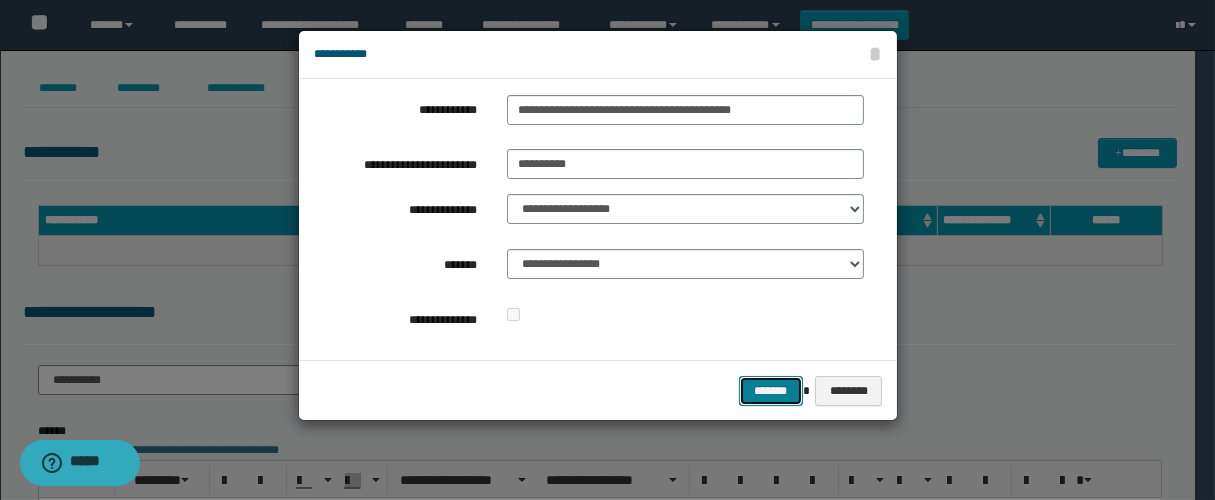 click on "*******" at bounding box center (771, 391) 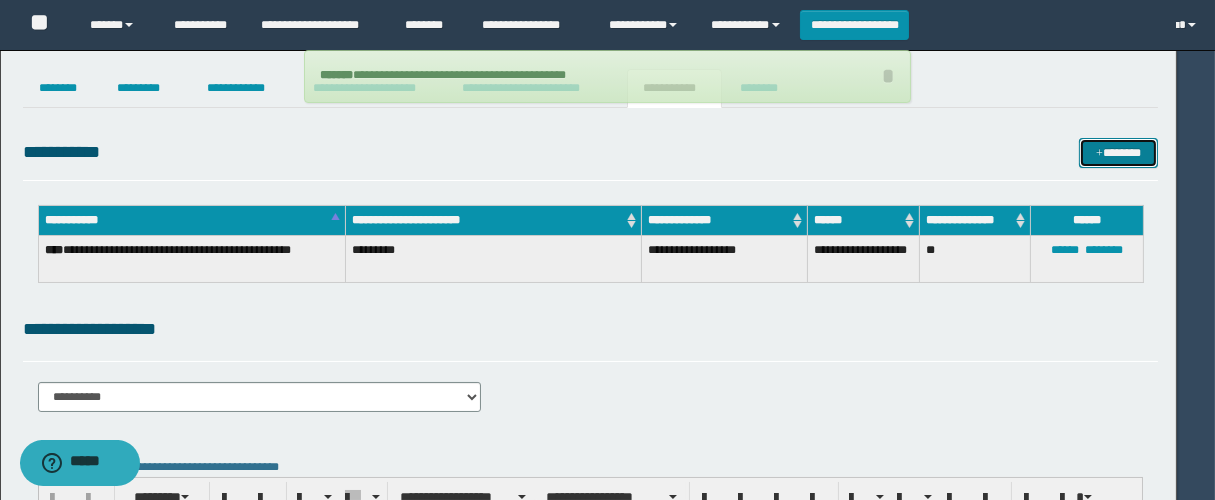 type 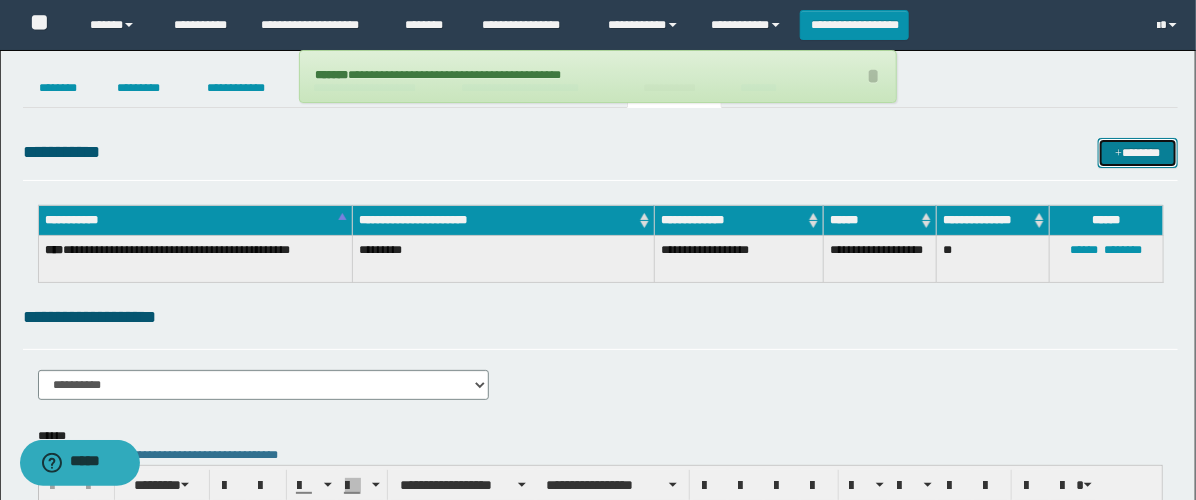 click on "*******" at bounding box center [1138, 153] 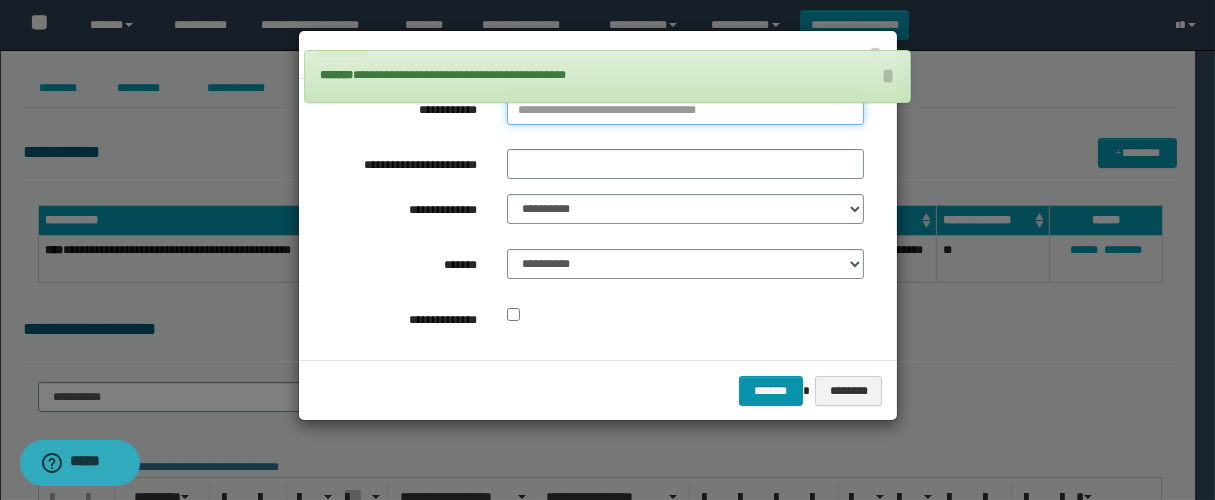 type on "**********" 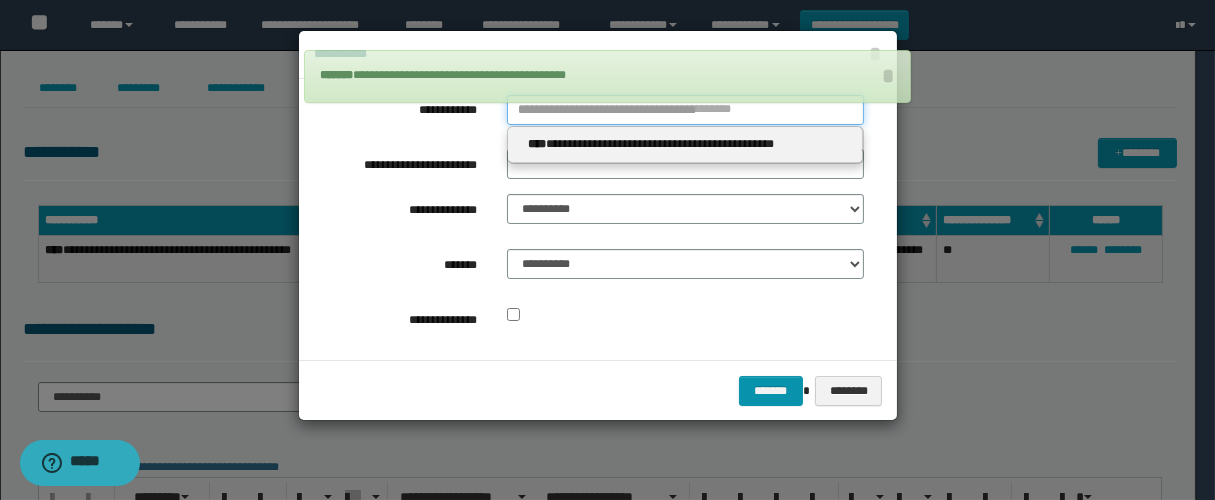 click on "**********" at bounding box center (685, 110) 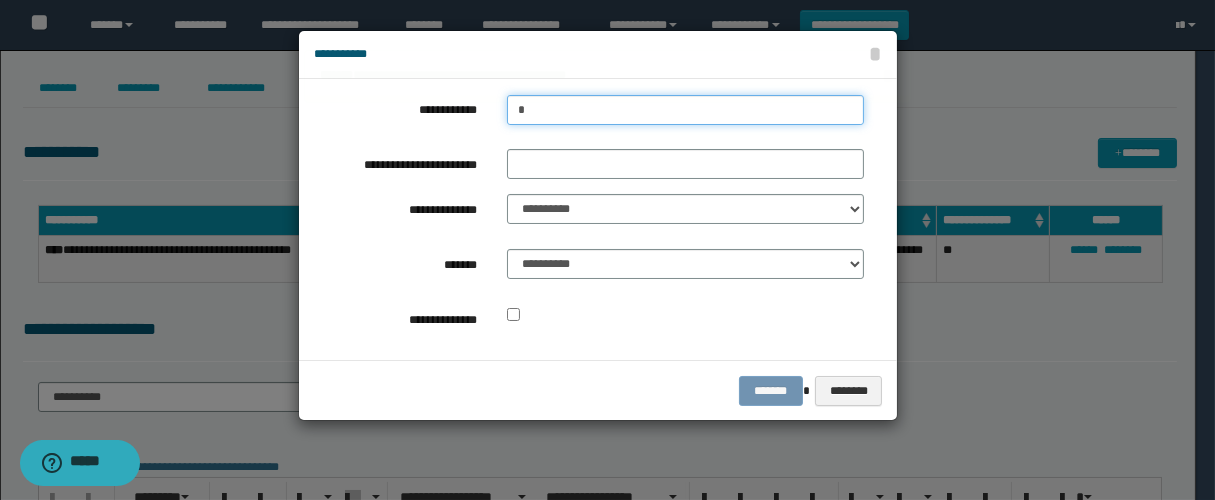 type on "**" 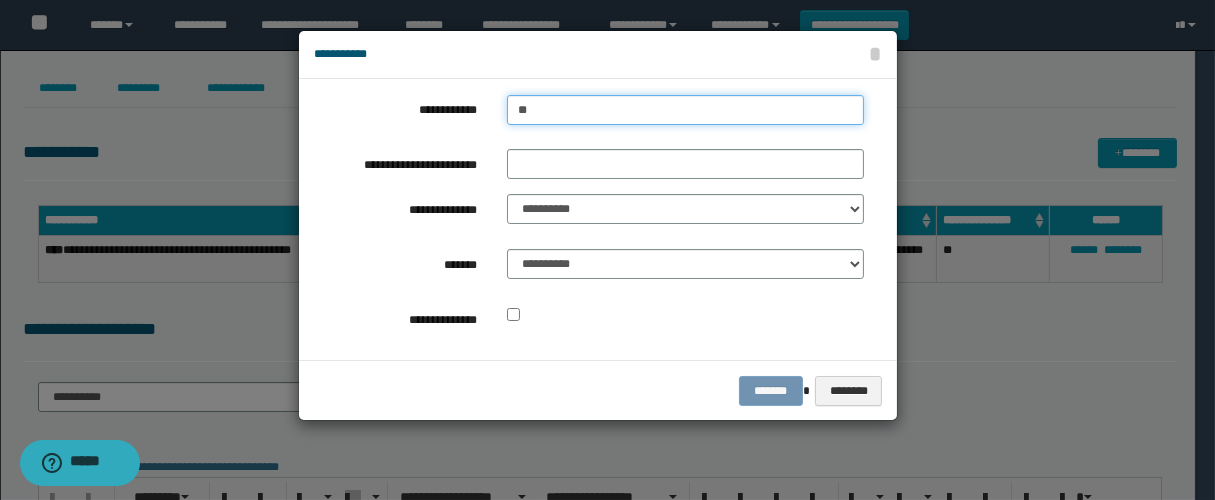 type on "**" 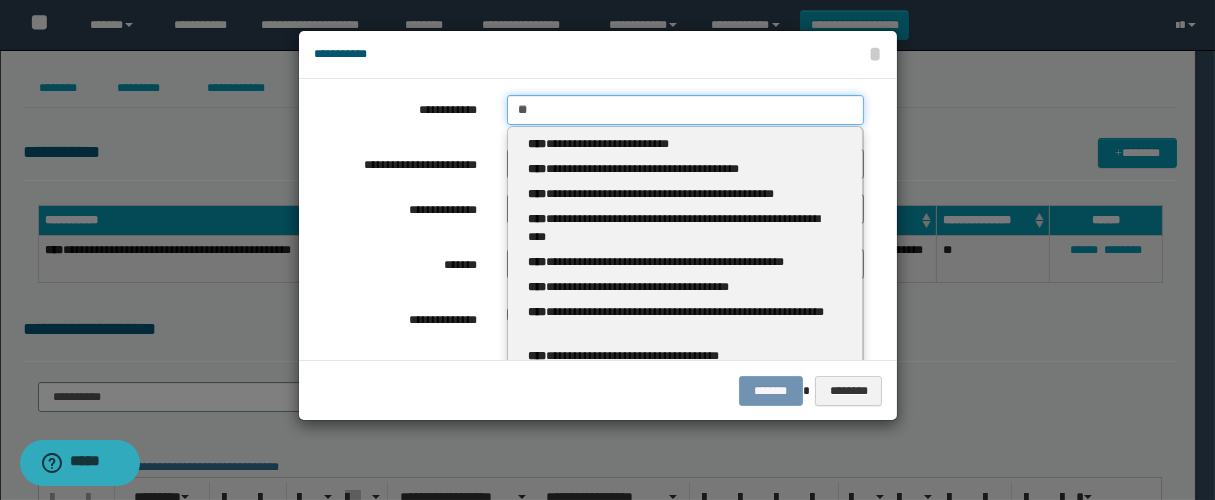 type 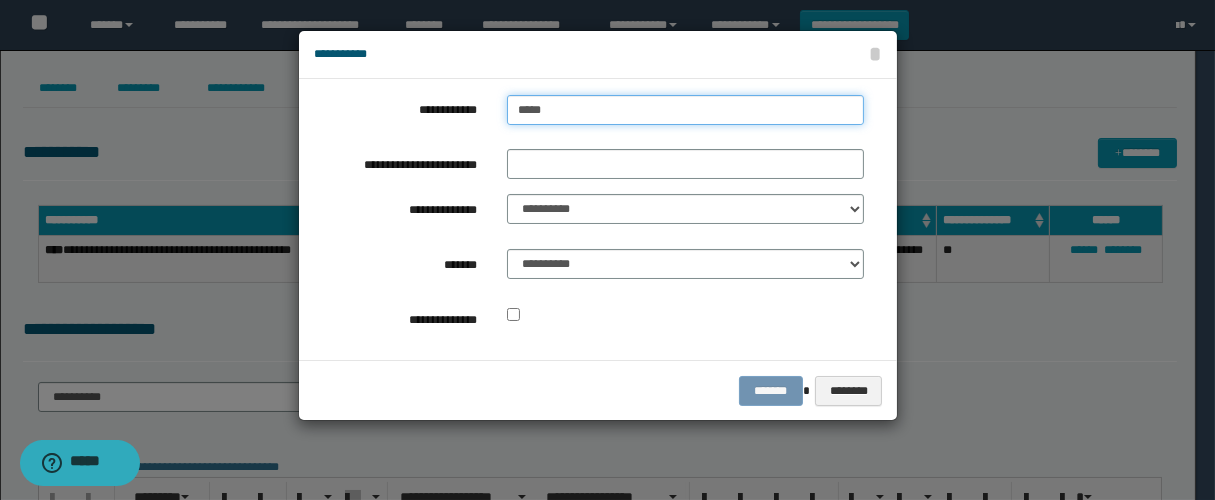 type on "******" 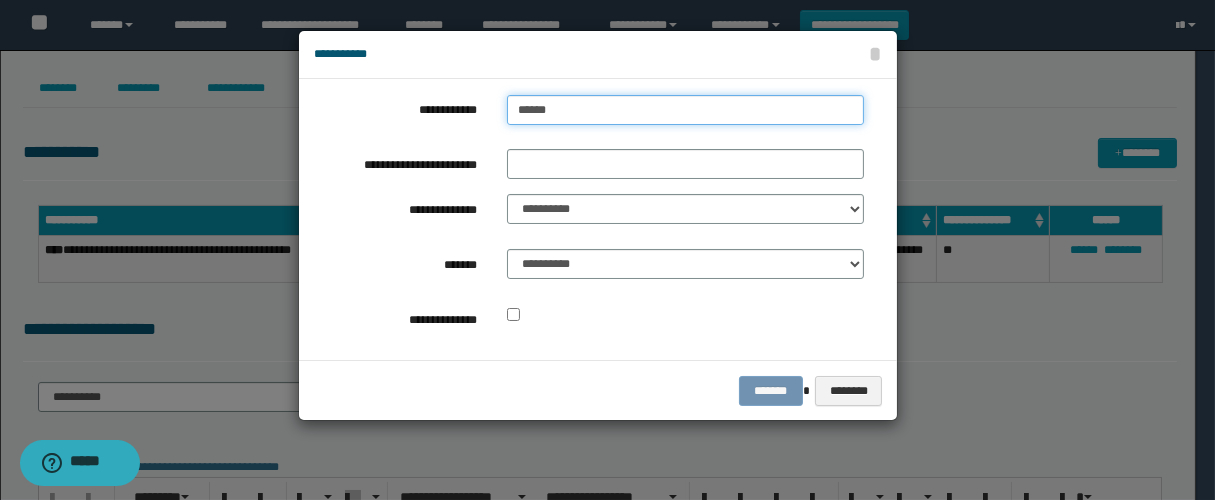 type on "******" 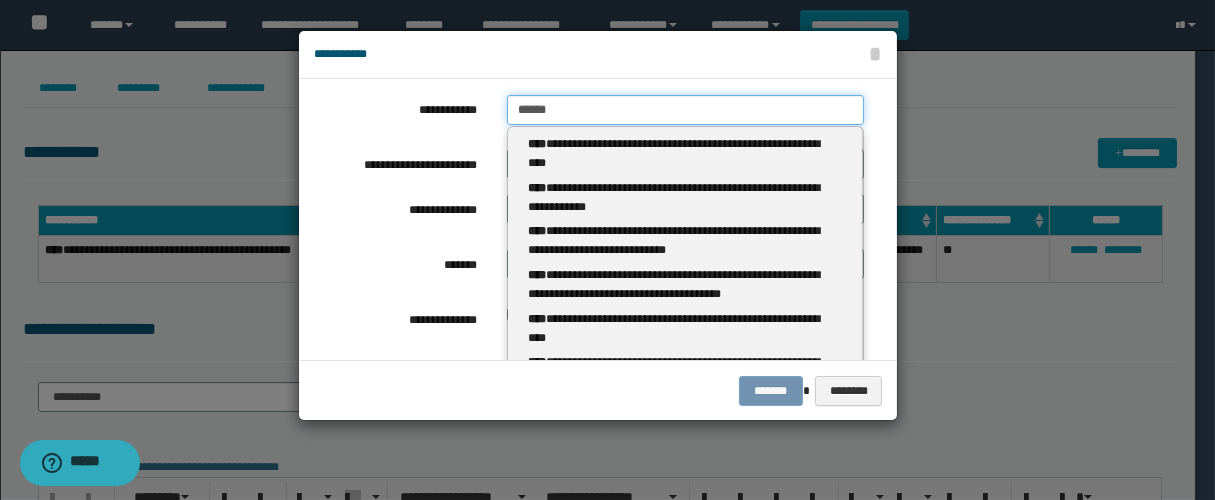 type 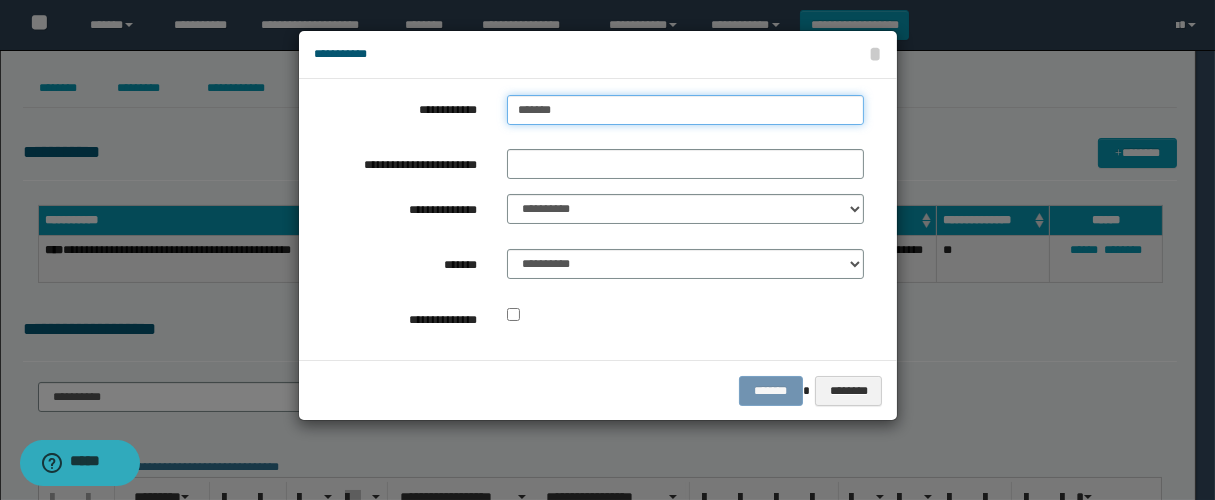 type on "******" 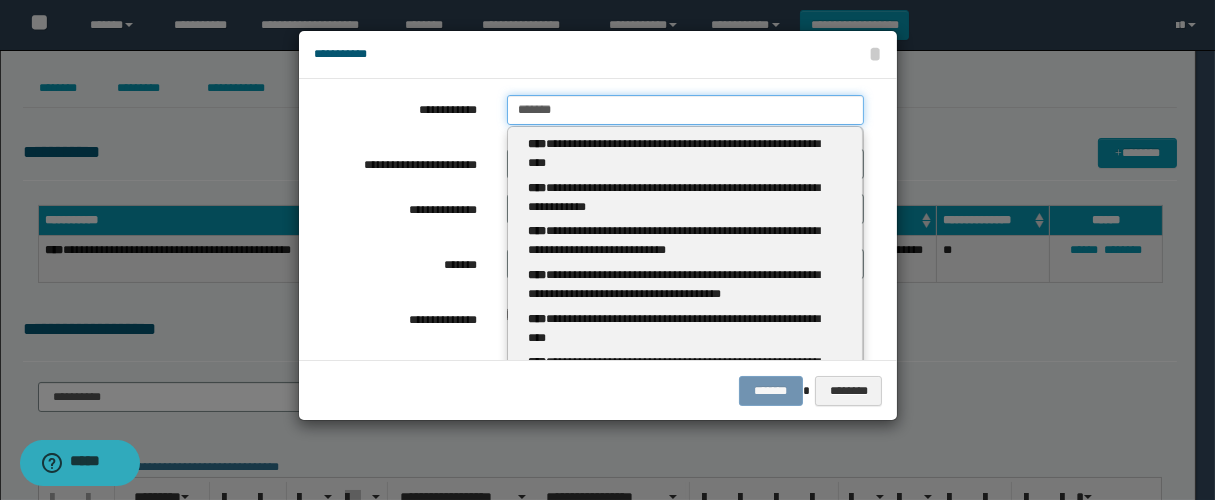 type 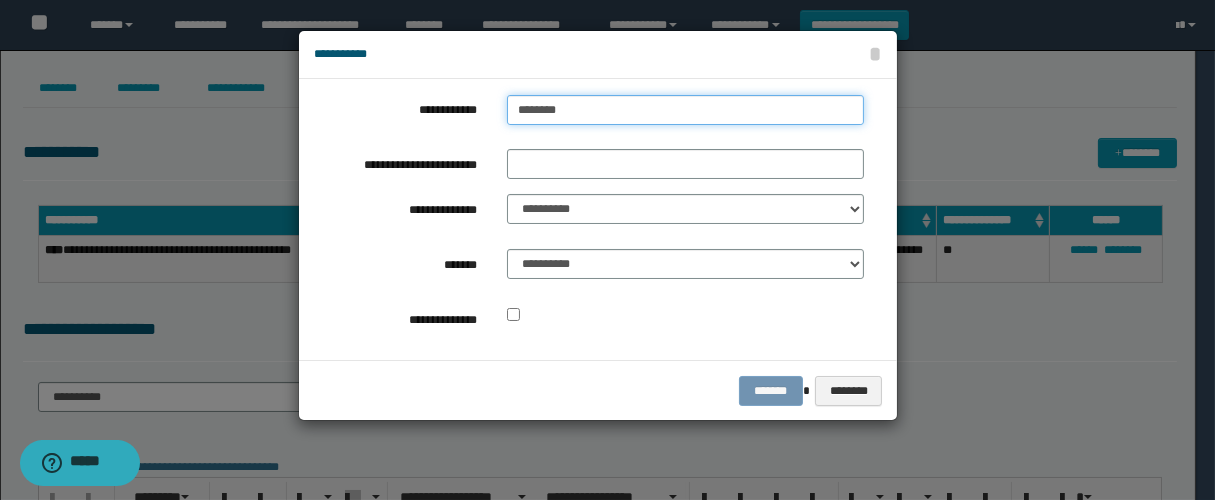 type on "*********" 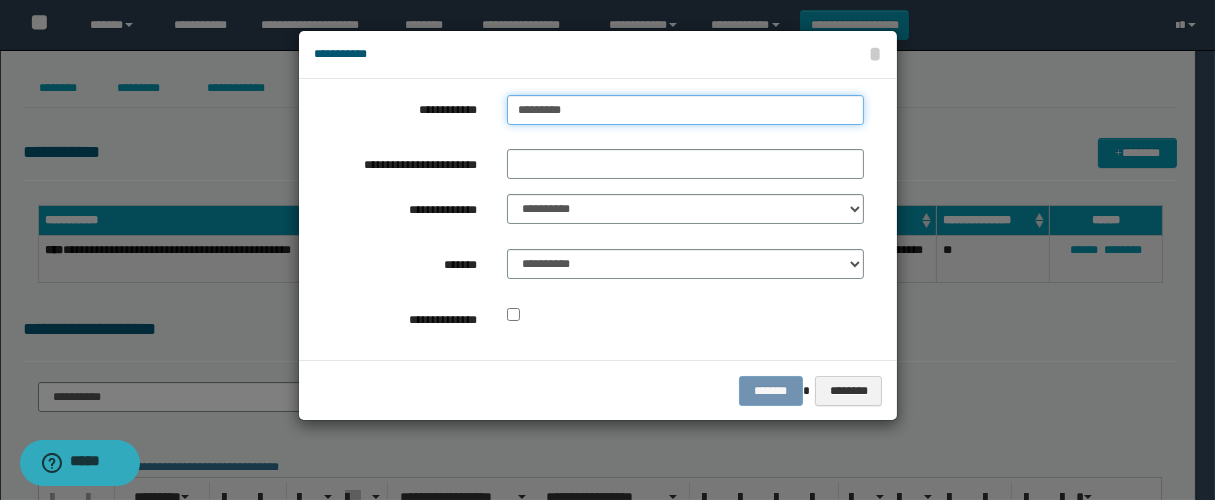 type on "*********" 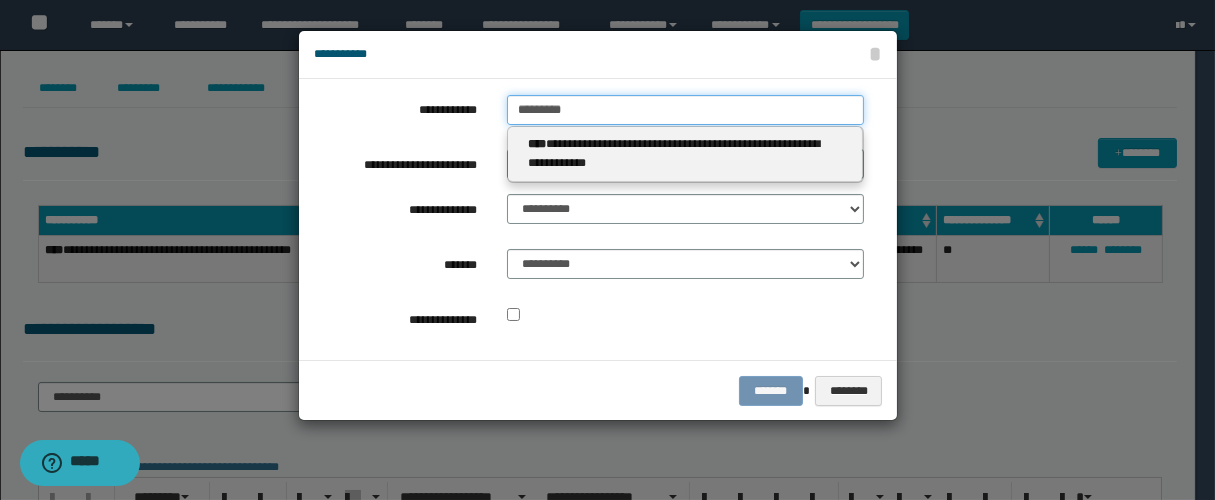 drag, startPoint x: 490, startPoint y: 111, endPoint x: 80, endPoint y: 108, distance: 410.011 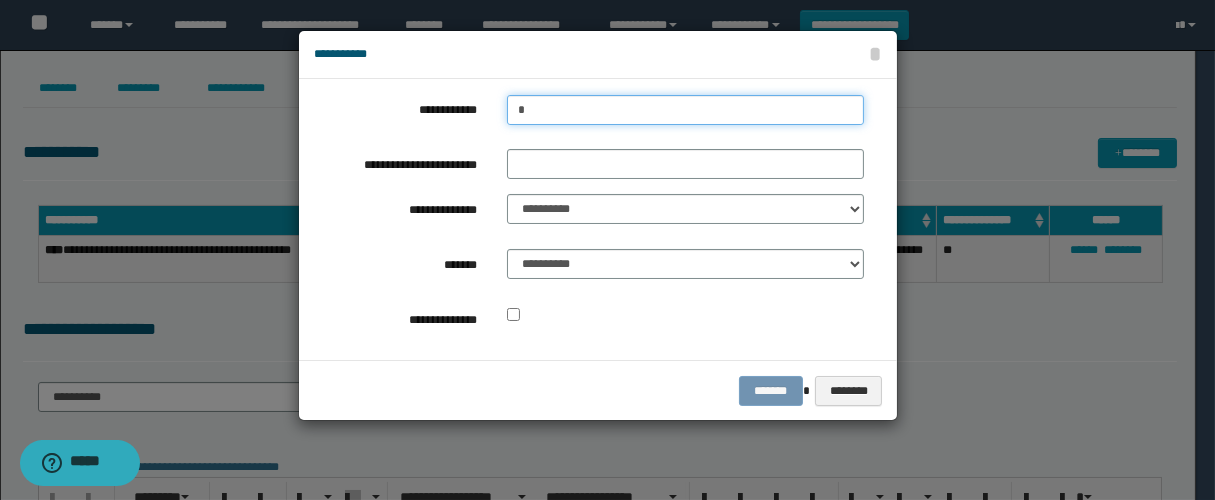 type on "**" 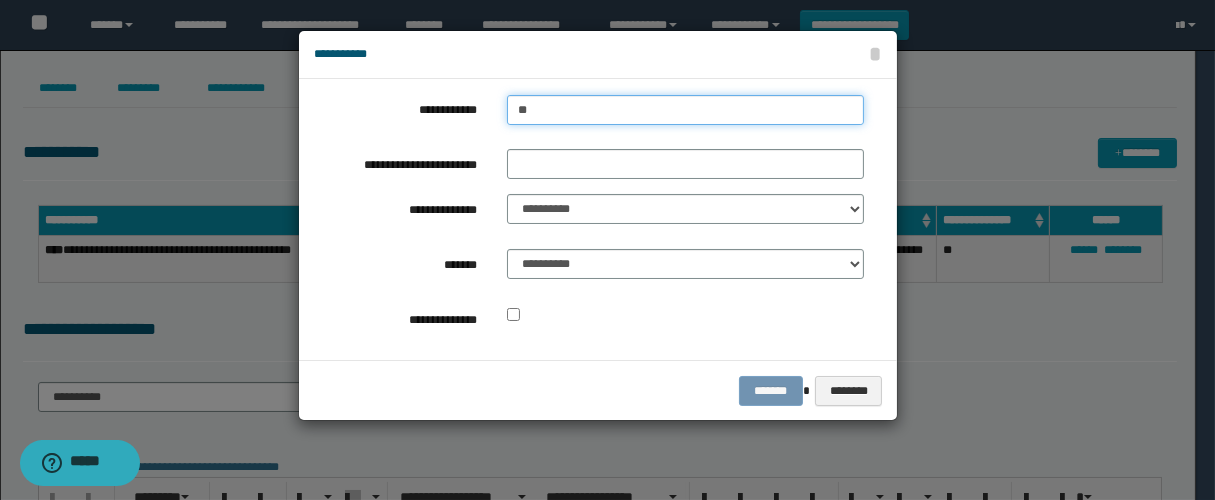 type on "**" 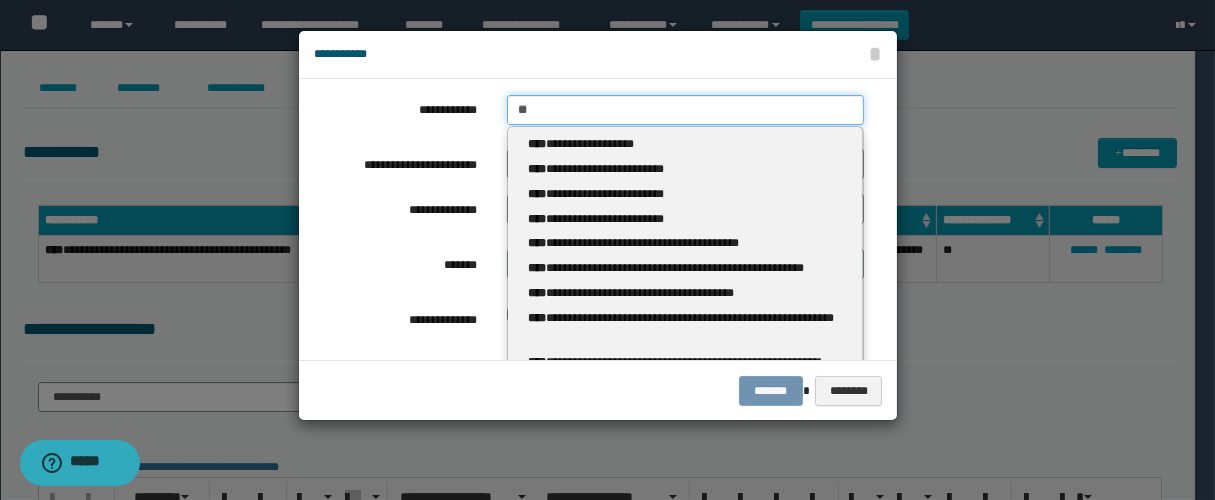 type 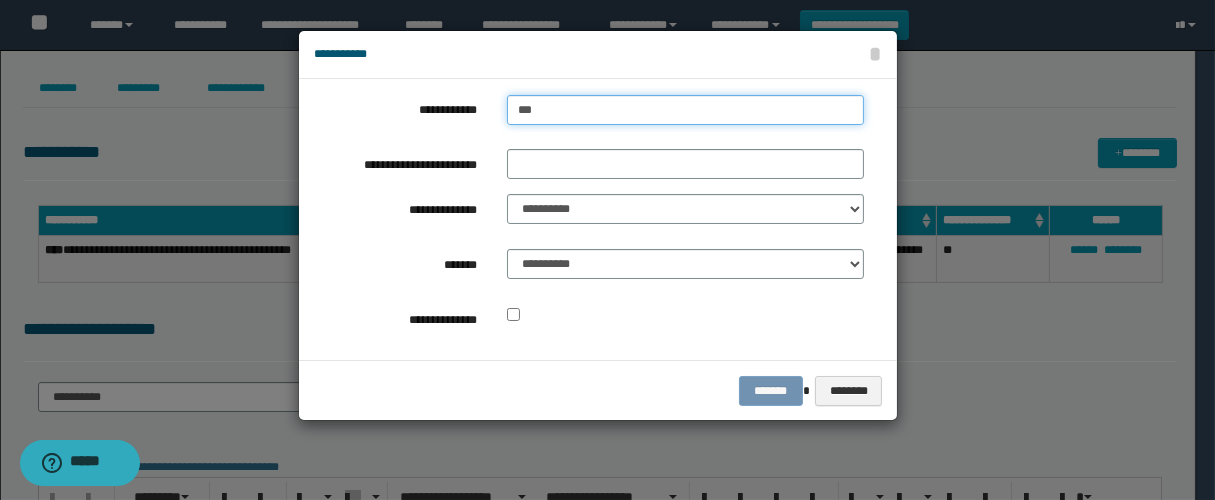 type on "**" 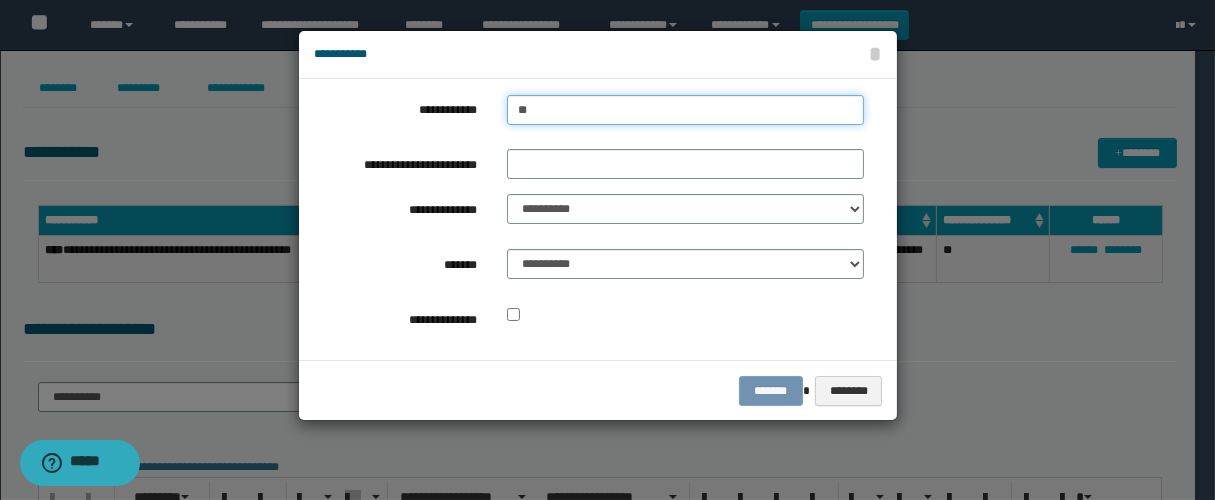 type on "**" 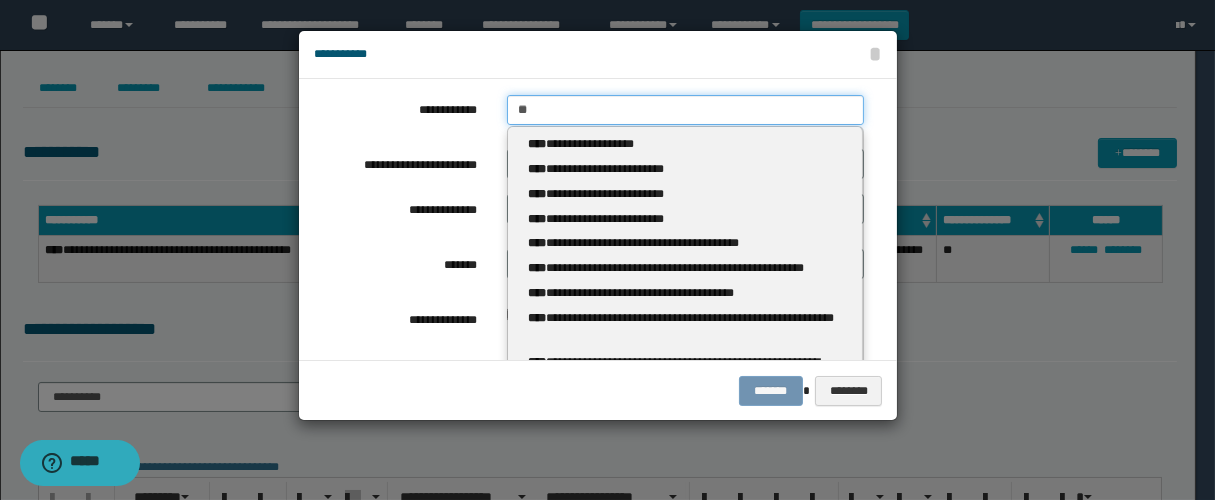 type 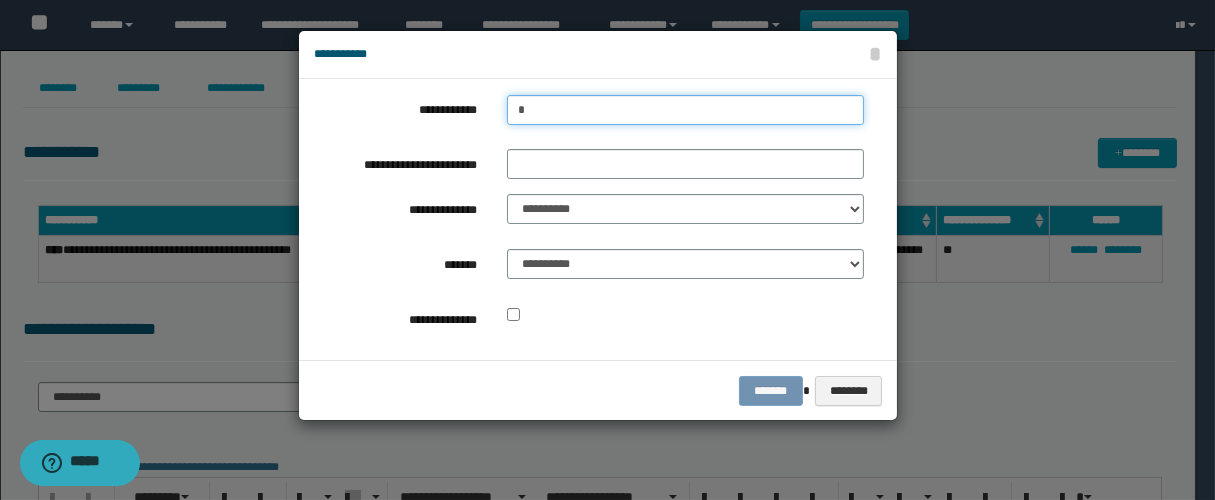 type on "**" 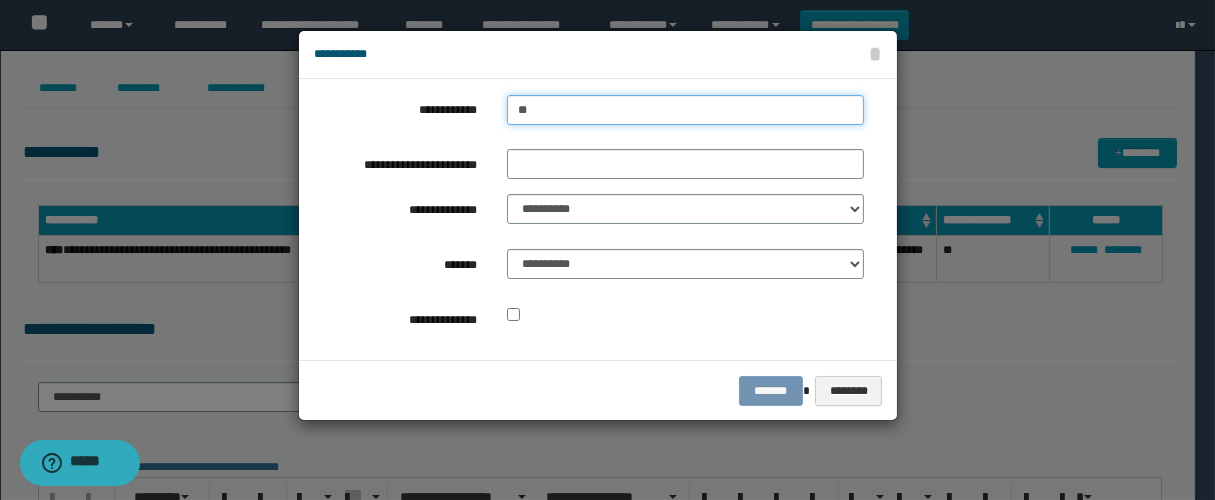 type on "**" 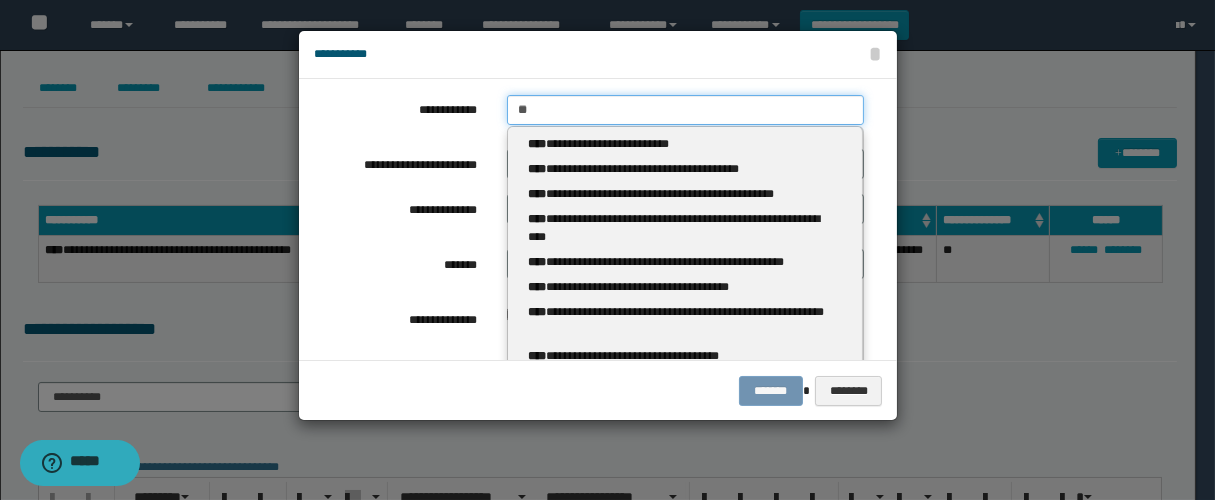 type 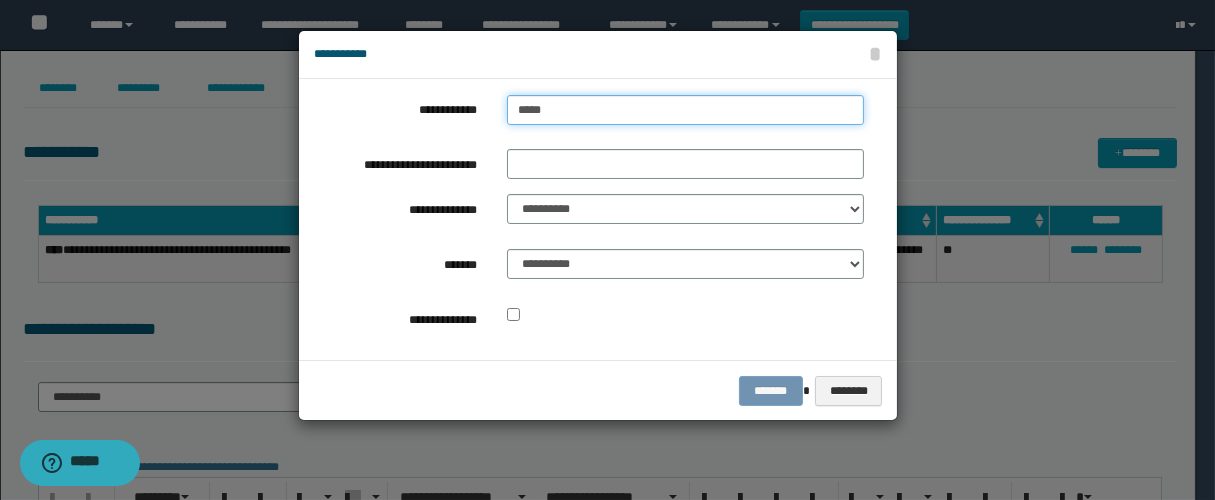 type on "******" 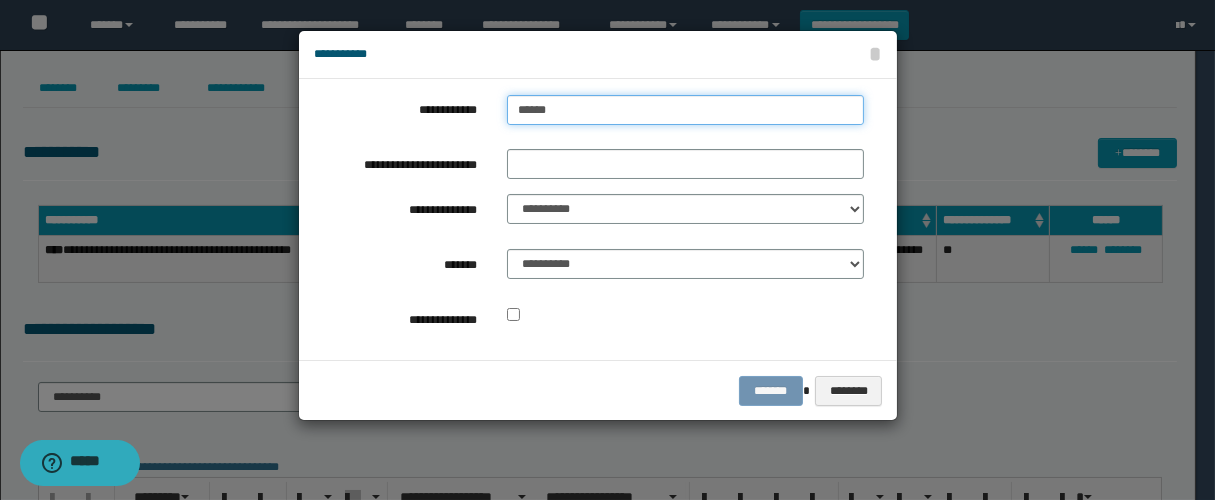 type on "******" 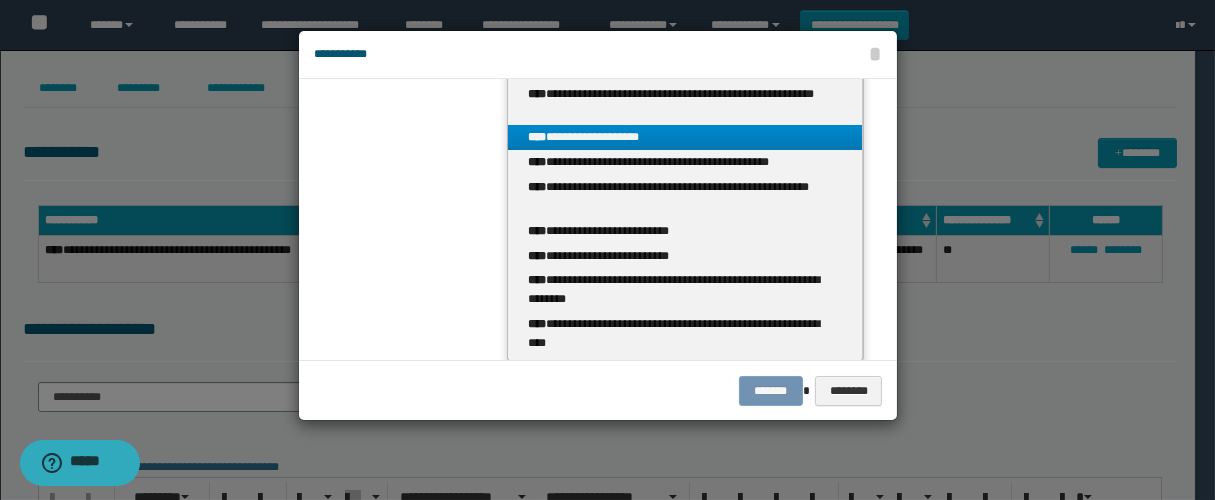 scroll, scrollTop: 682, scrollLeft: 0, axis: vertical 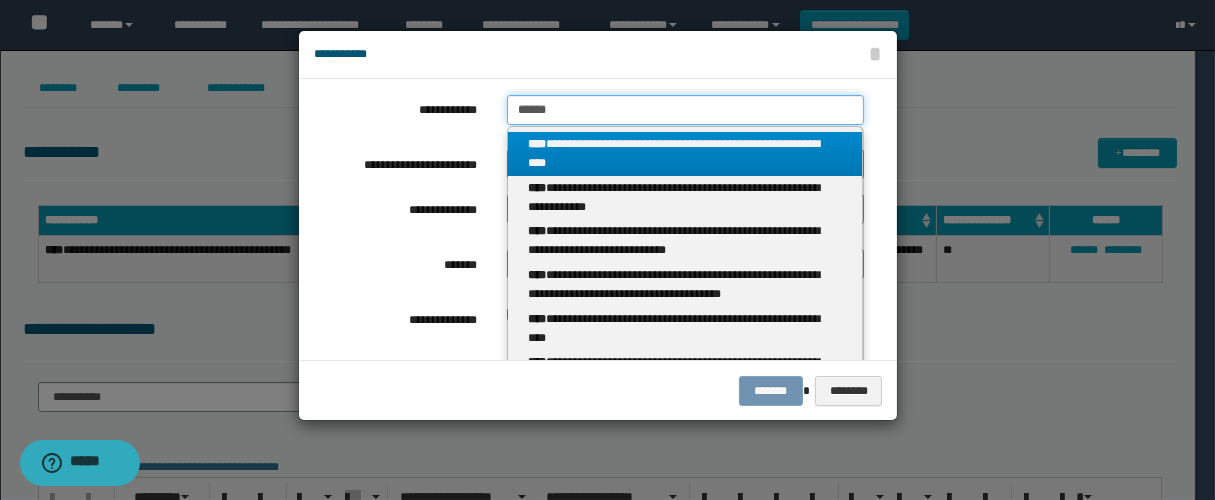 click on "******" at bounding box center (685, 110) 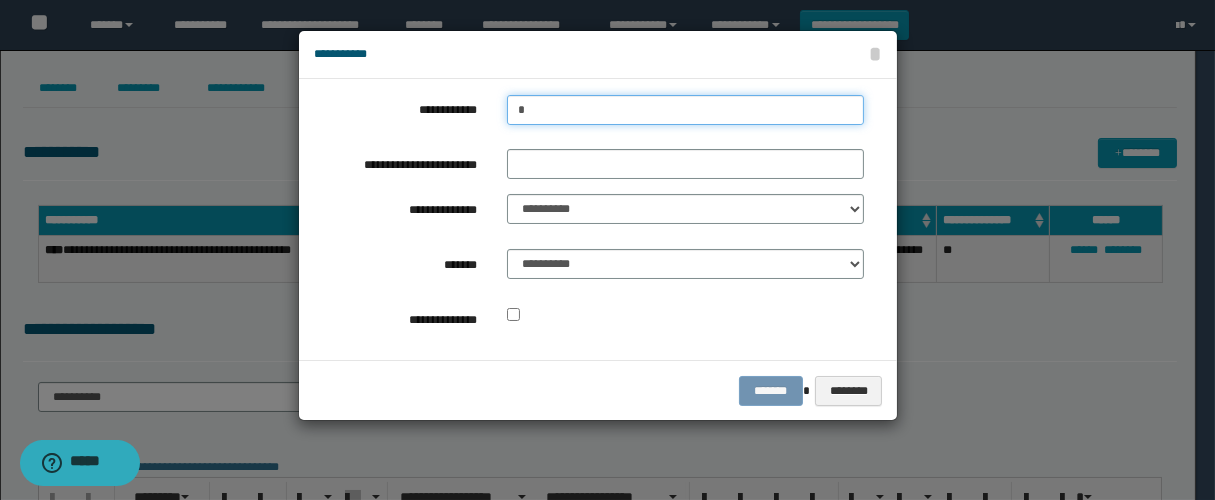 type on "**" 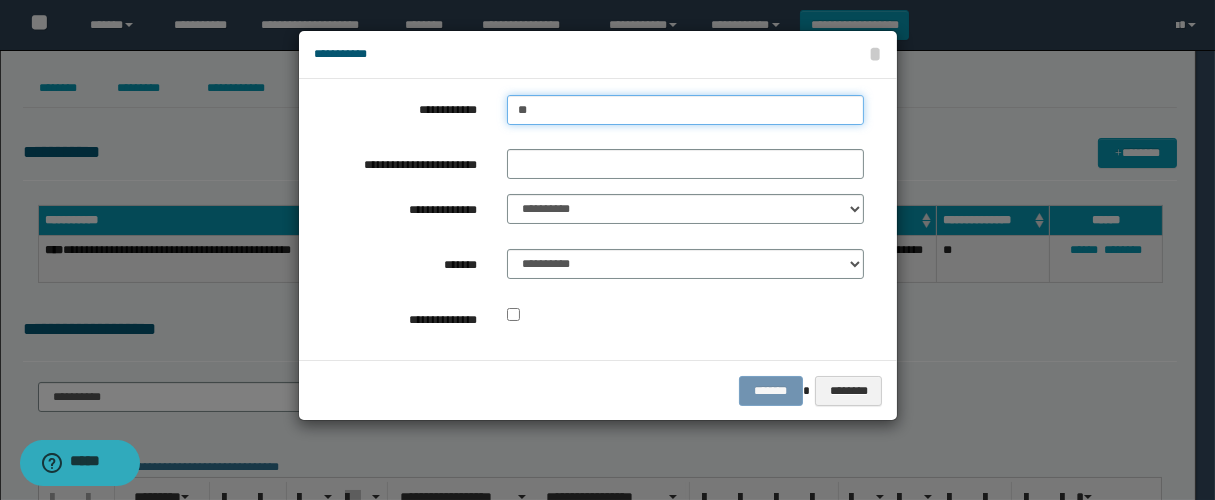 type on "**" 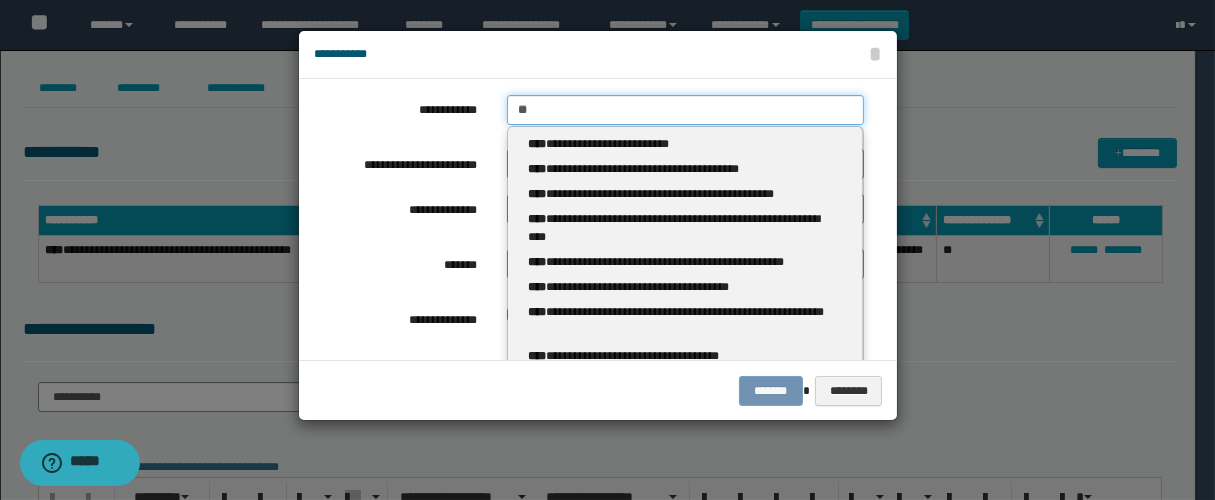 type 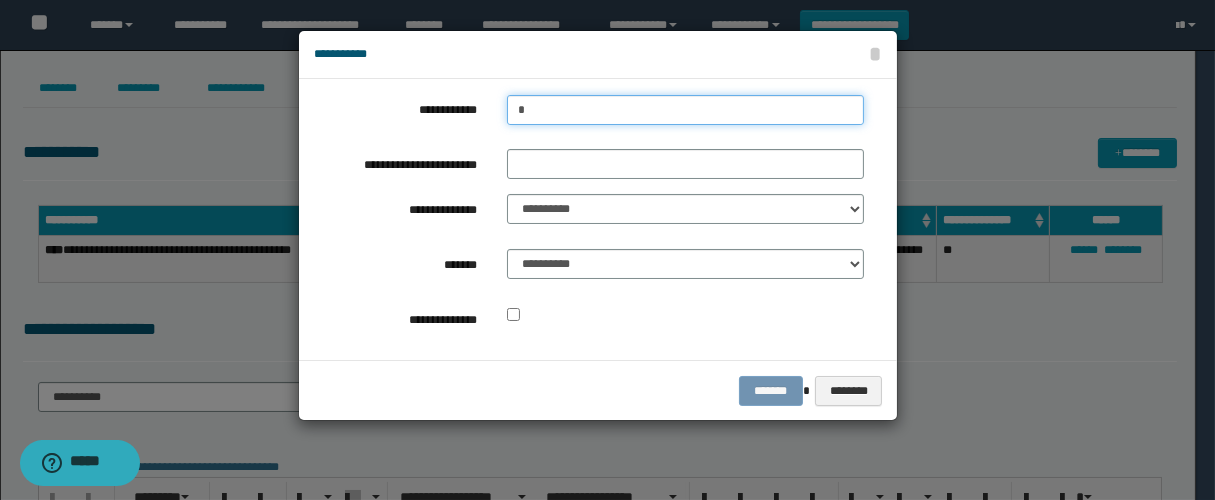 type on "**" 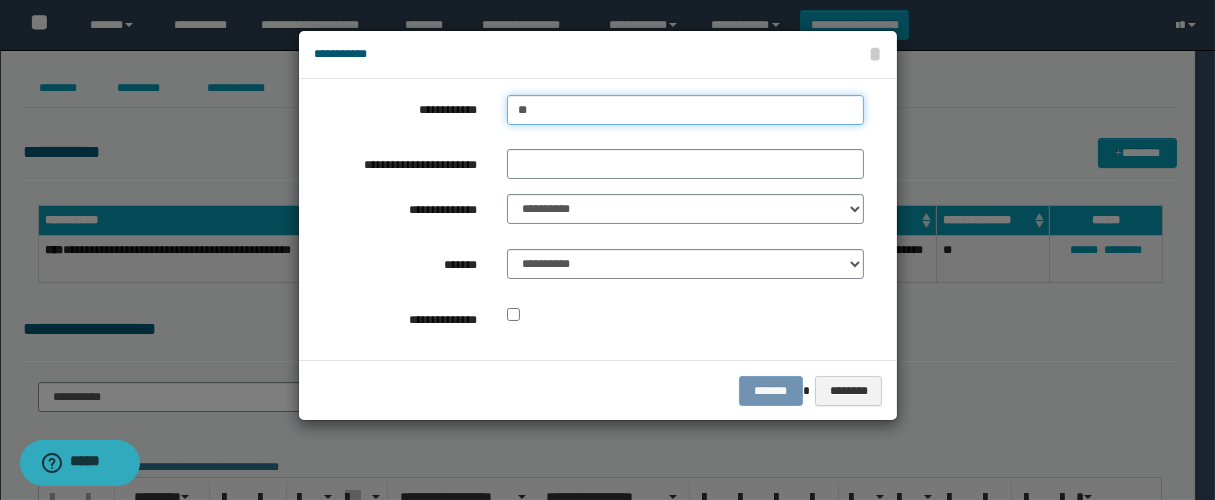 type on "**" 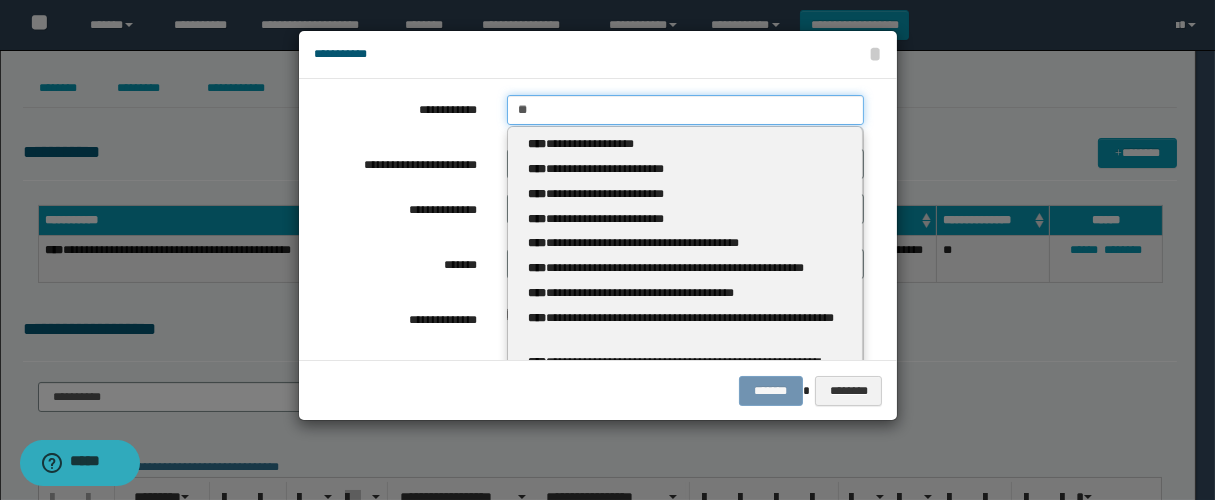 type 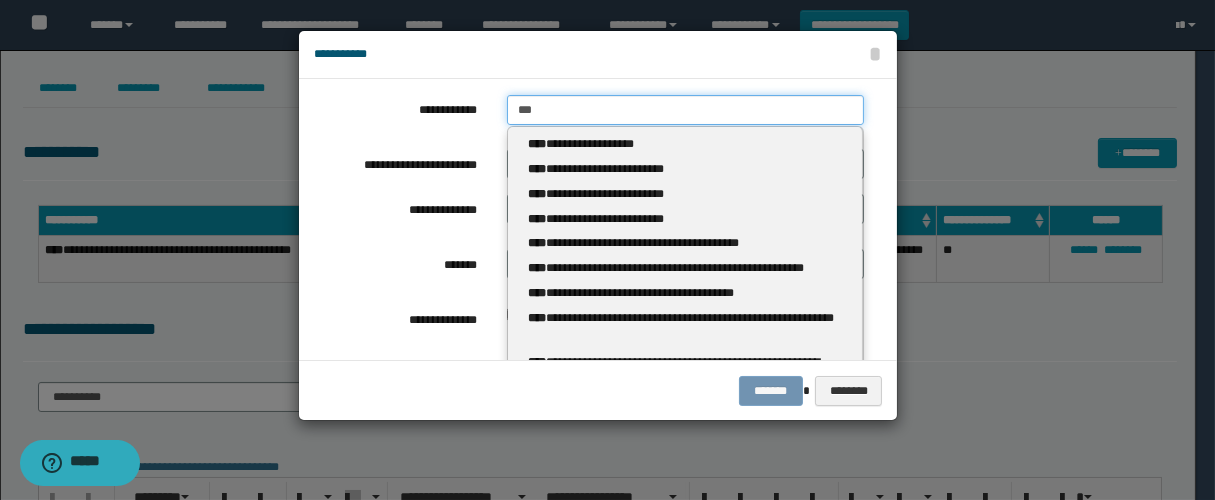 type on "***" 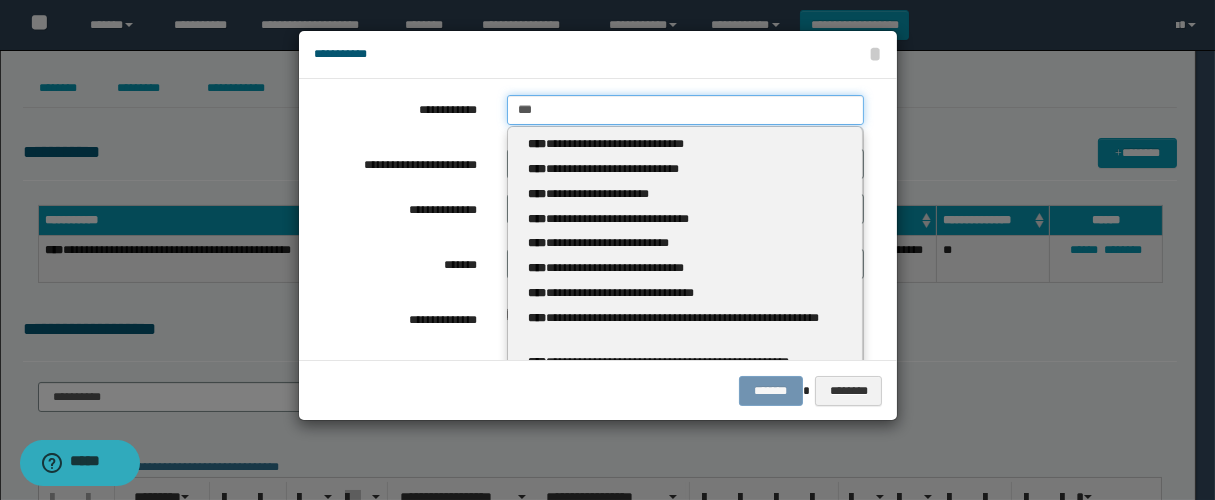 type 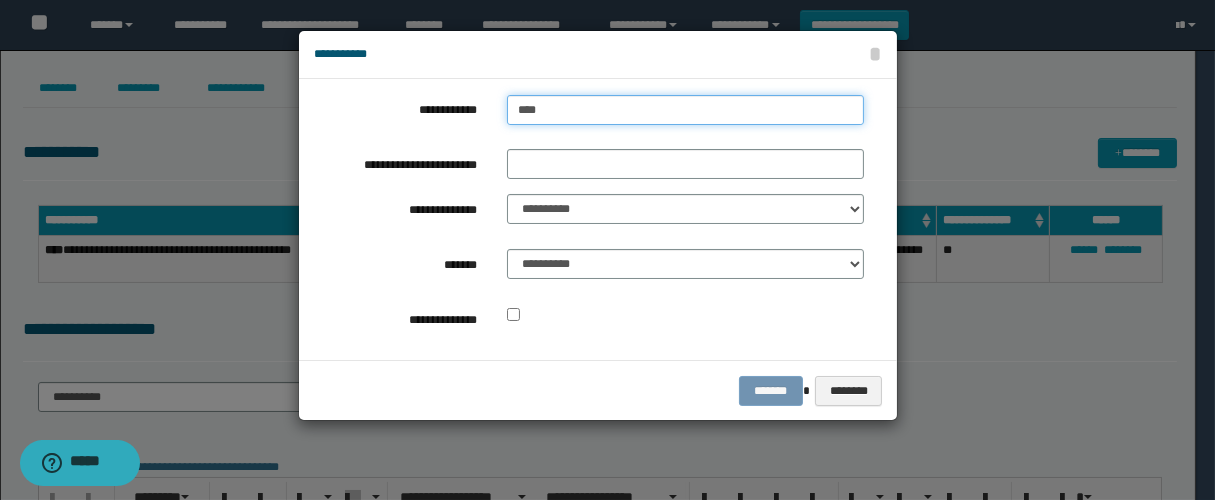 type on "***" 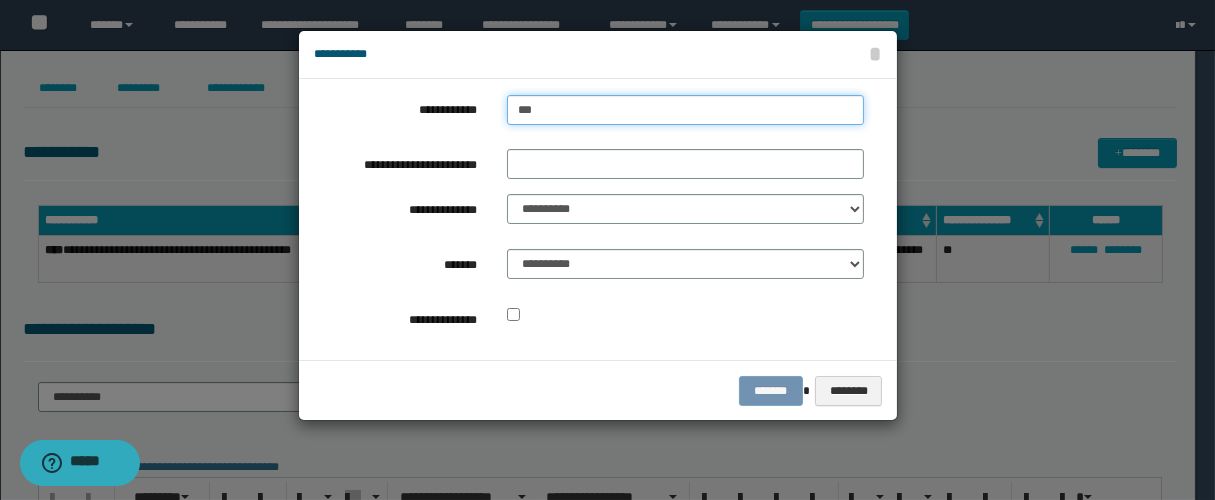 type on "***" 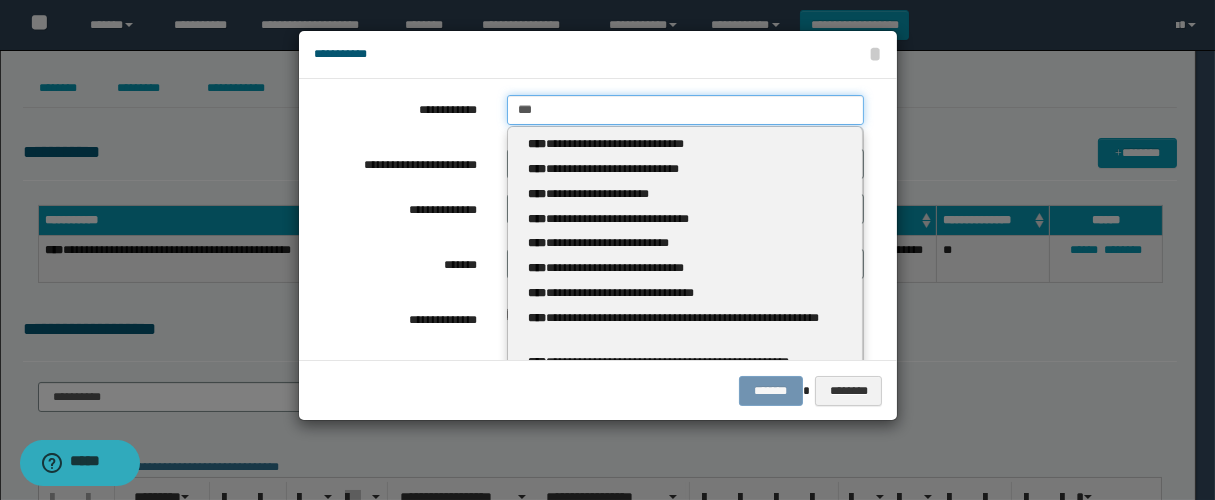 type 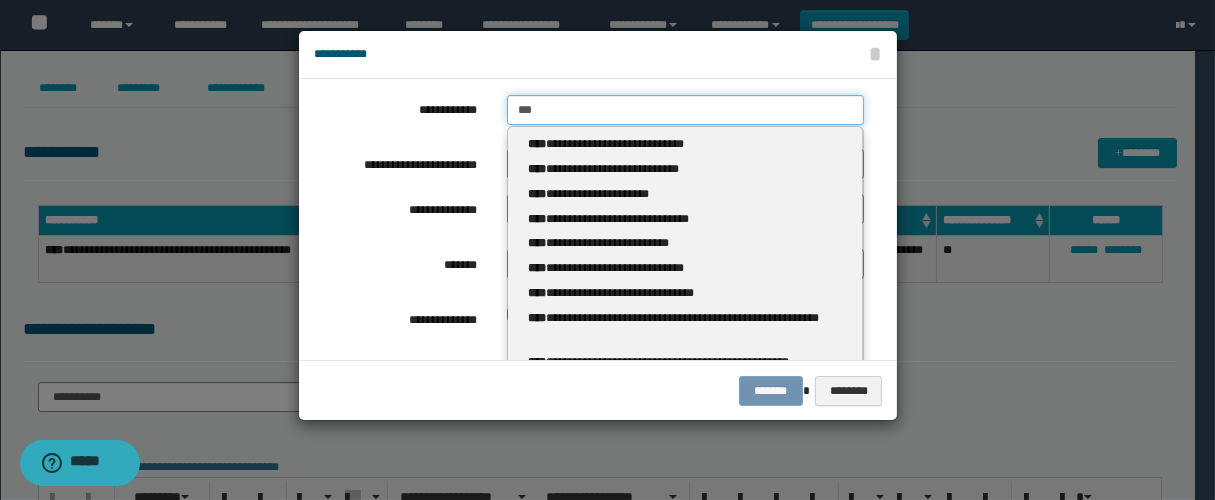 type on "**" 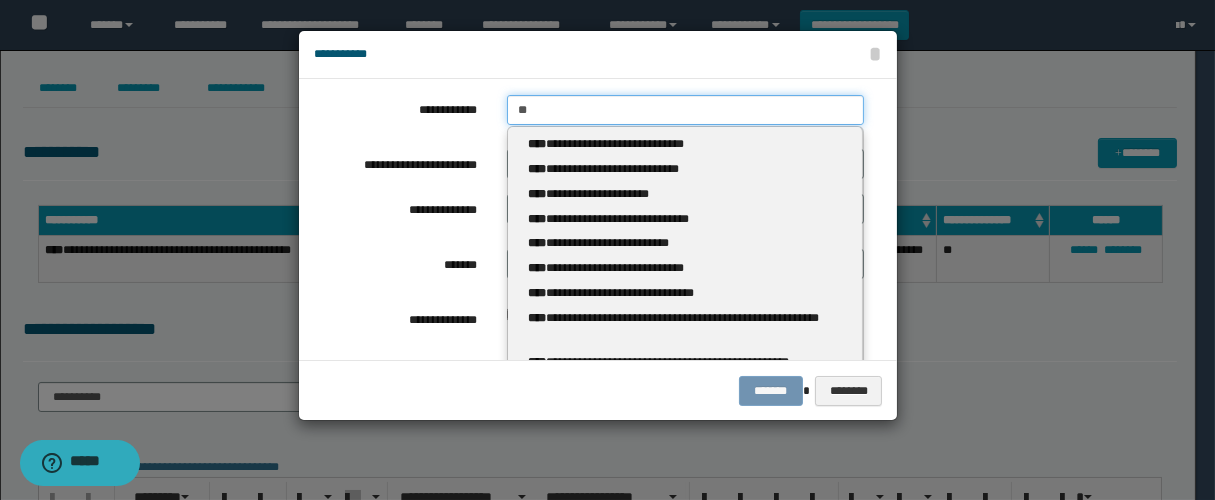 type on "**" 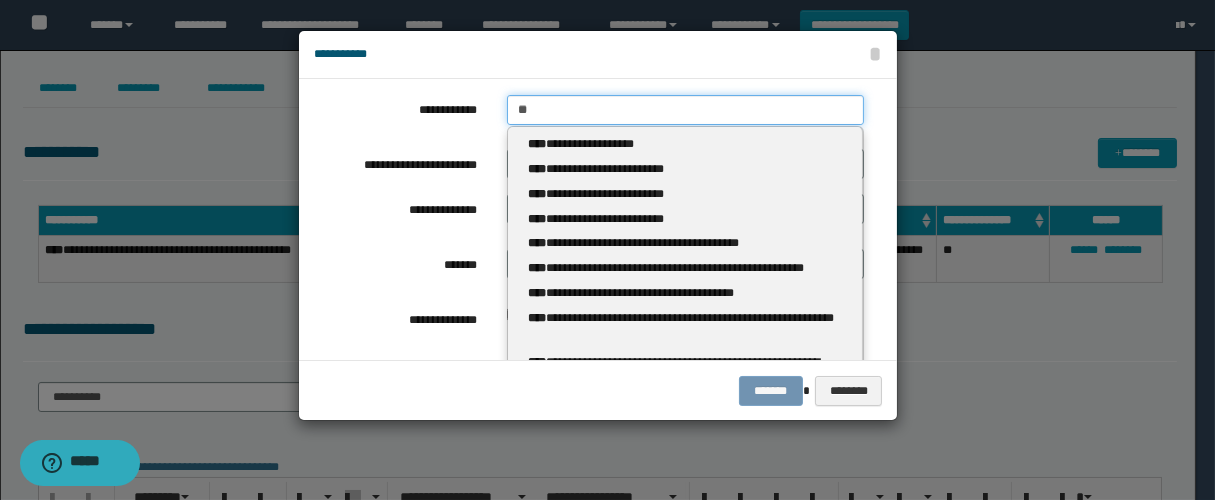 type 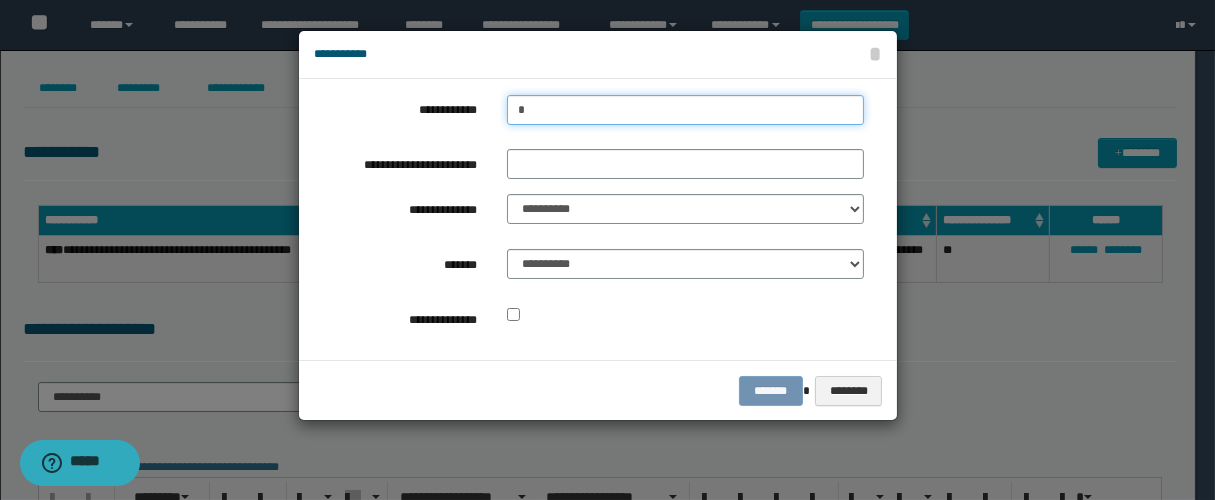 type on "**" 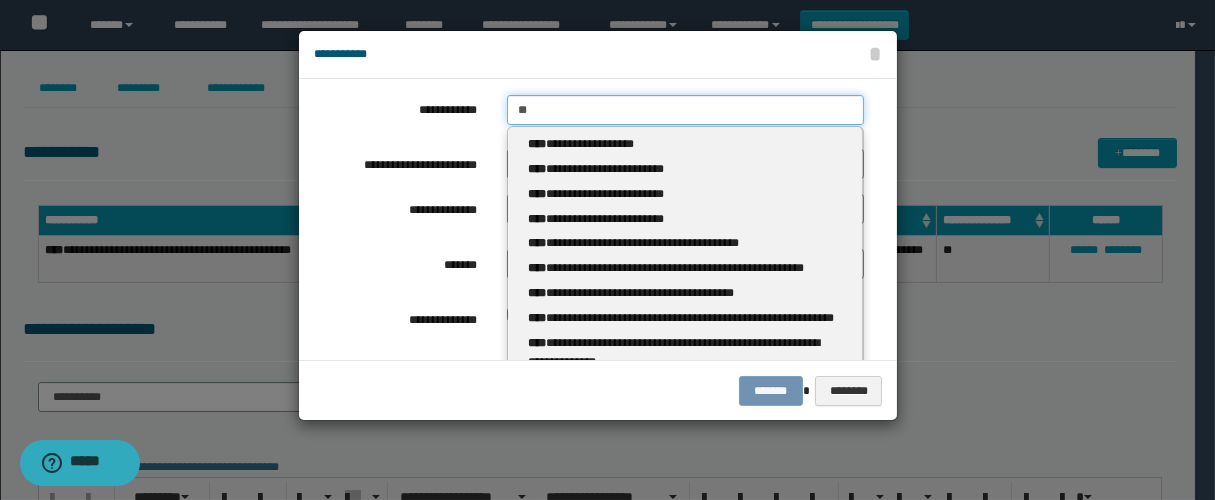 type on "**" 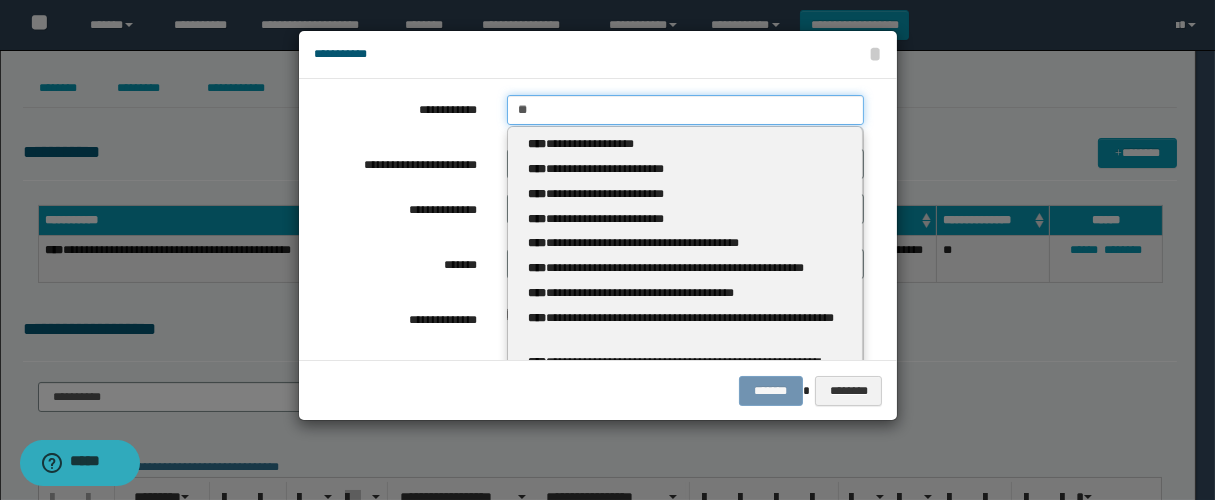 type 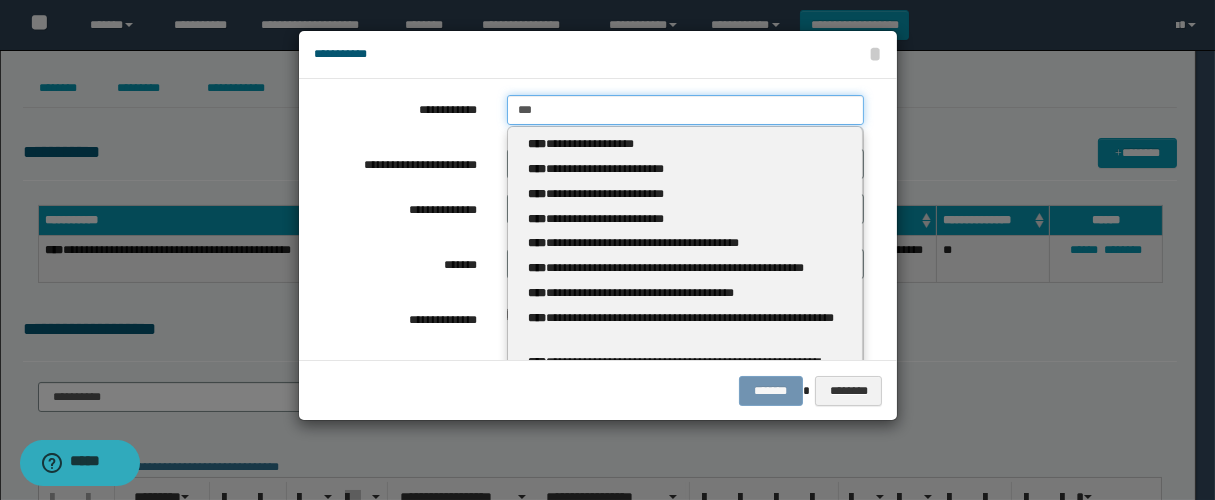 type on "***" 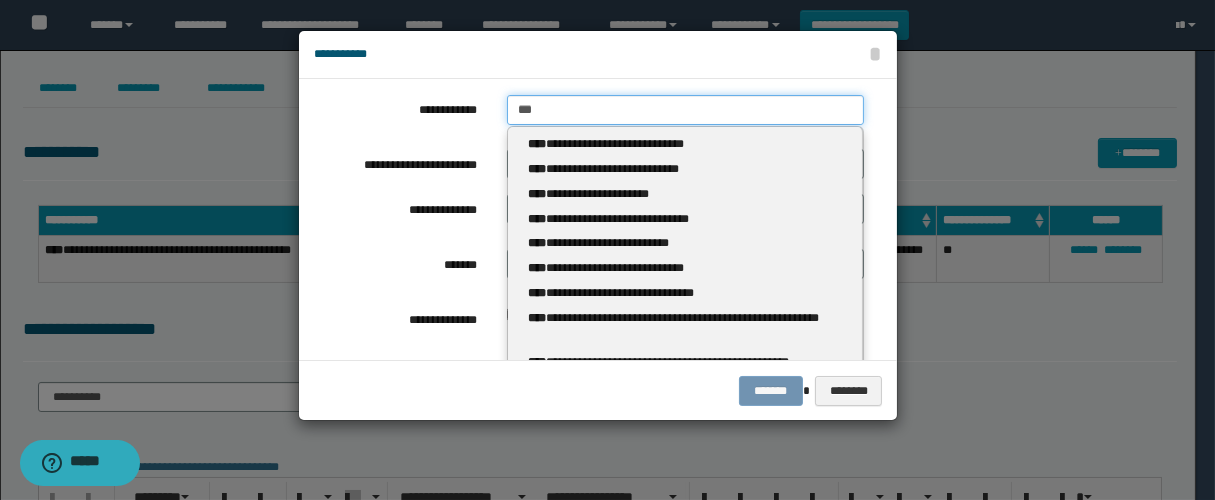 type 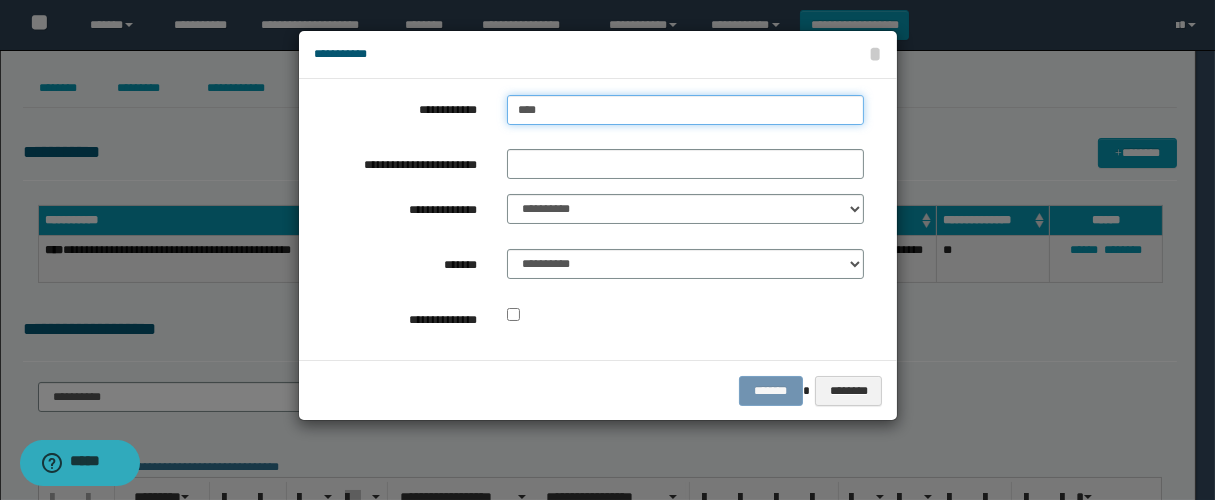 type on "***" 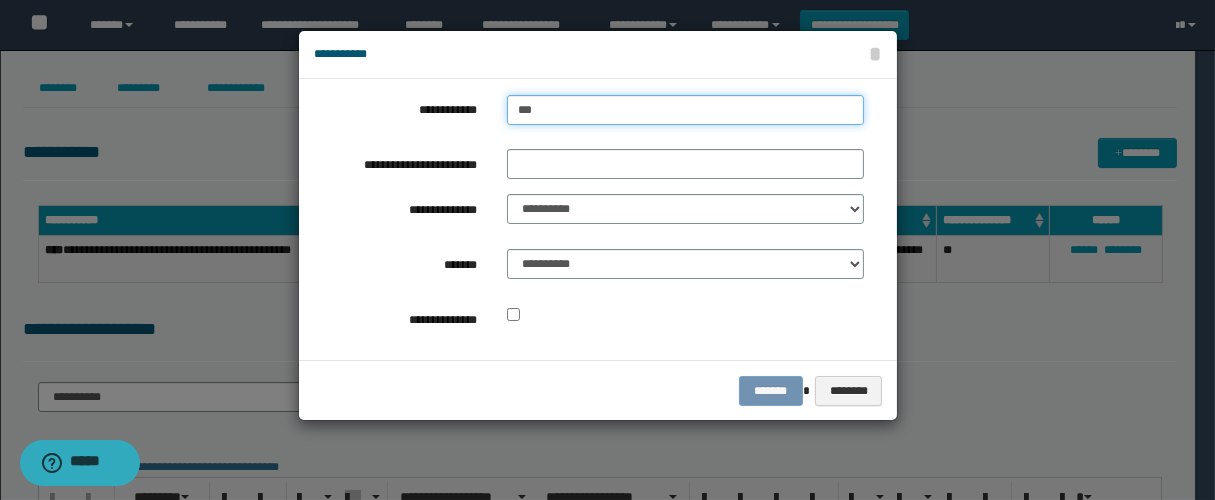 type on "***" 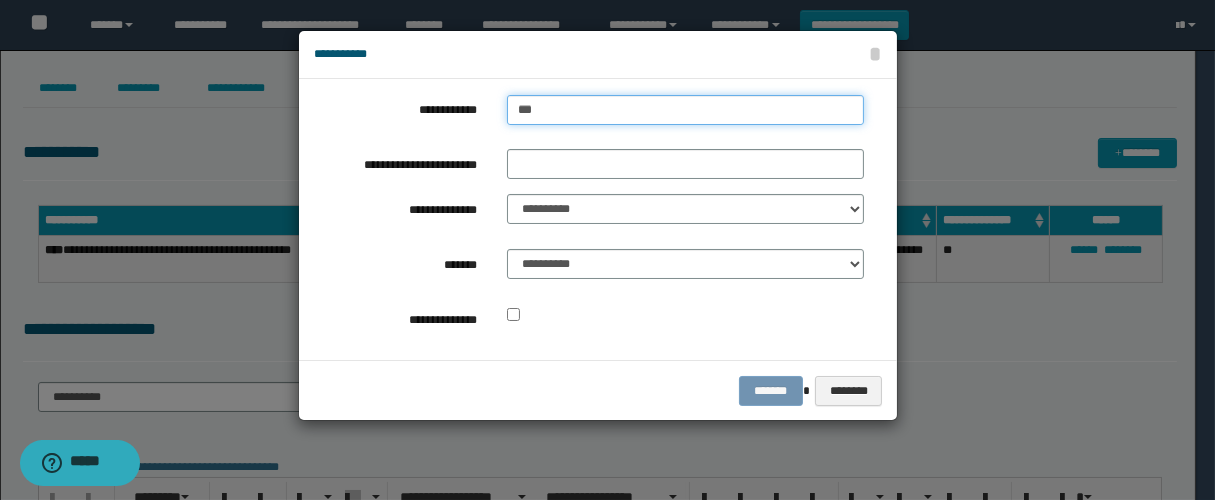 type 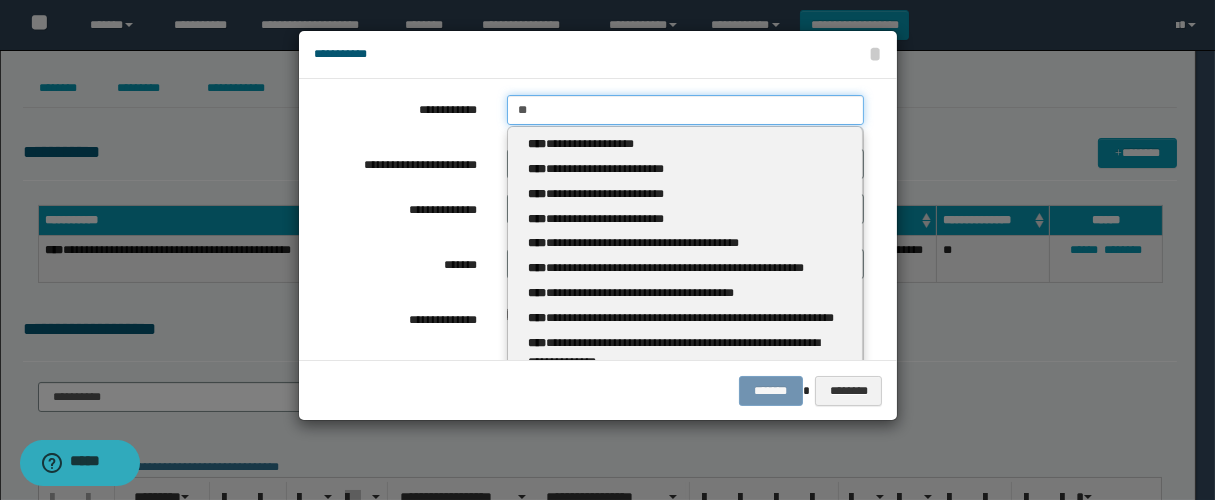 type on "**" 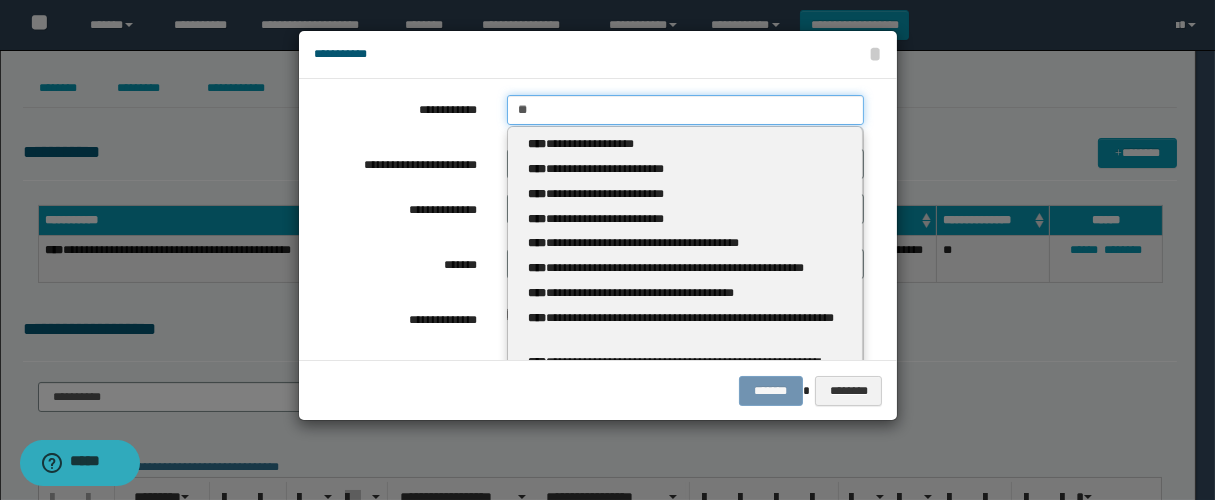 type 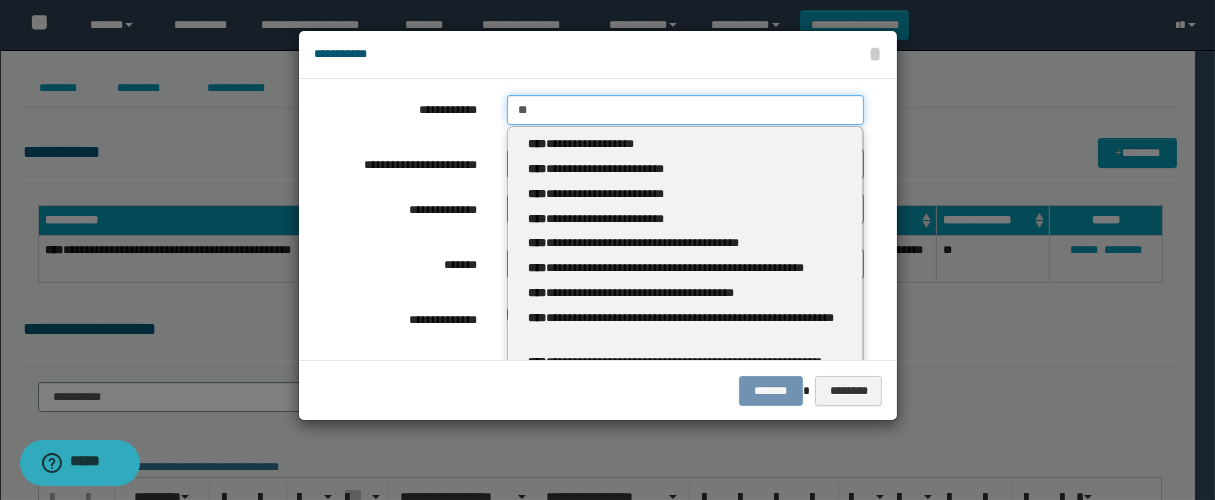 type on "*" 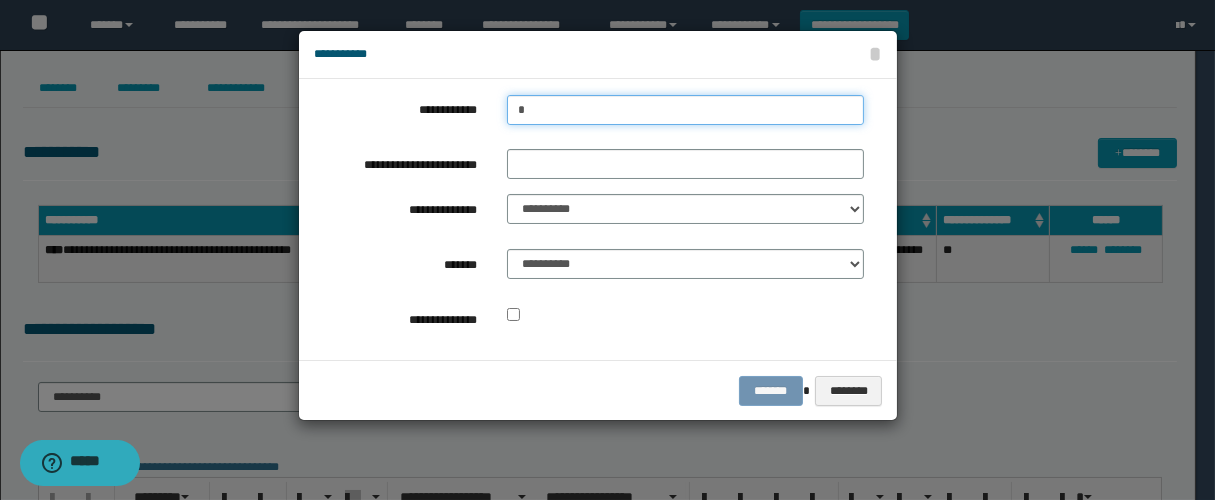 type on "**" 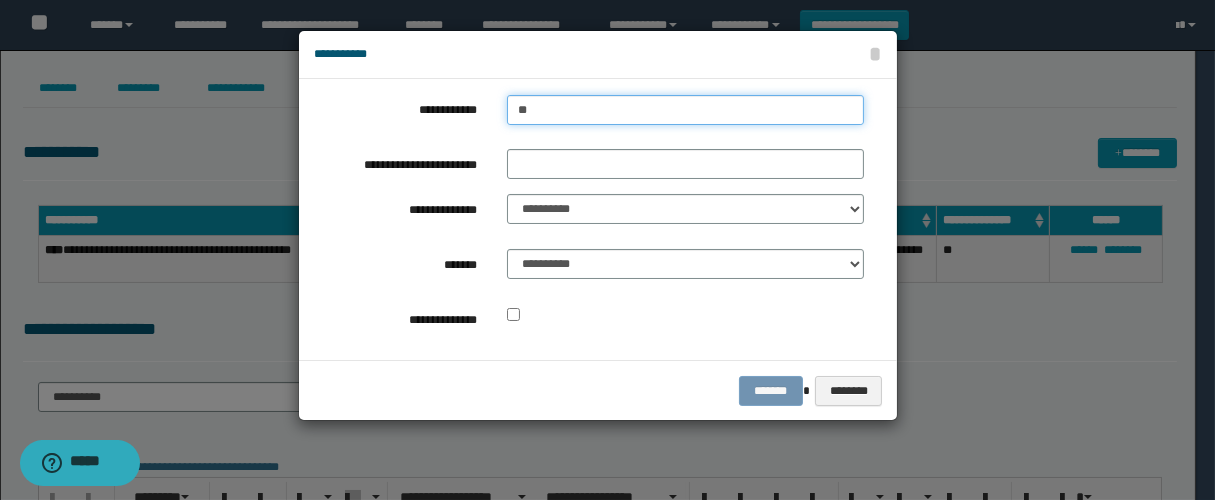 type on "**" 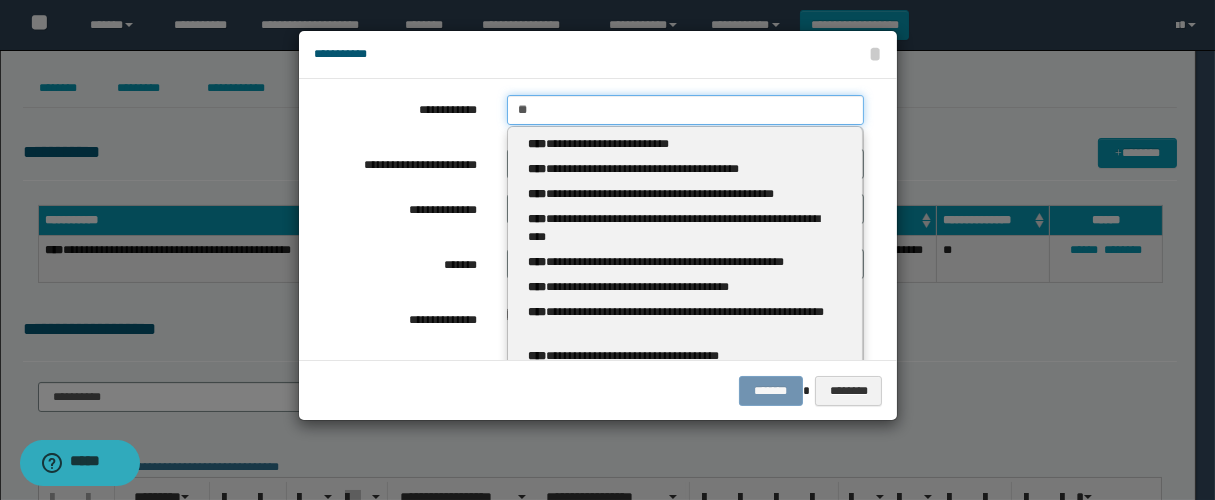type 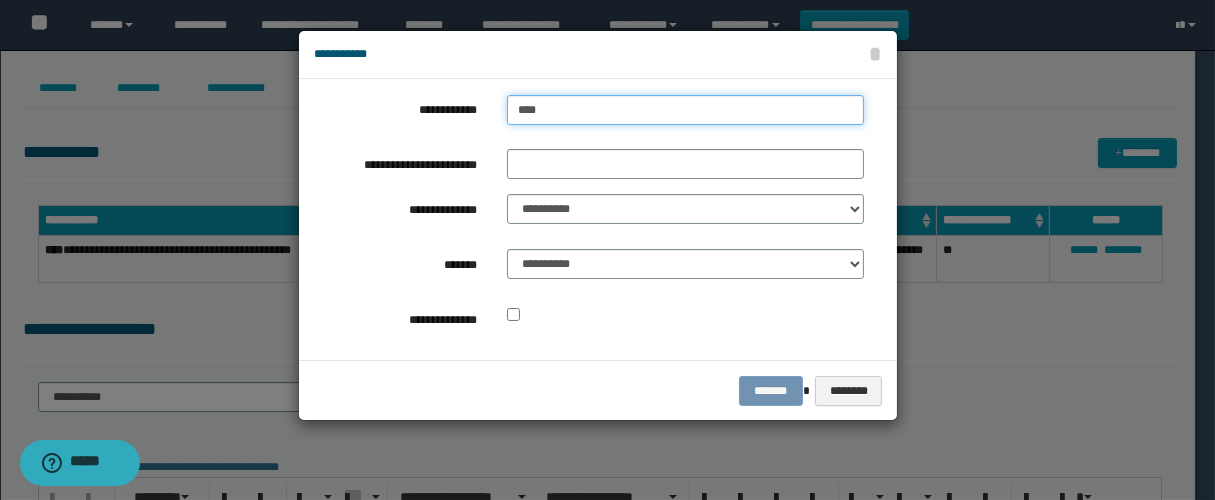 type on "*****" 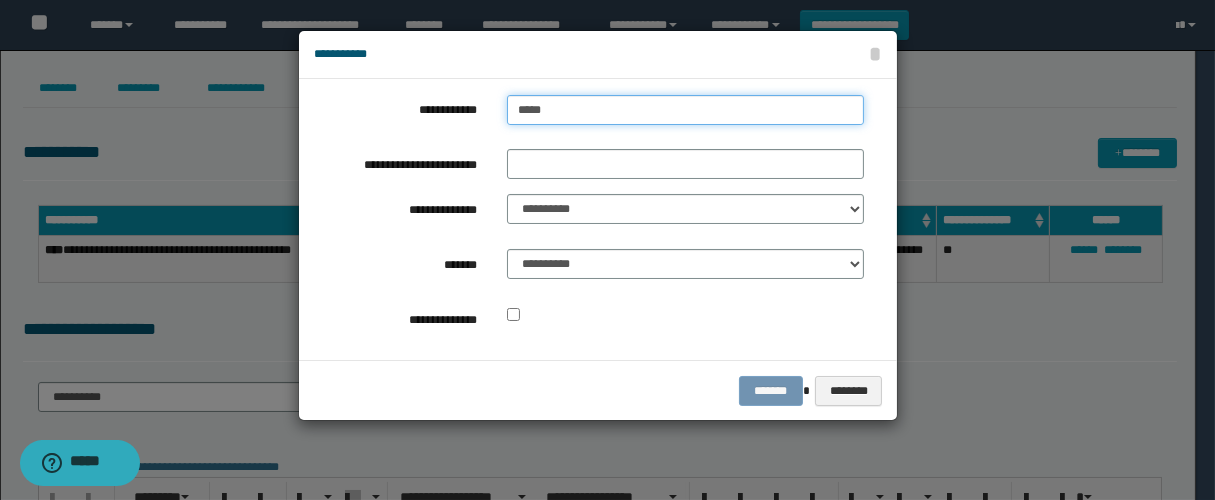 type on "*****" 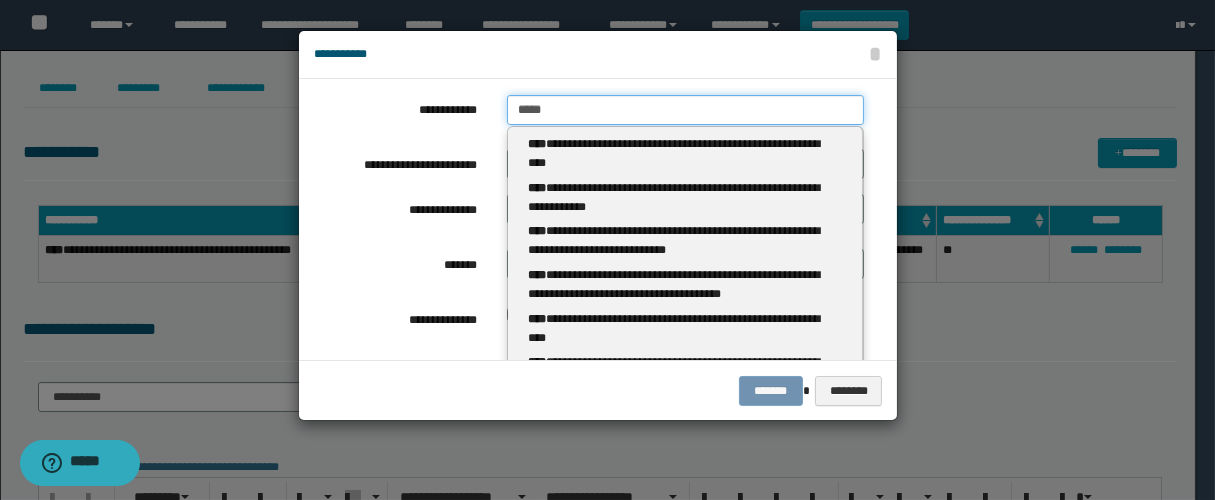 type 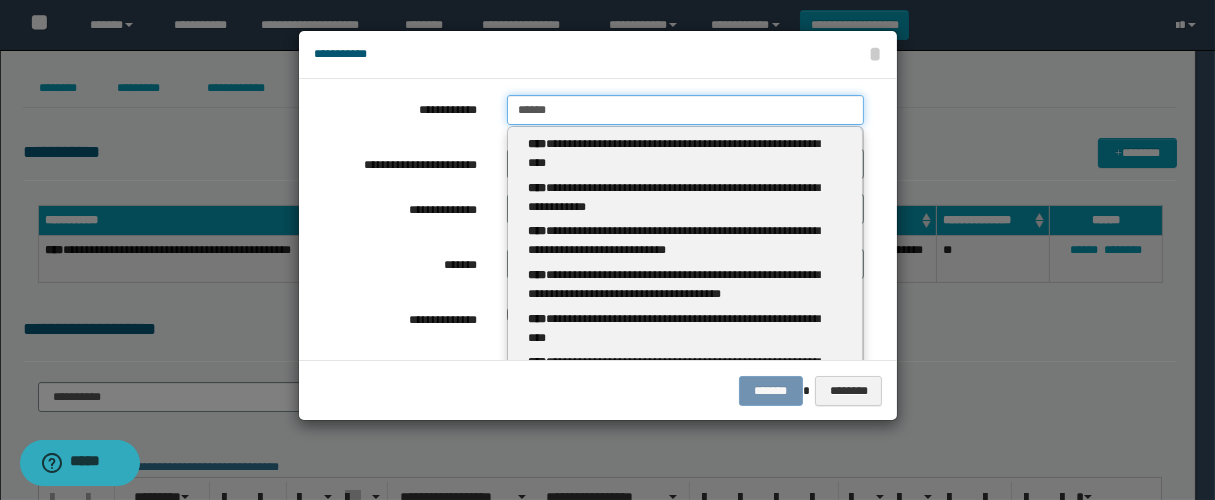 type on "******" 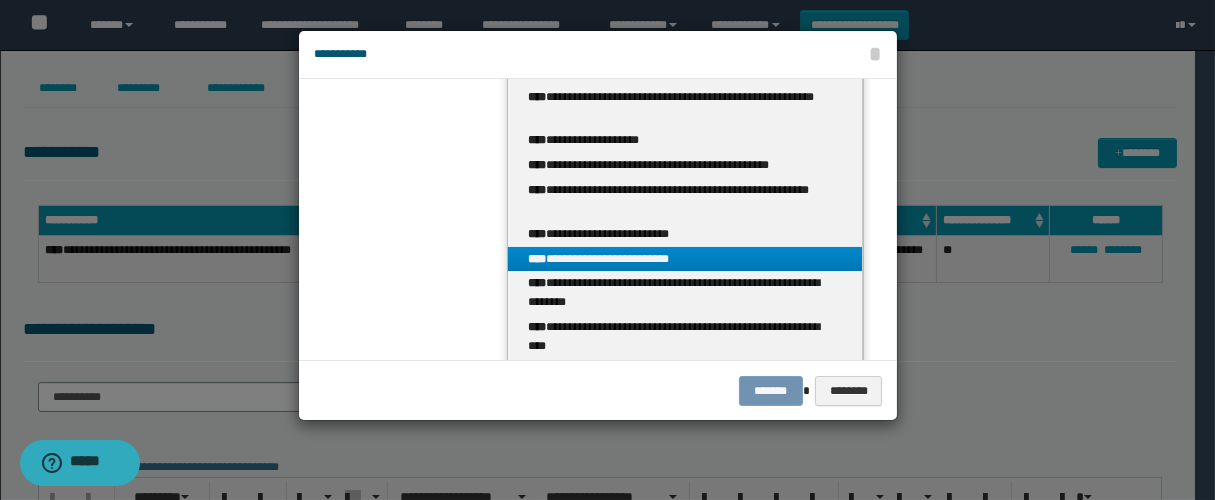 scroll, scrollTop: 682, scrollLeft: 0, axis: vertical 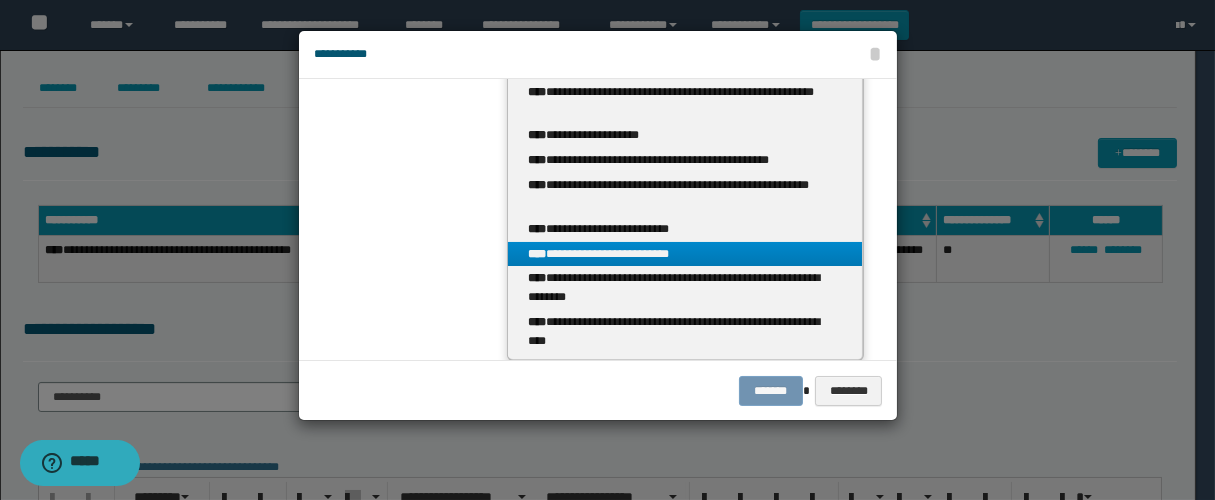 type on "******" 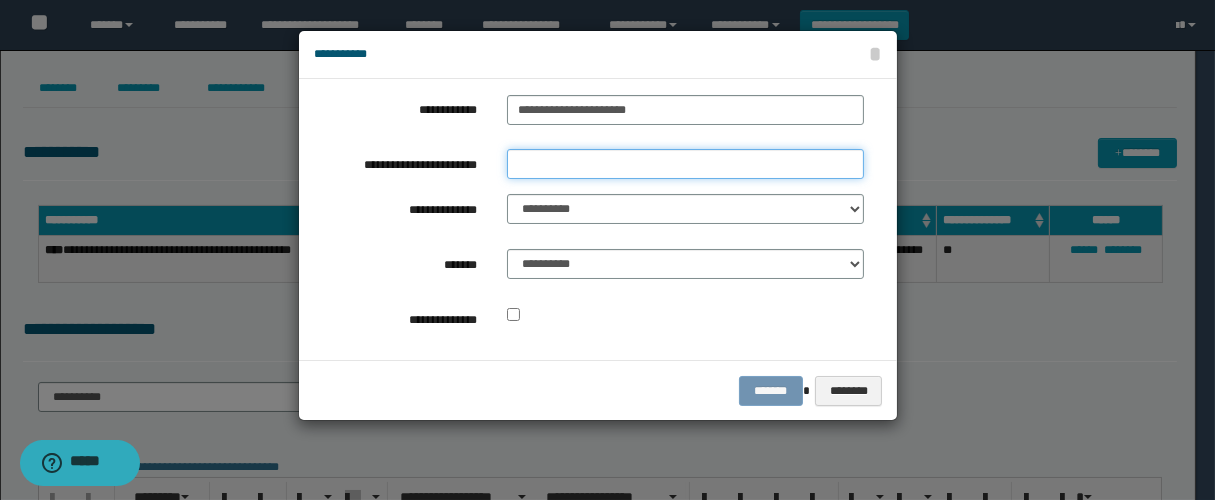 click on "**********" at bounding box center (685, 164) 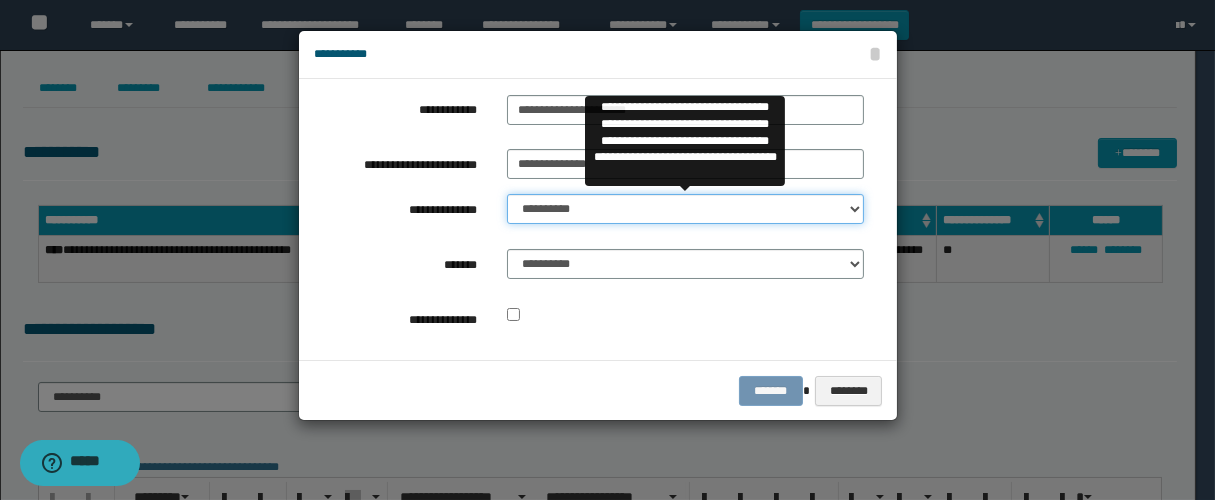 drag, startPoint x: 554, startPoint y: 205, endPoint x: 595, endPoint y: 216, distance: 42.44997 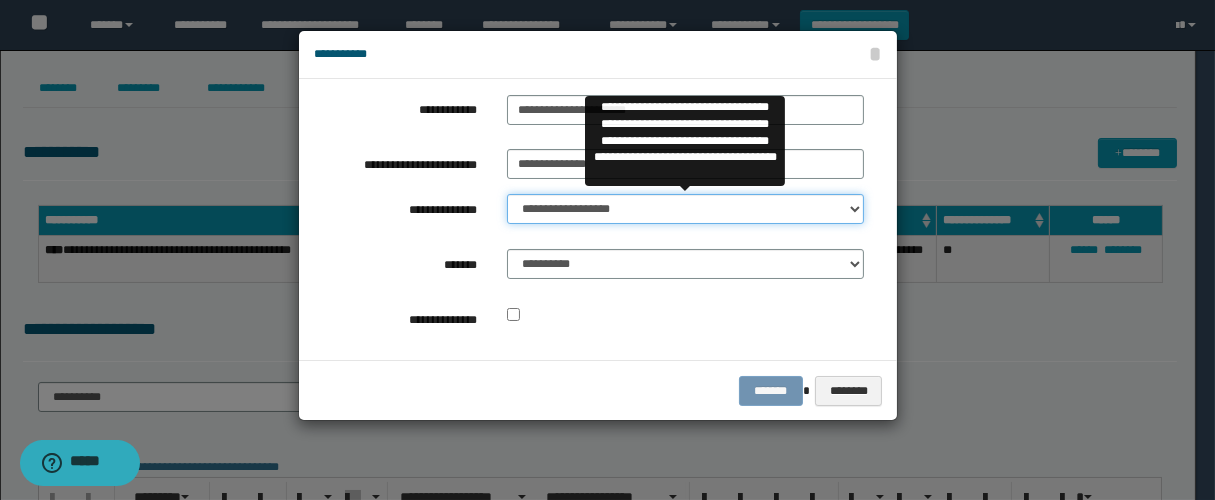 click on "**********" at bounding box center [685, 209] 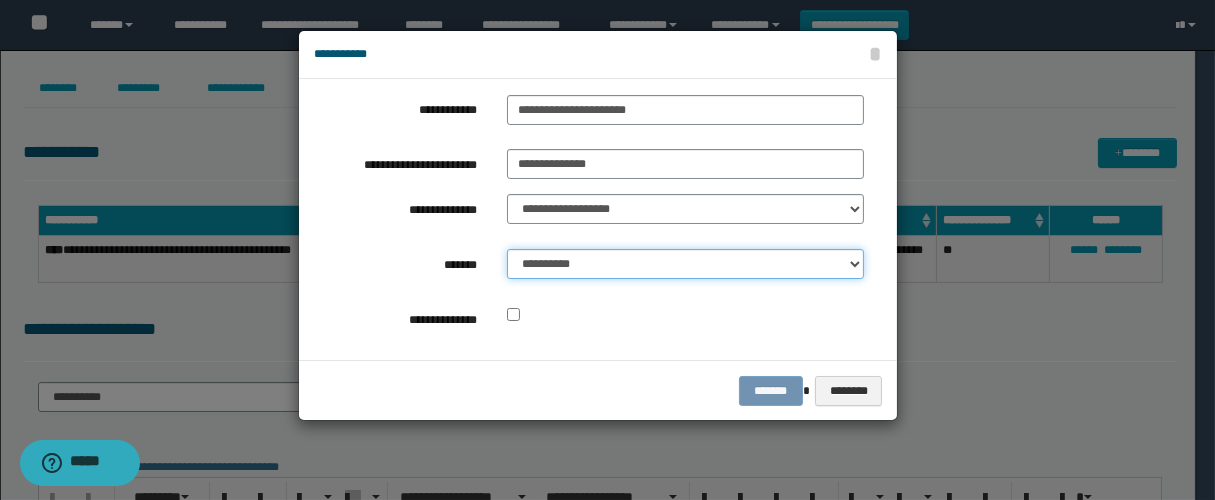 drag, startPoint x: 640, startPoint y: 270, endPoint x: 876, endPoint y: 281, distance: 236.25621 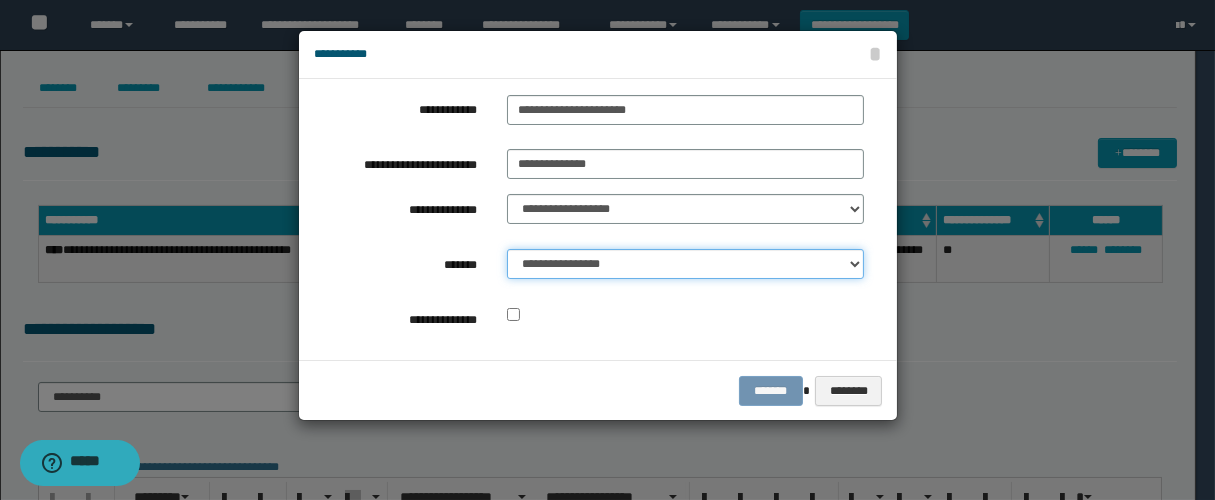 click on "**********" at bounding box center (685, 264) 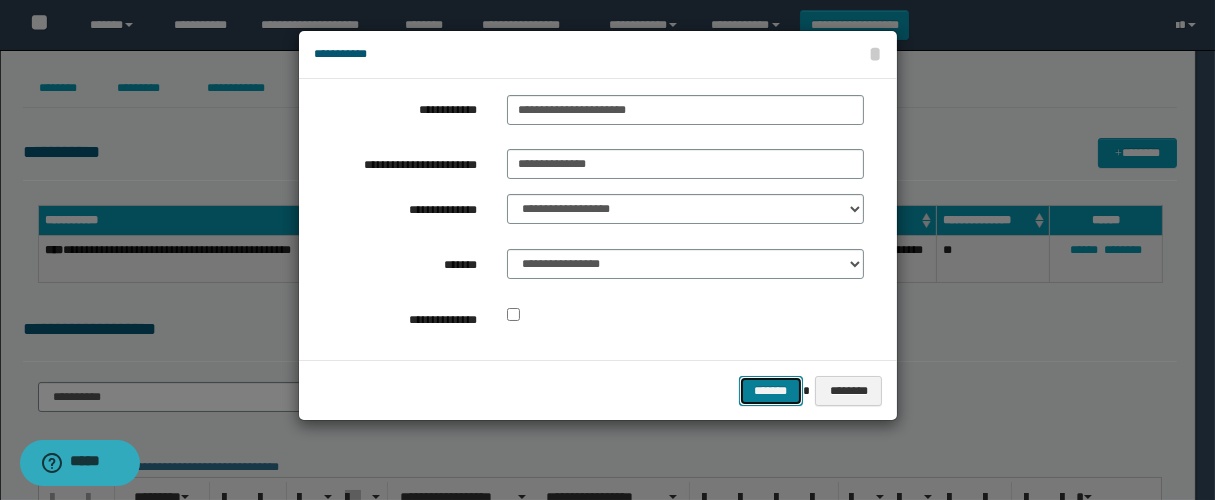 click on "*******" at bounding box center [771, 391] 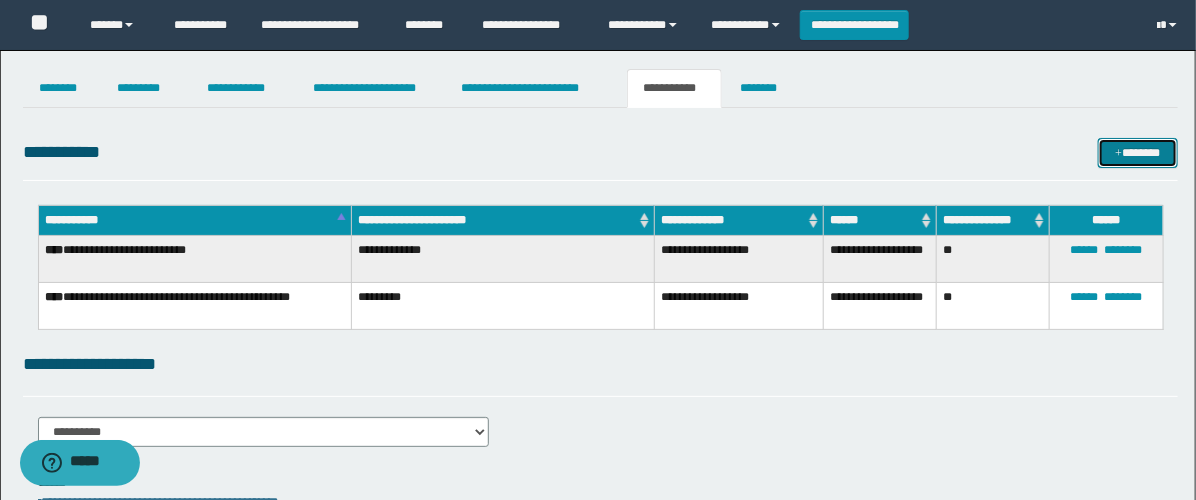 click on "*******" at bounding box center (1138, 153) 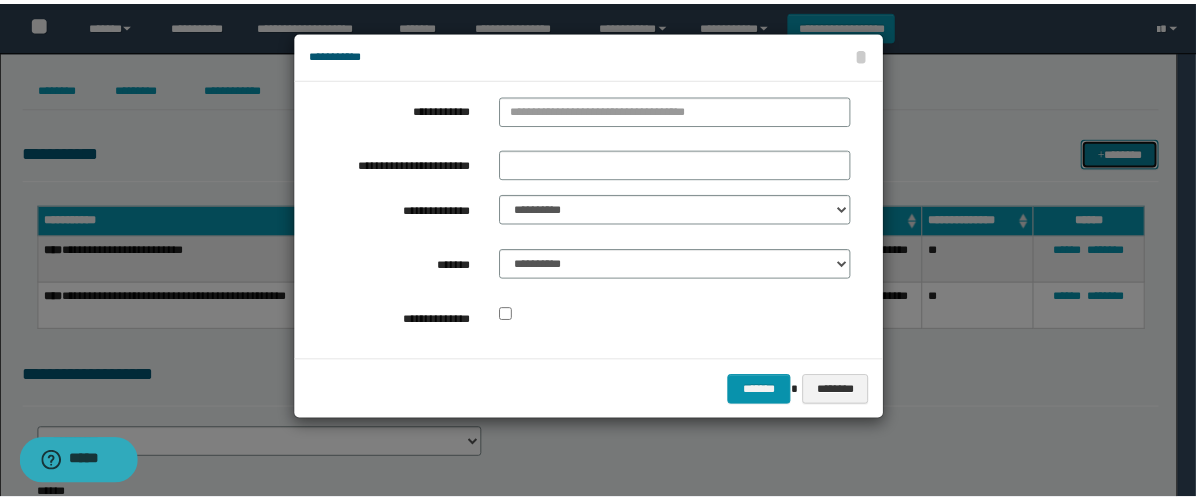 scroll, scrollTop: 0, scrollLeft: 0, axis: both 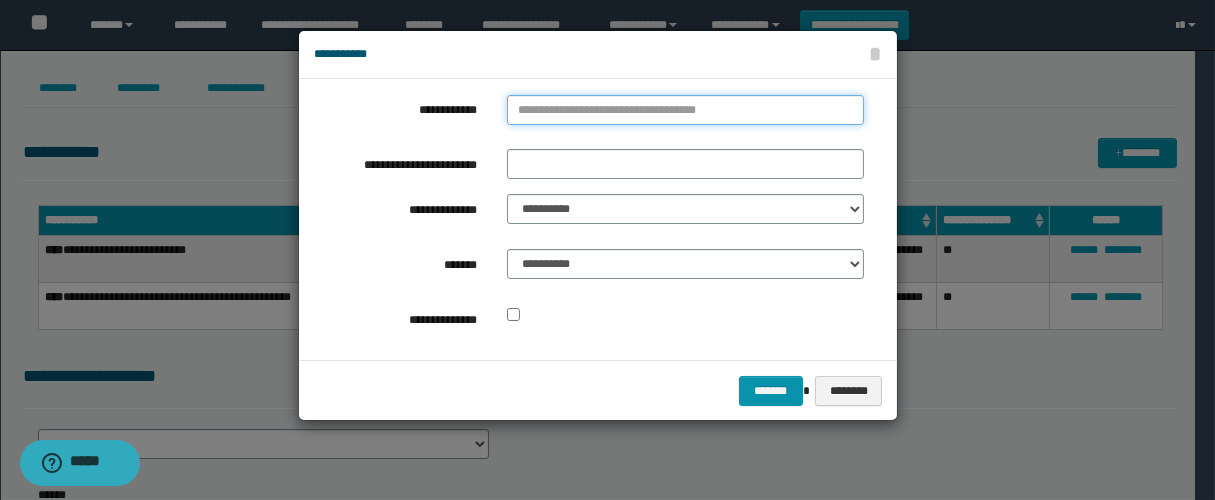 type on "**********" 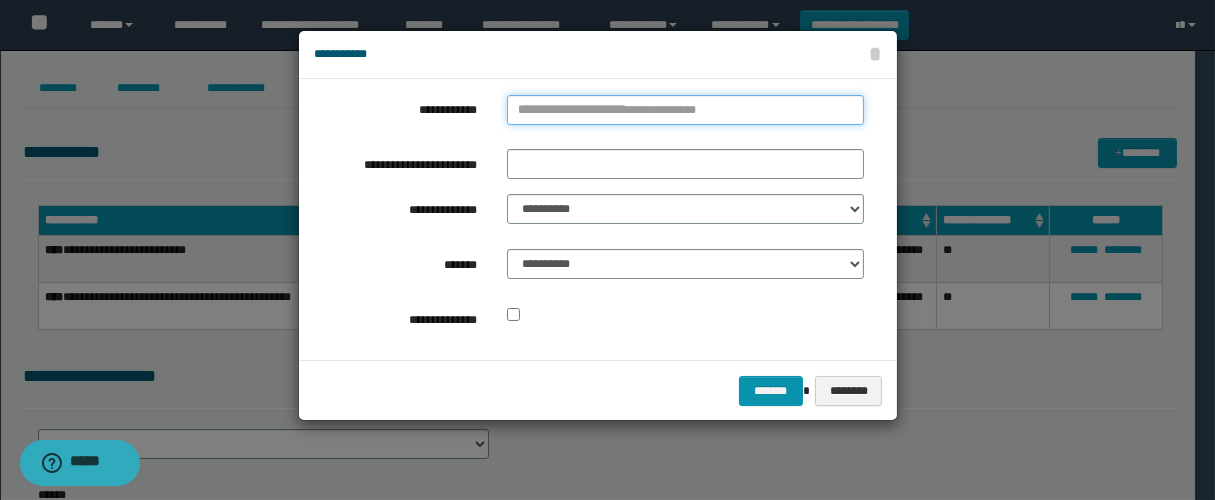 click on "**********" at bounding box center [685, 110] 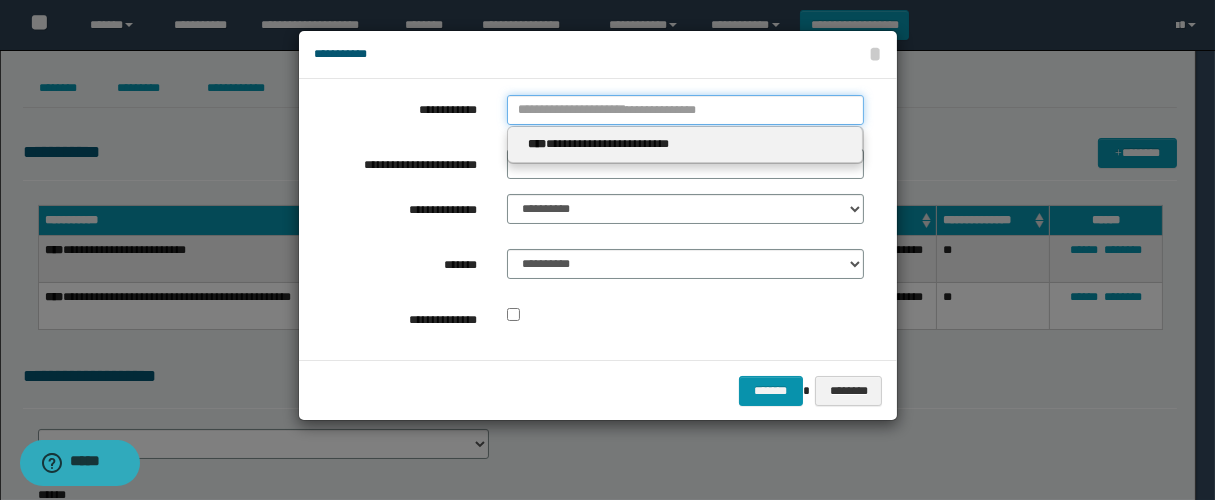 type 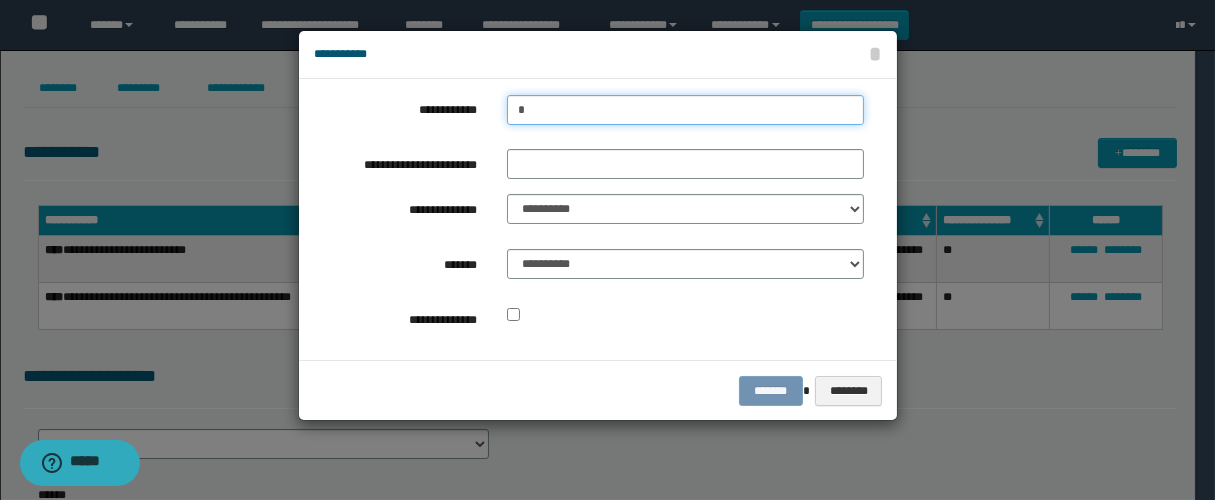 type on "**" 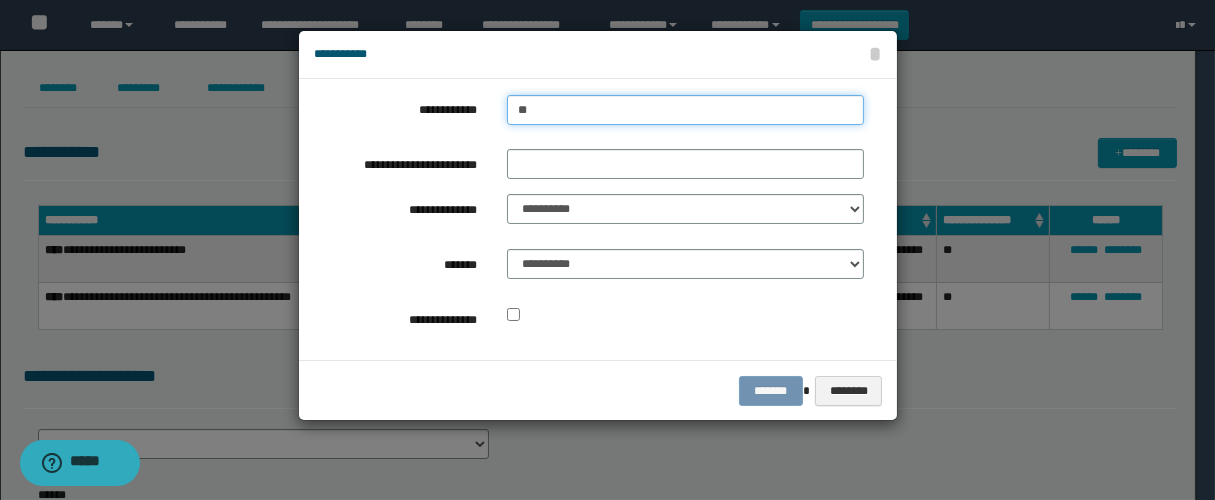 type on "**" 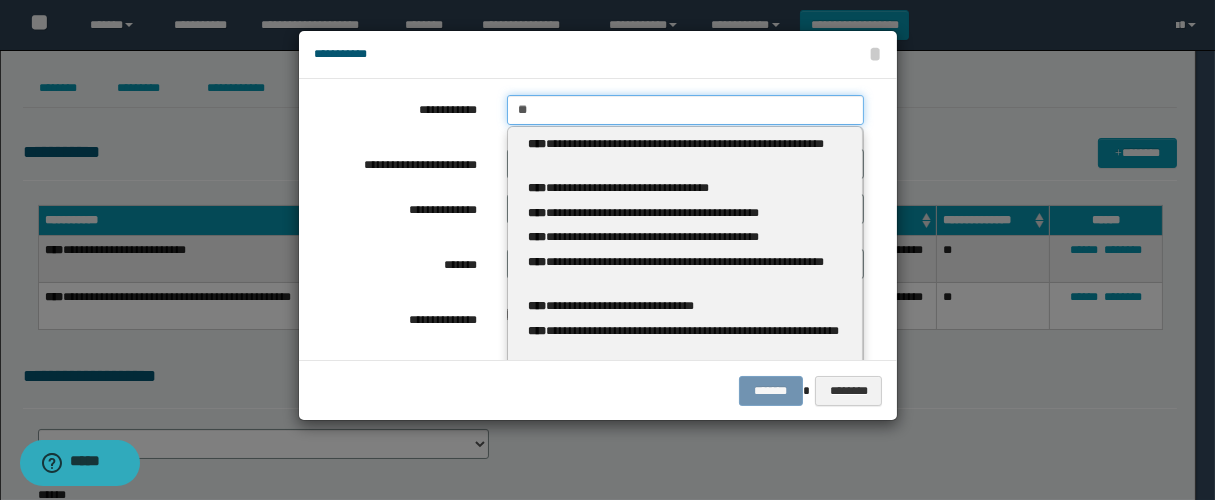 type 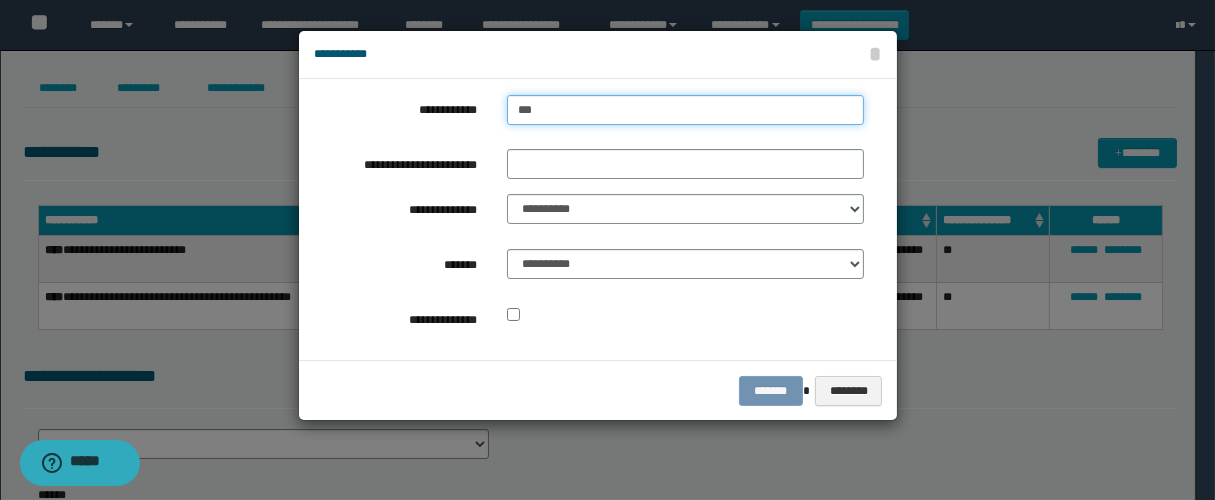 type on "***" 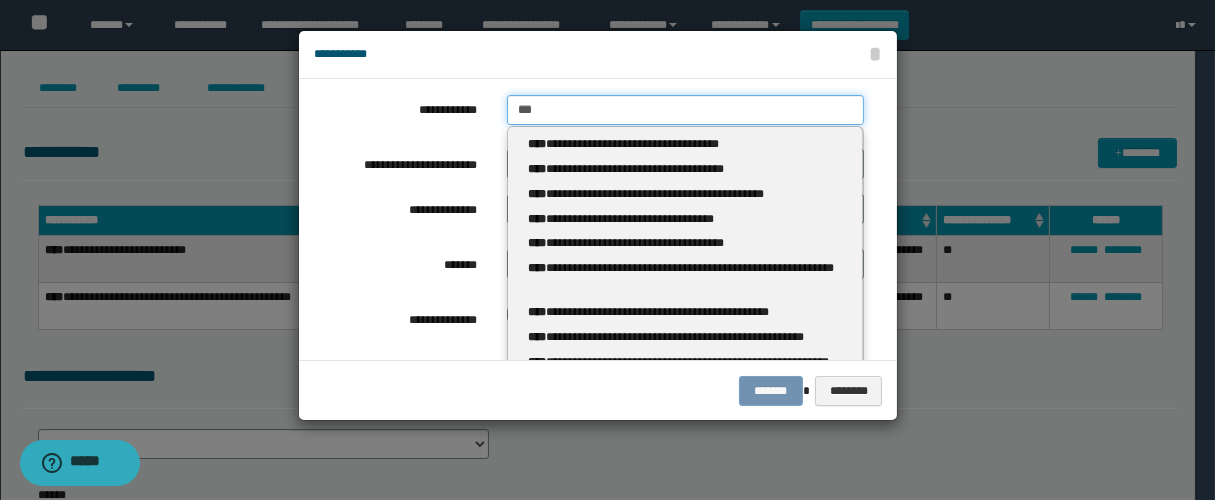 type 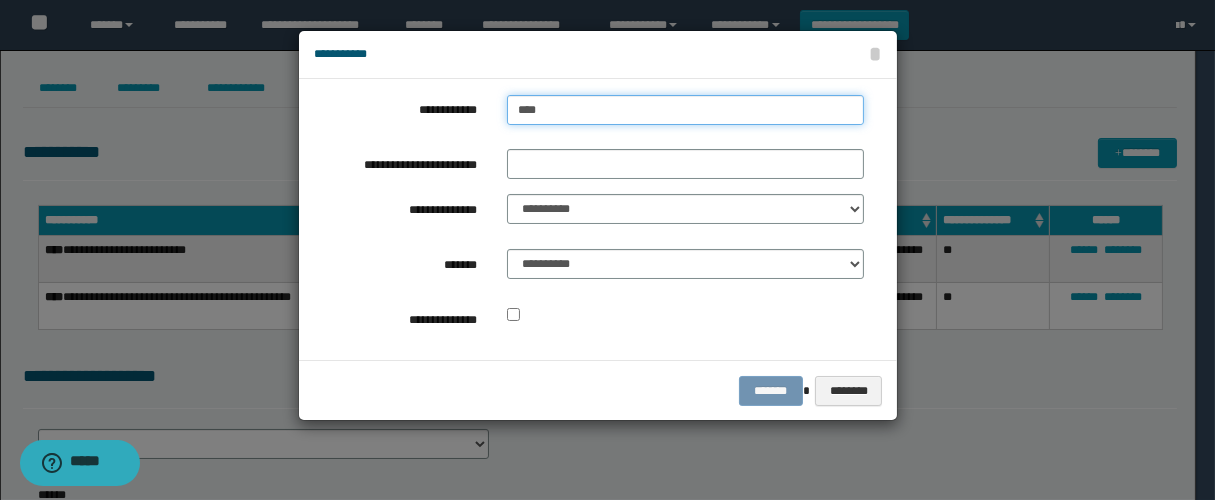 type on "****" 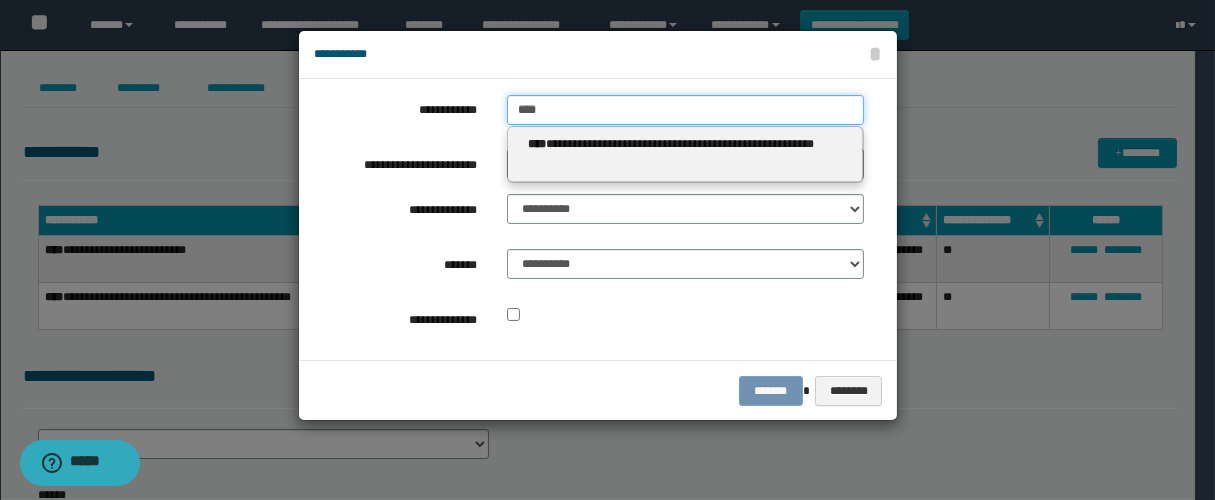 type on "****" 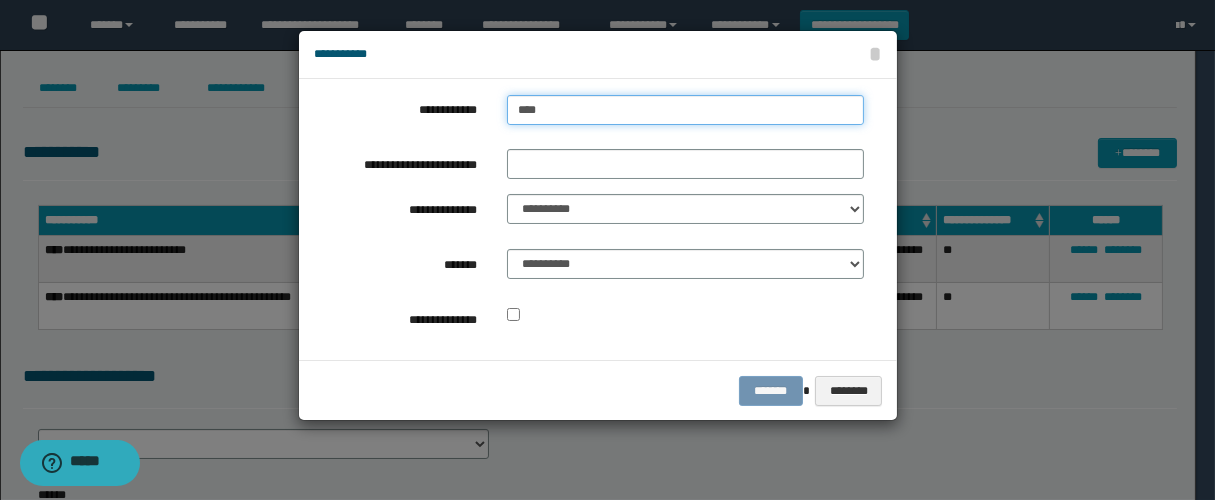 type on "****" 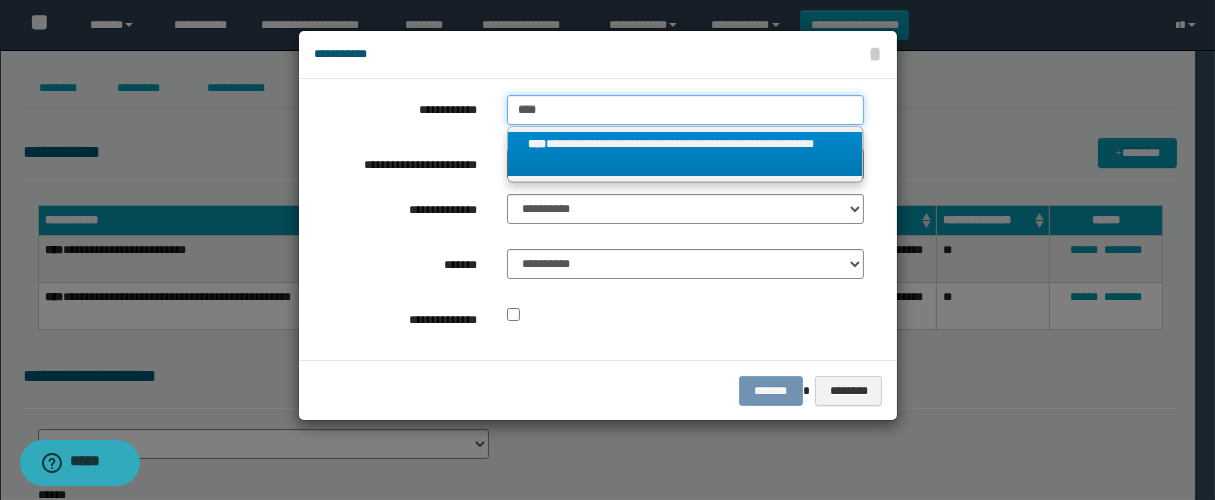 click on "****" at bounding box center [685, 110] 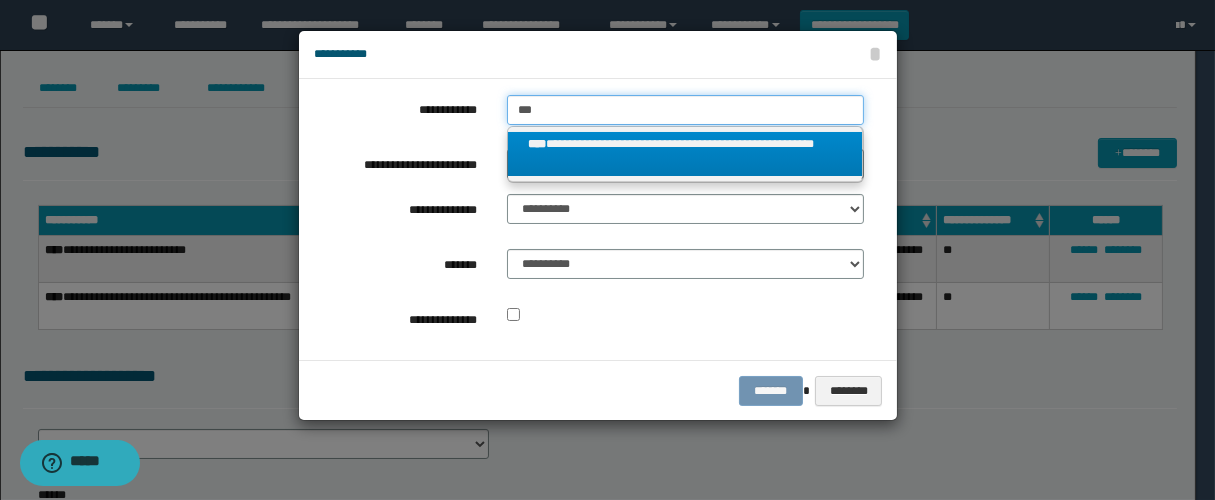 type on "***" 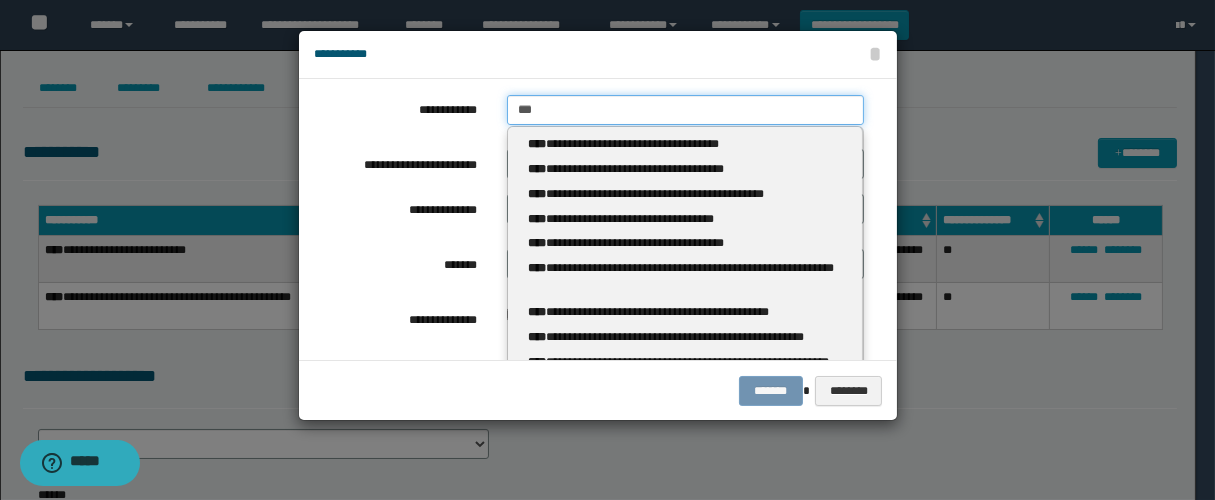 type 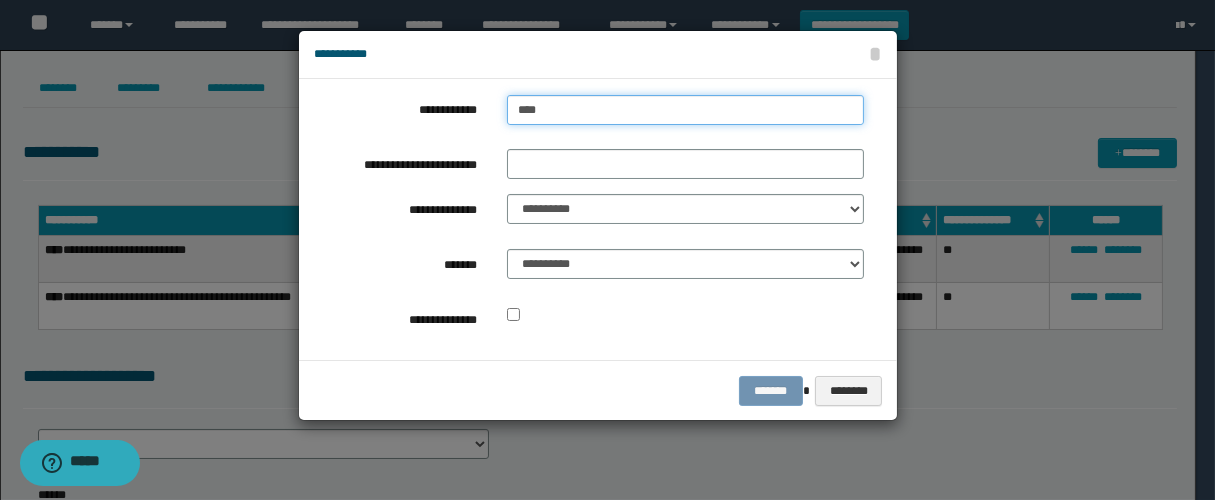 type on "****" 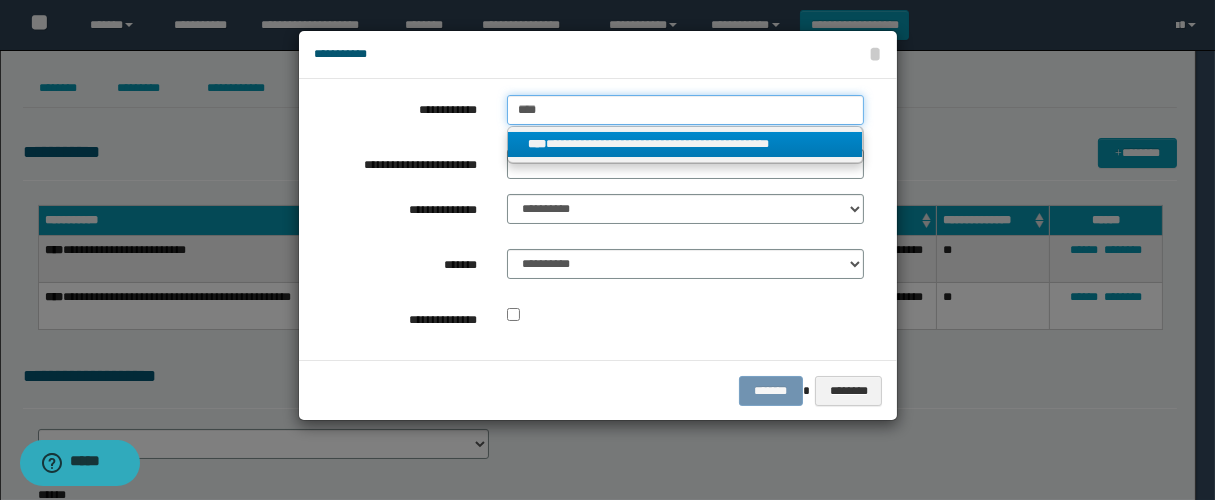 type on "****" 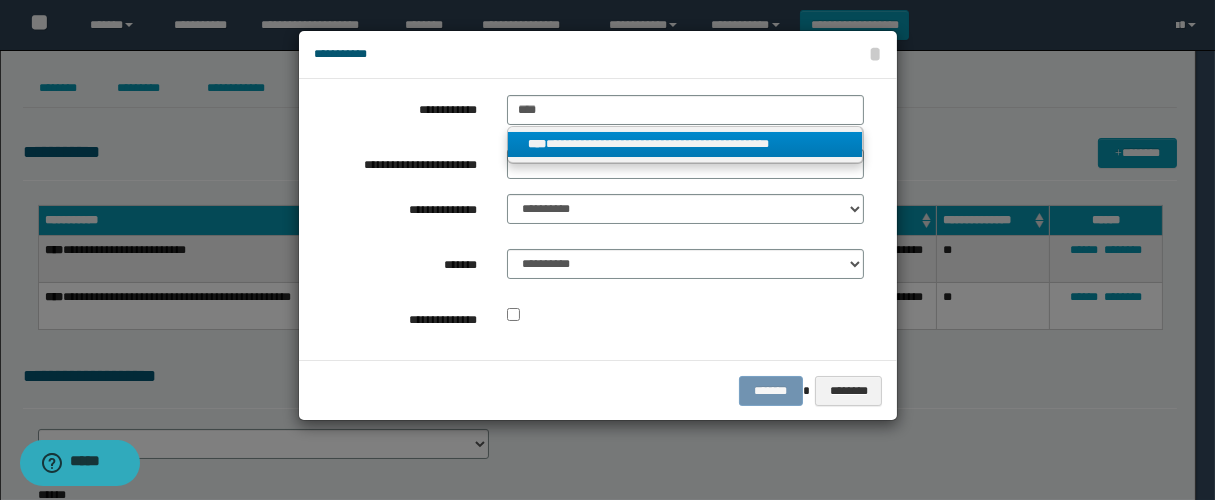 click on "**********" at bounding box center (685, 144) 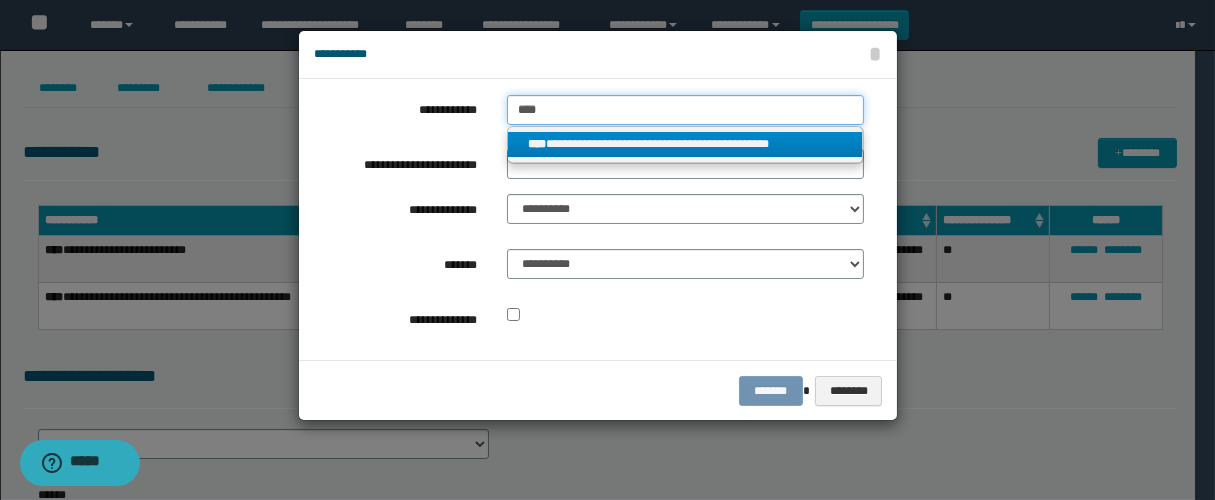 type 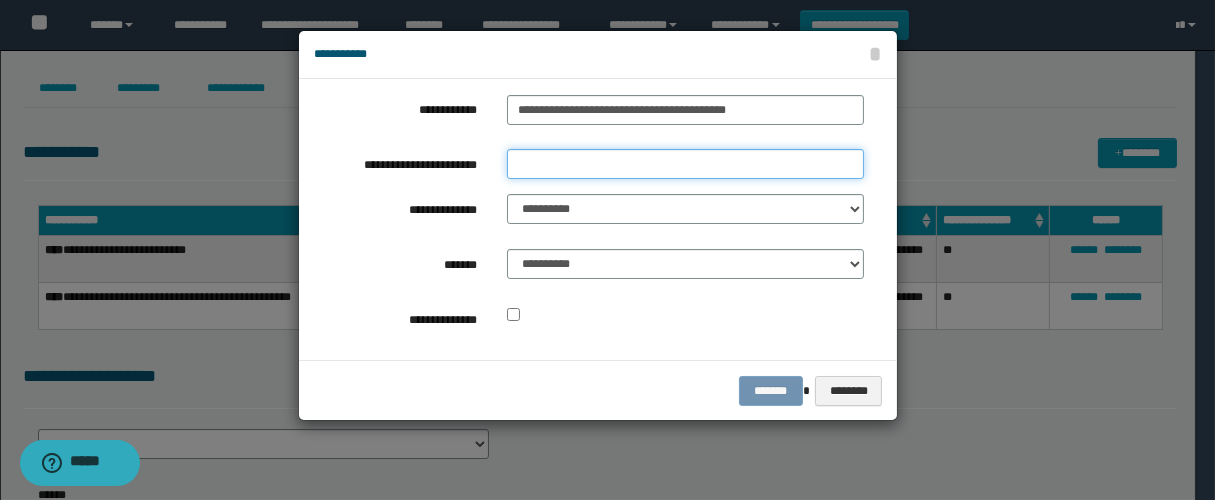 click on "**********" at bounding box center (685, 164) 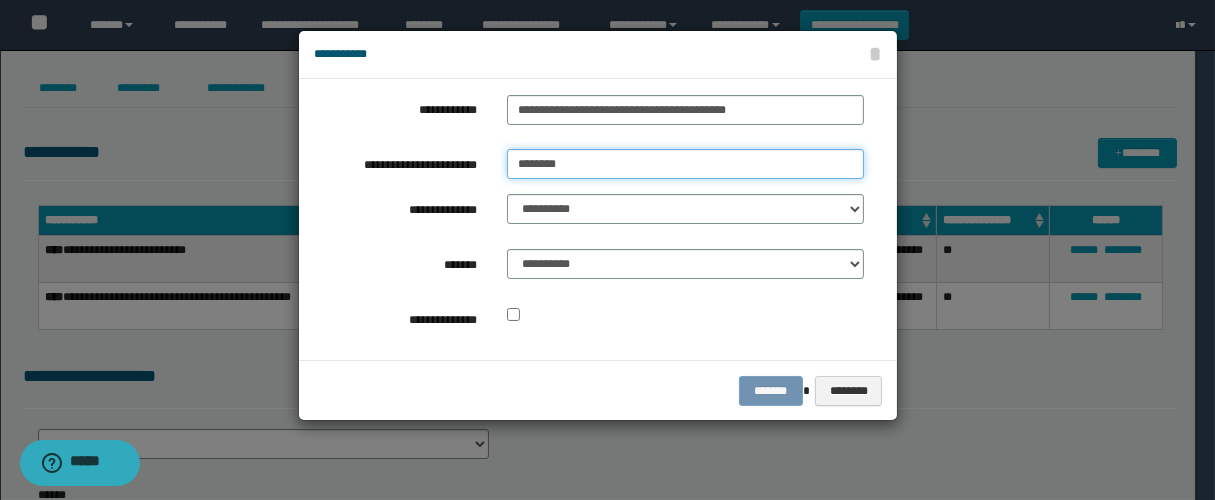 type on "**********" 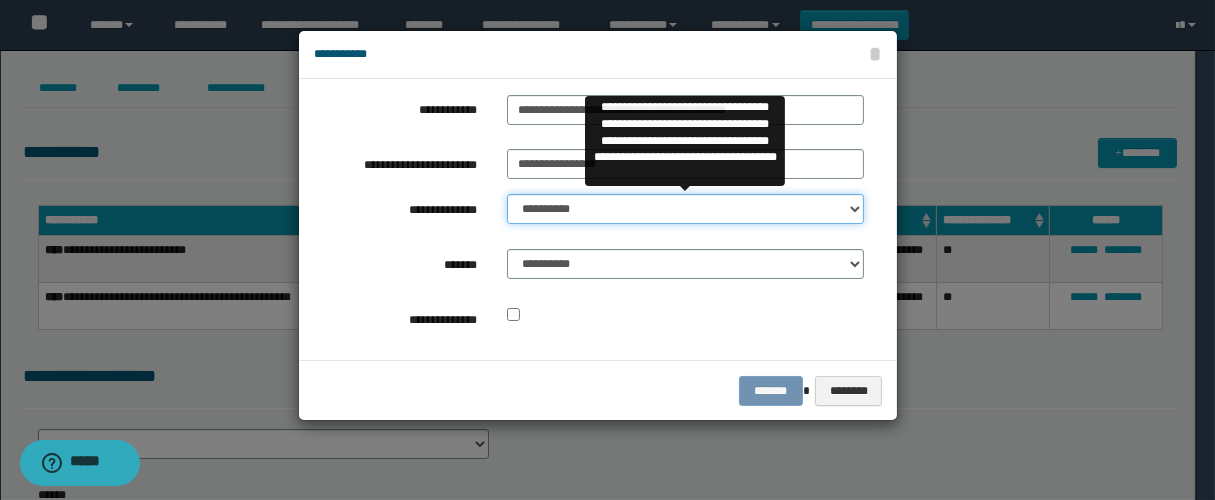 click on "**********" at bounding box center [685, 209] 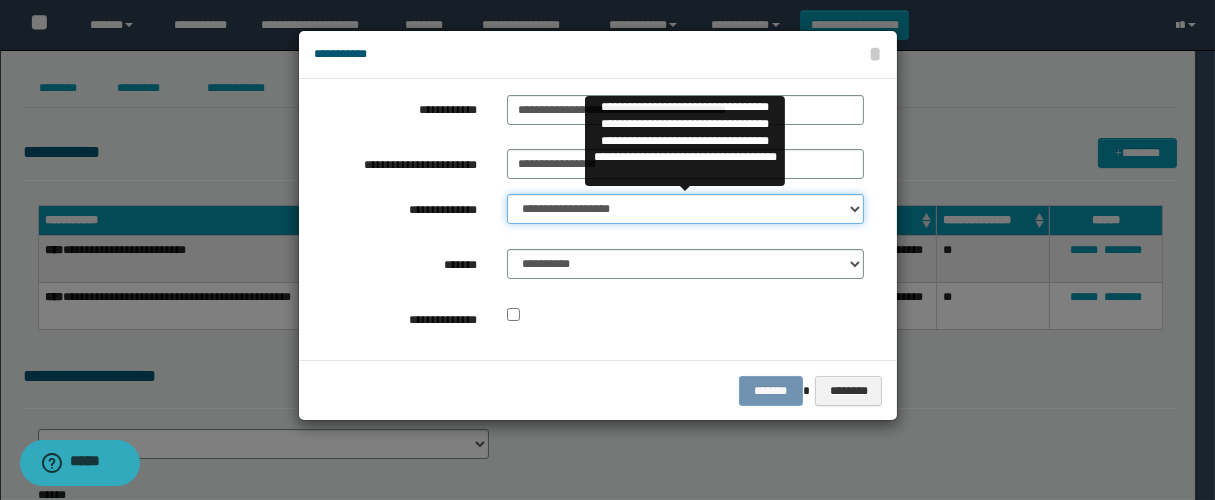 click on "**********" at bounding box center (685, 209) 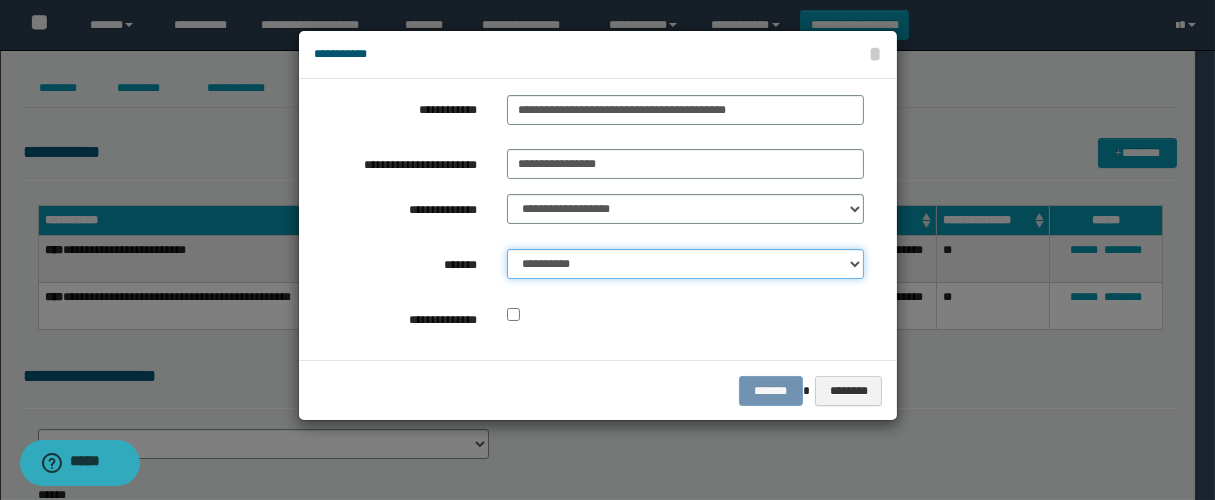 drag, startPoint x: 642, startPoint y: 268, endPoint x: 664, endPoint y: 275, distance: 23.086792 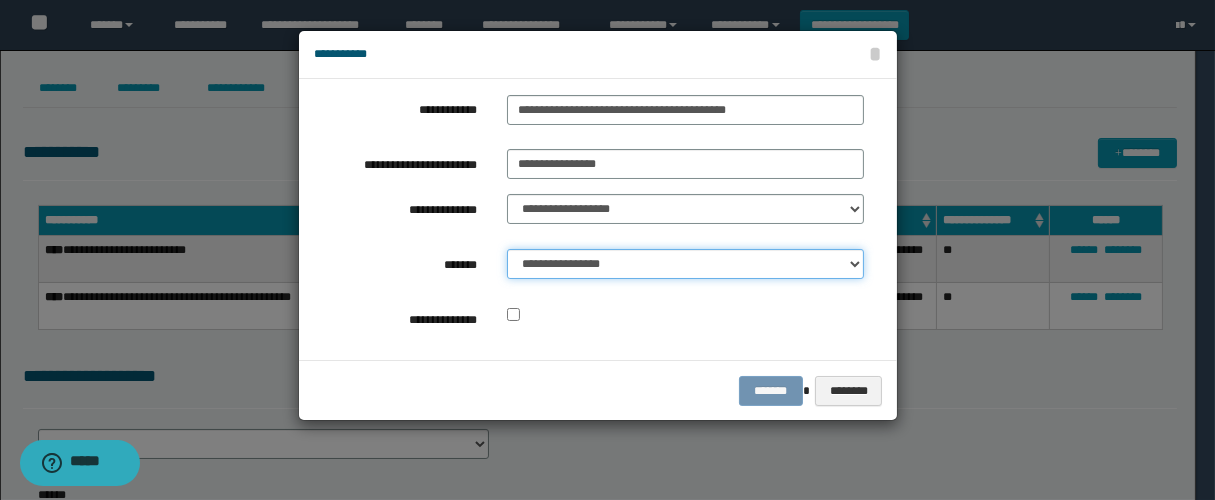 click on "**********" at bounding box center [685, 264] 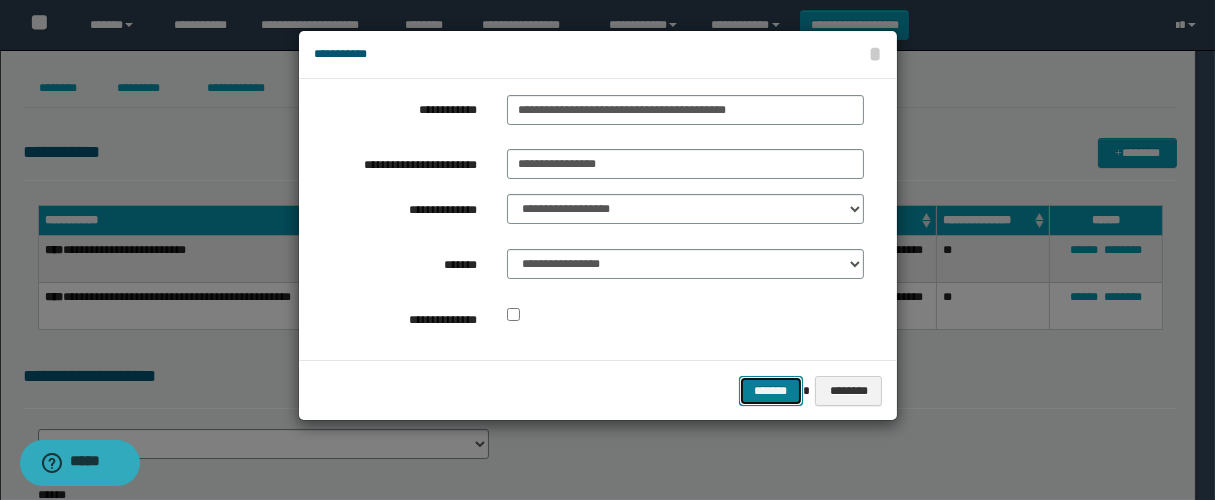 click on "*******" at bounding box center [771, 391] 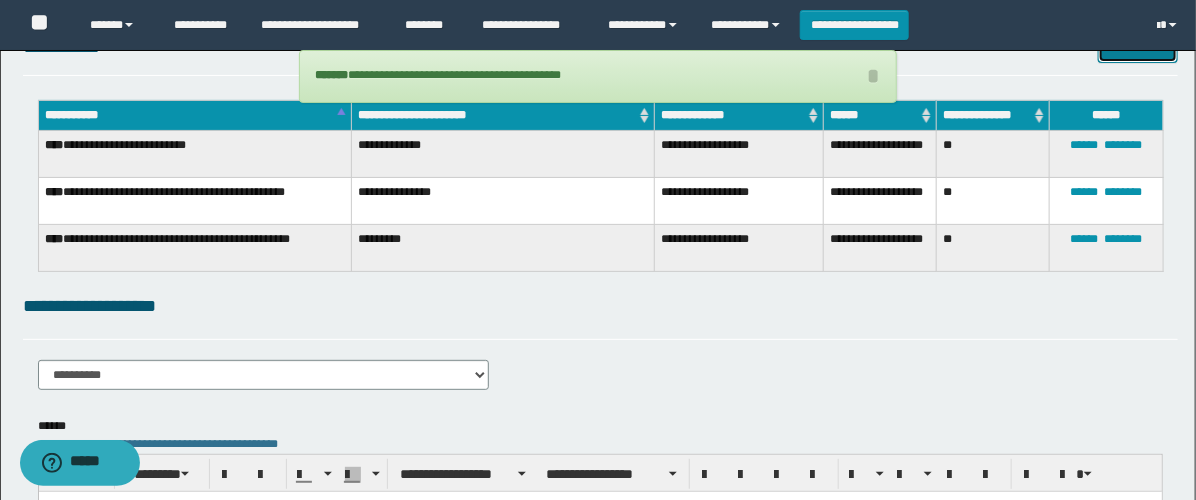scroll, scrollTop: 222, scrollLeft: 0, axis: vertical 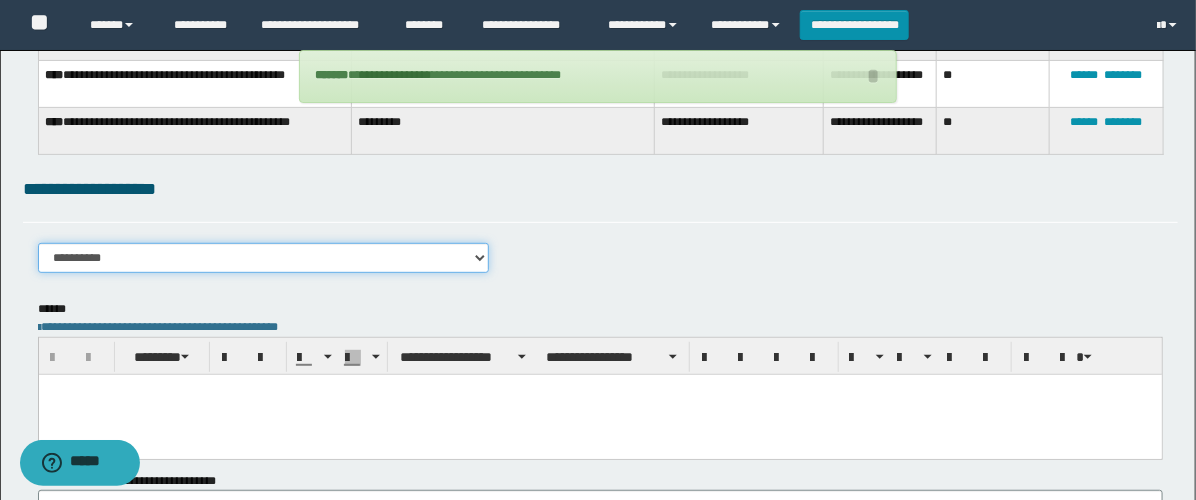 click on "**********" at bounding box center (263, 258) 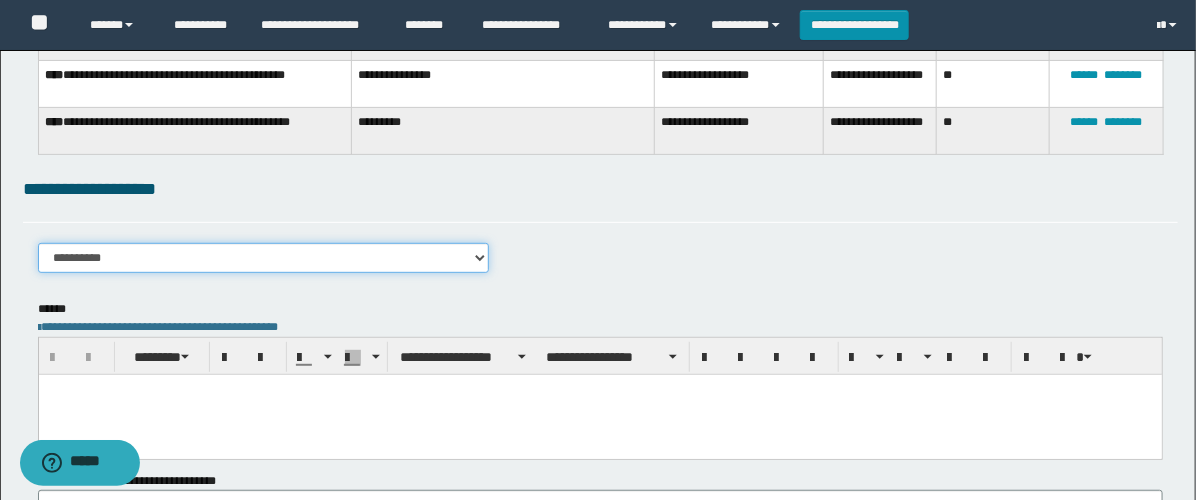 select on "****" 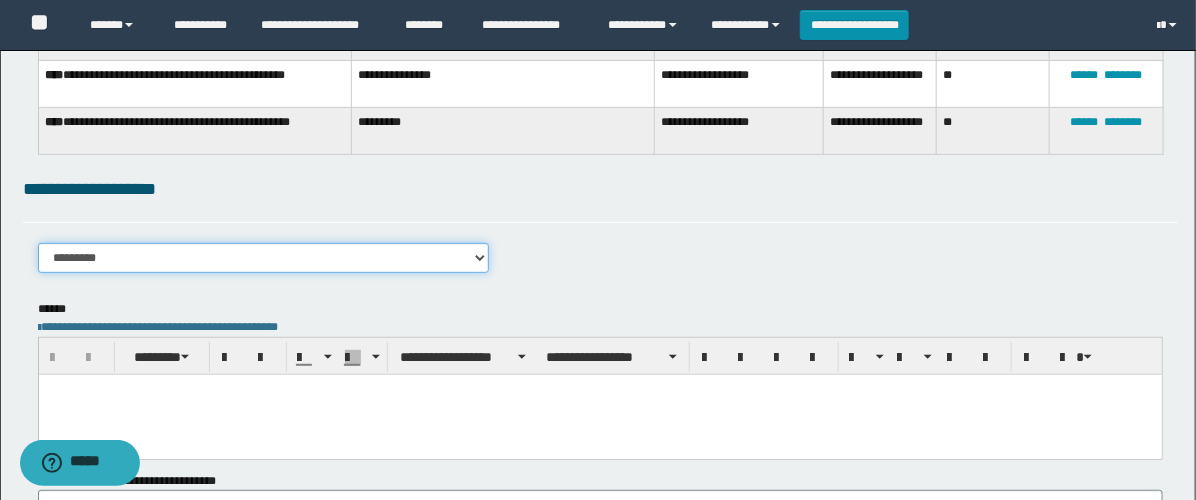 click on "**********" at bounding box center (263, 258) 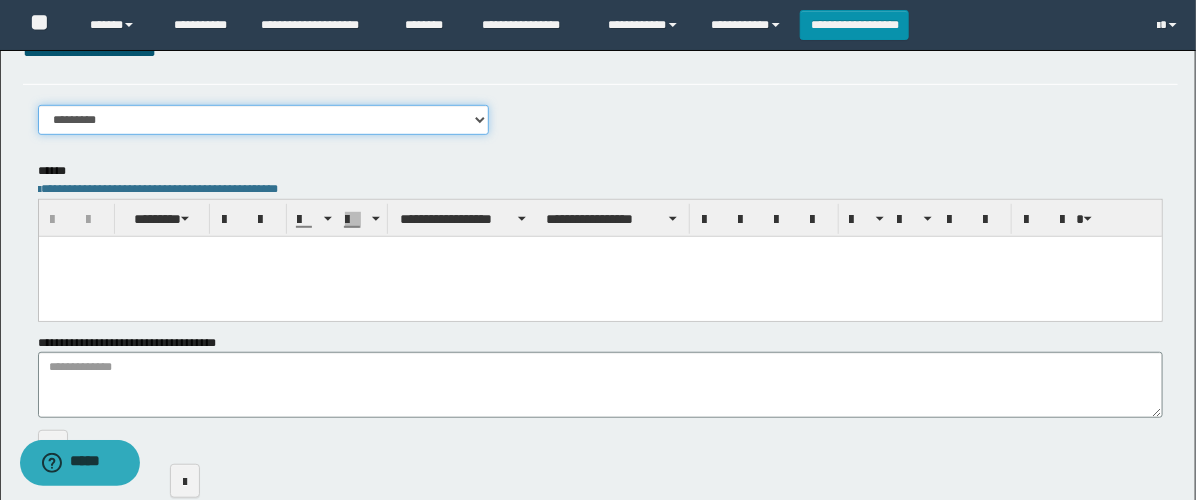 scroll, scrollTop: 444, scrollLeft: 0, axis: vertical 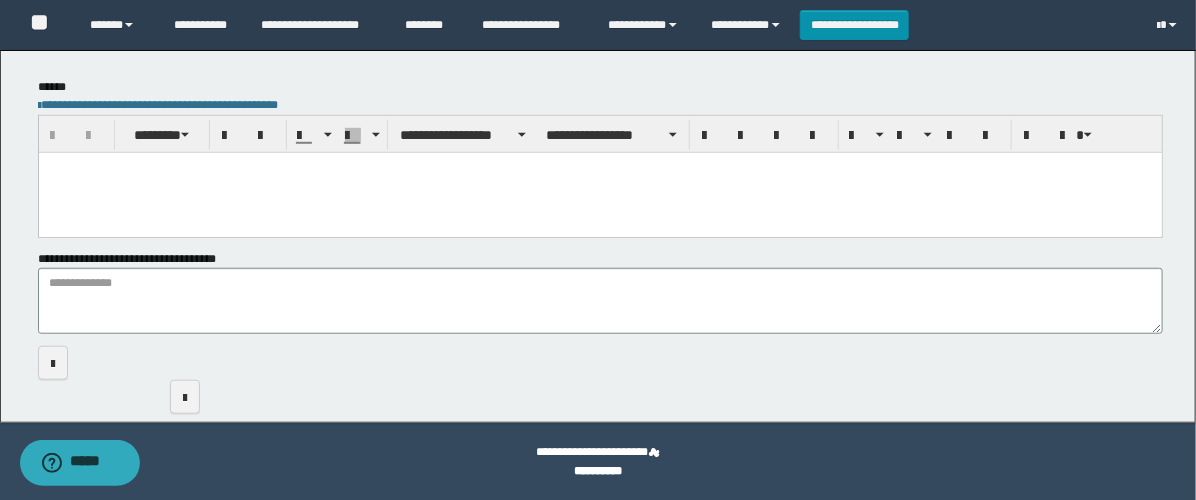 click at bounding box center (599, 193) 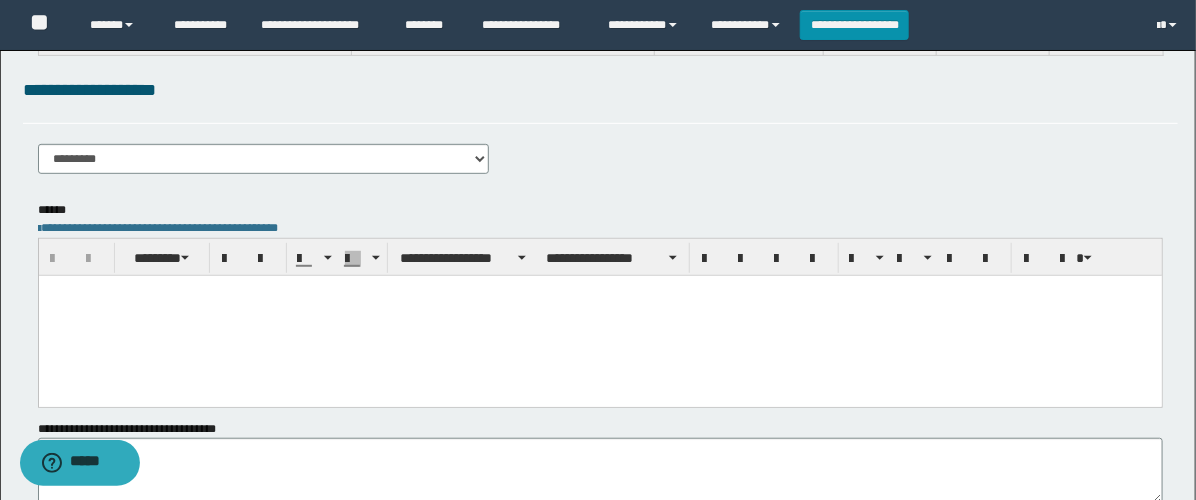 scroll, scrollTop: 444, scrollLeft: 0, axis: vertical 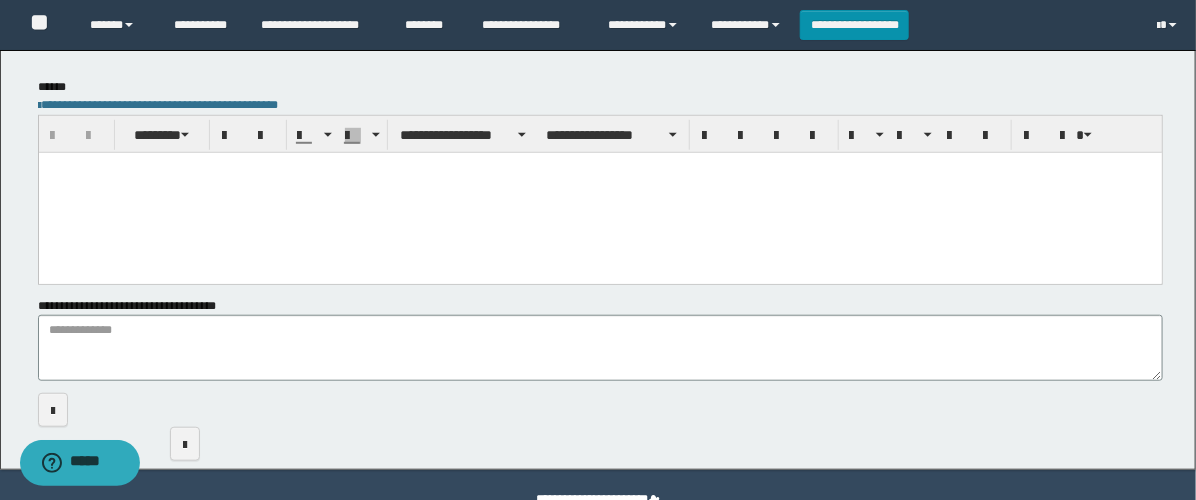 click at bounding box center [599, 193] 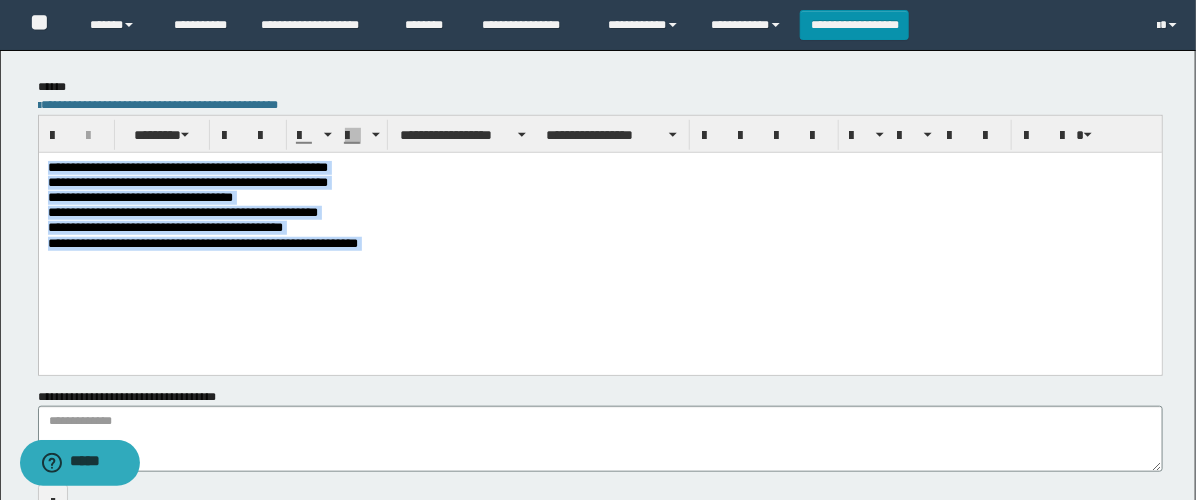drag, startPoint x: 560, startPoint y: 270, endPoint x: -1, endPoint y: 132, distance: 577.724 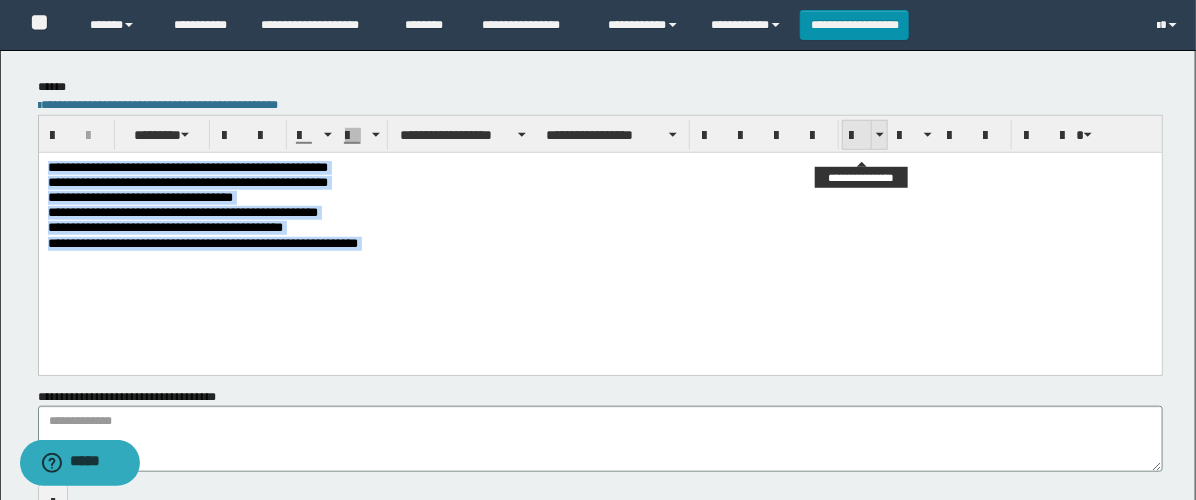click at bounding box center (857, 135) 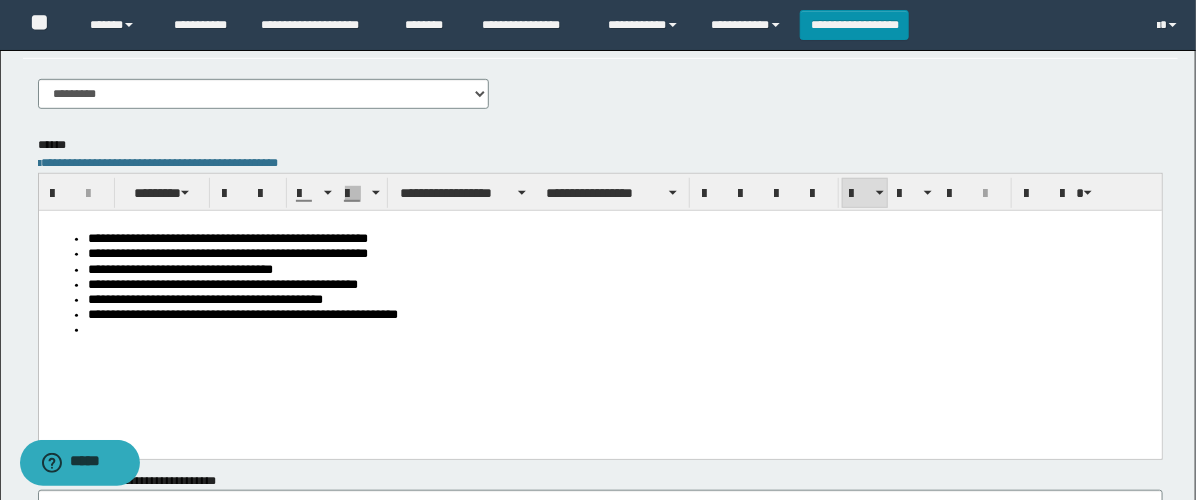 scroll, scrollTop: 497, scrollLeft: 0, axis: vertical 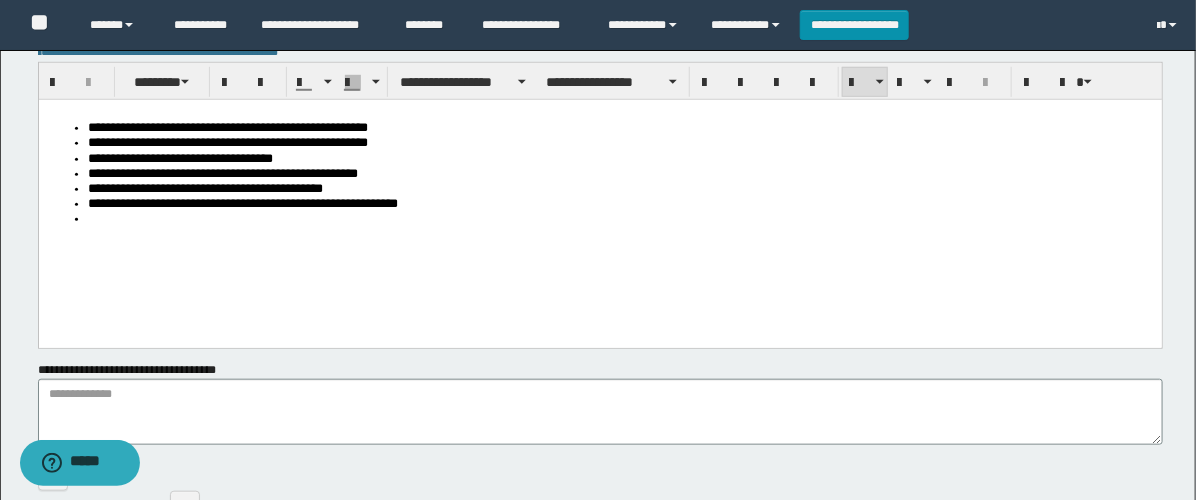 click at bounding box center (619, 219) 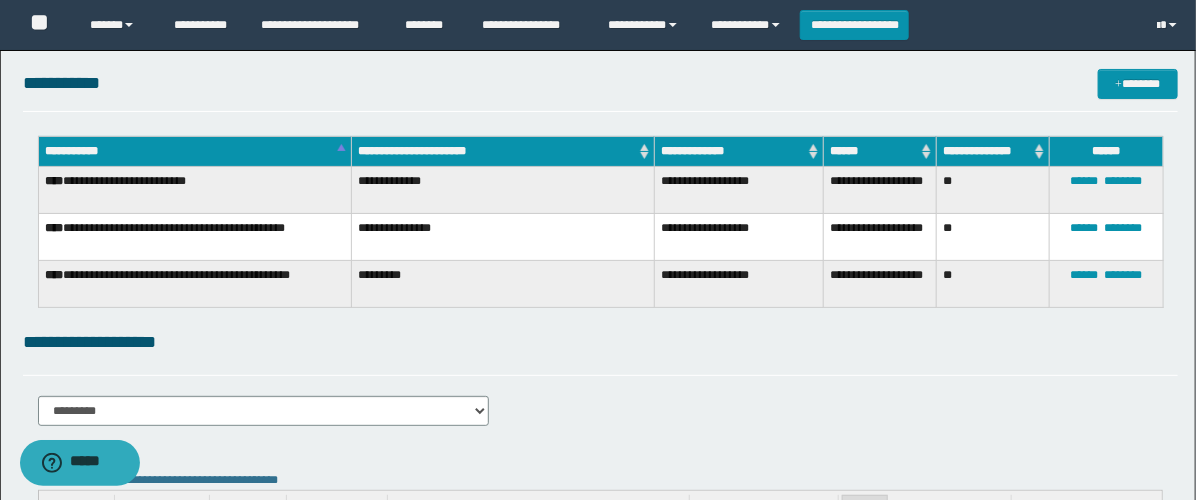 scroll, scrollTop: 0, scrollLeft: 0, axis: both 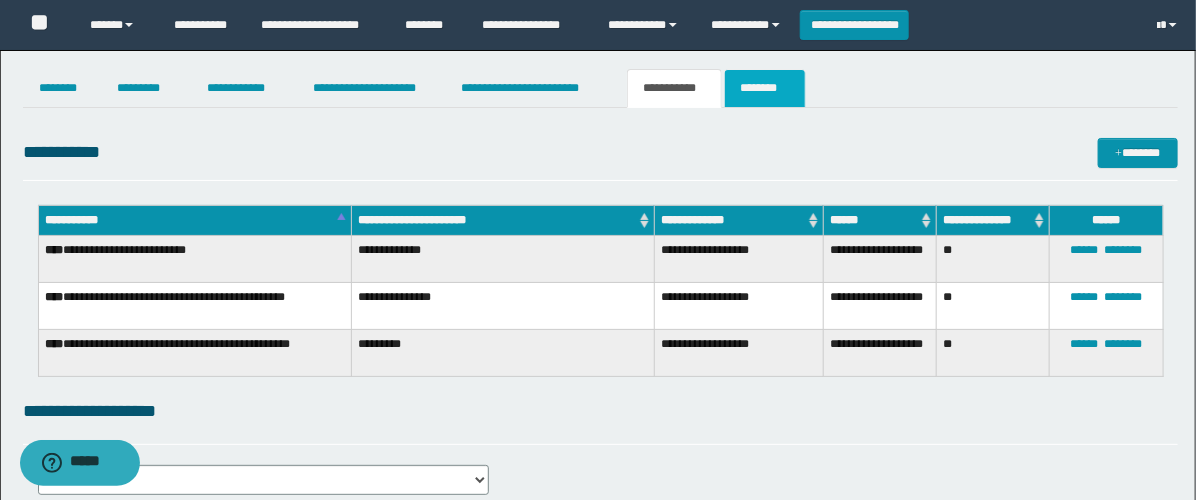 click on "********" at bounding box center [765, 88] 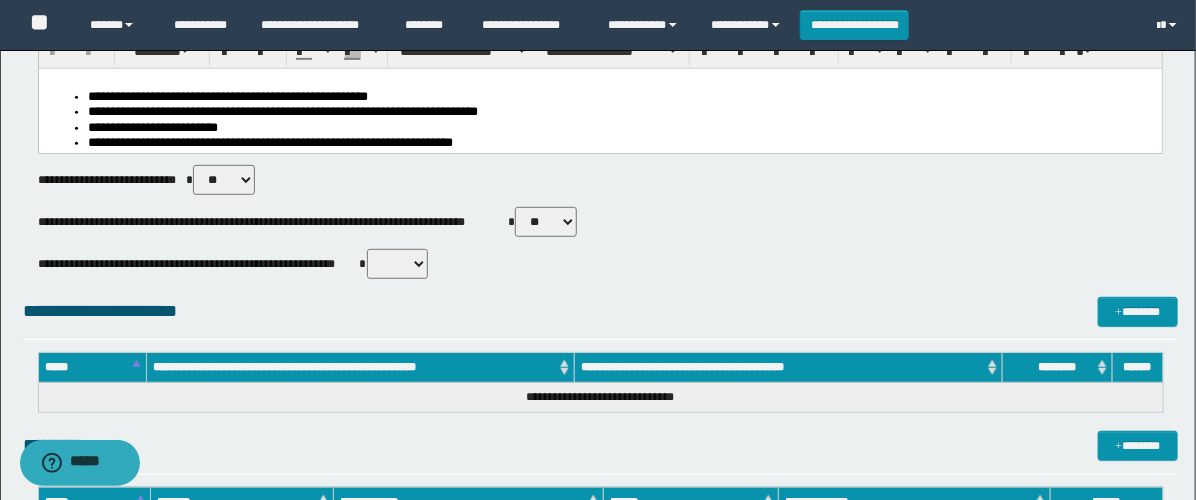 scroll, scrollTop: 333, scrollLeft: 0, axis: vertical 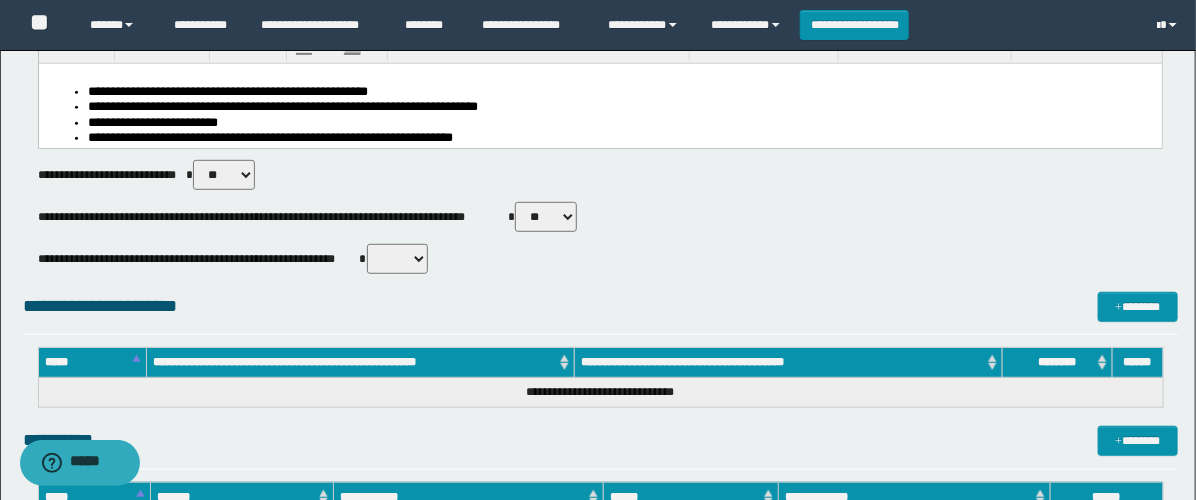 click on "**********" at bounding box center [620, 122] 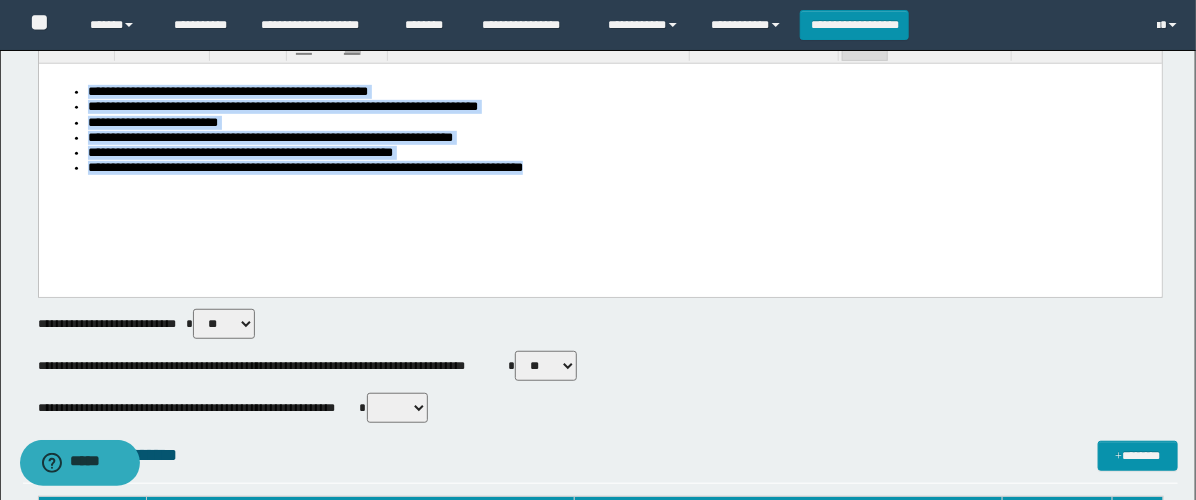 scroll, scrollTop: 15, scrollLeft: 0, axis: vertical 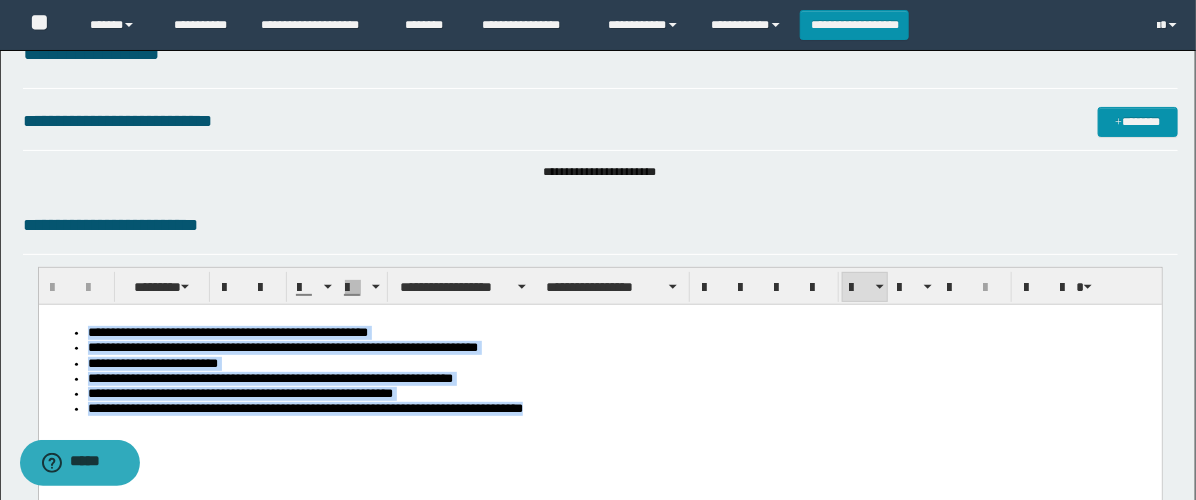 drag, startPoint x: 630, startPoint y: 442, endPoint x: -1, endPoint y: 33, distance: 751.9588 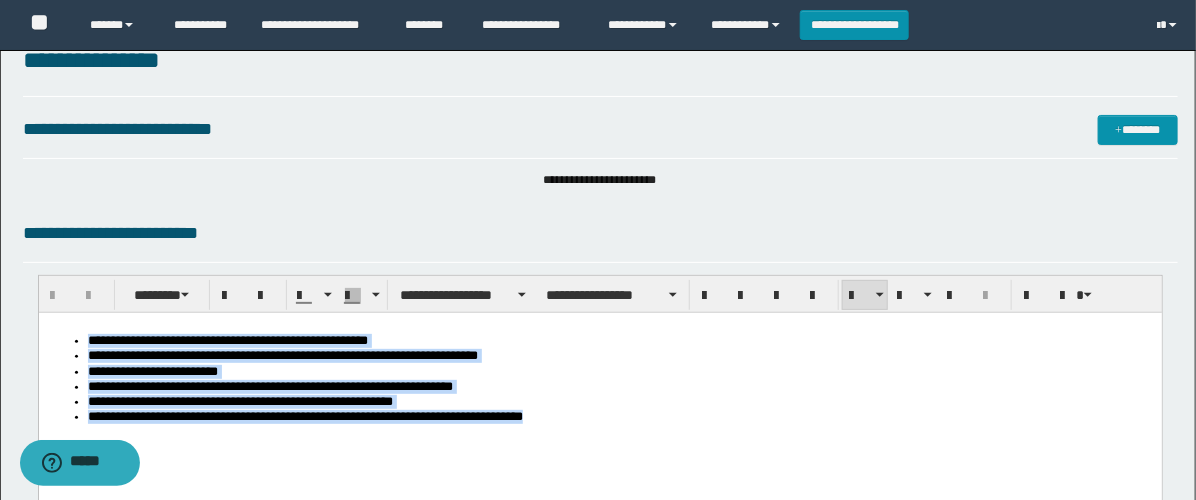 click on "**********" at bounding box center (599, 403) 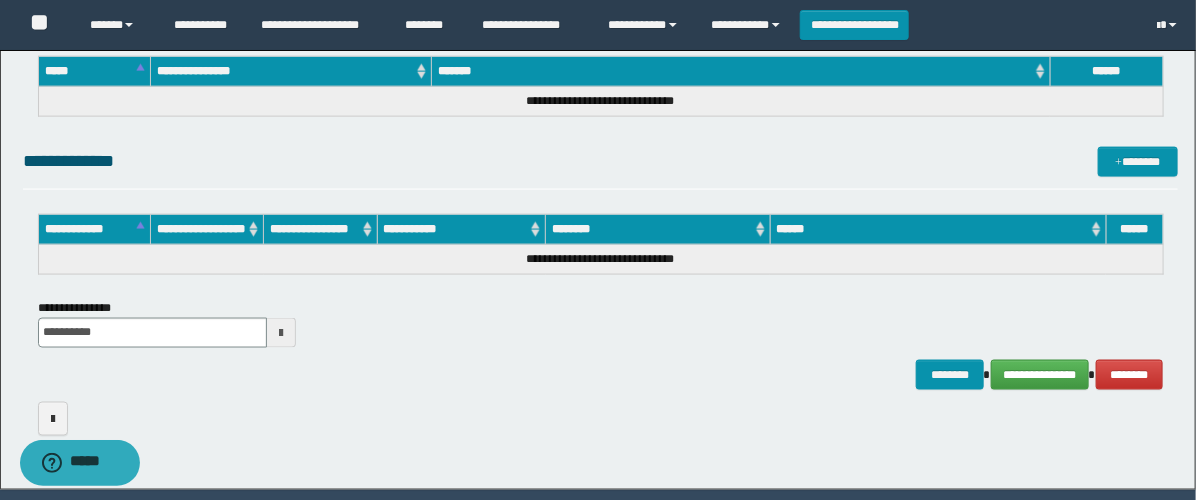 scroll, scrollTop: 1019, scrollLeft: 0, axis: vertical 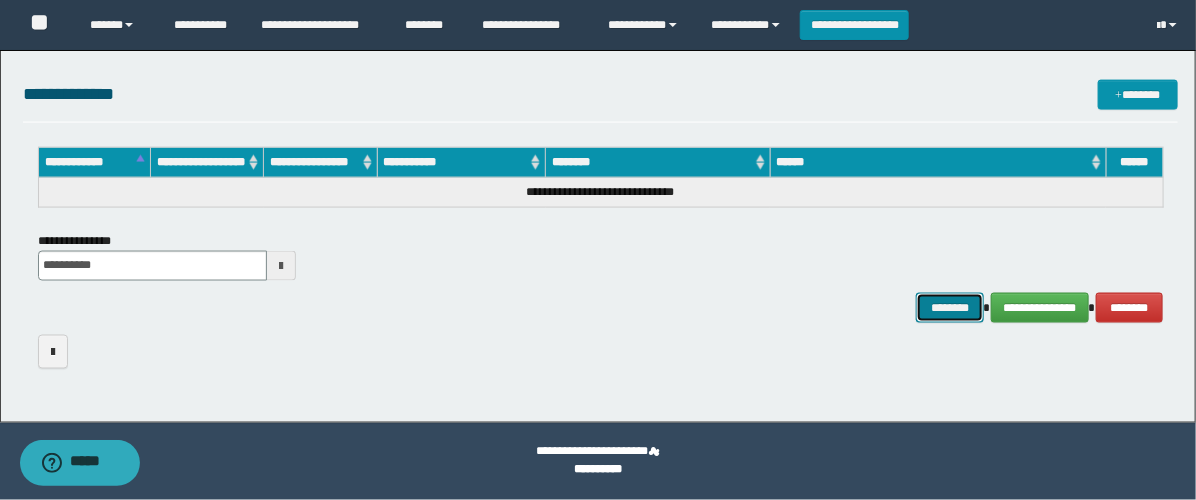 click on "********" at bounding box center (950, 308) 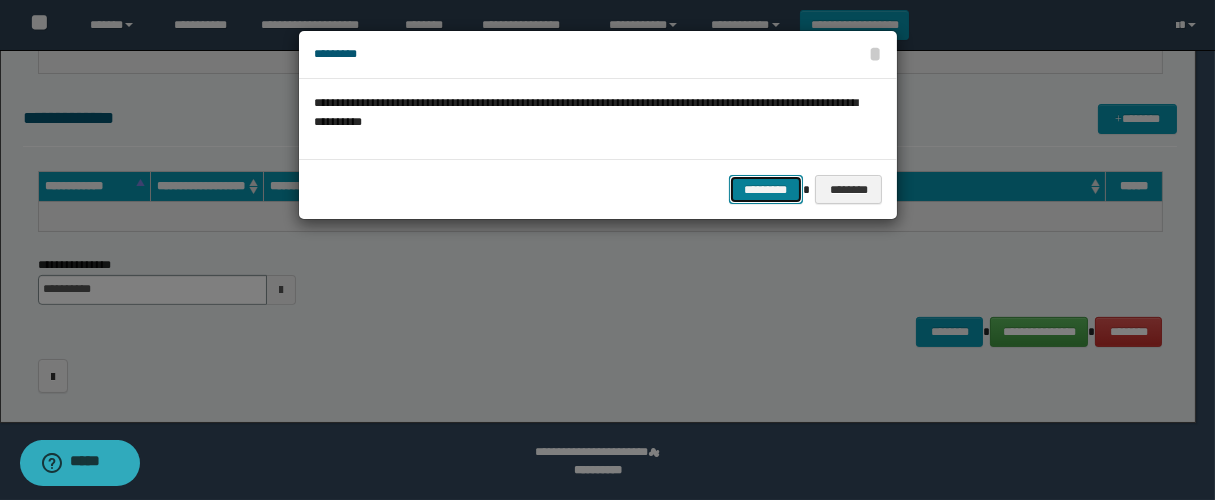 click on "*********" at bounding box center [766, 190] 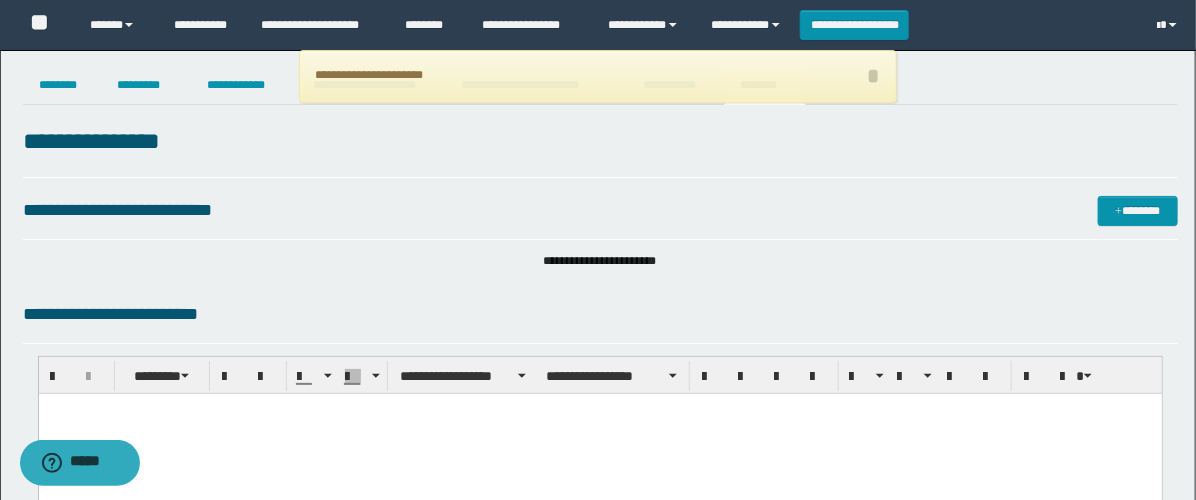 scroll, scrollTop: 0, scrollLeft: 0, axis: both 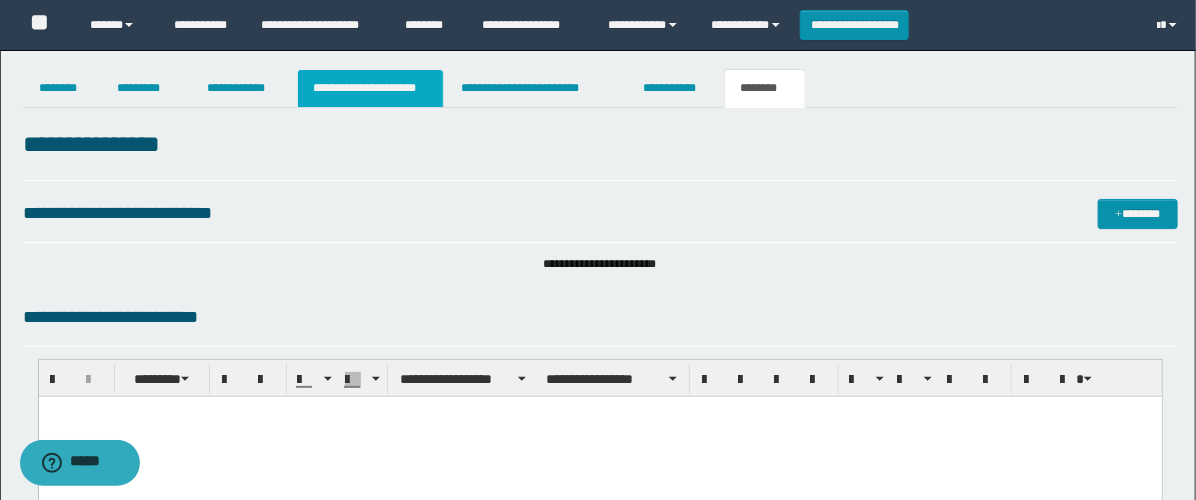 click on "**********" at bounding box center [370, 88] 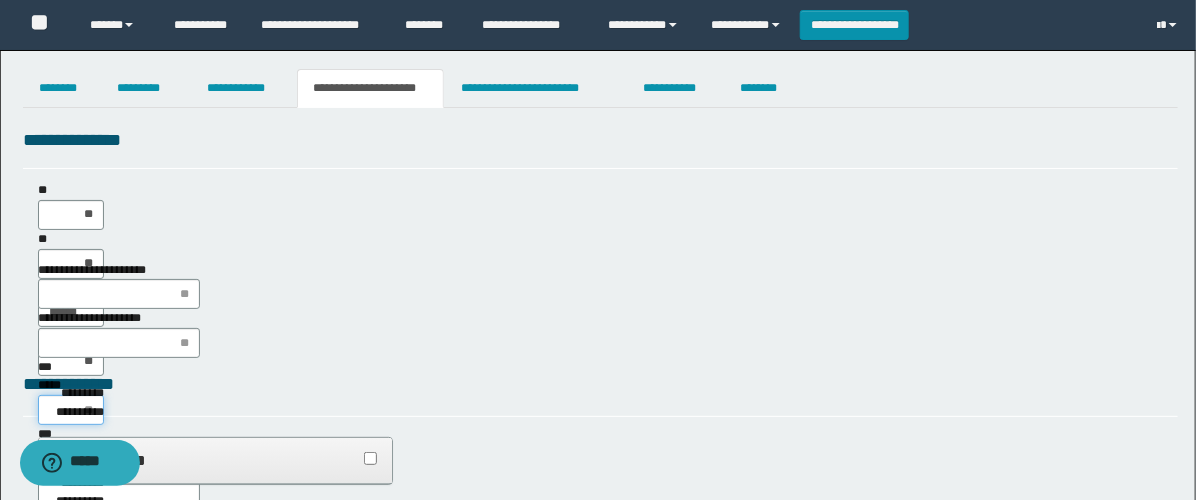 click on "*****" at bounding box center (71, 410) 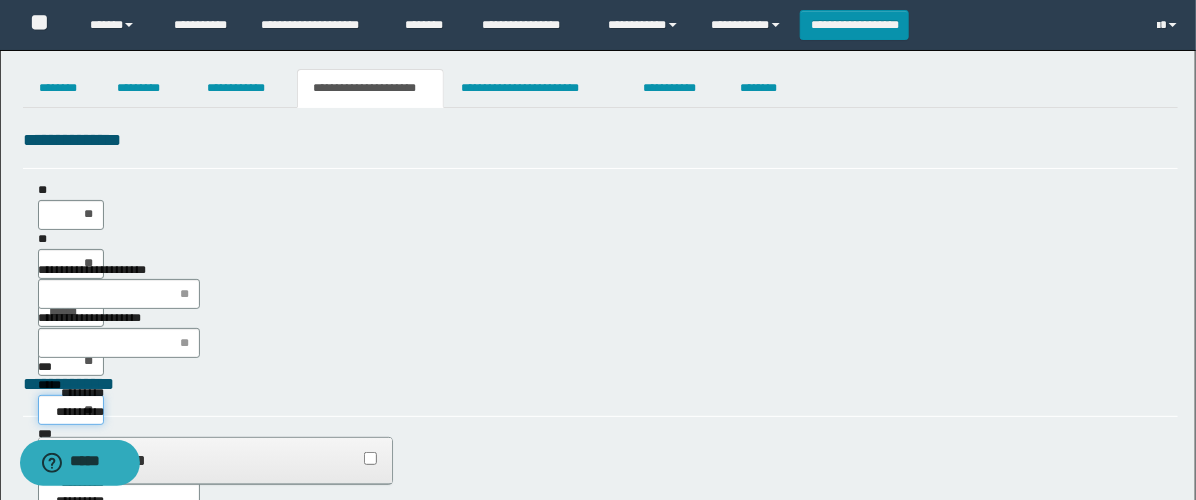 type on "***" 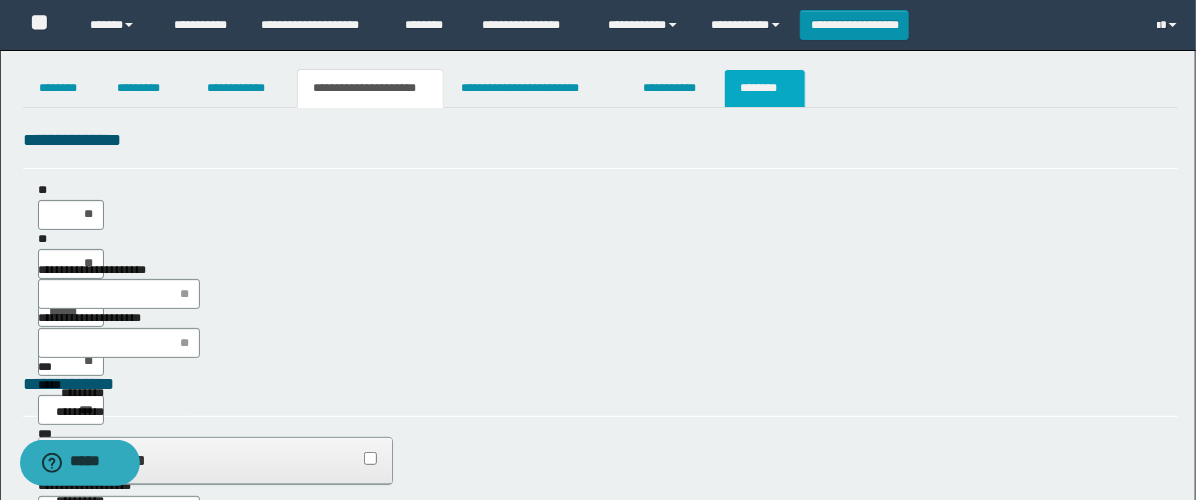 click on "********" at bounding box center (765, 88) 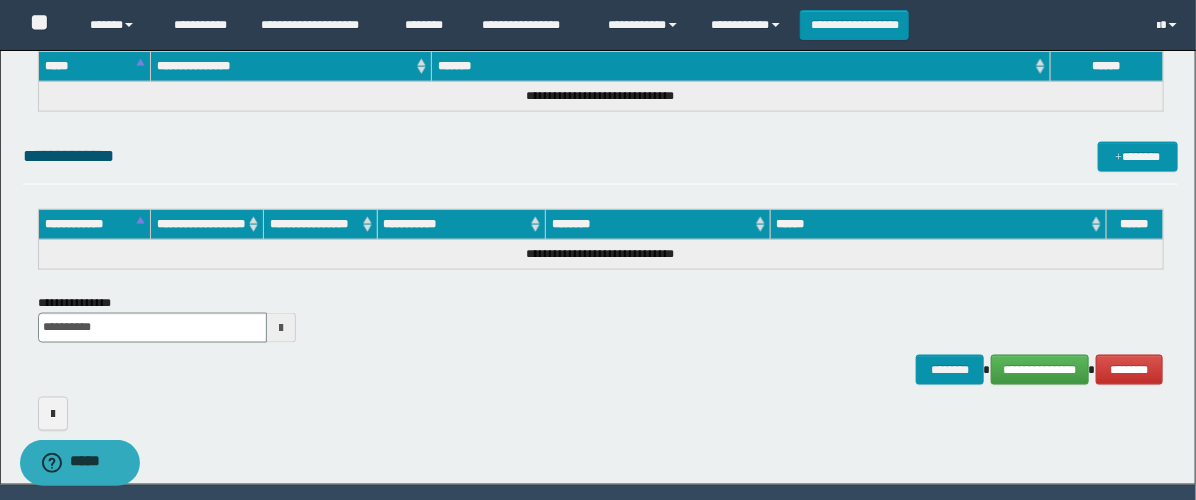 scroll, scrollTop: 1019, scrollLeft: 0, axis: vertical 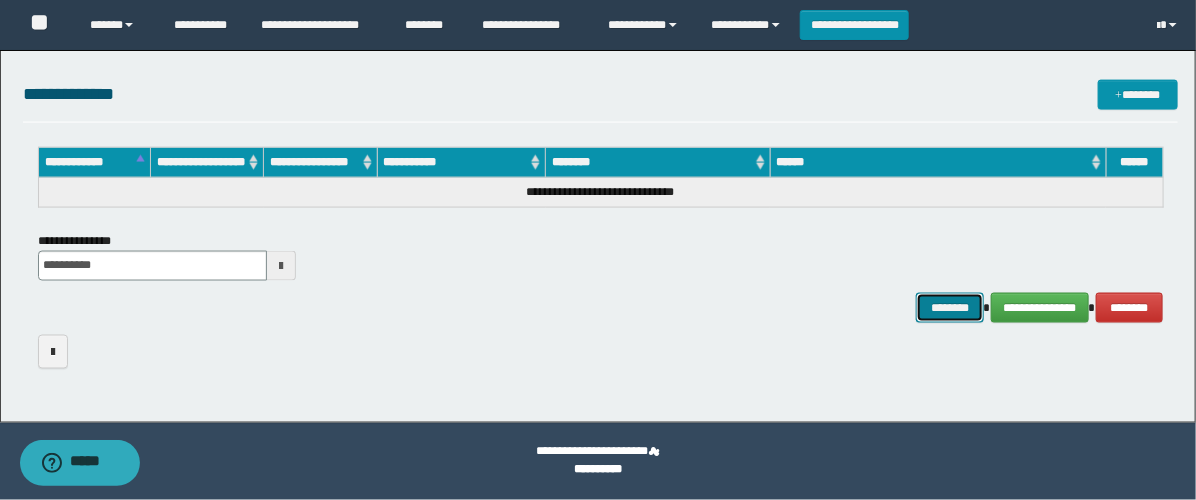 click on "********" at bounding box center [950, 308] 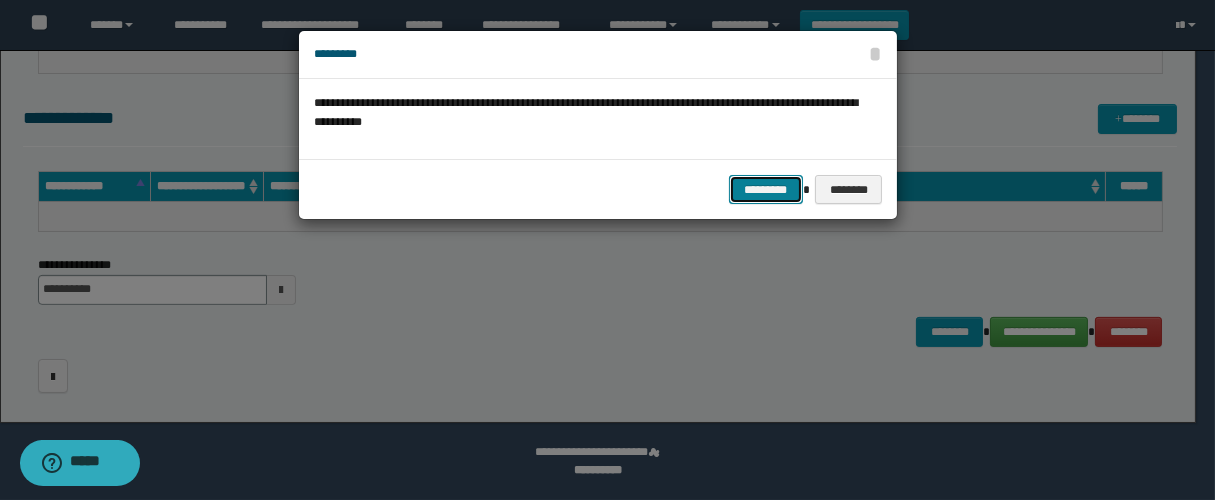 click on "*********" at bounding box center (766, 190) 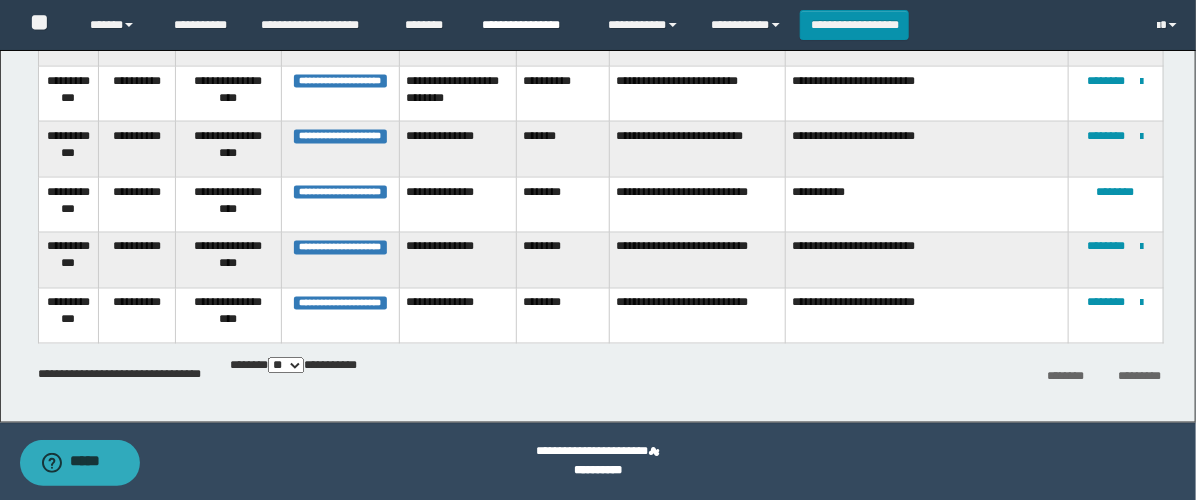 scroll, scrollTop: 1122, scrollLeft: 0, axis: vertical 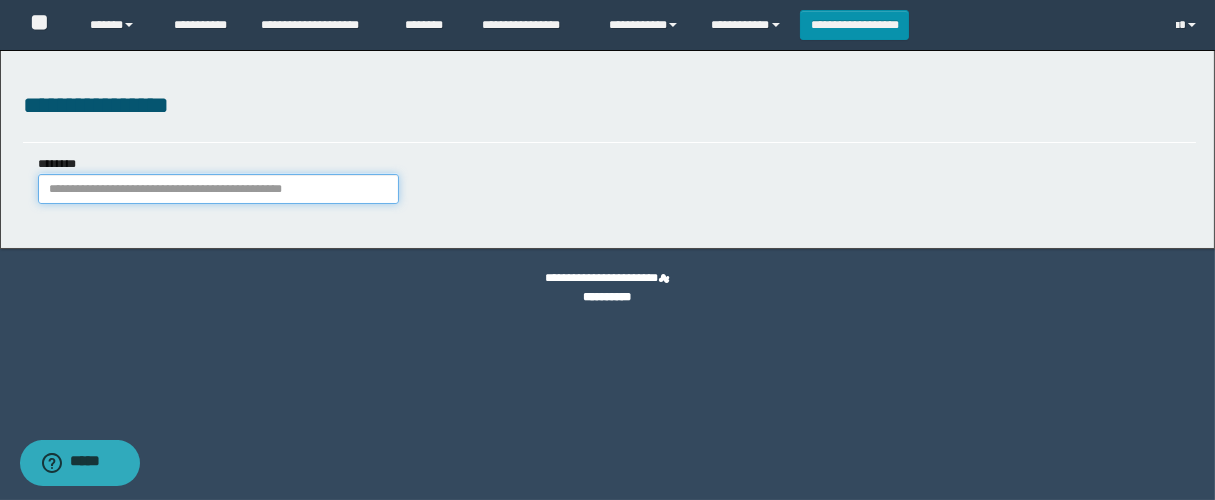 click on "********" at bounding box center [218, 189] 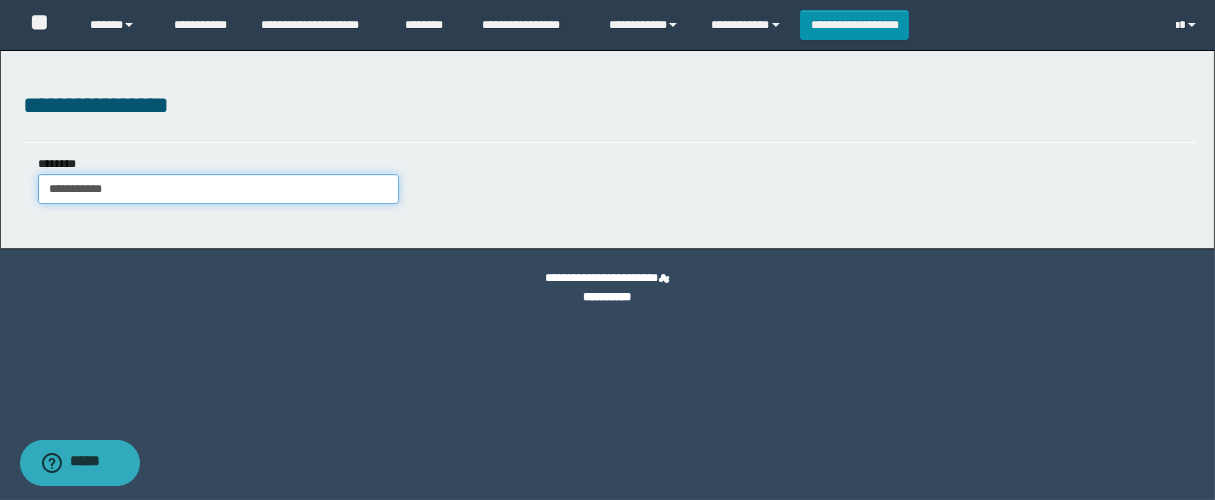 type on "**********" 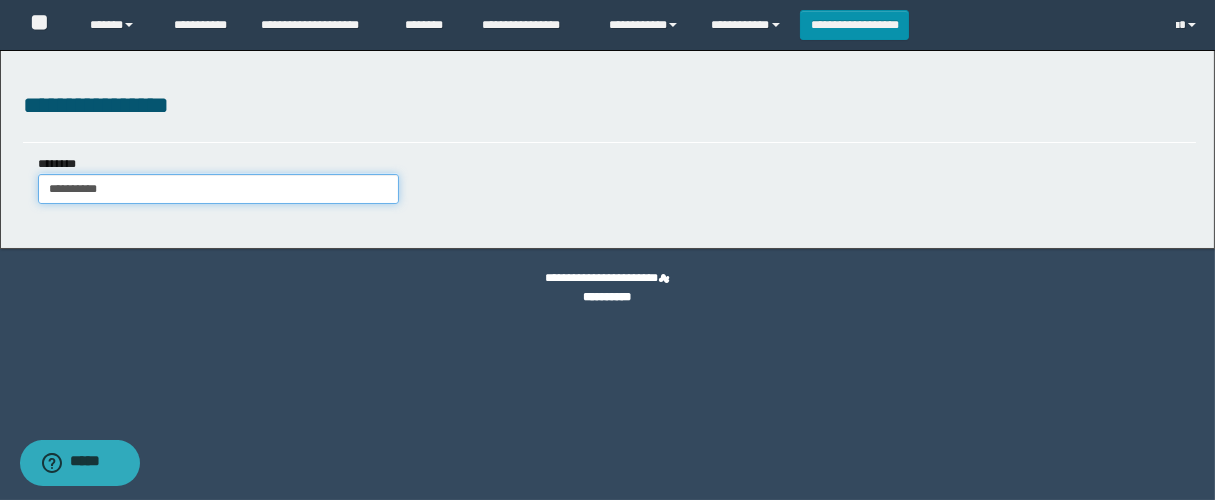 type on "**********" 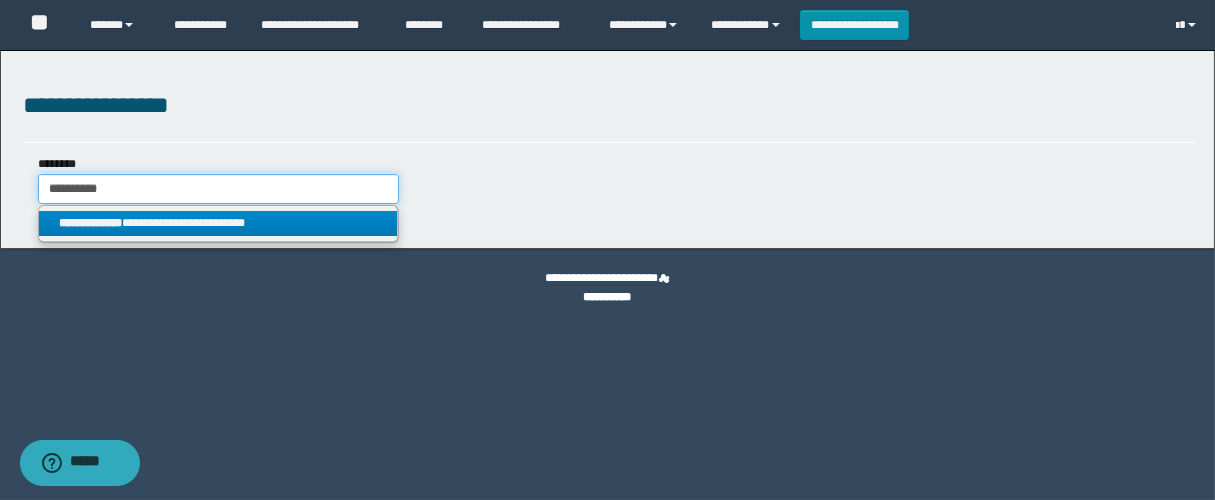 type on "**********" 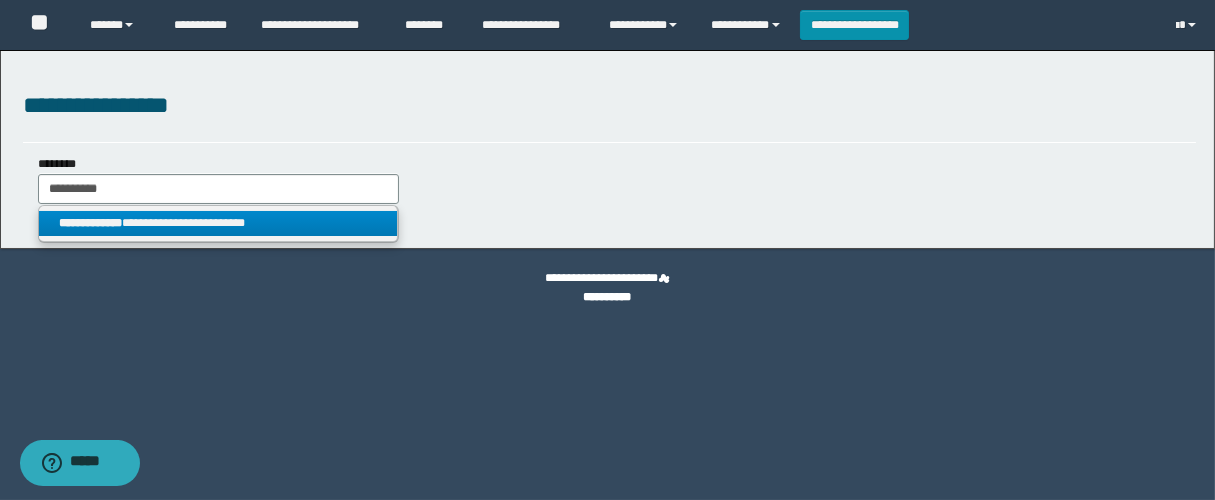 click on "**********" at bounding box center (218, 223) 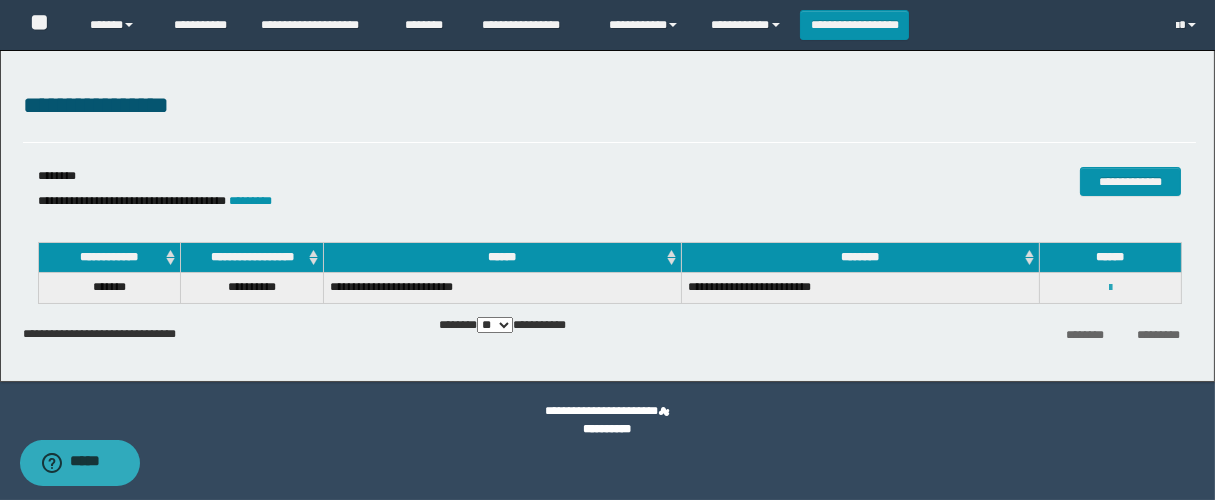 click at bounding box center [1110, 288] 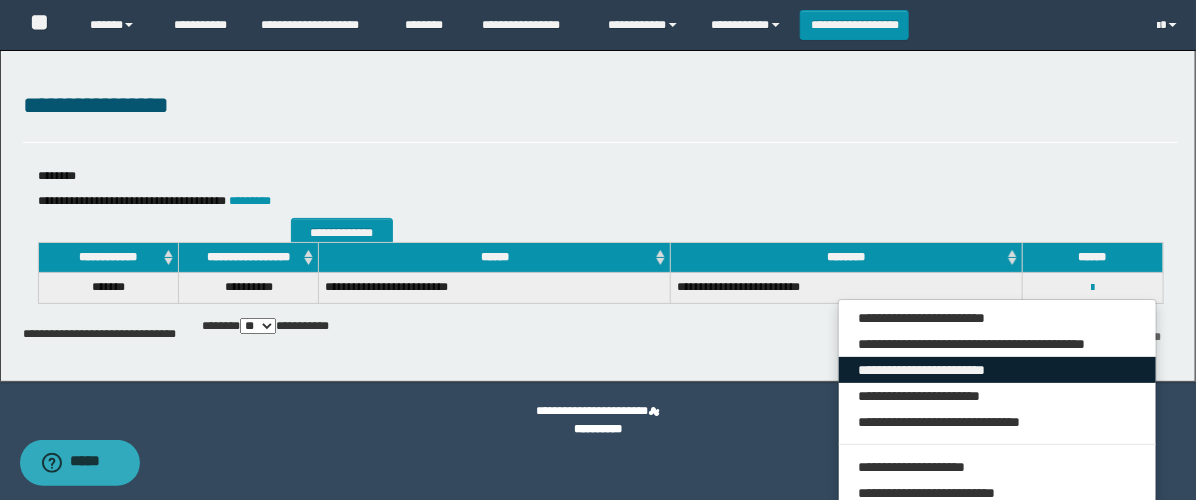 click on "**********" at bounding box center [997, 370] 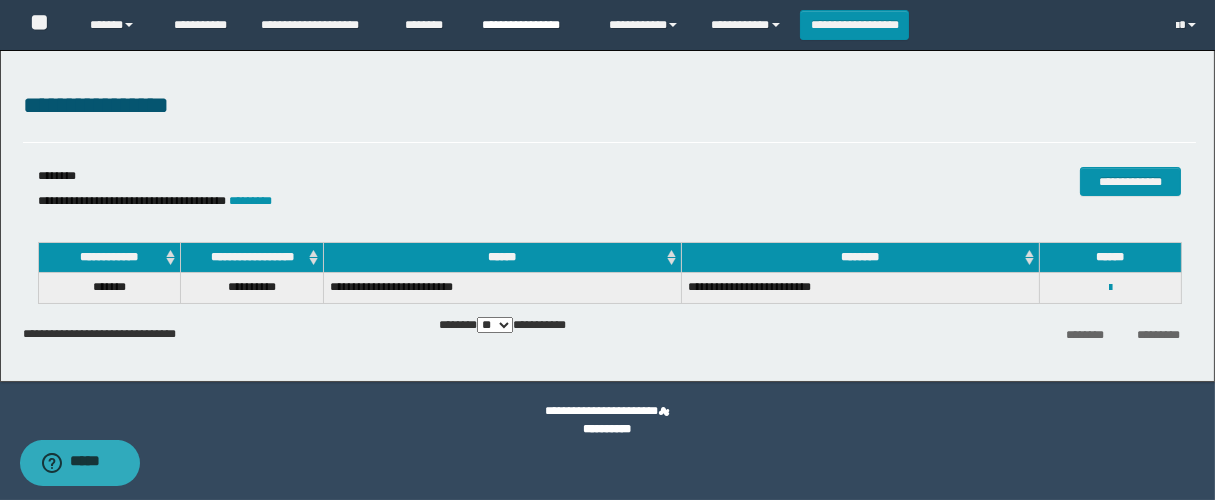 click on "**********" at bounding box center (530, 25) 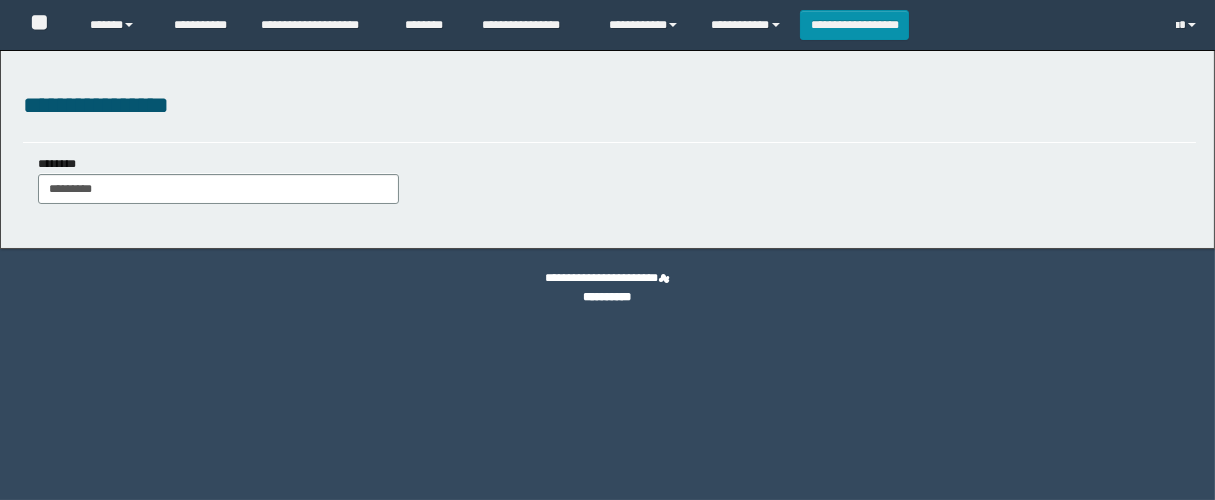 scroll, scrollTop: 0, scrollLeft: 0, axis: both 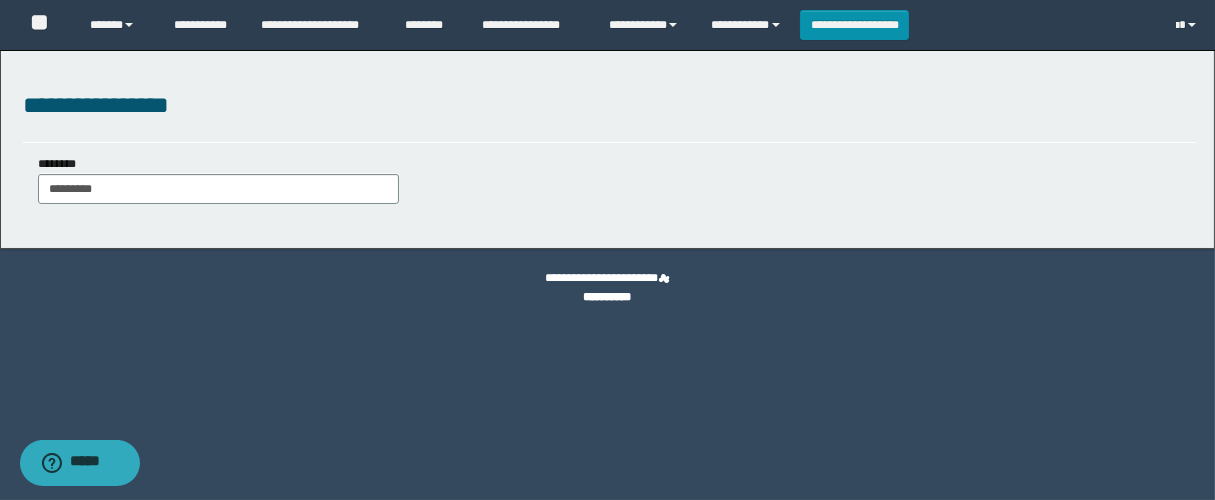 click on "********" at bounding box center [218, 189] 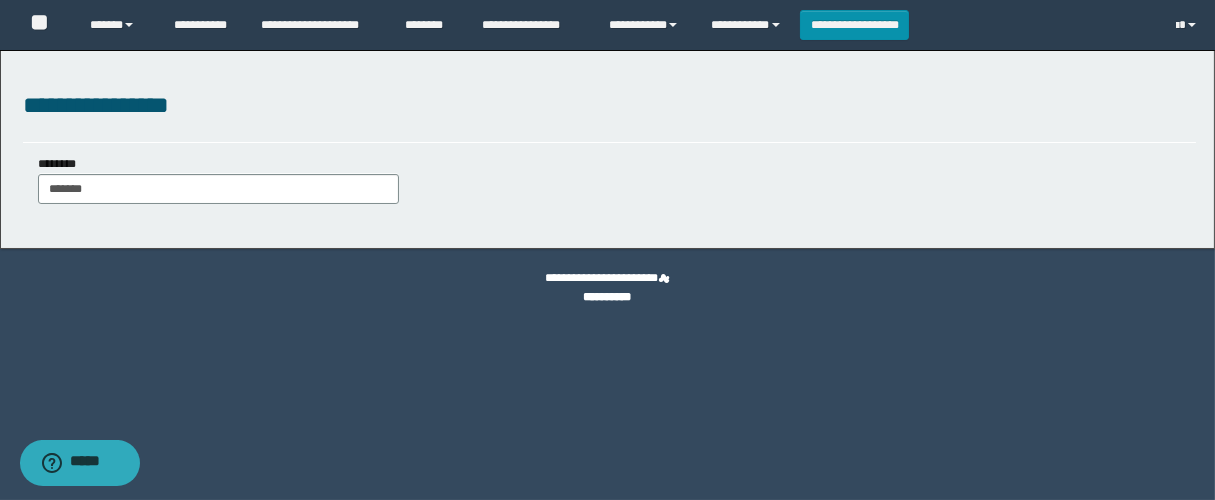 type on "********" 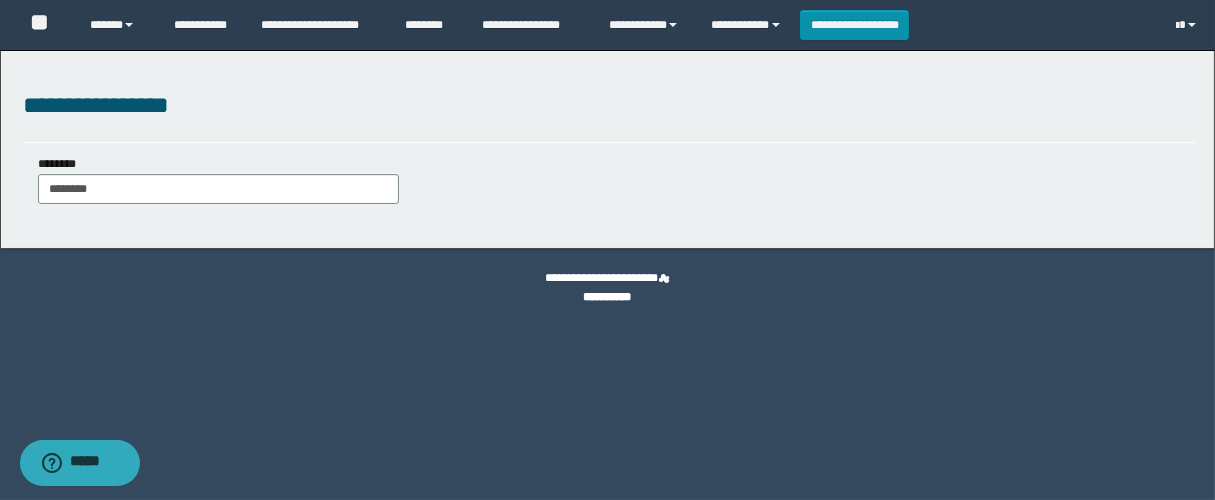 type on "********" 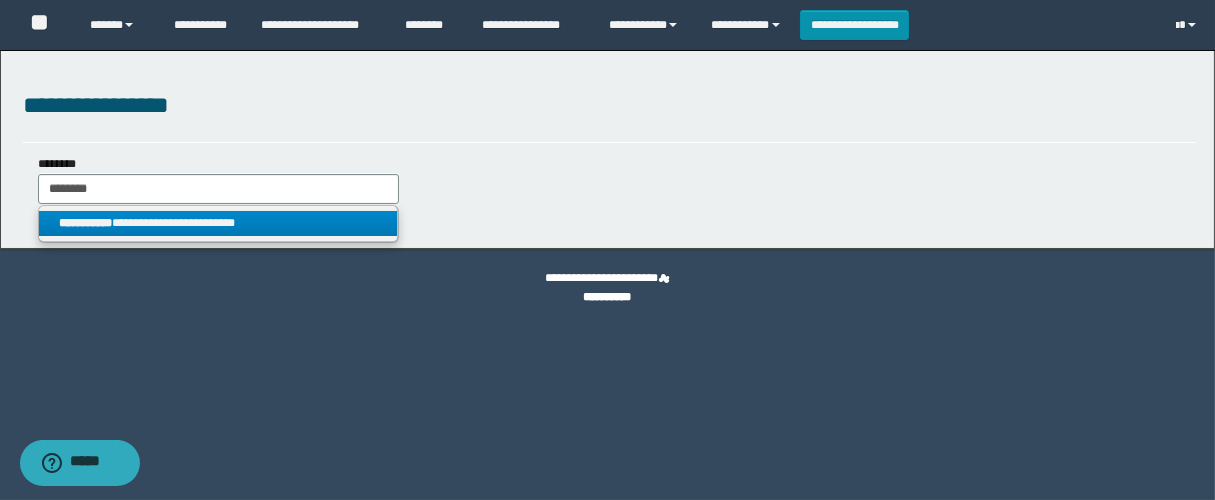 type on "********" 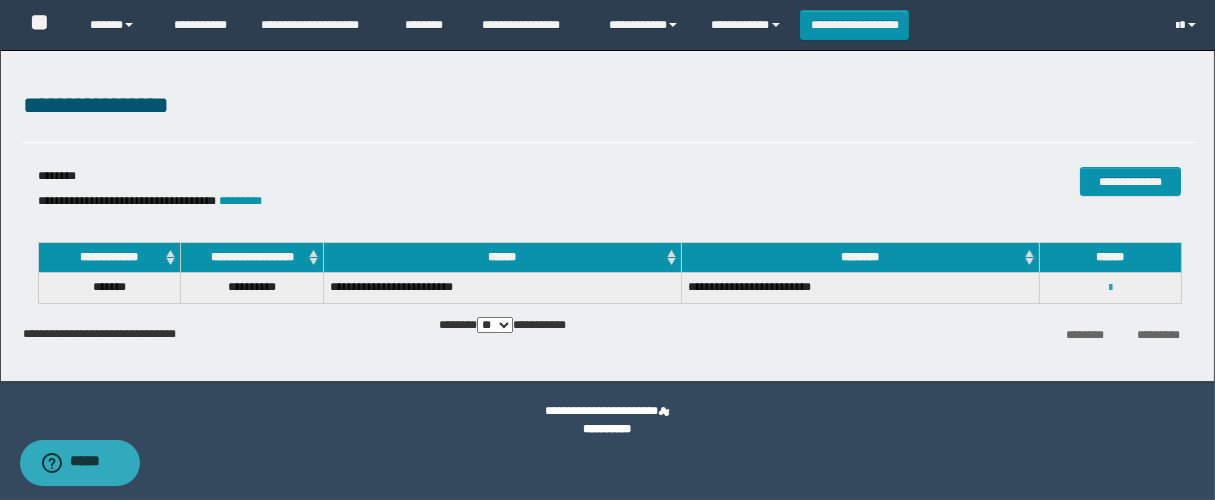click at bounding box center [1110, 288] 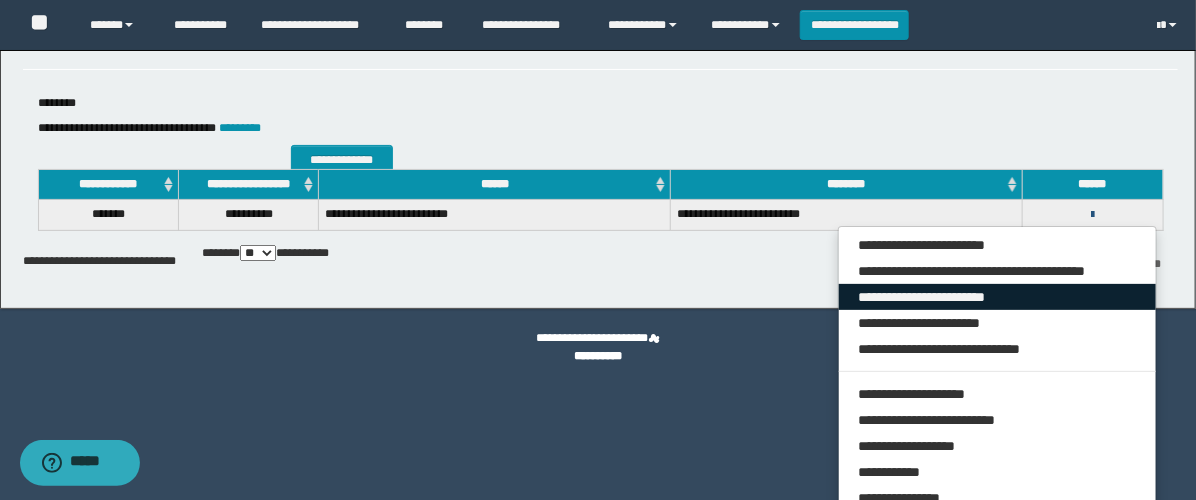 scroll, scrollTop: 111, scrollLeft: 0, axis: vertical 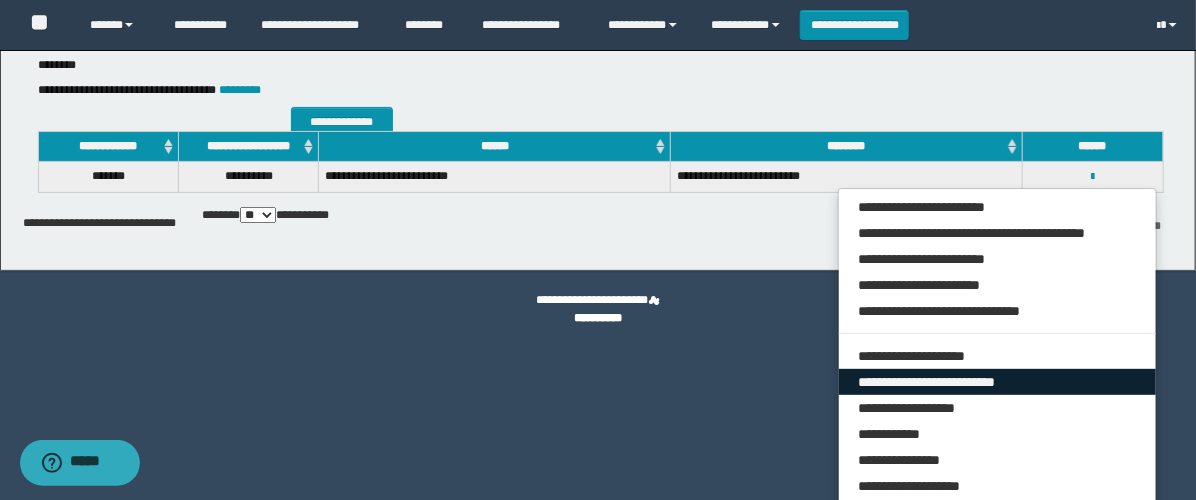 click on "**********" at bounding box center (997, 382) 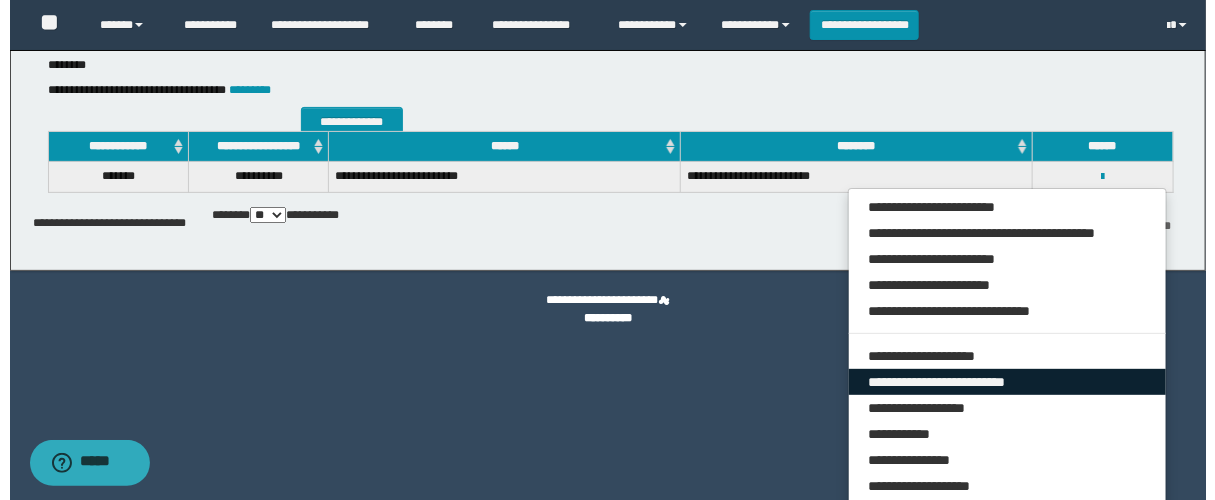 scroll, scrollTop: 0, scrollLeft: 0, axis: both 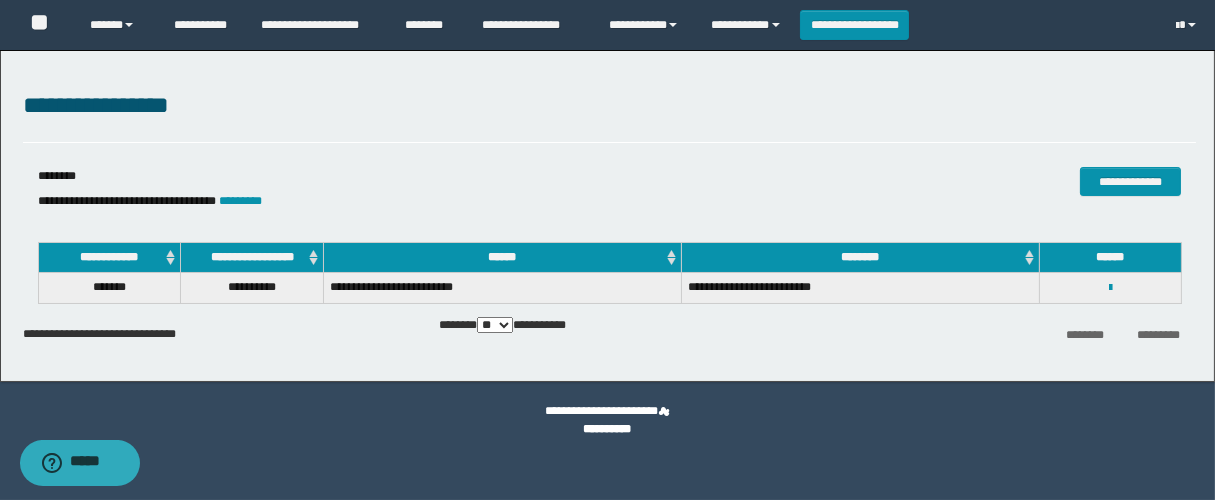 select on "***" 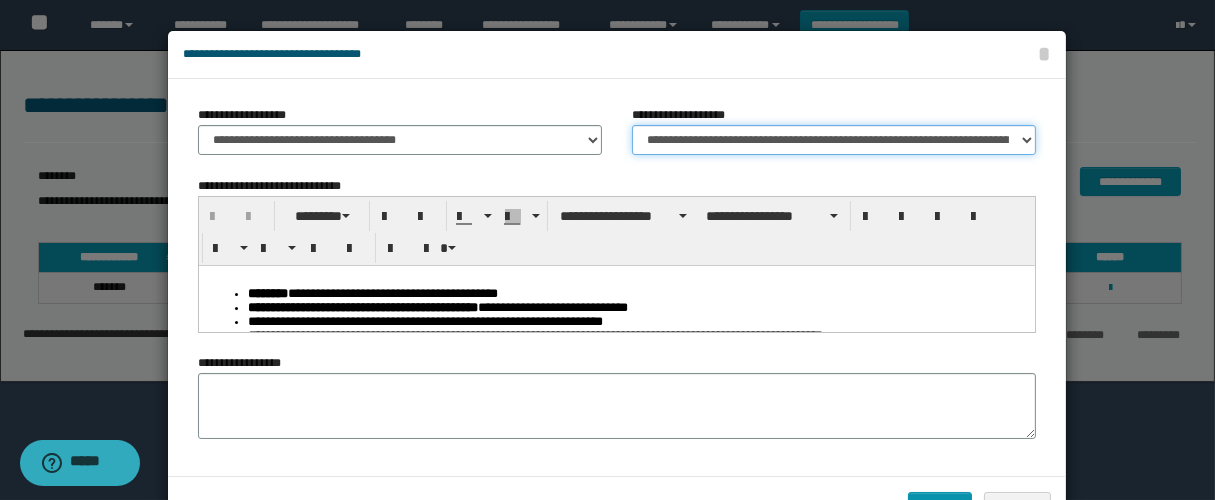 click on "**********" at bounding box center [834, 140] 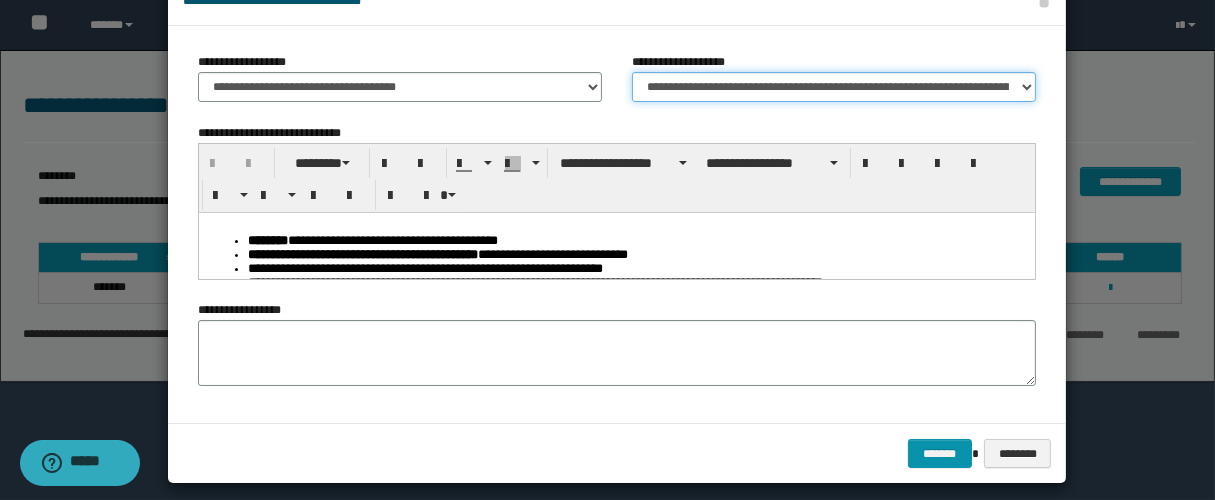scroll, scrollTop: 67, scrollLeft: 0, axis: vertical 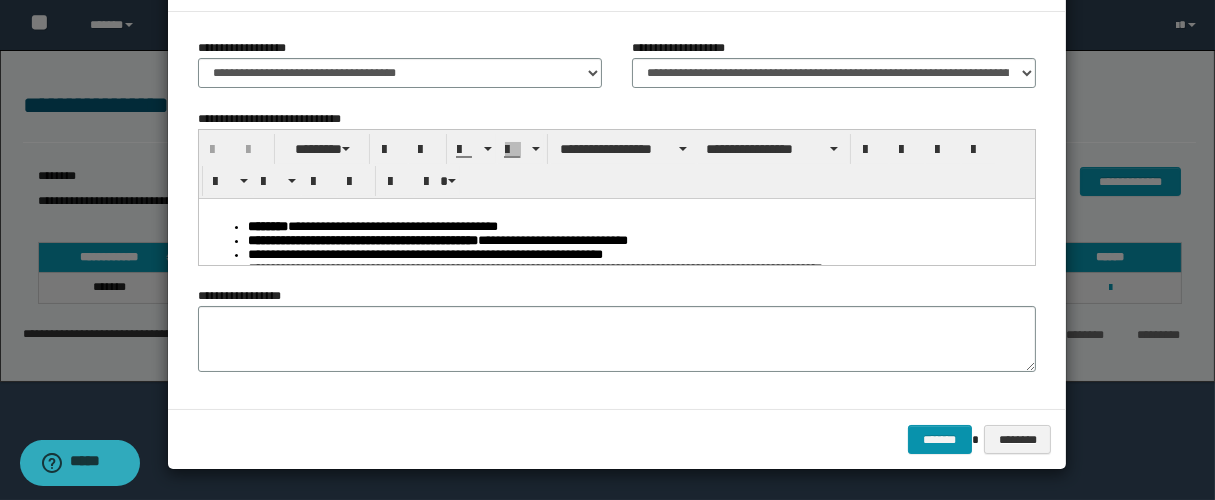 click on "**********" at bounding box center (617, 334) 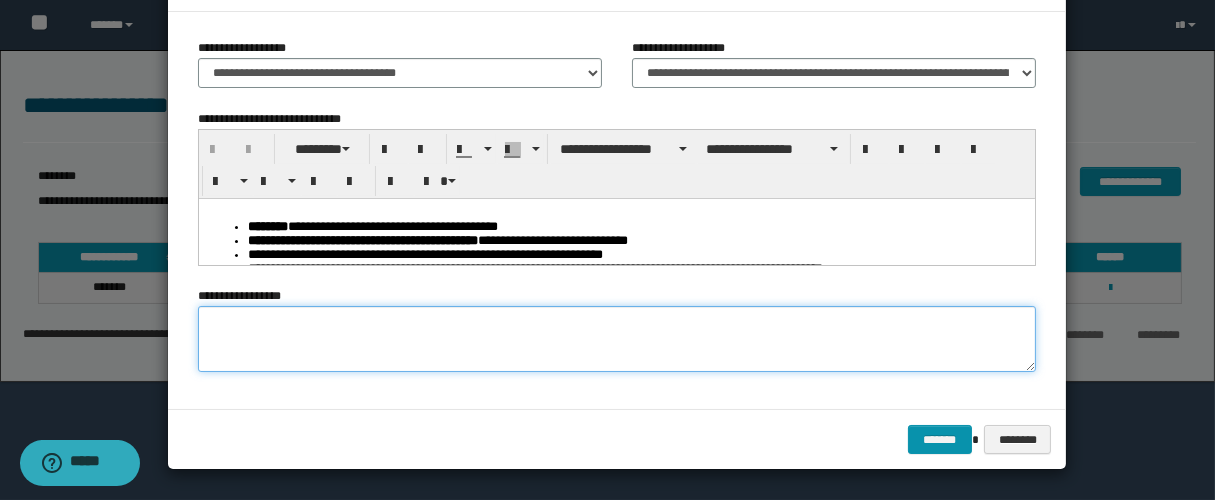 click at bounding box center [617, 339] 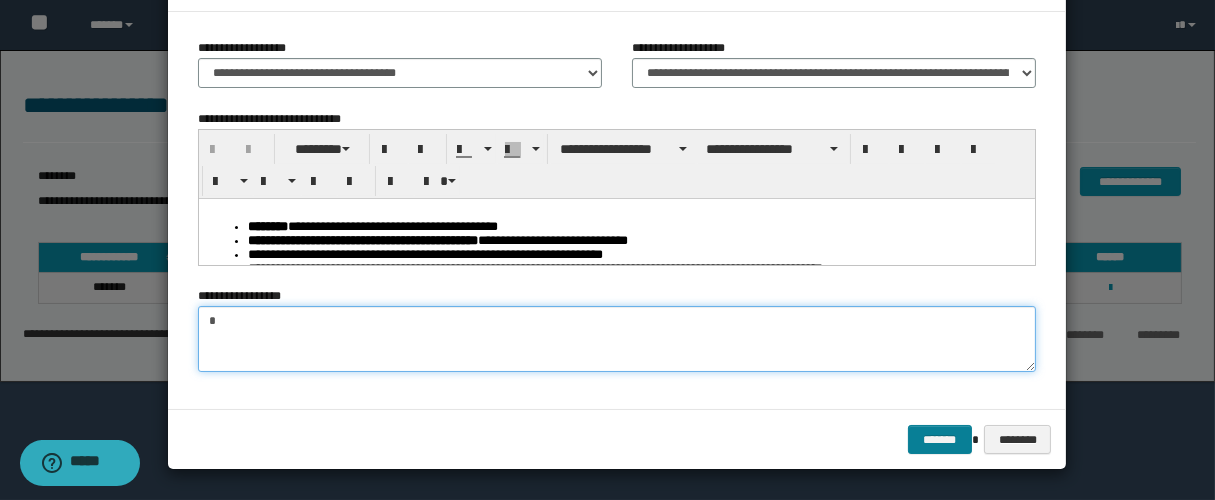 type on "*" 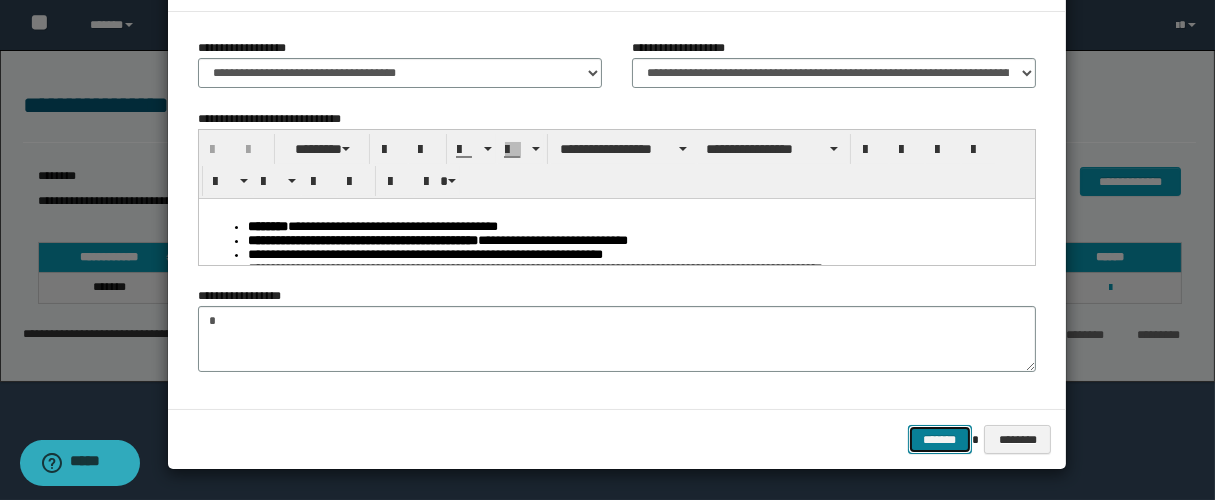 click on "*******" at bounding box center (940, 440) 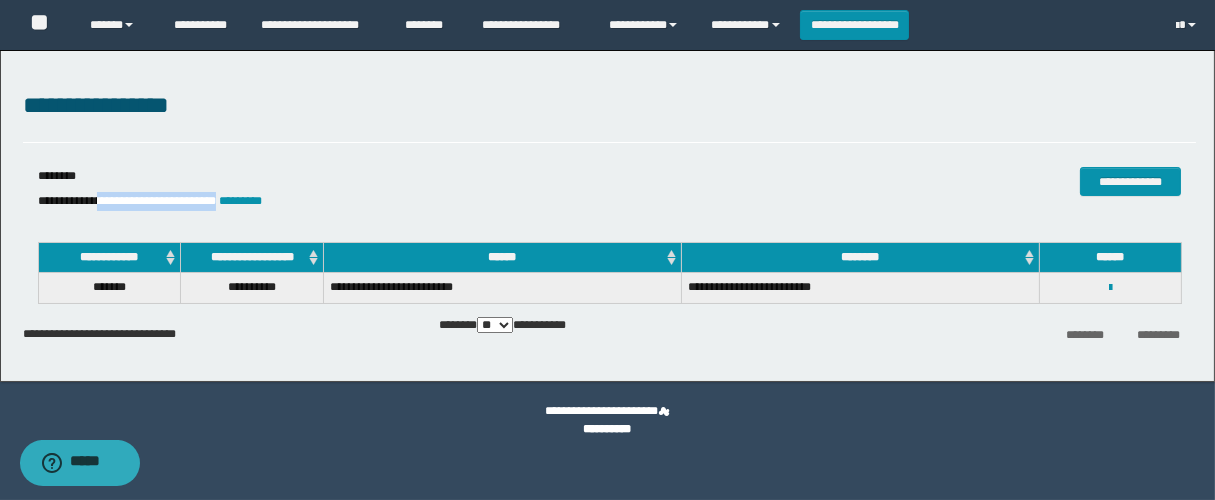 drag, startPoint x: 109, startPoint y: 207, endPoint x: 240, endPoint y: 208, distance: 131.00381 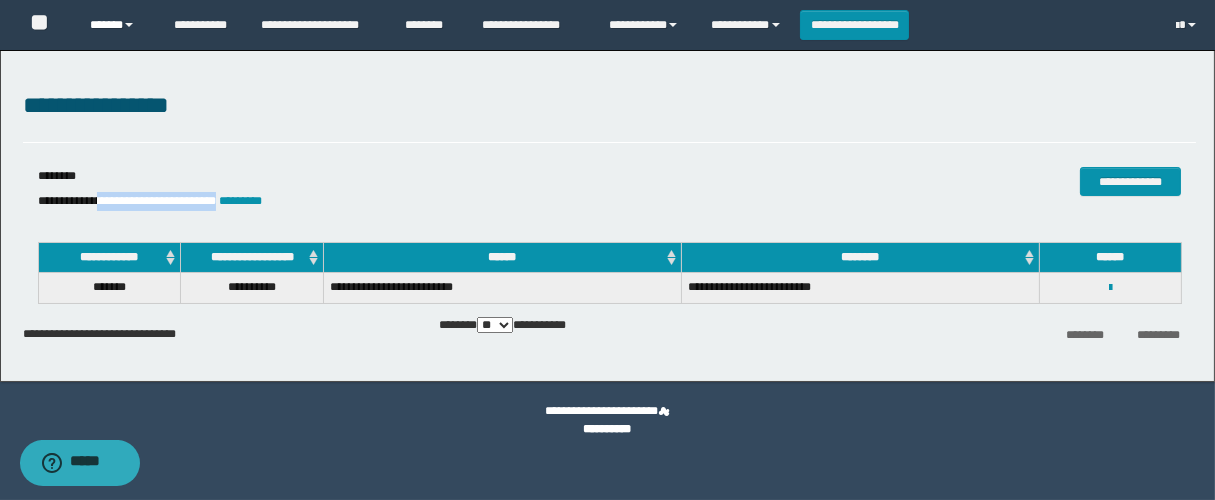 click on "******" at bounding box center (116, 25) 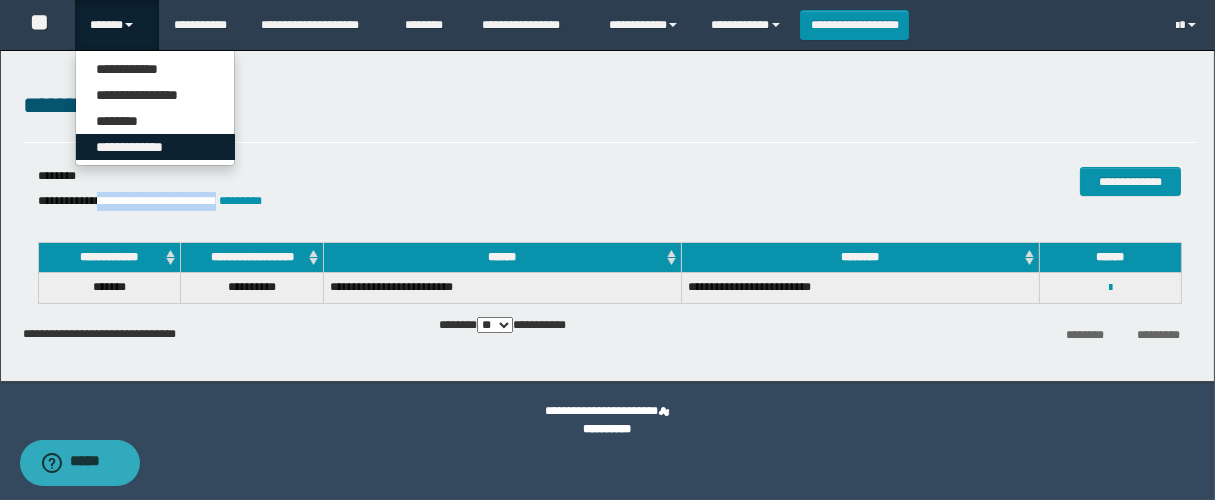click on "**********" at bounding box center [155, 147] 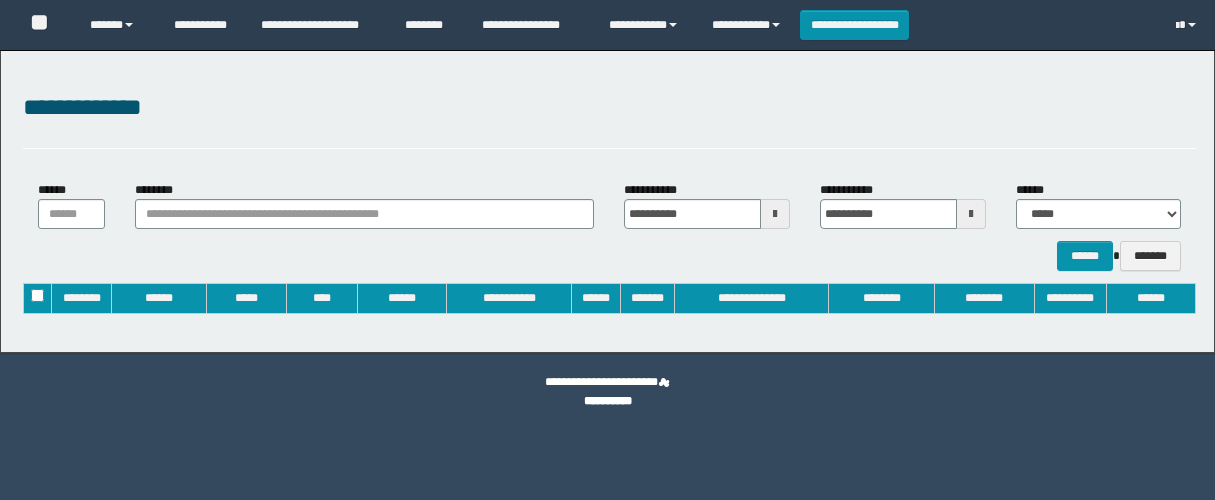type on "**********" 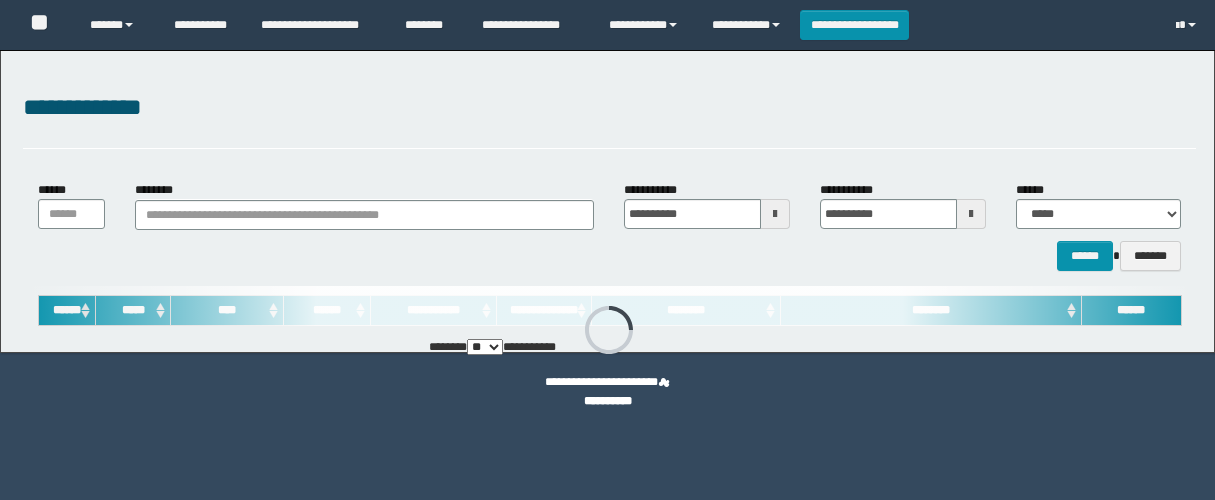 scroll, scrollTop: 0, scrollLeft: 0, axis: both 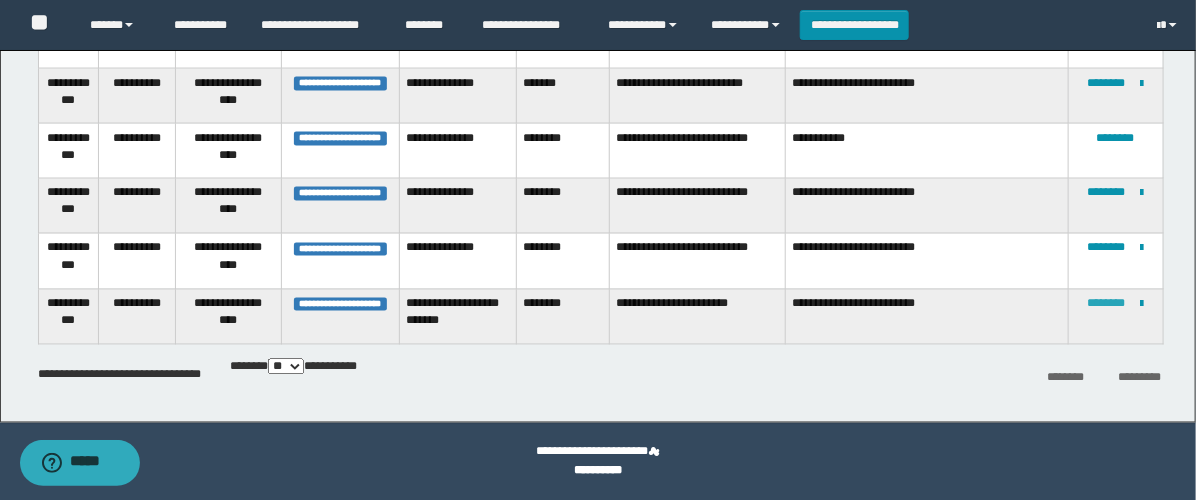 click on "********" at bounding box center [1107, 304] 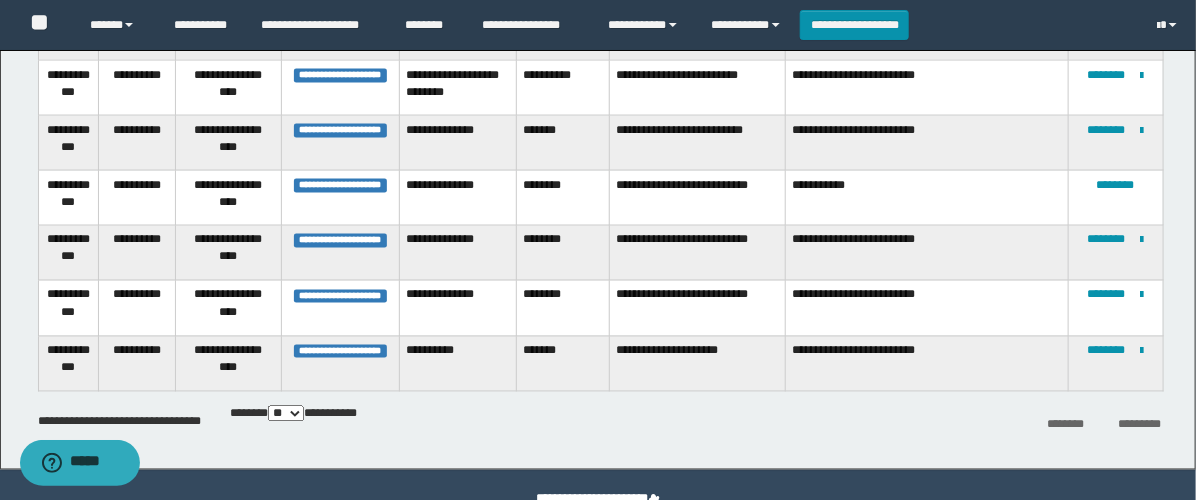 scroll, scrollTop: 1169, scrollLeft: 0, axis: vertical 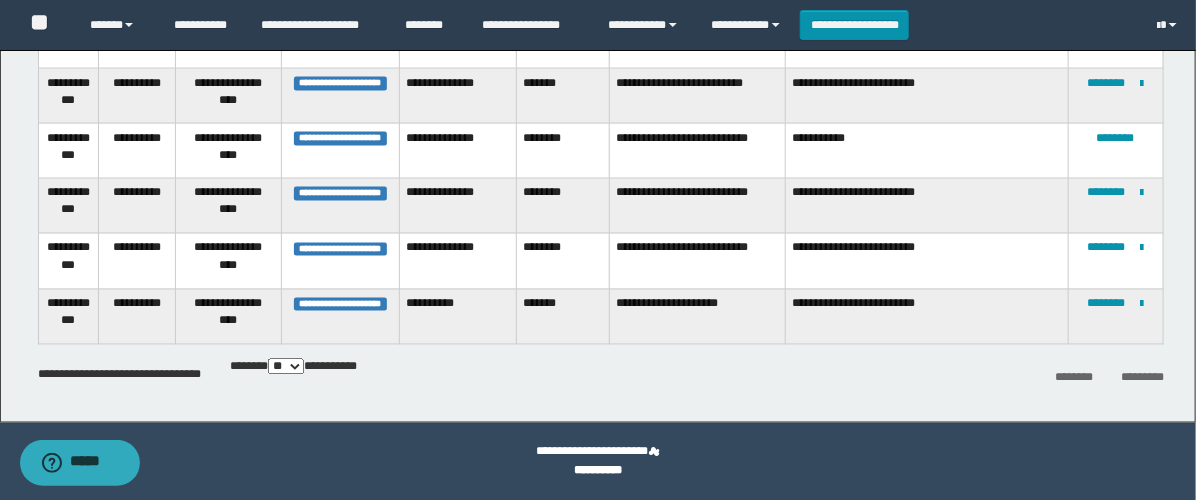 click on "********" at bounding box center [1107, 304] 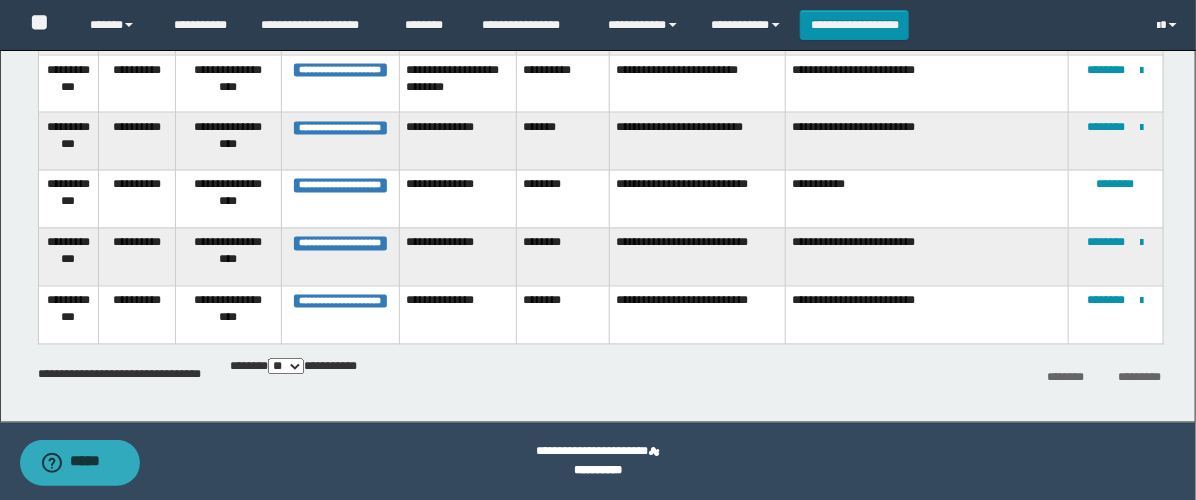 scroll, scrollTop: 1122, scrollLeft: 0, axis: vertical 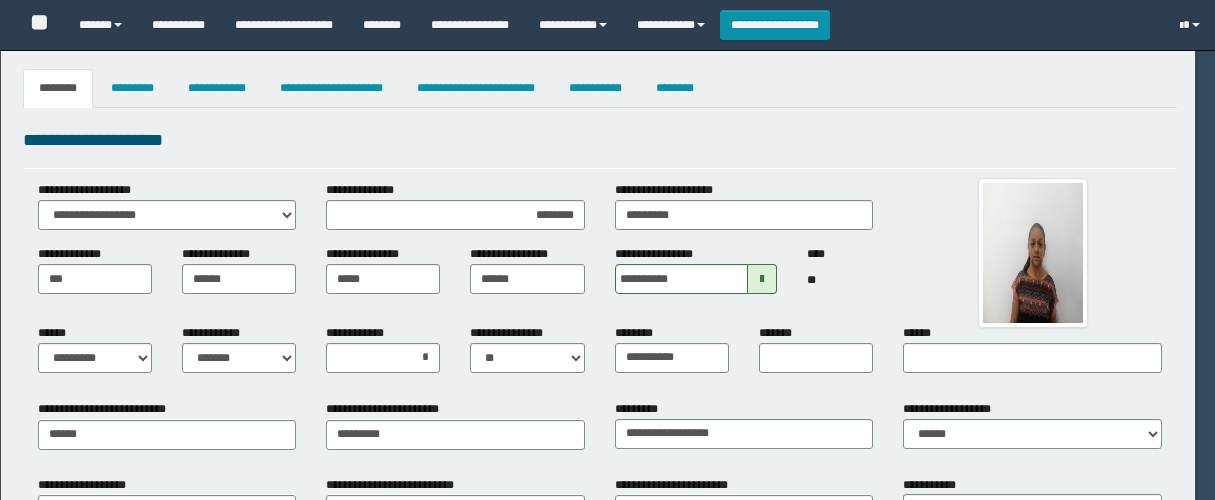 select on "*" 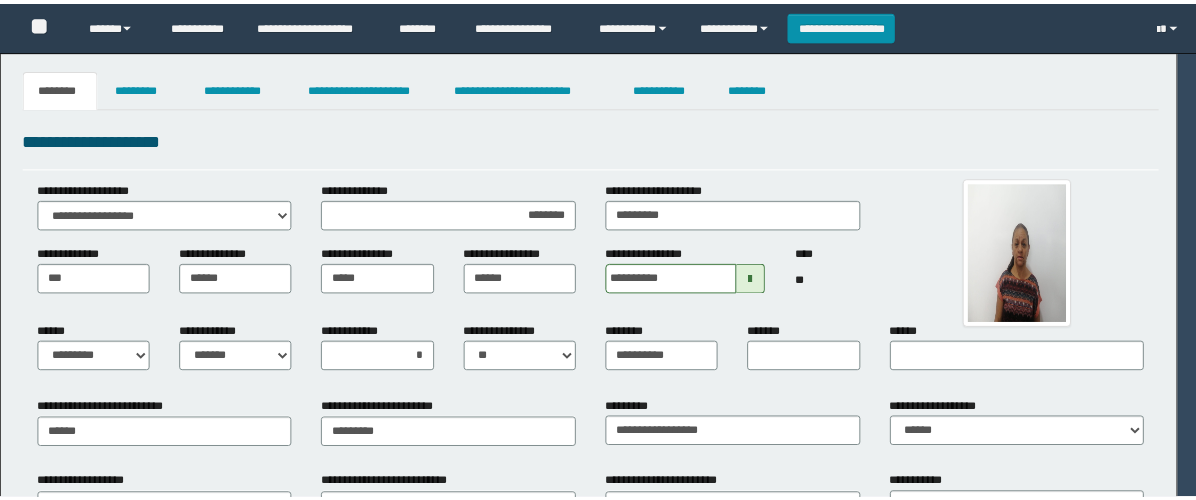 scroll, scrollTop: 0, scrollLeft: 0, axis: both 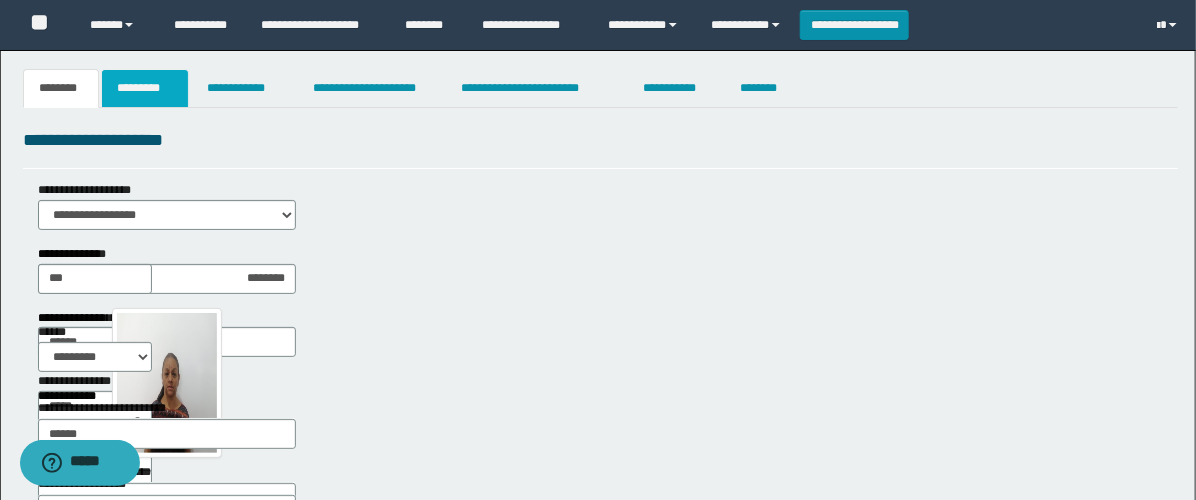 click on "*********" at bounding box center [145, 88] 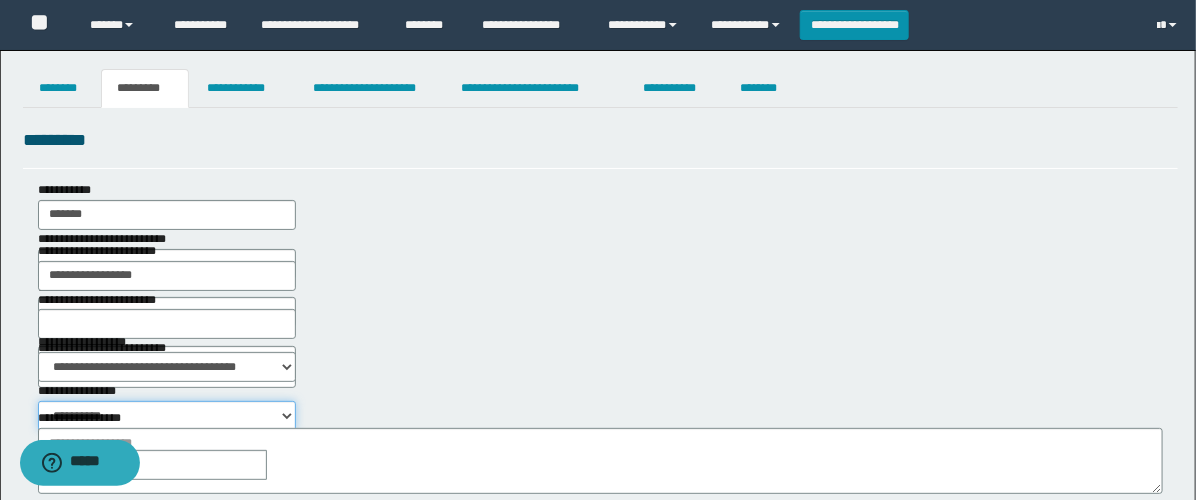 click on "**********" at bounding box center [167, 416] 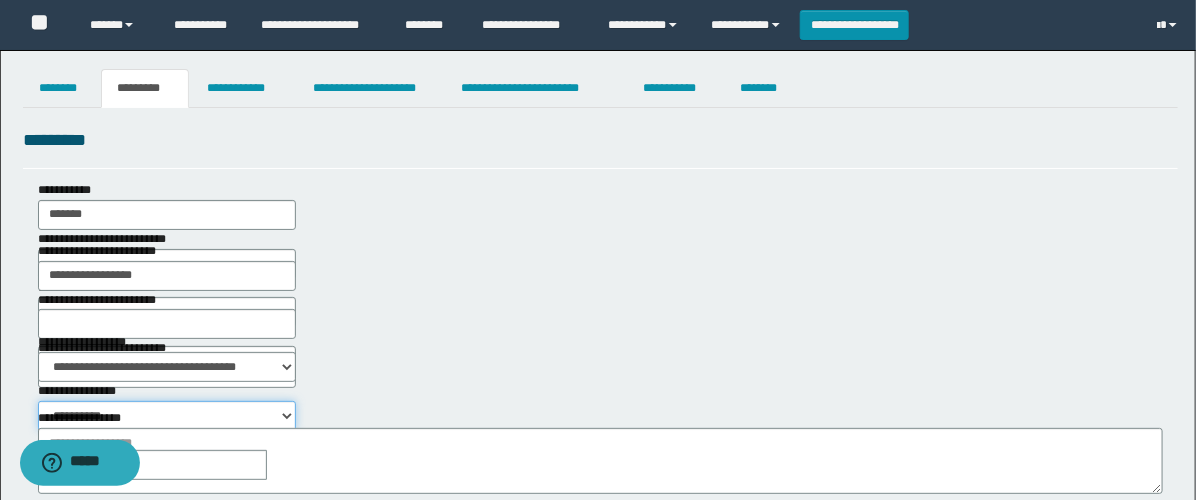 select on "****" 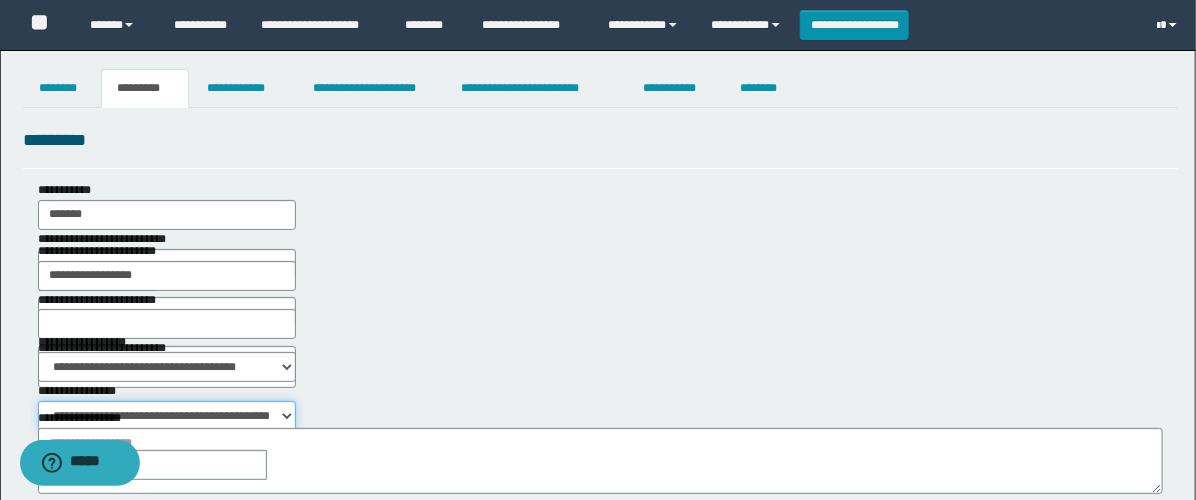 click on "**********" at bounding box center (167, 416) 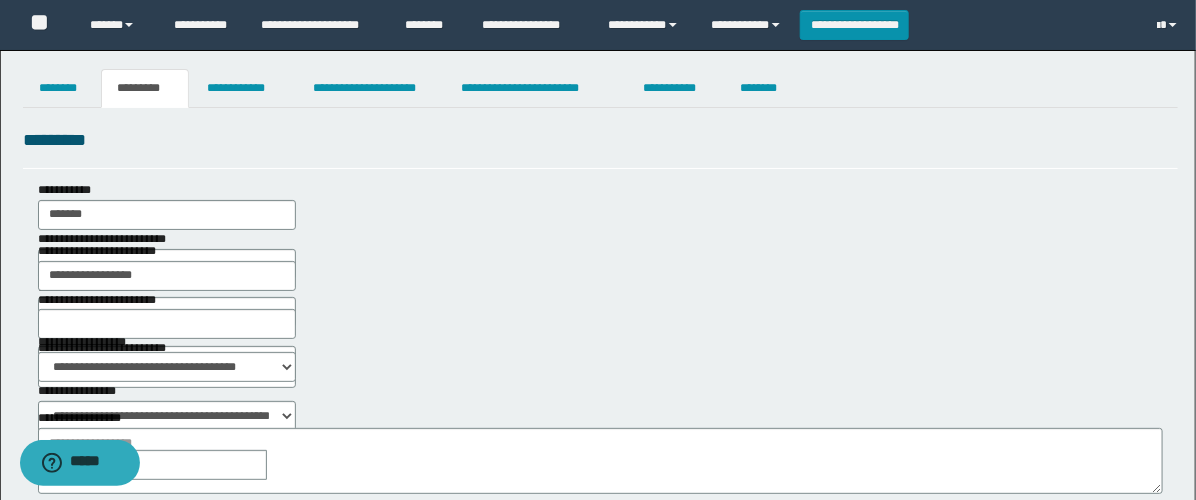 click at bounding box center (281, 465) 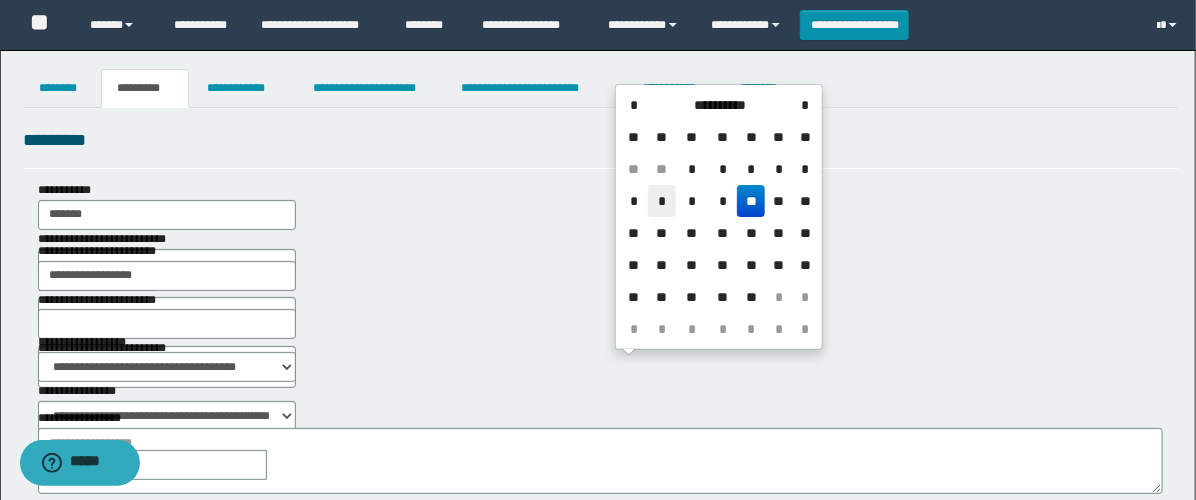 click on "*" at bounding box center (662, 201) 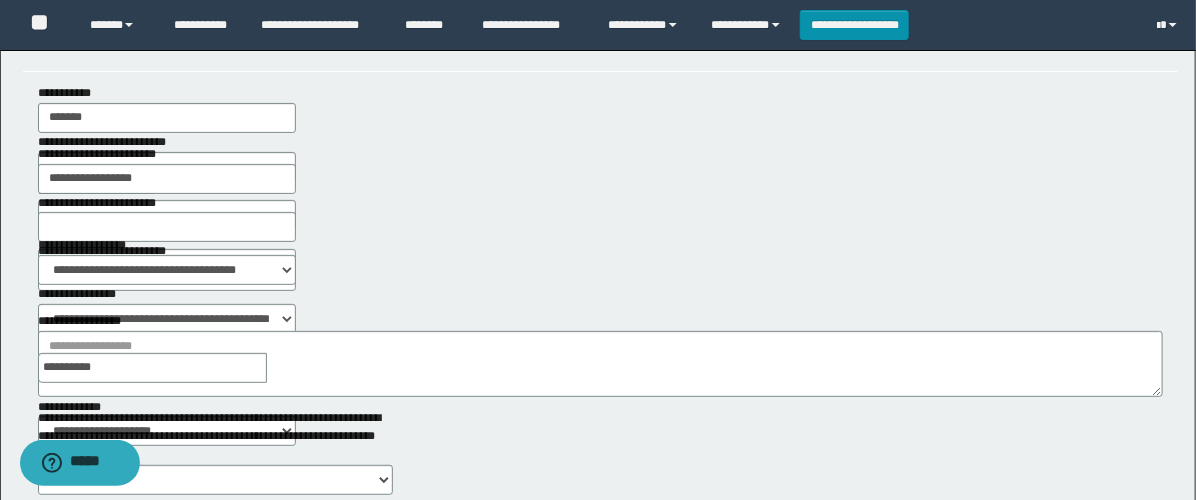 scroll, scrollTop: 222, scrollLeft: 0, axis: vertical 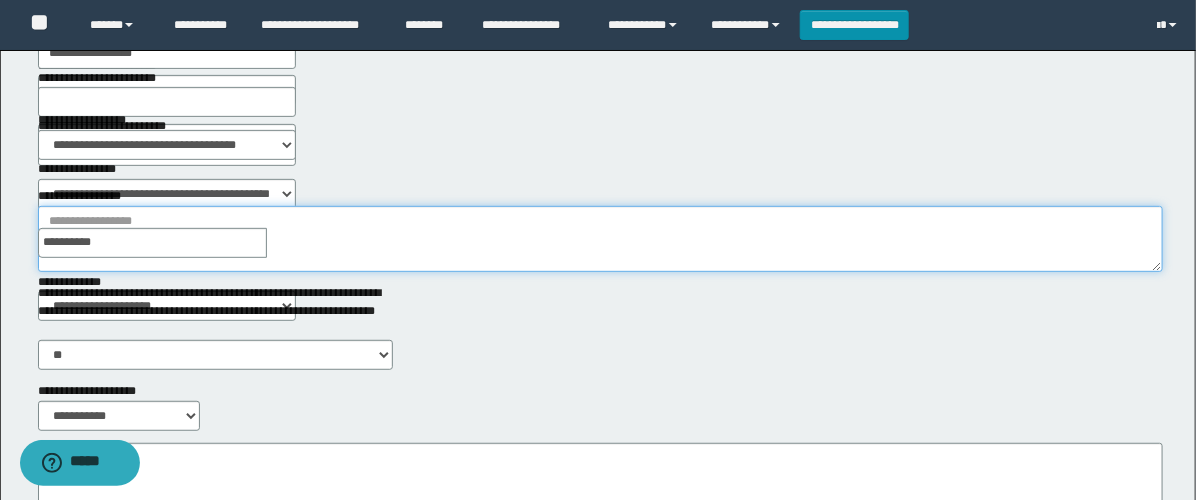 click on "**********" at bounding box center (600, 239) 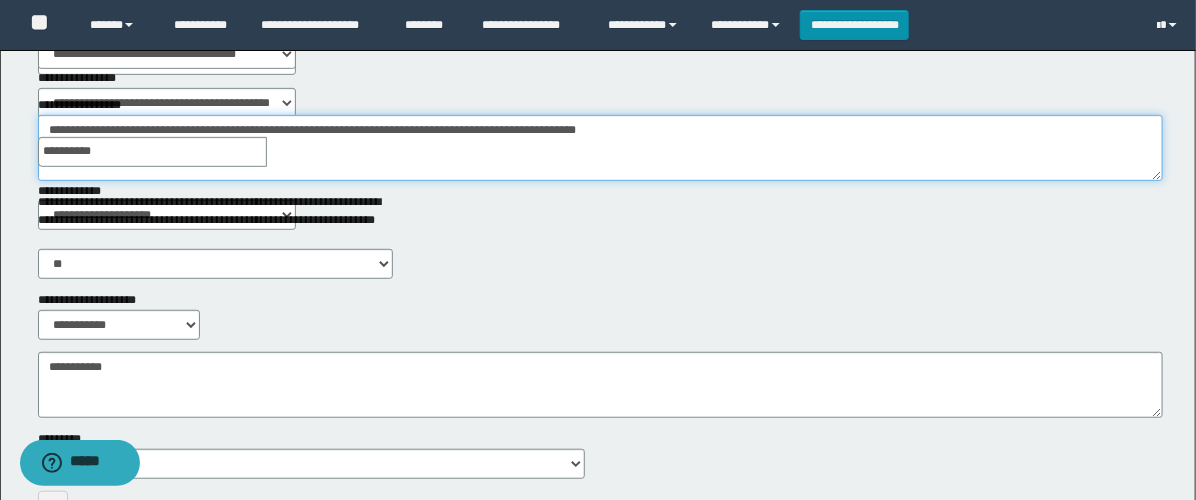 scroll, scrollTop: 444, scrollLeft: 0, axis: vertical 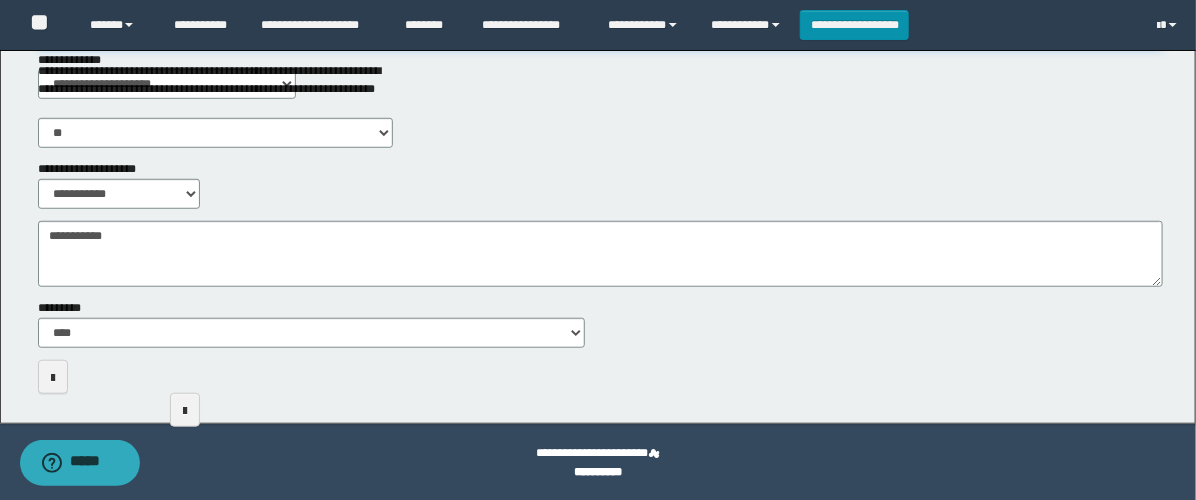 type on "**********" 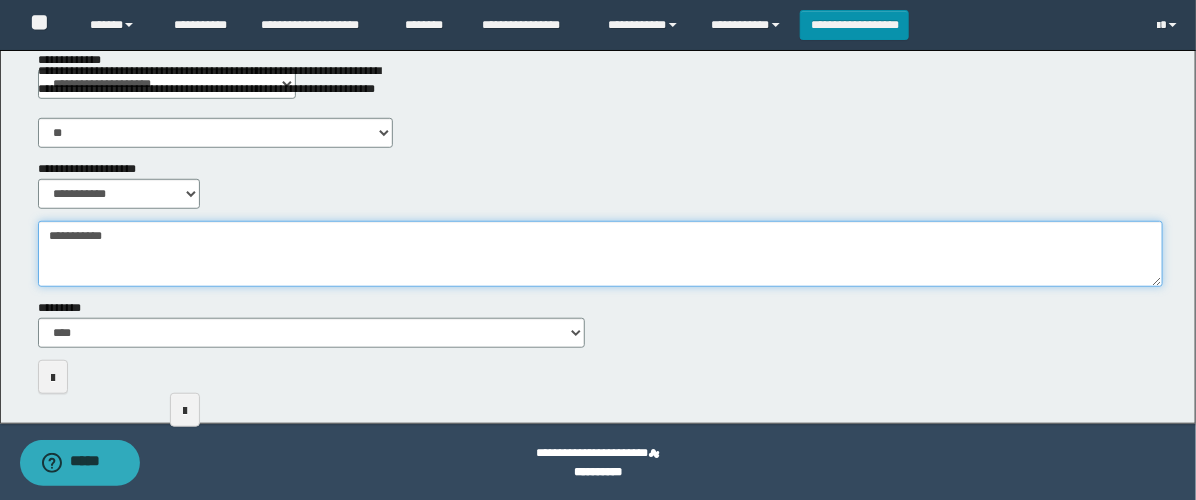 click on "**********" at bounding box center [600, 254] 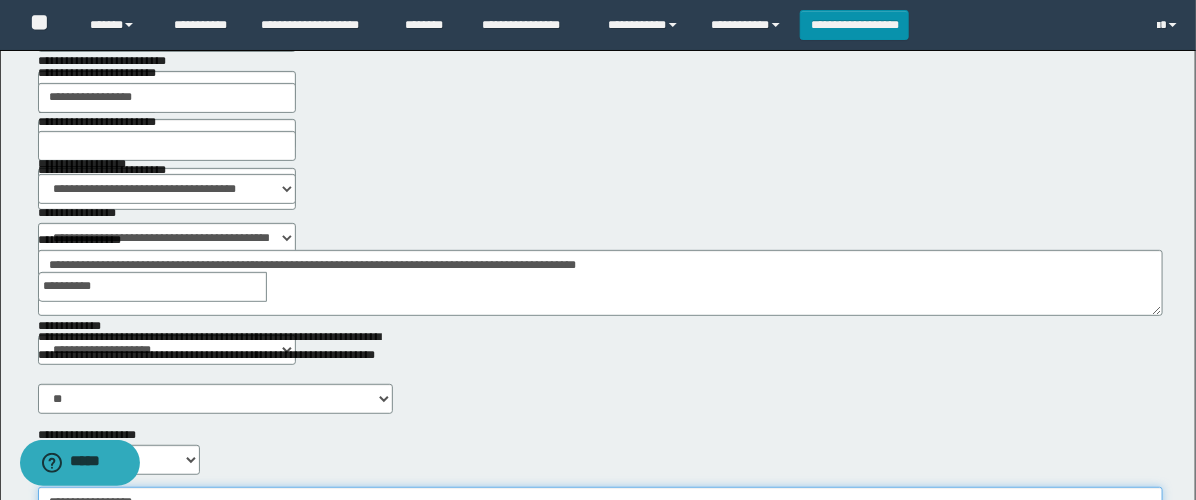 scroll, scrollTop: 0, scrollLeft: 0, axis: both 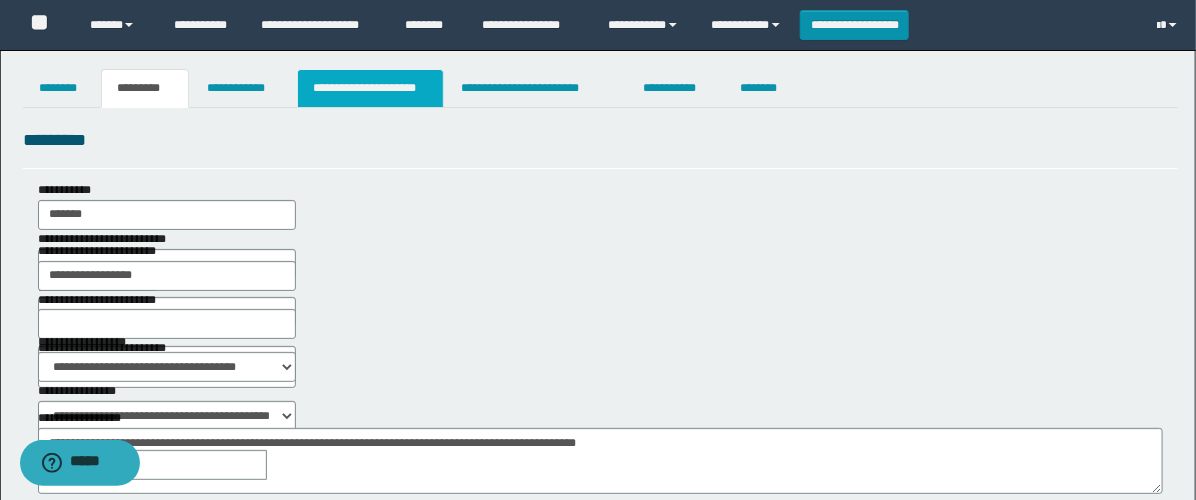 type on "**********" 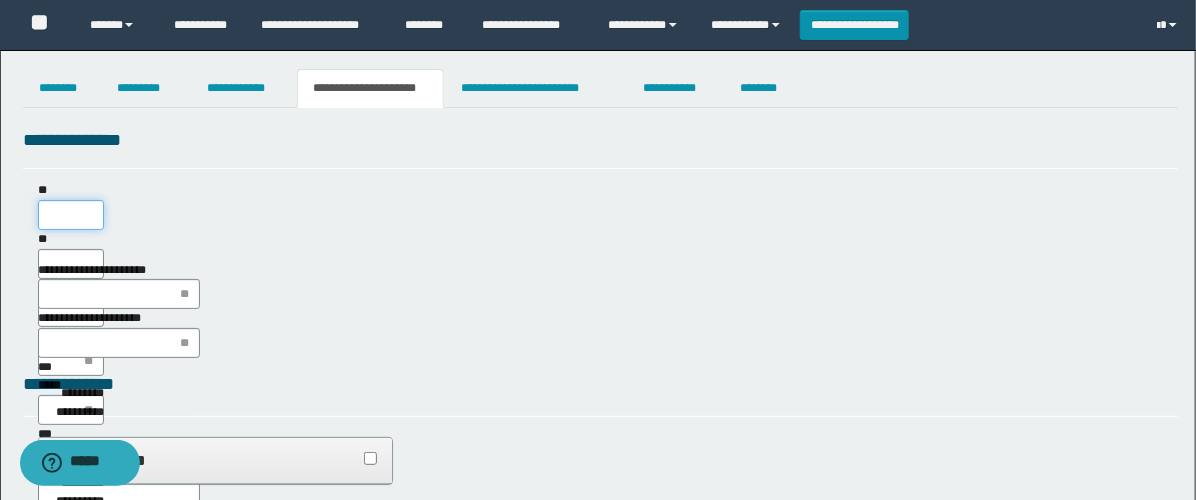 click on "**" at bounding box center (71, 215) 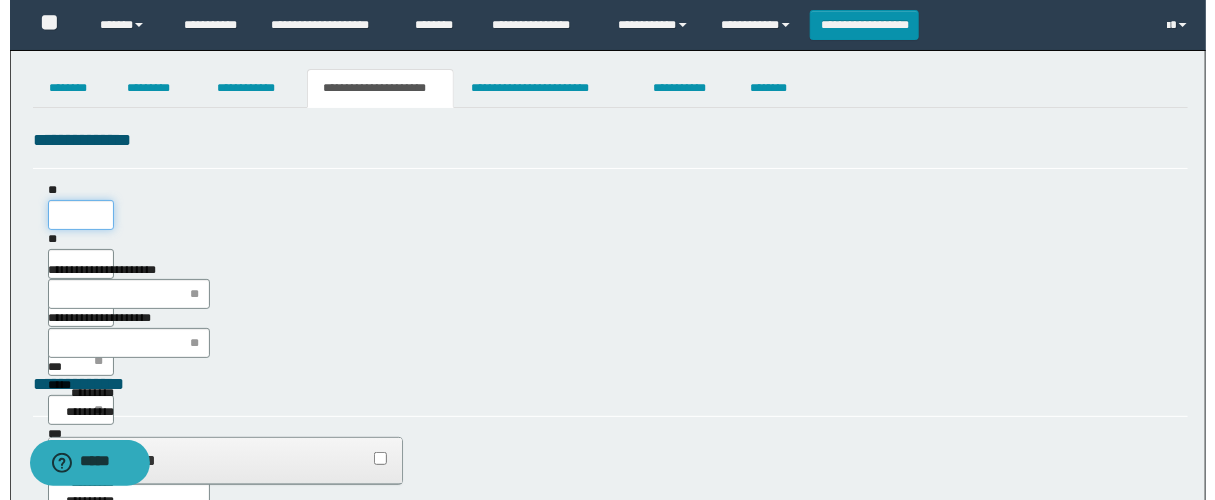 scroll, scrollTop: 0, scrollLeft: 0, axis: both 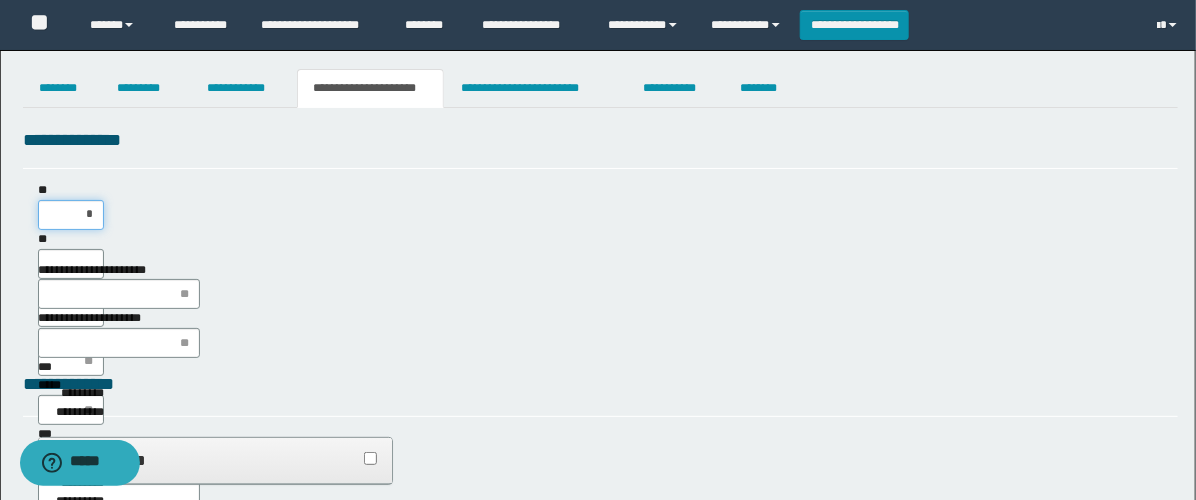type on "**" 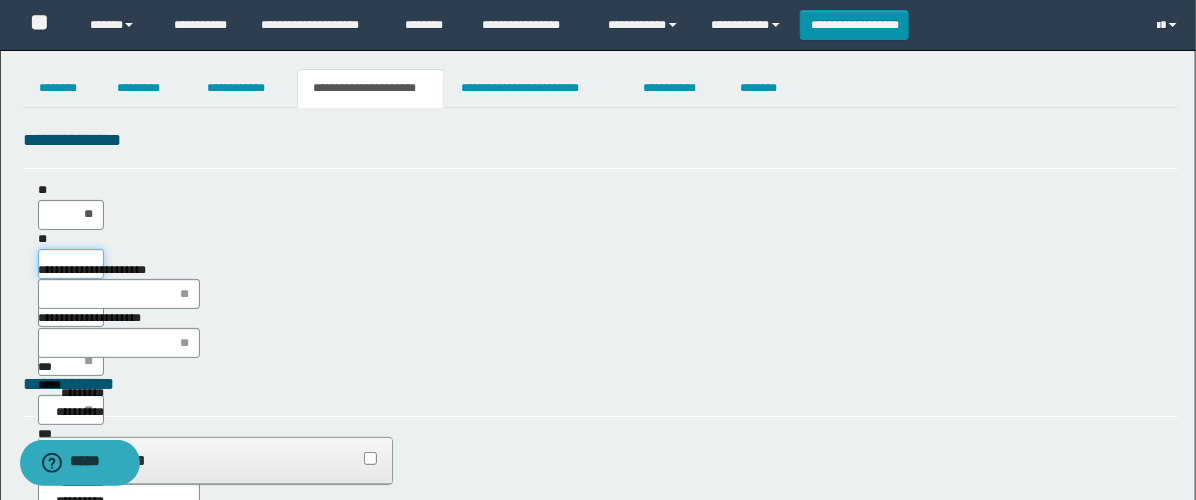 type on "*" 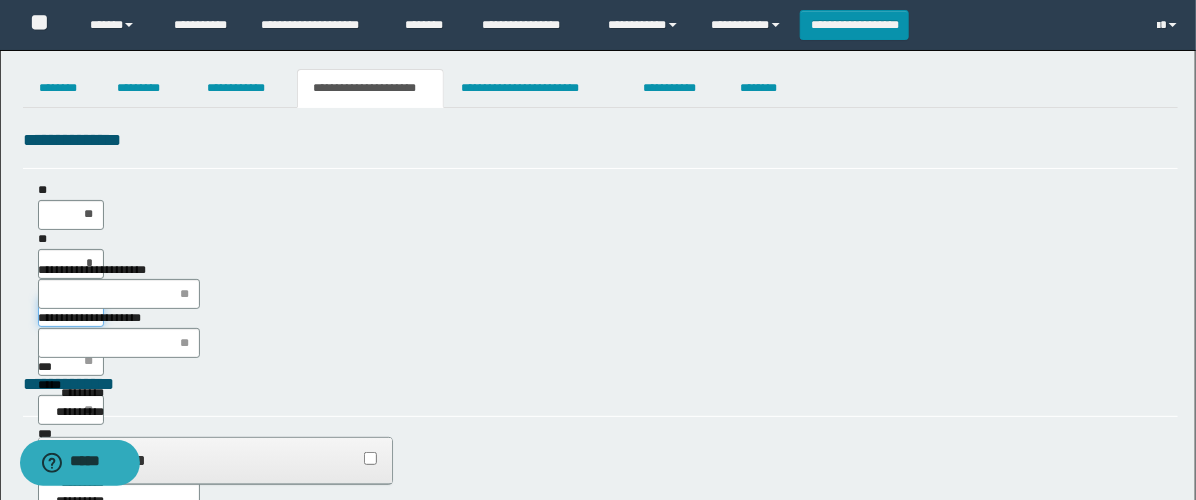type 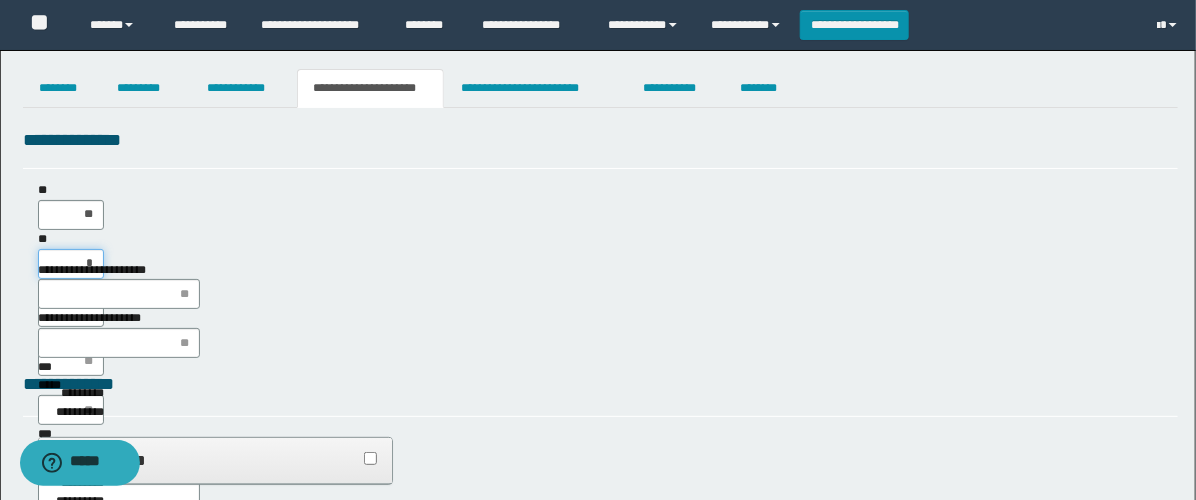 click on "*" at bounding box center [71, 264] 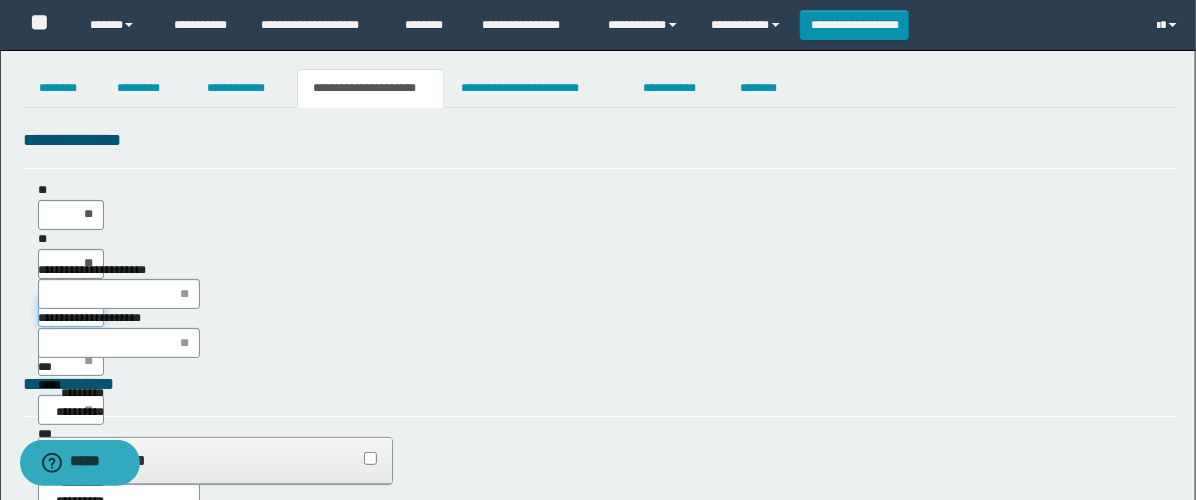 type 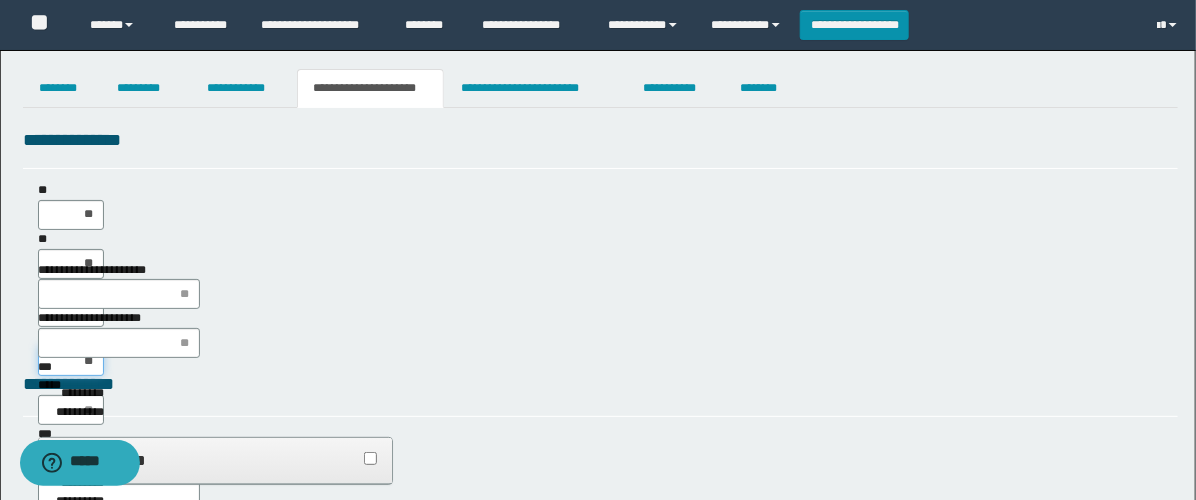 type on "***" 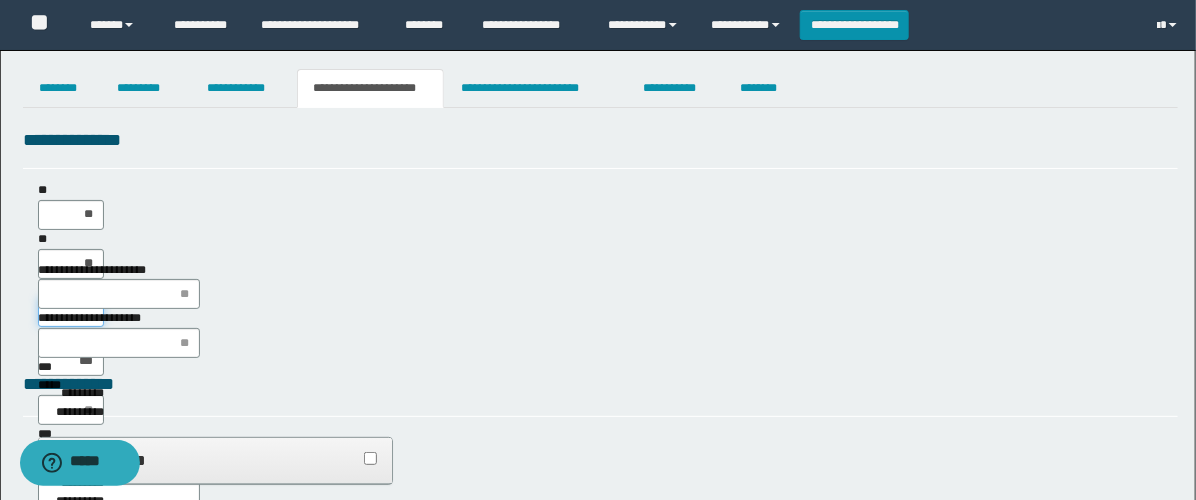 click on "**" at bounding box center [71, 312] 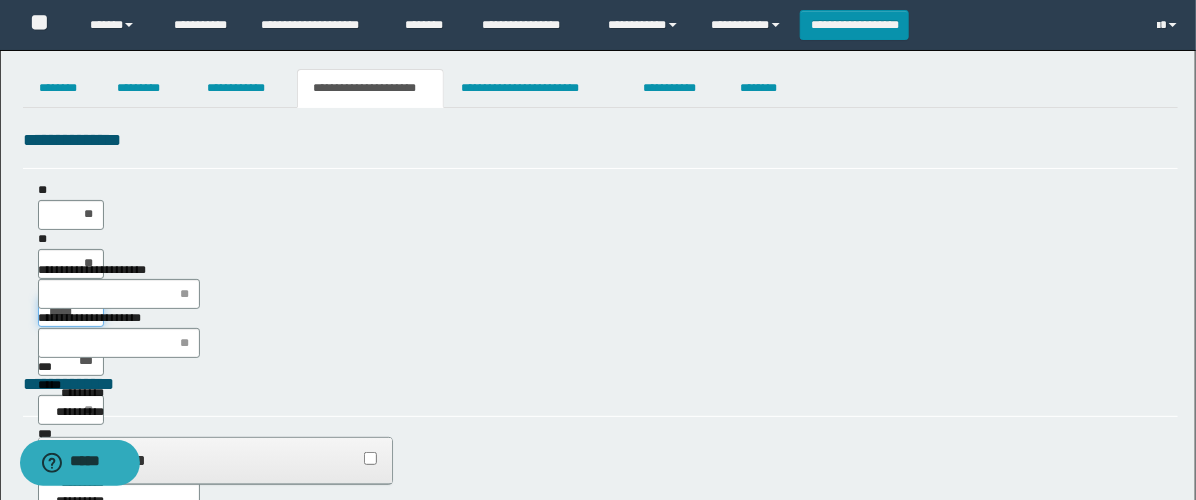 type on "******" 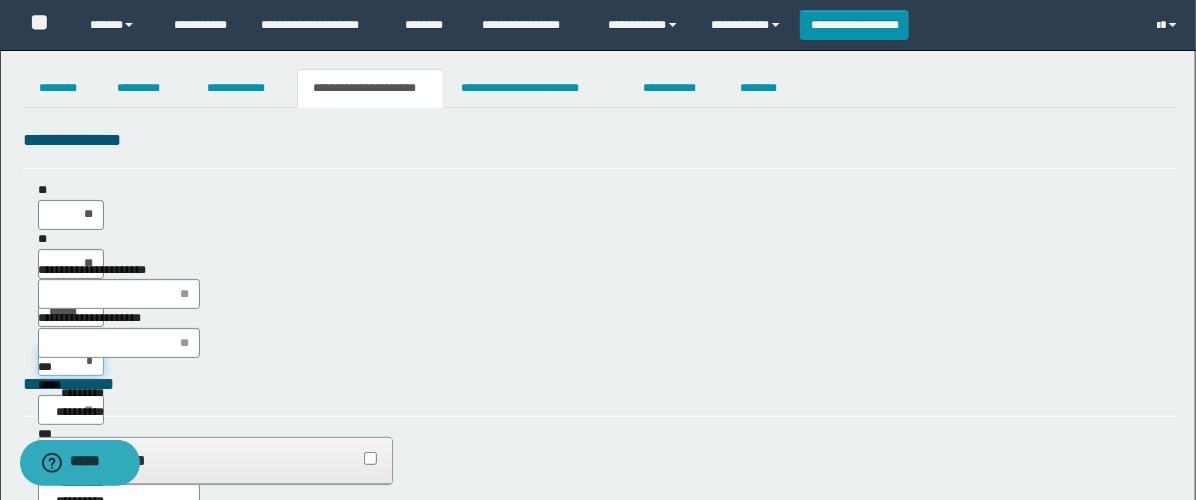 type on "**" 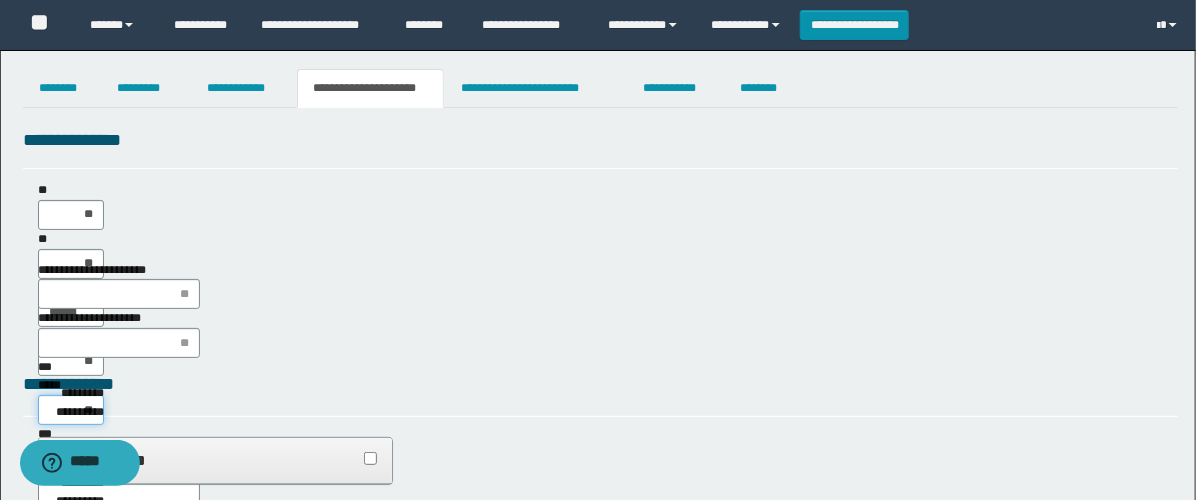 type on "***" 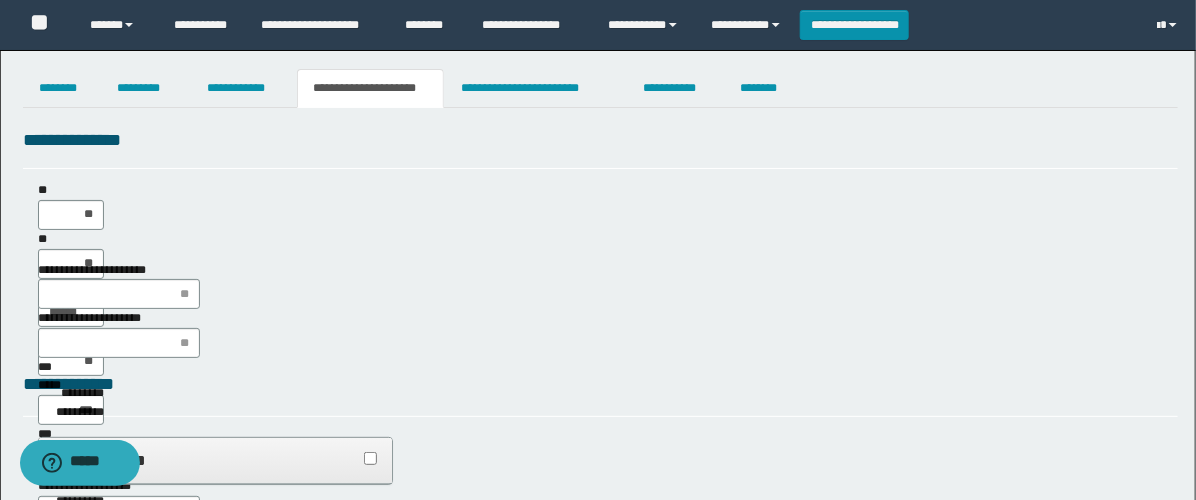 type on "**" 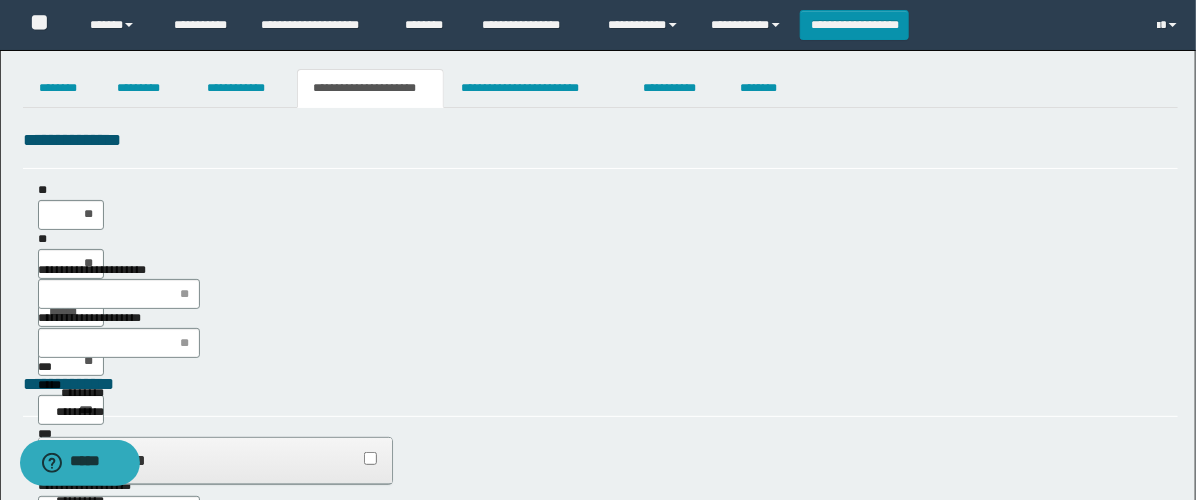 type on "**" 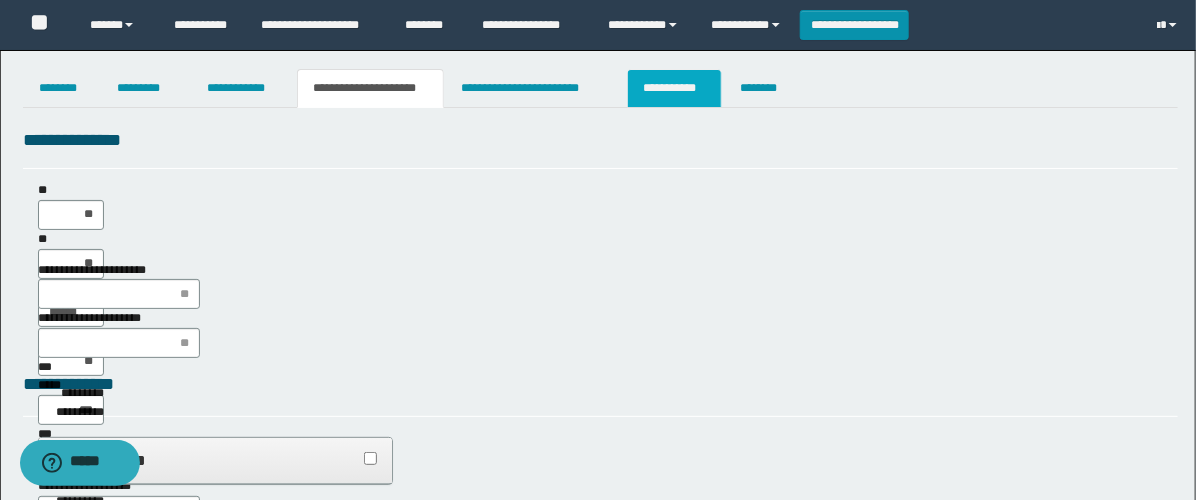 click on "**********" at bounding box center [674, 88] 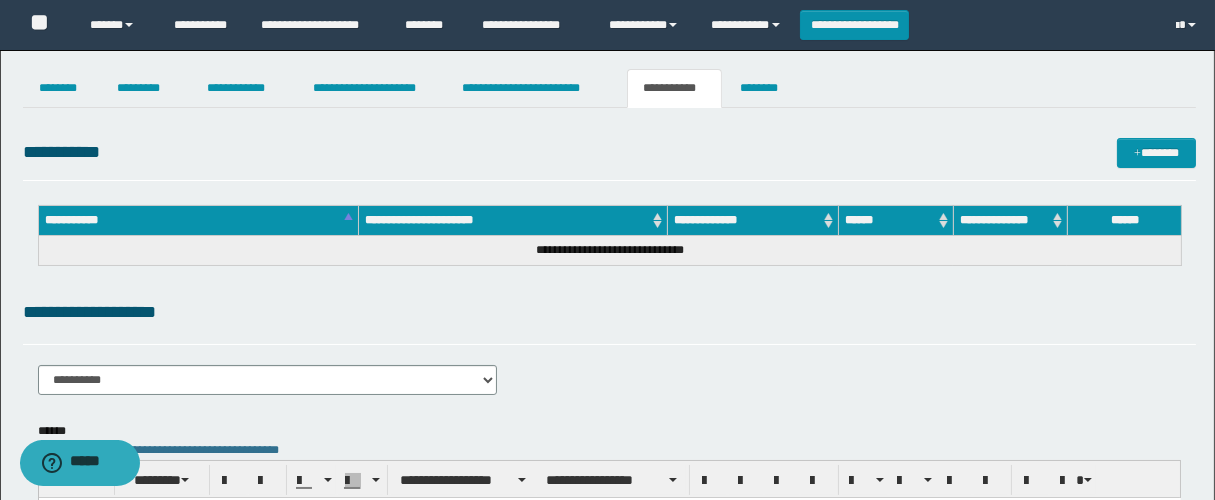 scroll, scrollTop: 0, scrollLeft: 0, axis: both 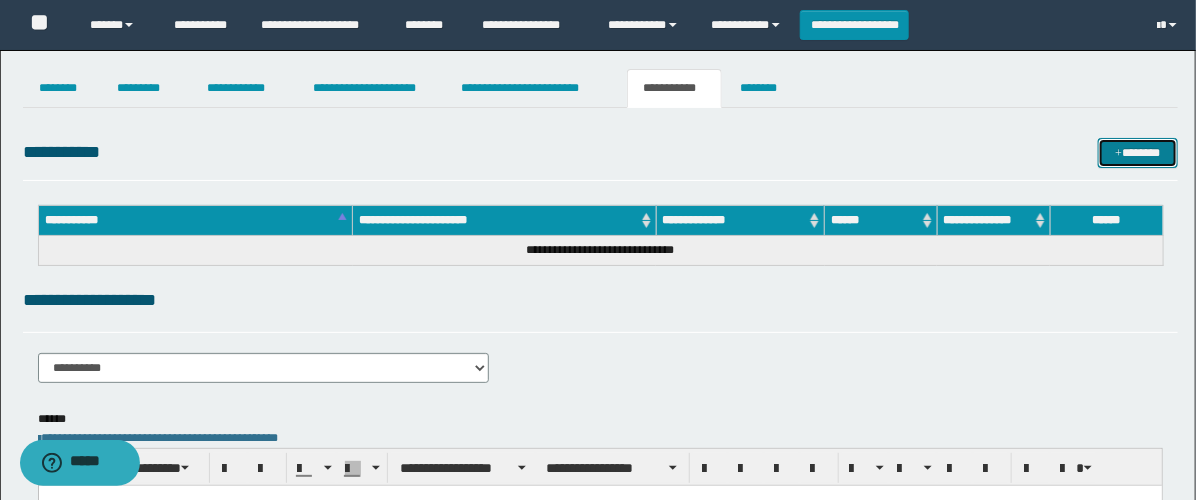 click on "*******" at bounding box center (1138, 153) 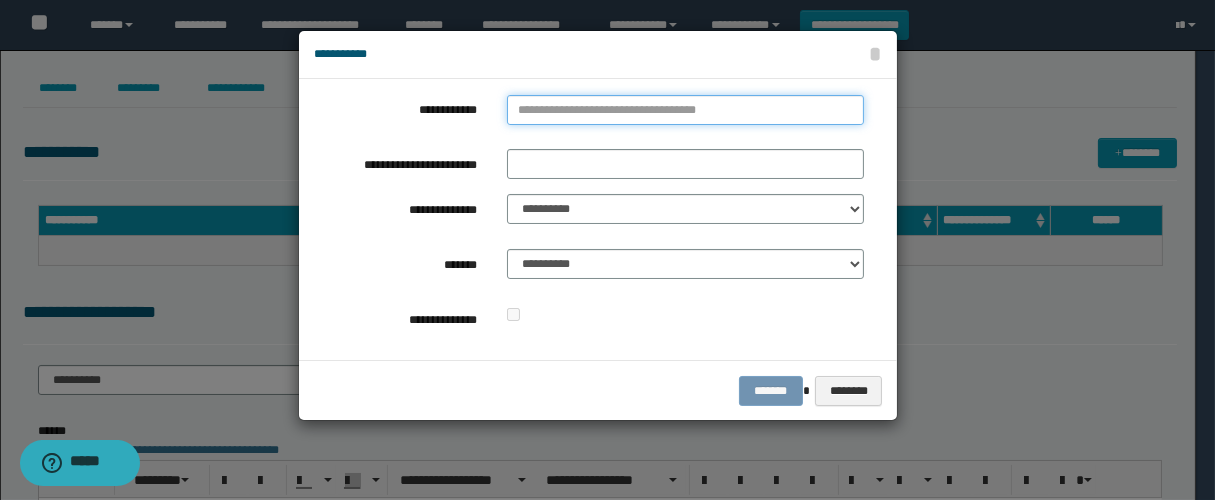 click on "**********" at bounding box center [685, 110] 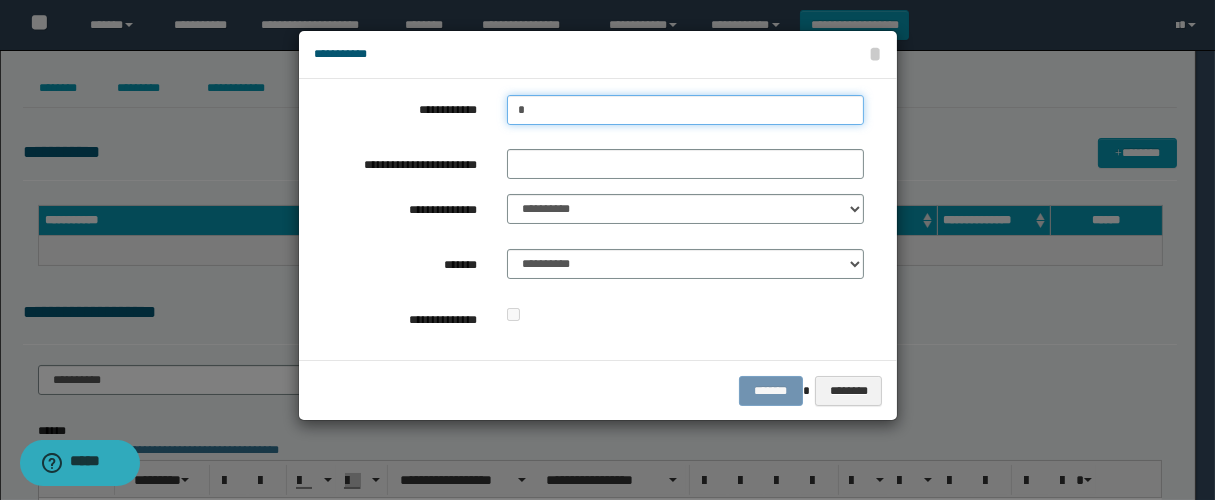 type on "**" 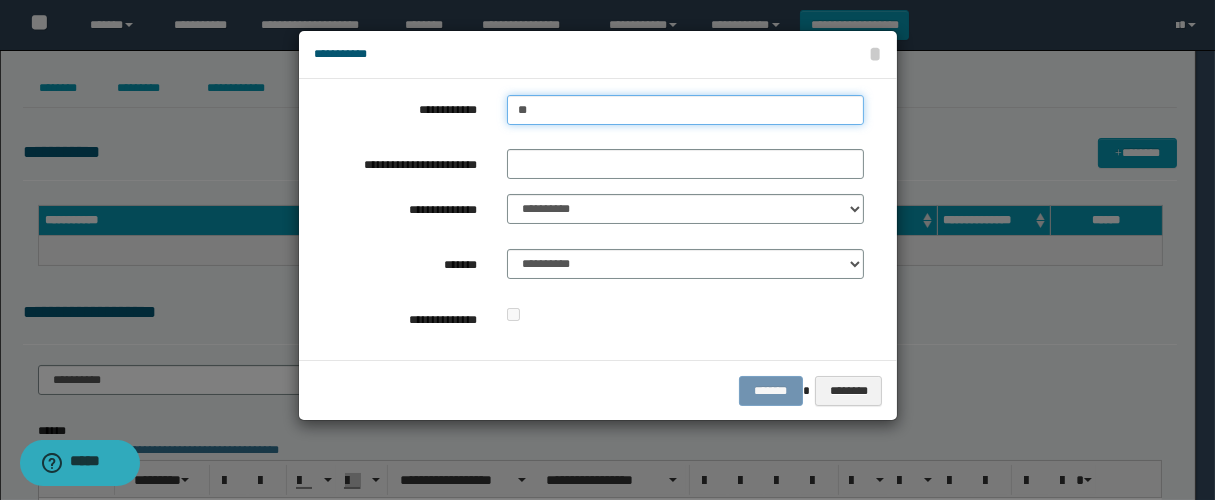 type on "**" 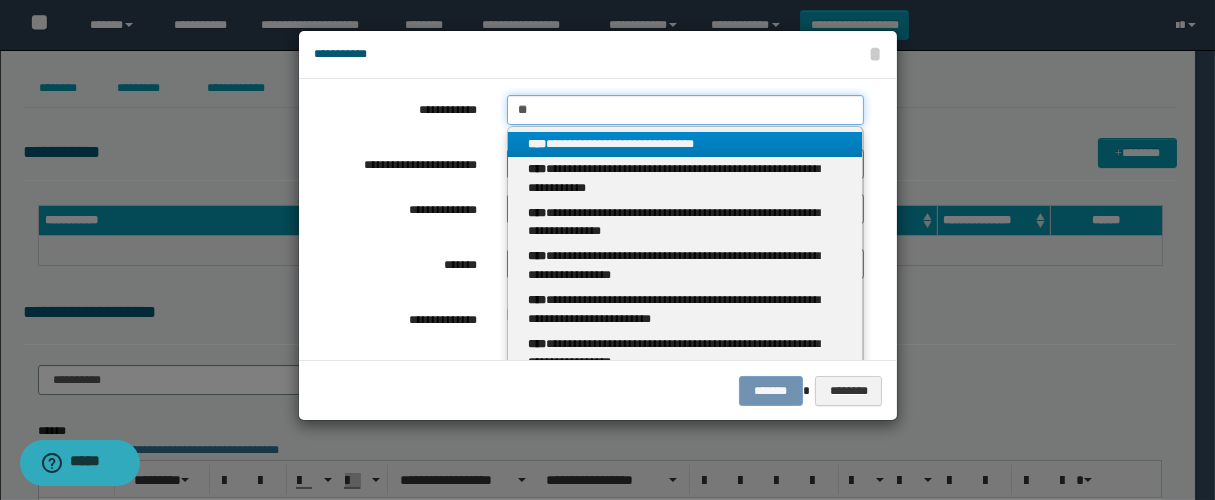 type on "**" 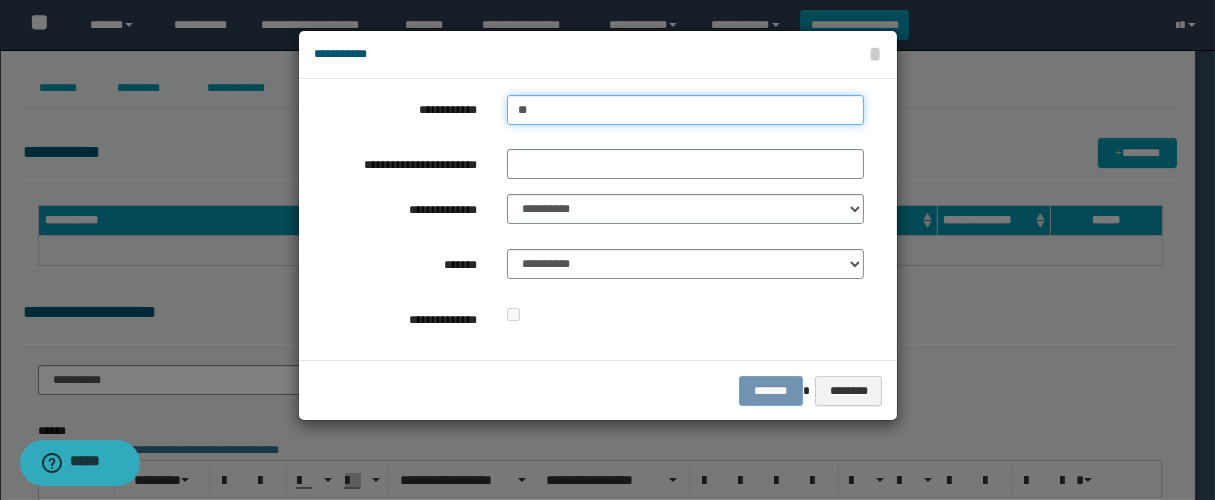type on "**" 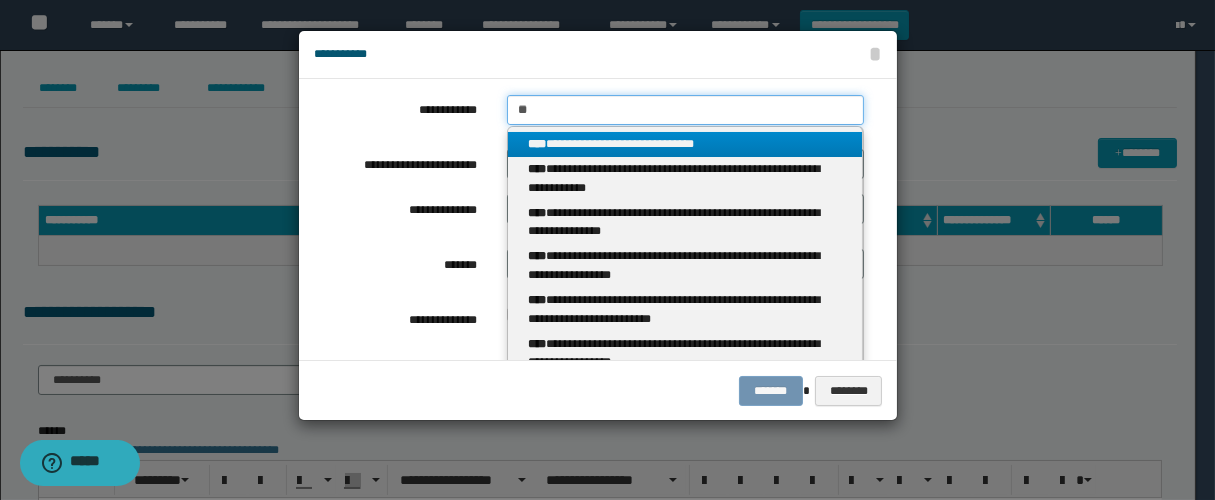 drag, startPoint x: 543, startPoint y: 119, endPoint x: 341, endPoint y: 131, distance: 202.35612 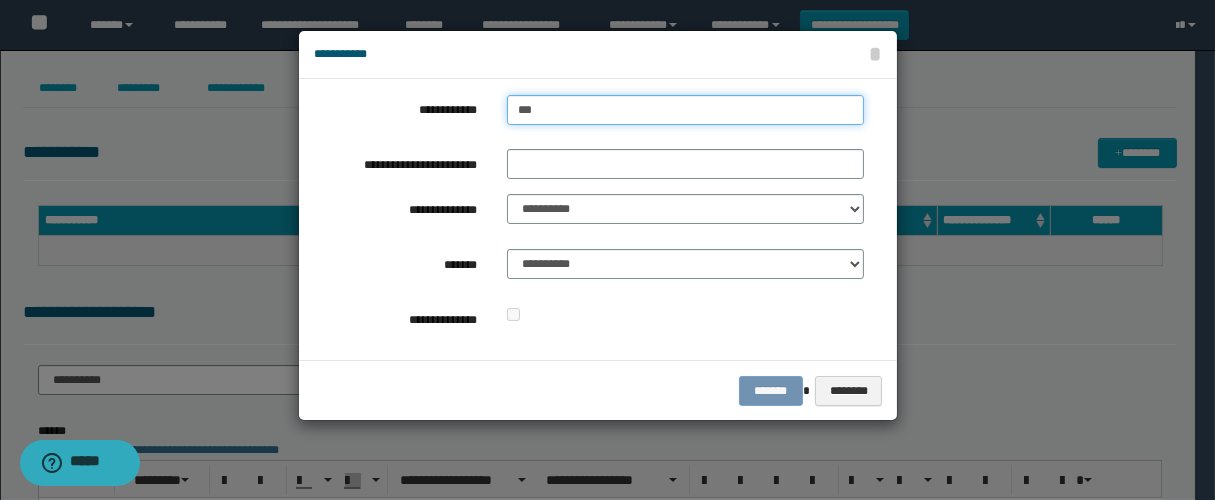 type on "****" 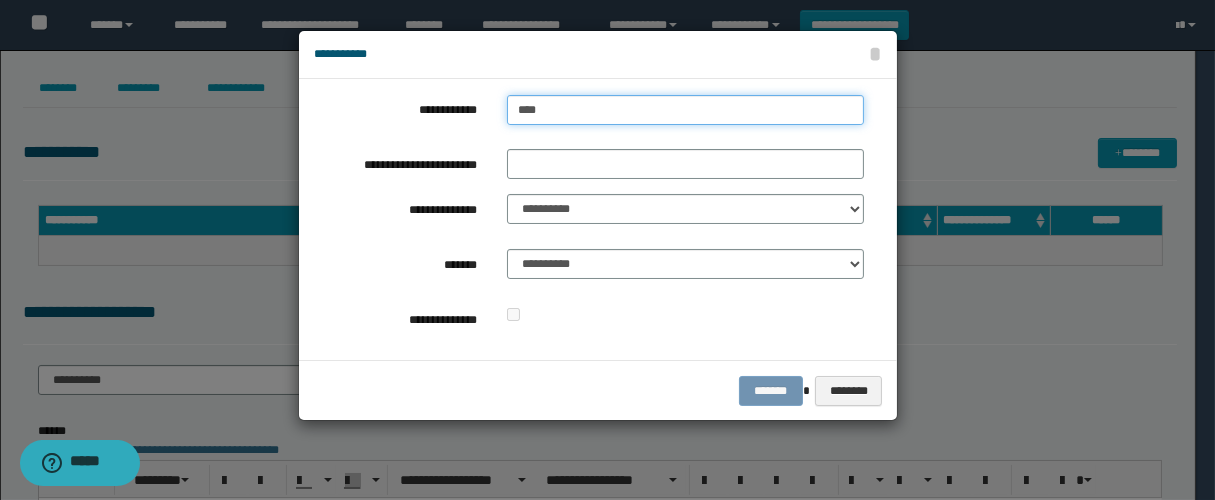 type on "****" 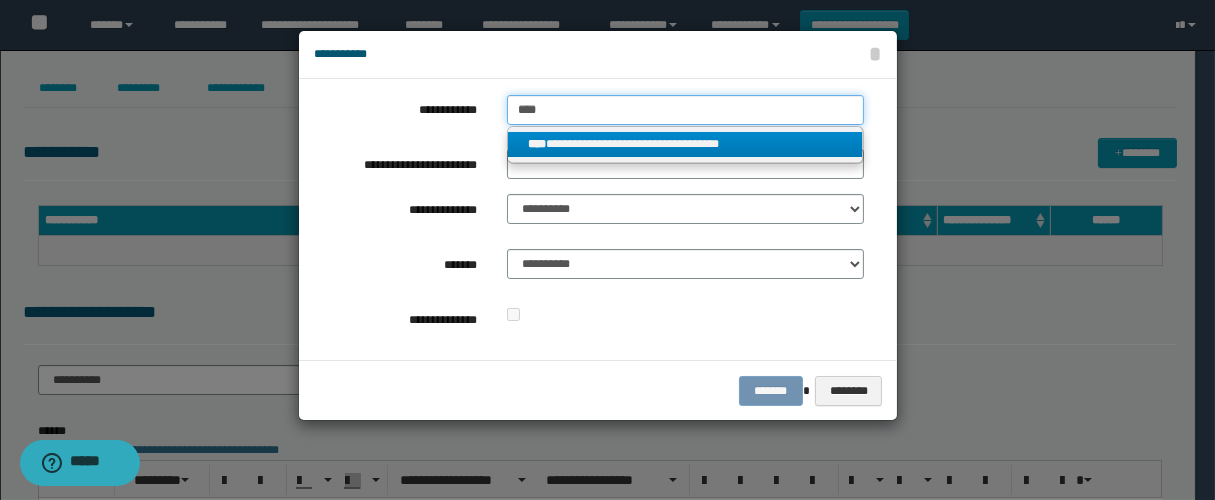 type on "****" 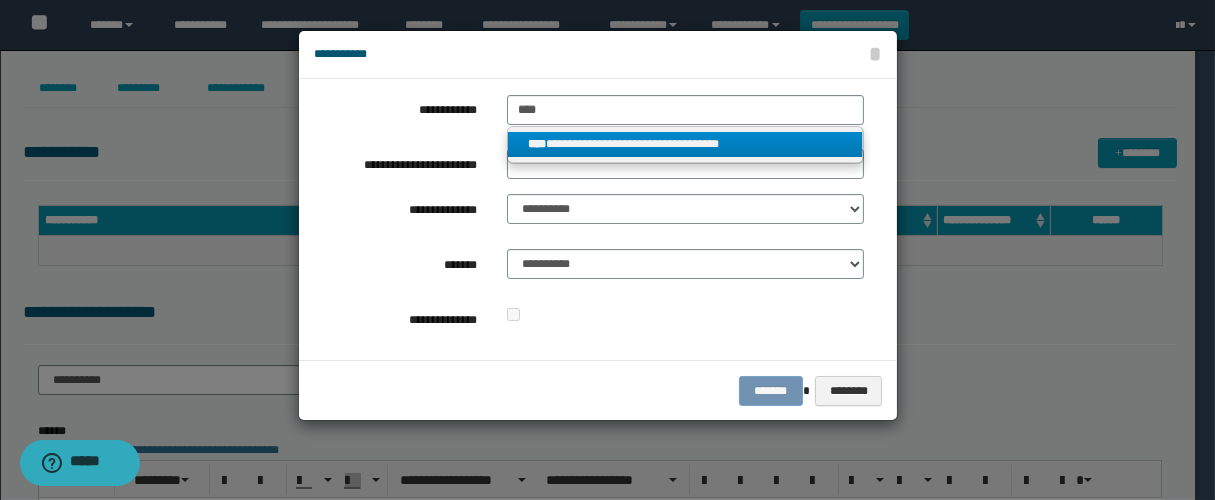 click on "**********" at bounding box center [685, 144] 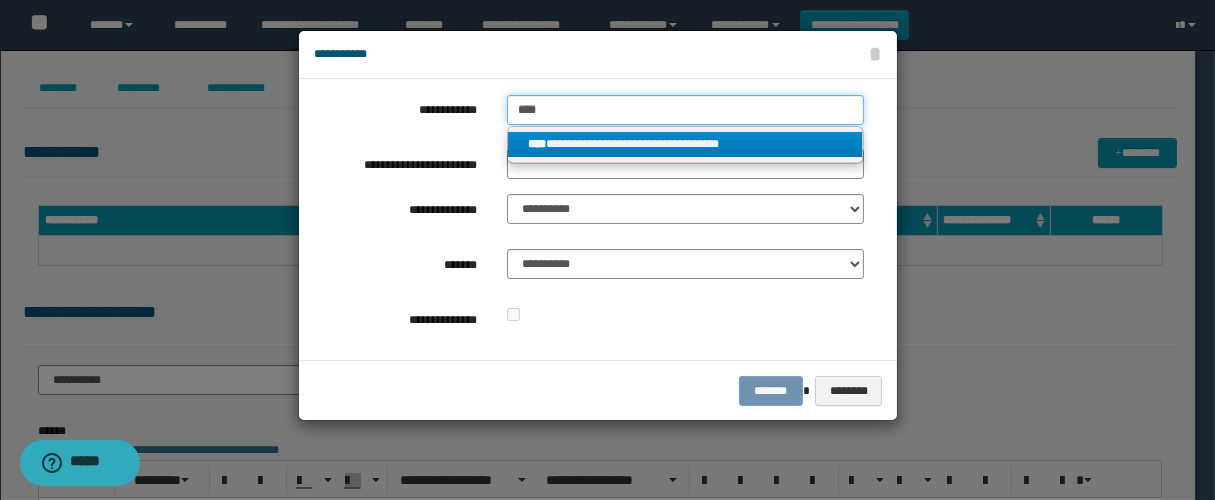type 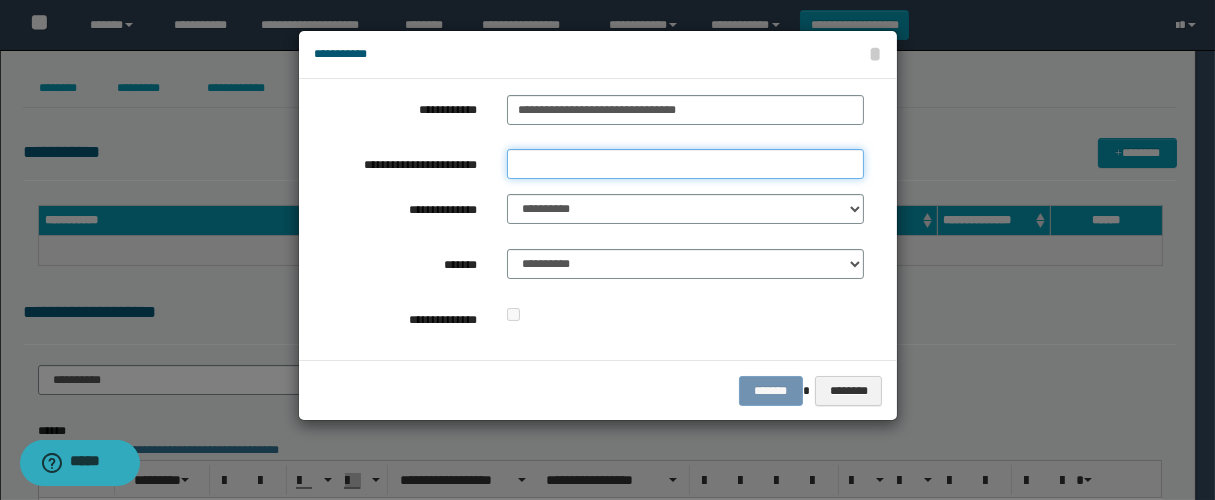 drag, startPoint x: 559, startPoint y: 153, endPoint x: 618, endPoint y: 178, distance: 64.07808 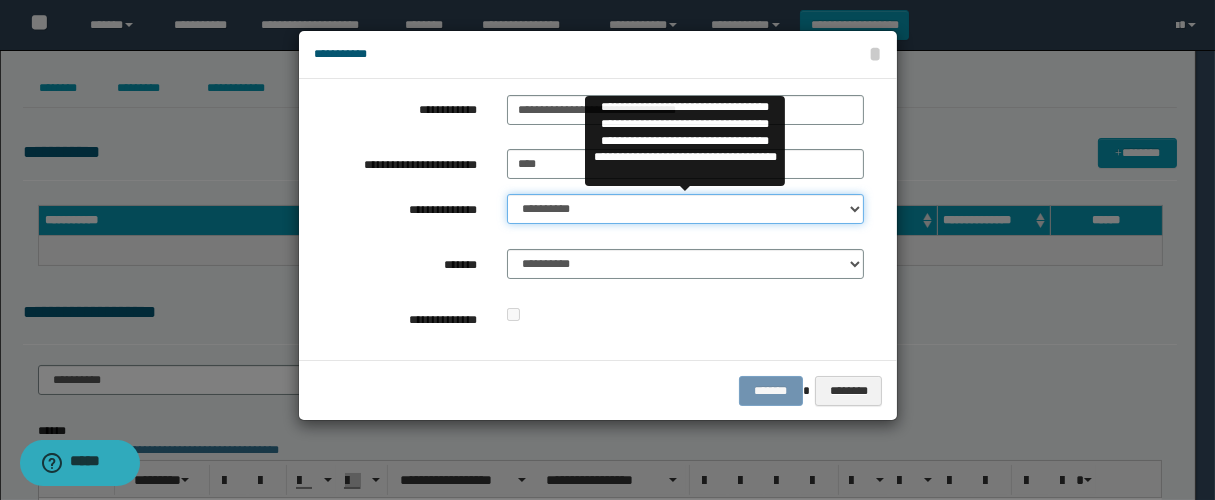 drag, startPoint x: 614, startPoint y: 220, endPoint x: 628, endPoint y: 220, distance: 14 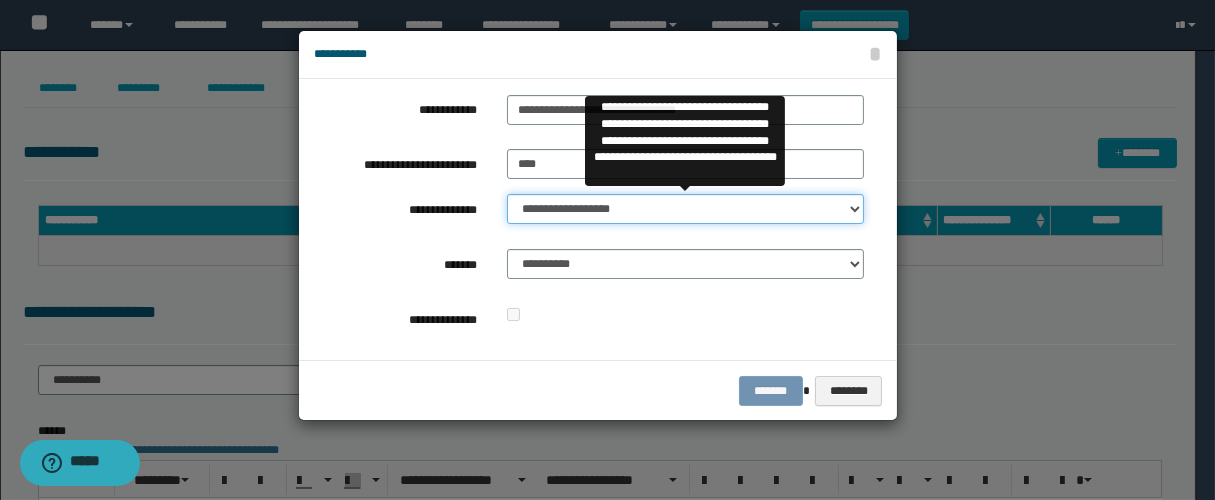 click on "**********" at bounding box center [685, 209] 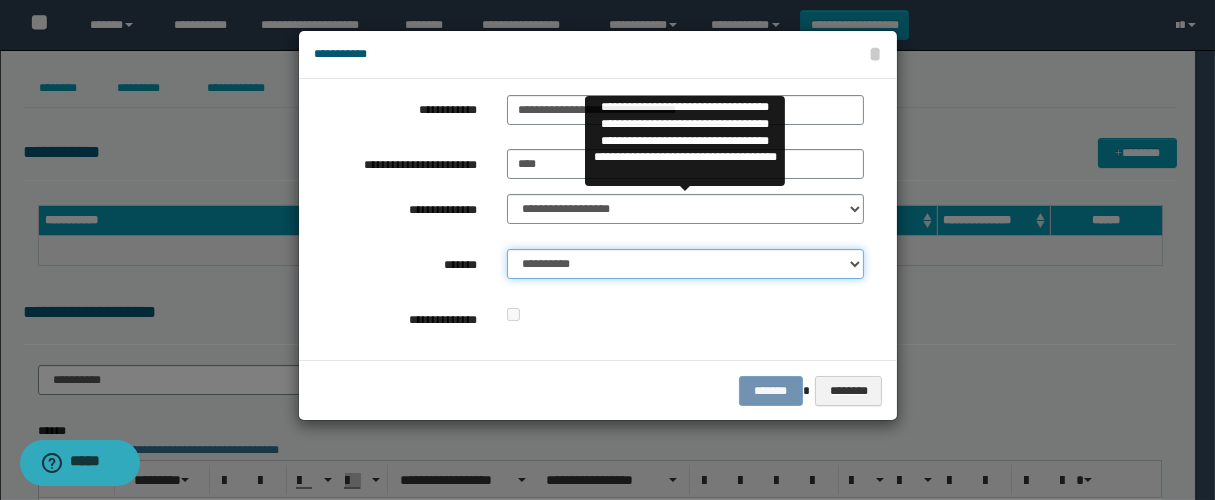 drag, startPoint x: 593, startPoint y: 265, endPoint x: 609, endPoint y: 274, distance: 18.35756 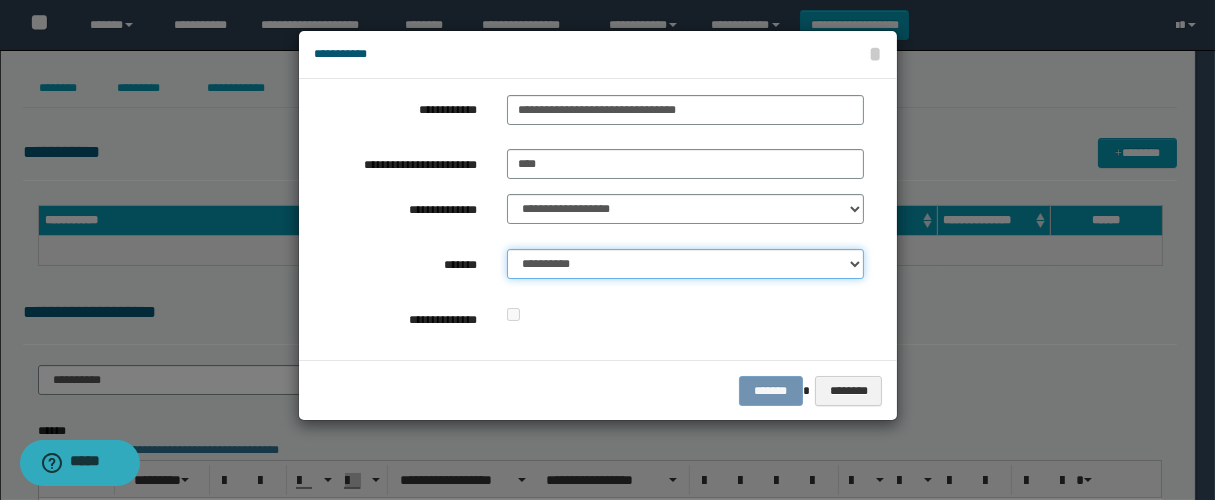 select on "*" 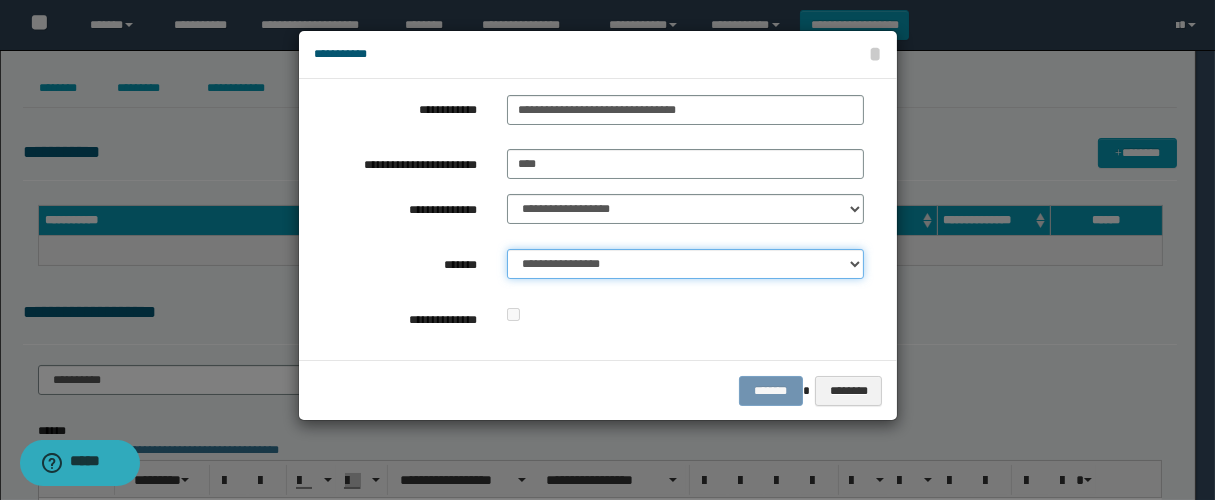 click on "**********" at bounding box center [685, 264] 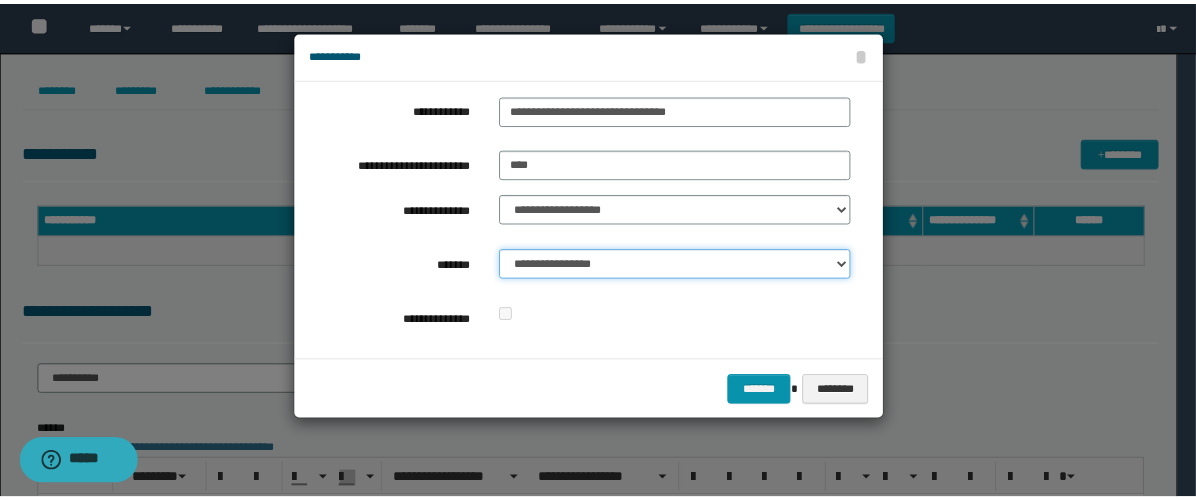 scroll, scrollTop: 0, scrollLeft: 0, axis: both 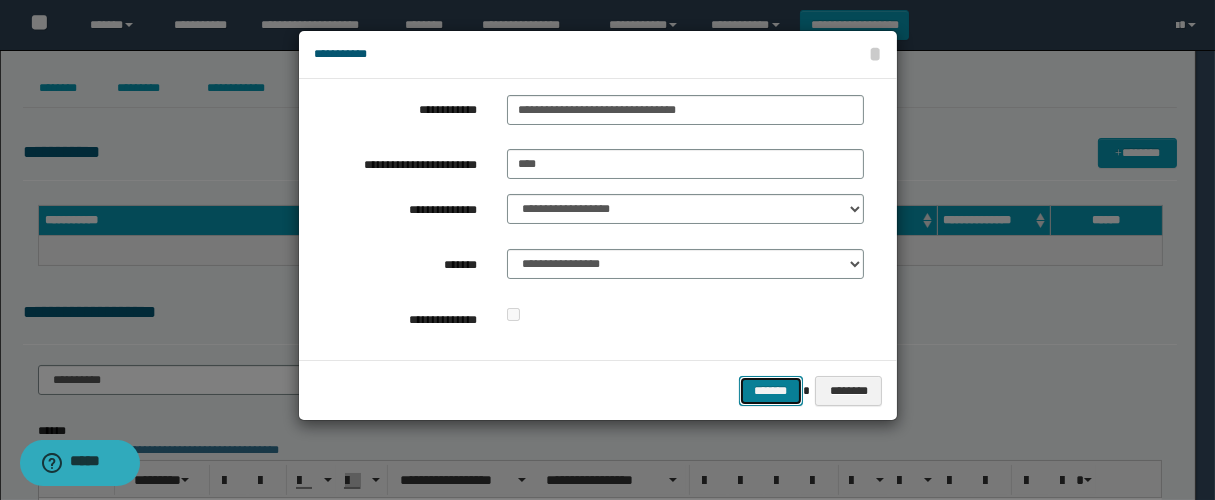 click on "*******" at bounding box center [771, 391] 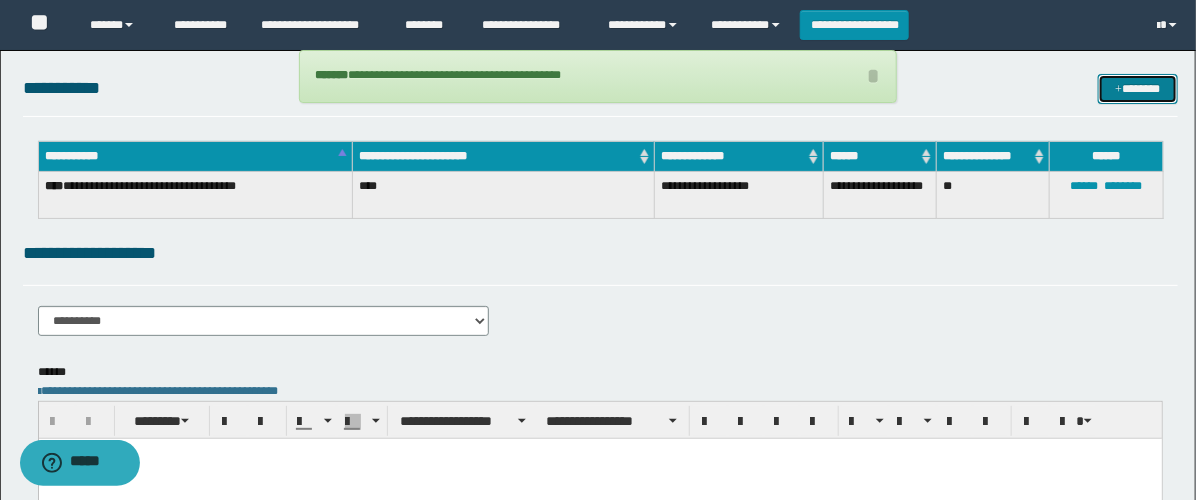 scroll, scrollTop: 222, scrollLeft: 0, axis: vertical 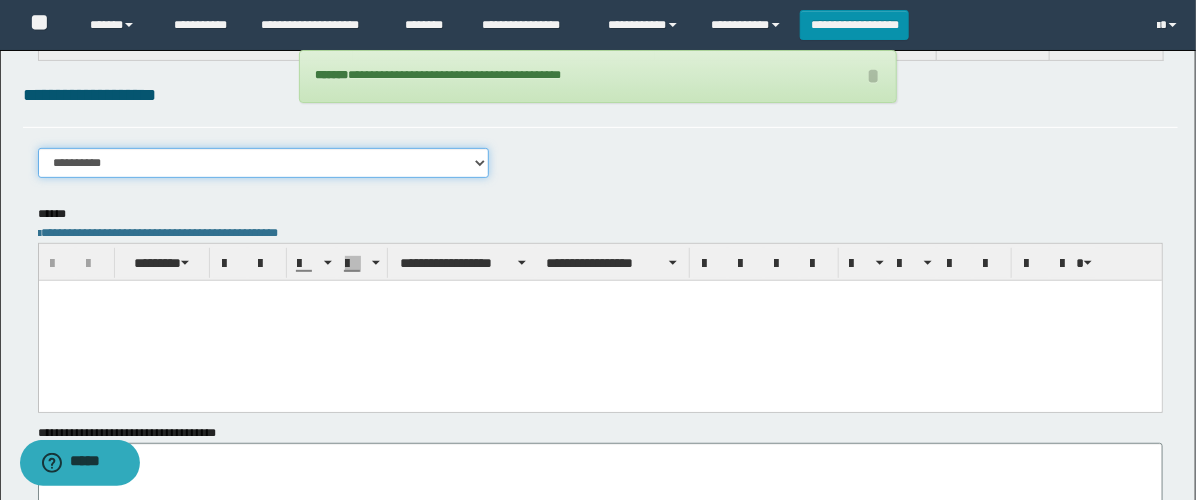 click on "**********" at bounding box center (263, 163) 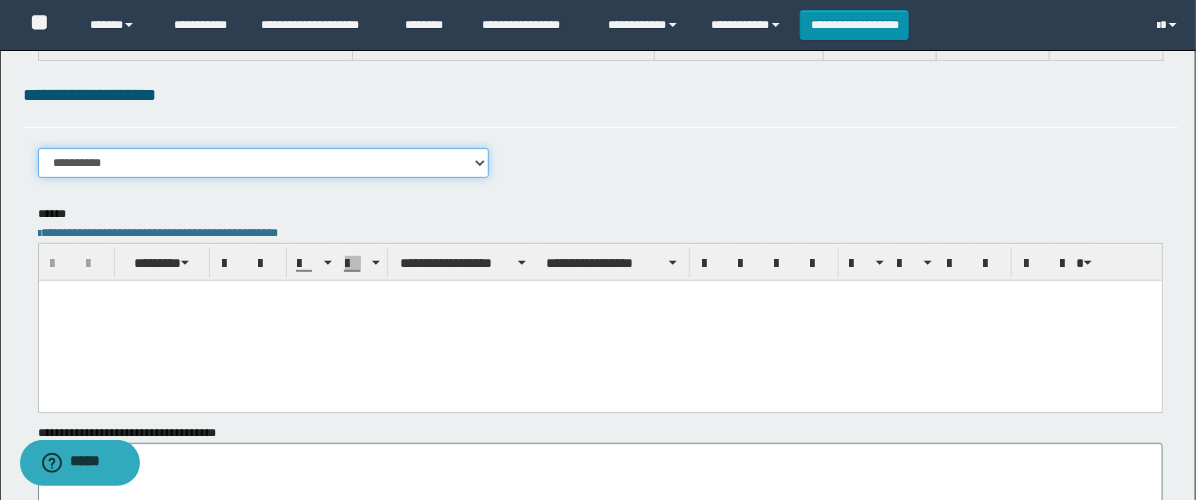 select on "****" 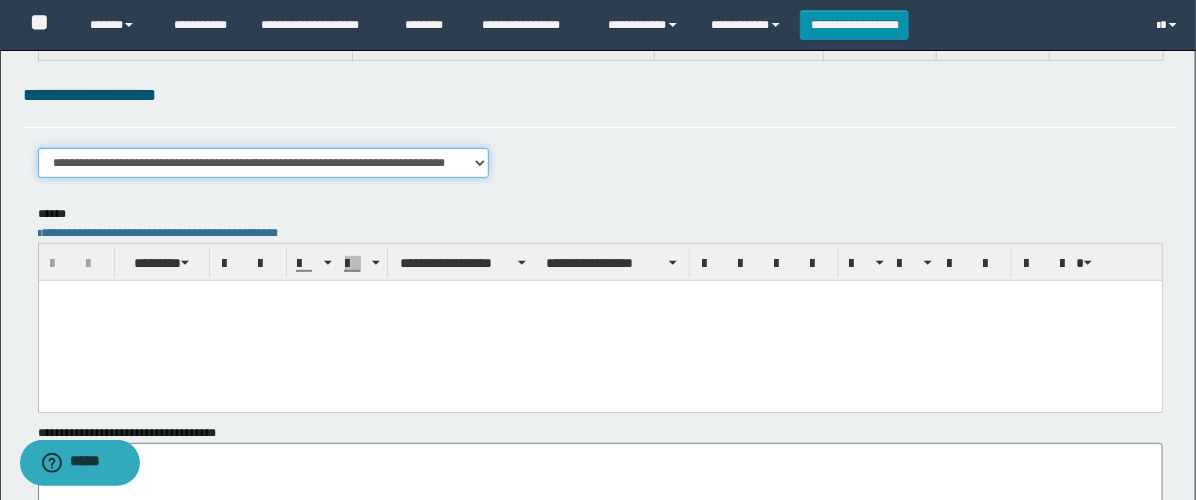 click on "**********" at bounding box center [263, 163] 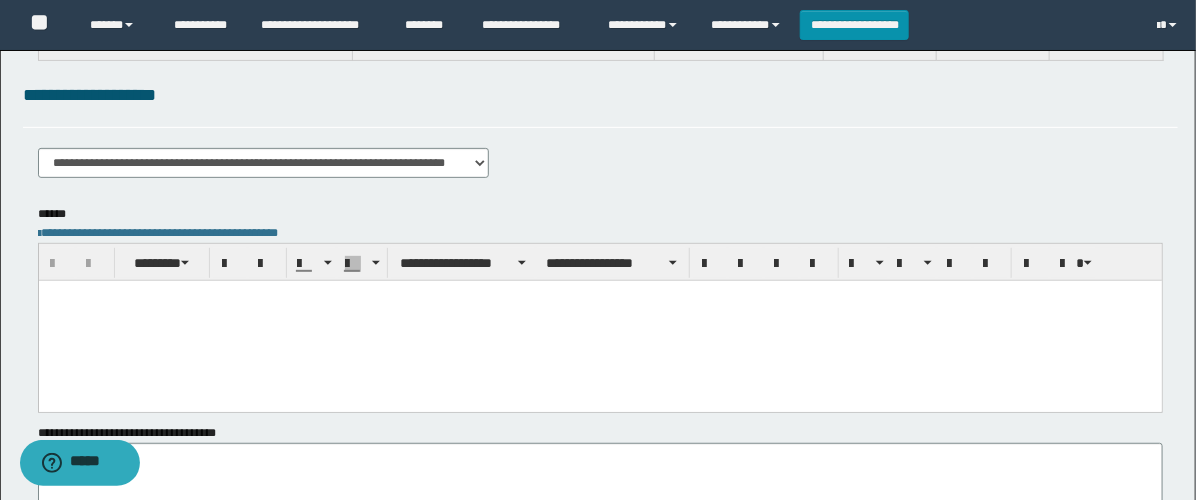 click at bounding box center (599, 320) 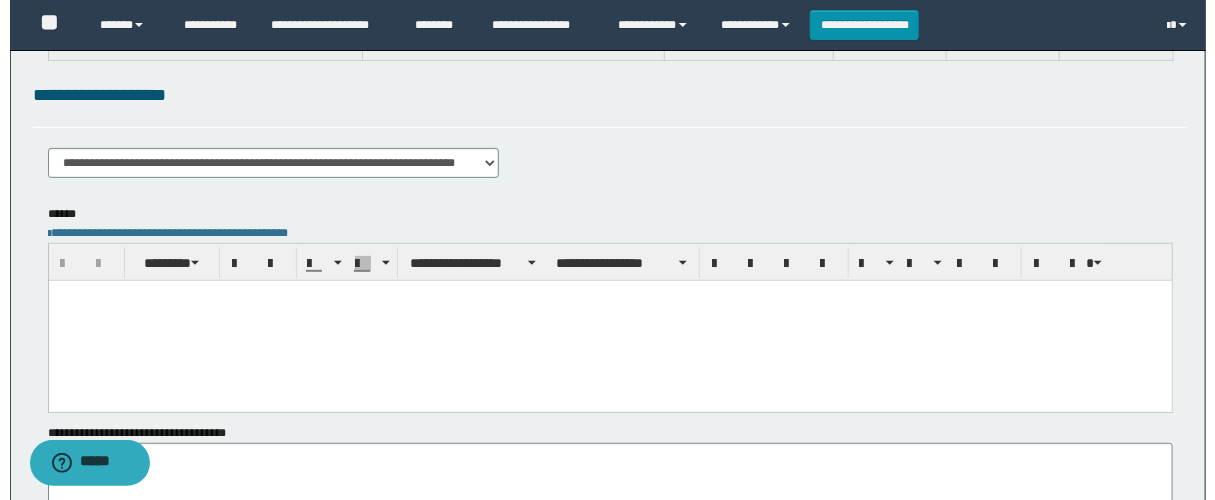 scroll, scrollTop: 0, scrollLeft: 0, axis: both 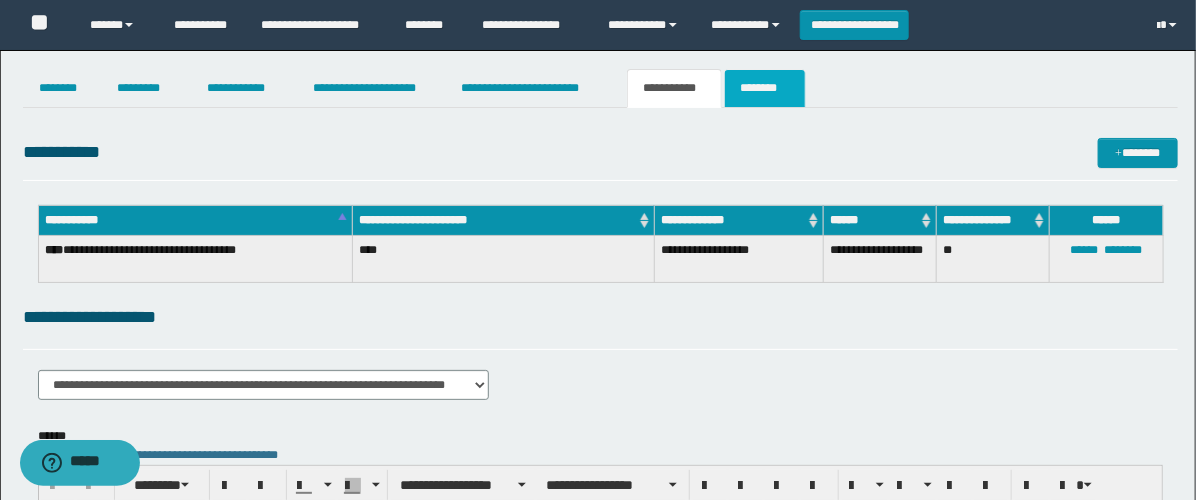 click on "********" at bounding box center [765, 88] 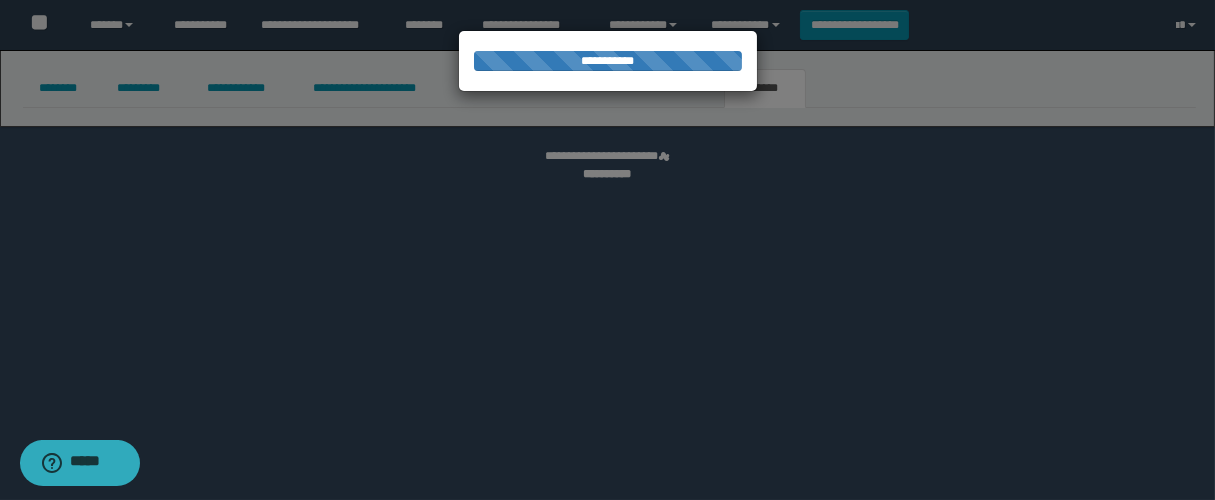select 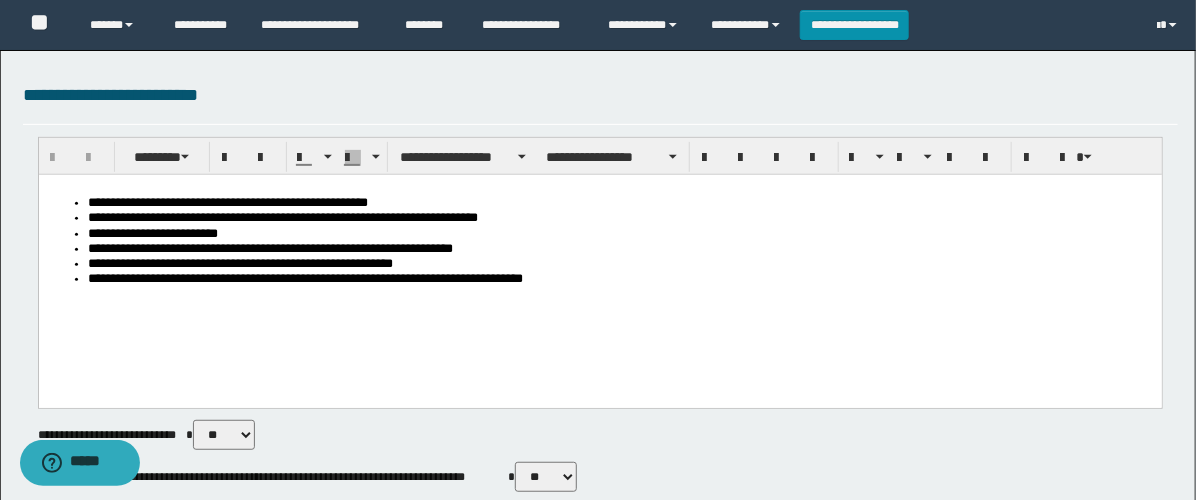 scroll, scrollTop: 0, scrollLeft: 0, axis: both 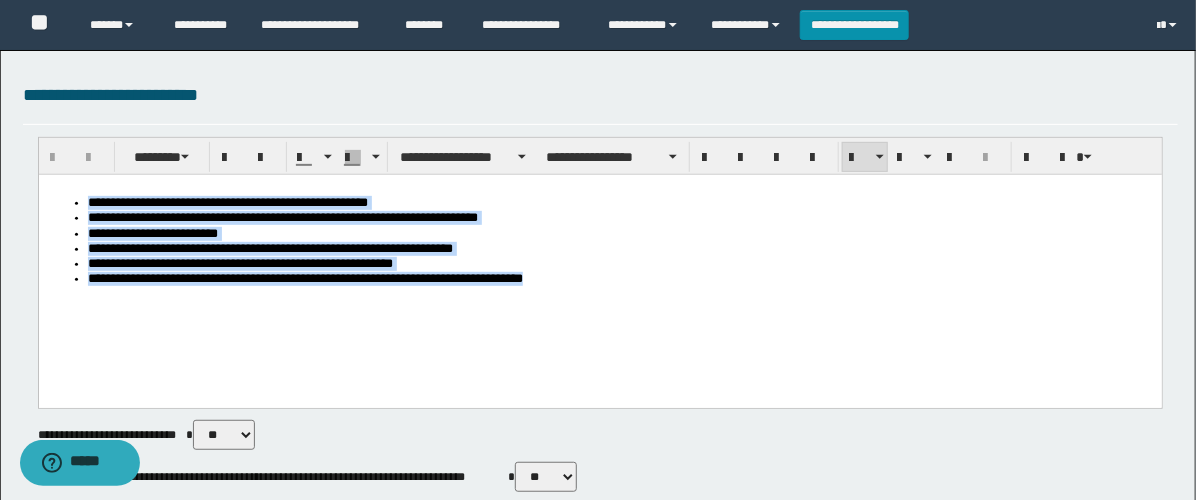 drag, startPoint x: 652, startPoint y: 315, endPoint x: -1, endPoint y: 107, distance: 685.3269 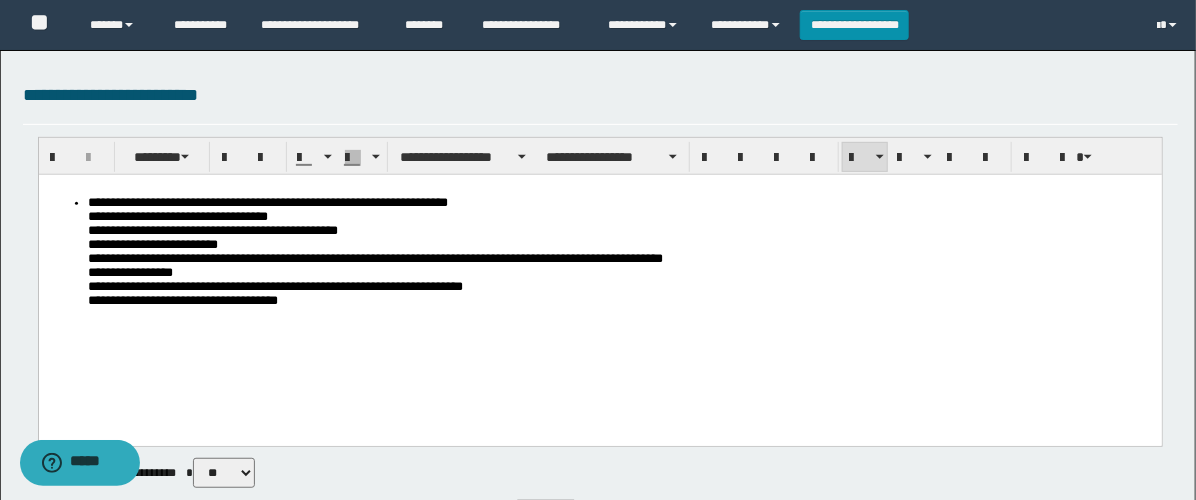 scroll, scrollTop: 555, scrollLeft: 0, axis: vertical 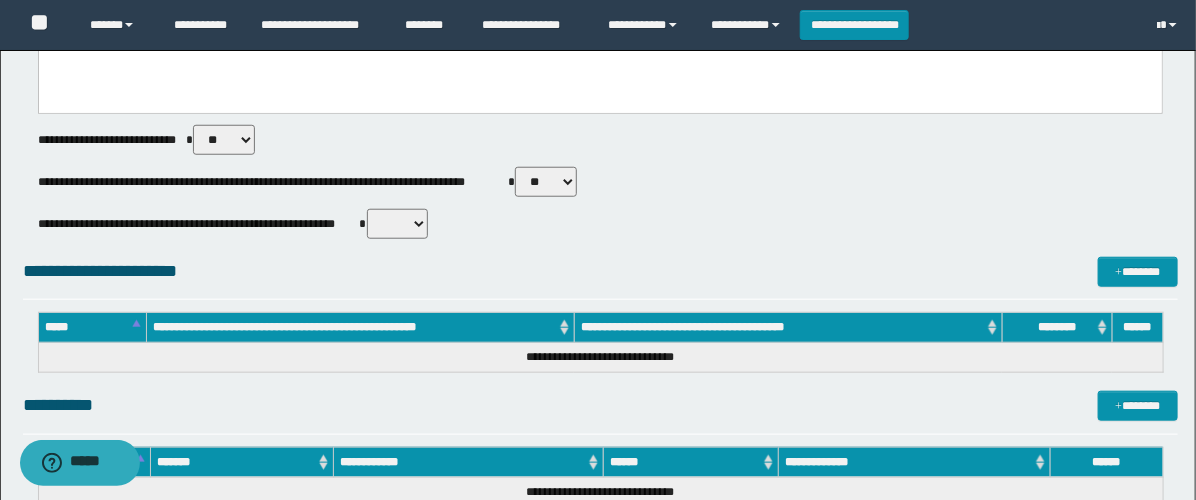 drag, startPoint x: 536, startPoint y: 190, endPoint x: 568, endPoint y: 248, distance: 66.24198 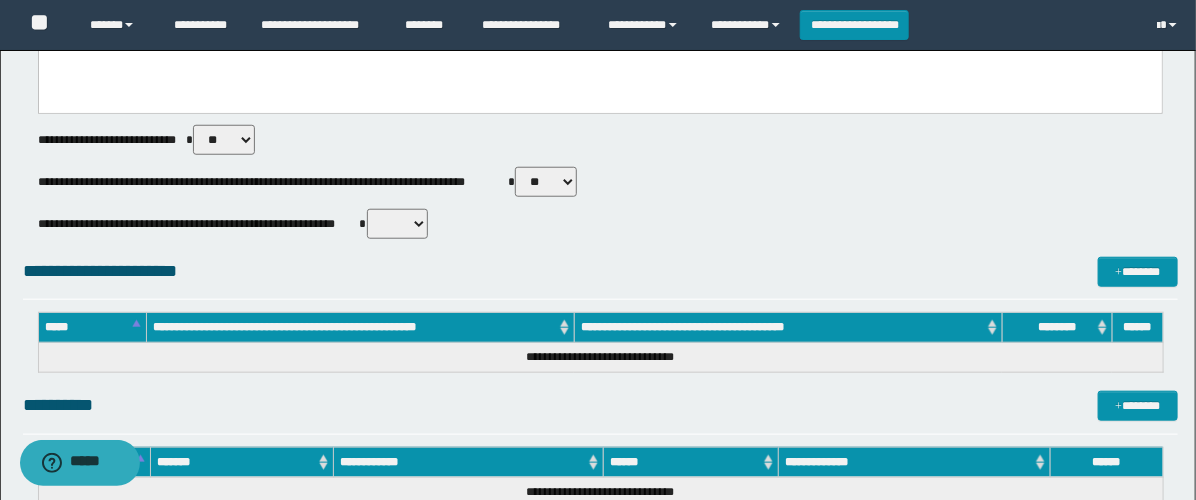 select on "****" 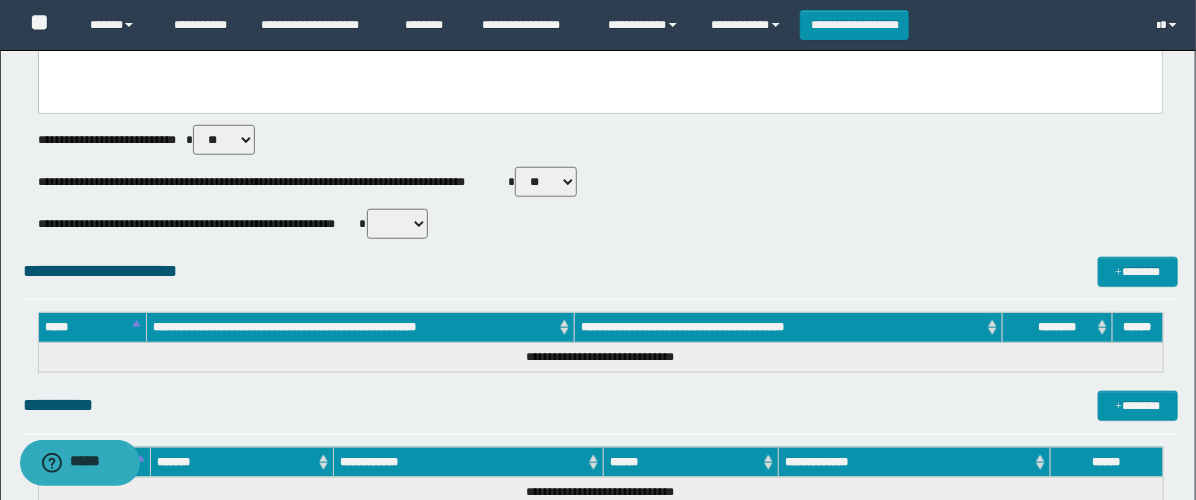 click on "**
**" at bounding box center (546, 182) 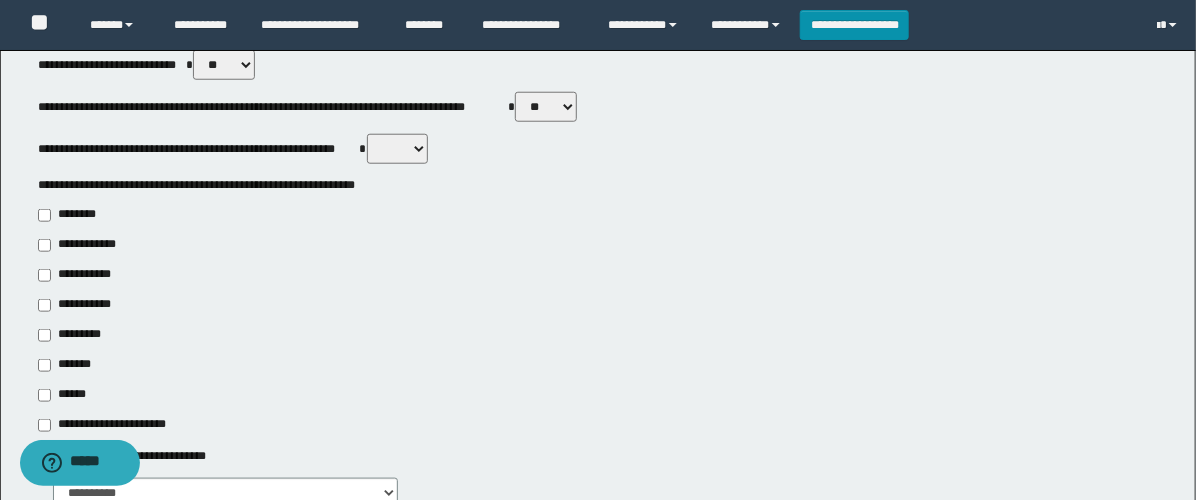 scroll, scrollTop: 777, scrollLeft: 0, axis: vertical 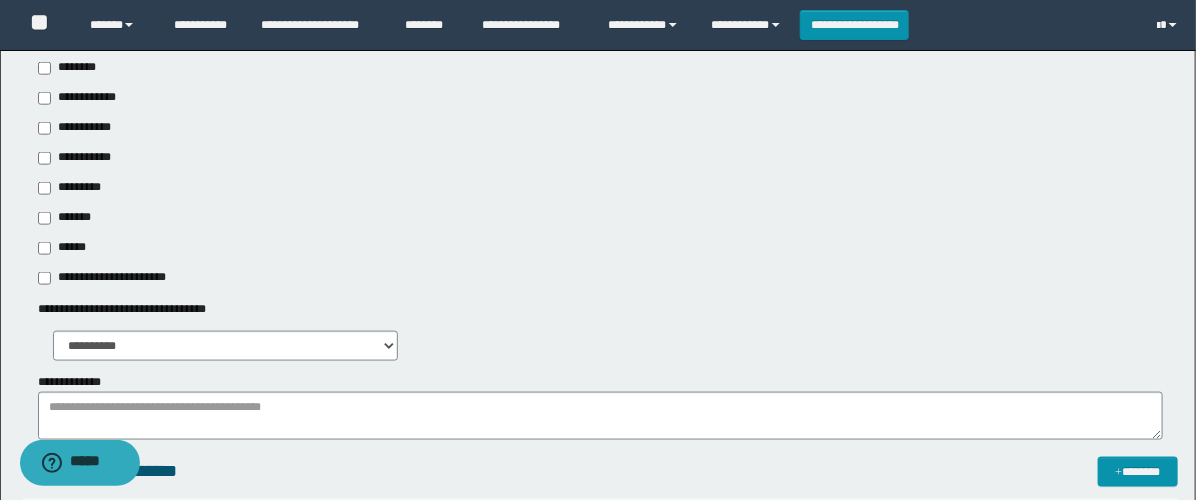 click on "**********" at bounding box center (76, 158) 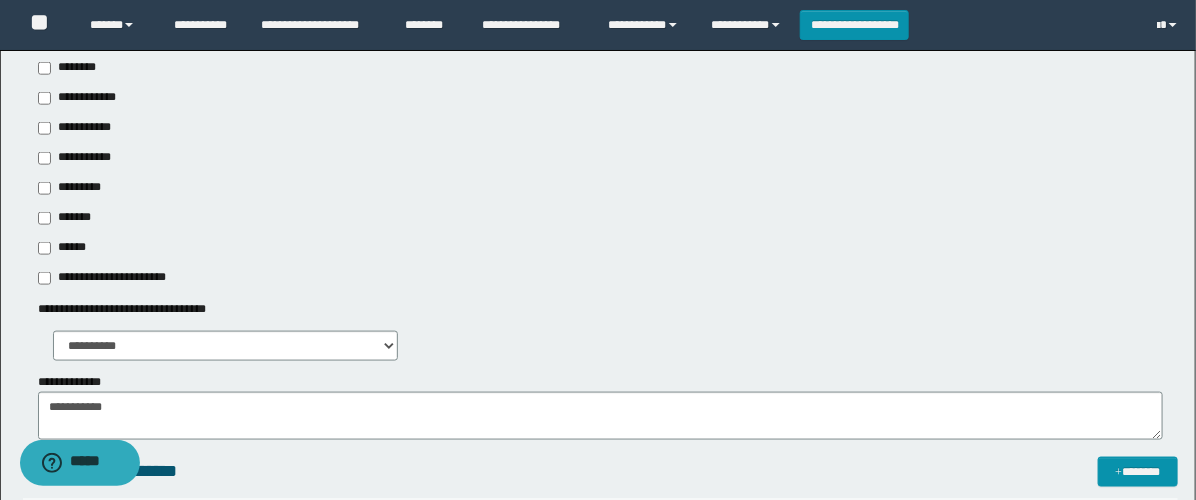 click on "**********" at bounding box center [81, 128] 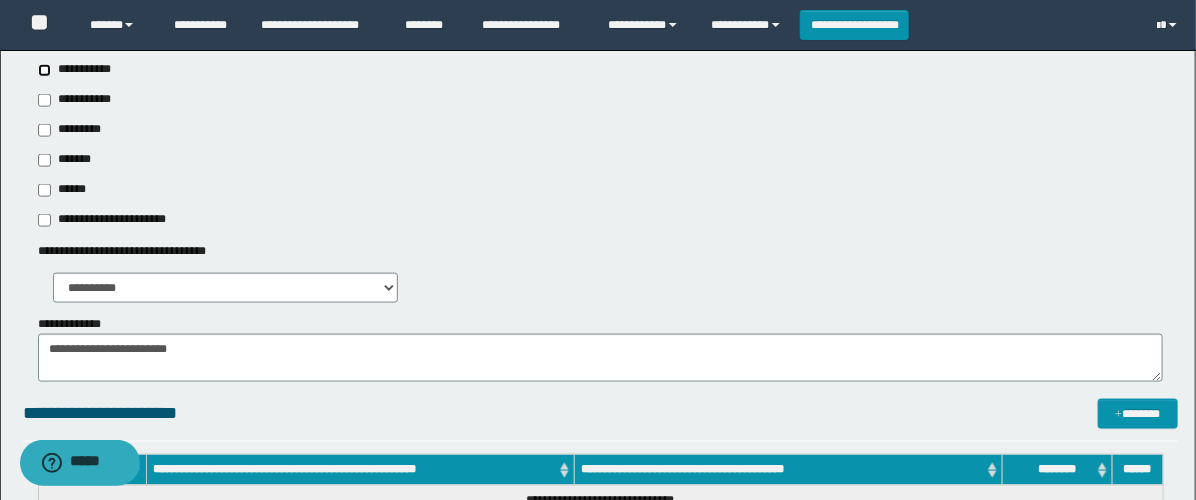 scroll, scrollTop: 888, scrollLeft: 0, axis: vertical 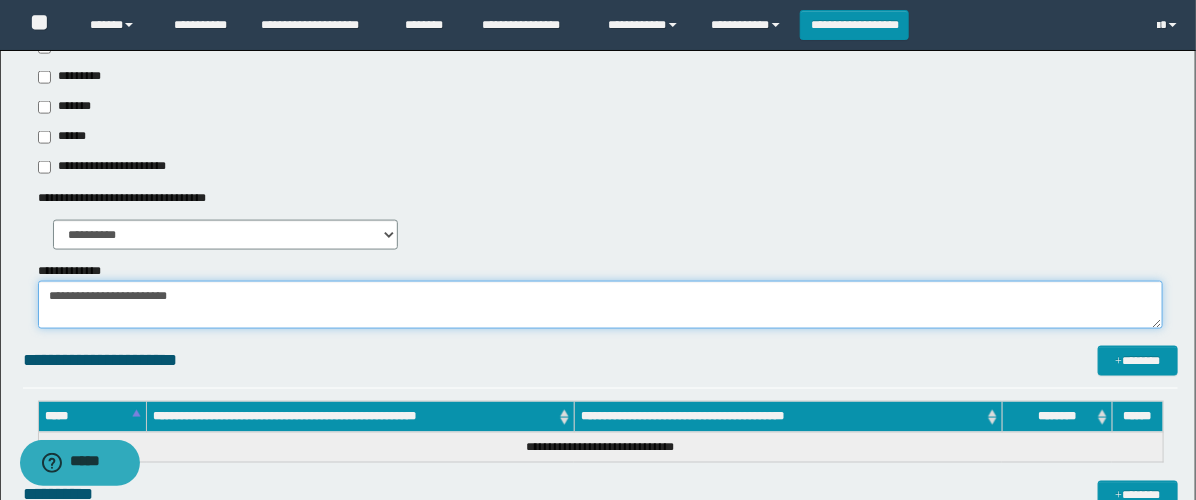 click on "**********" at bounding box center [600, 305] 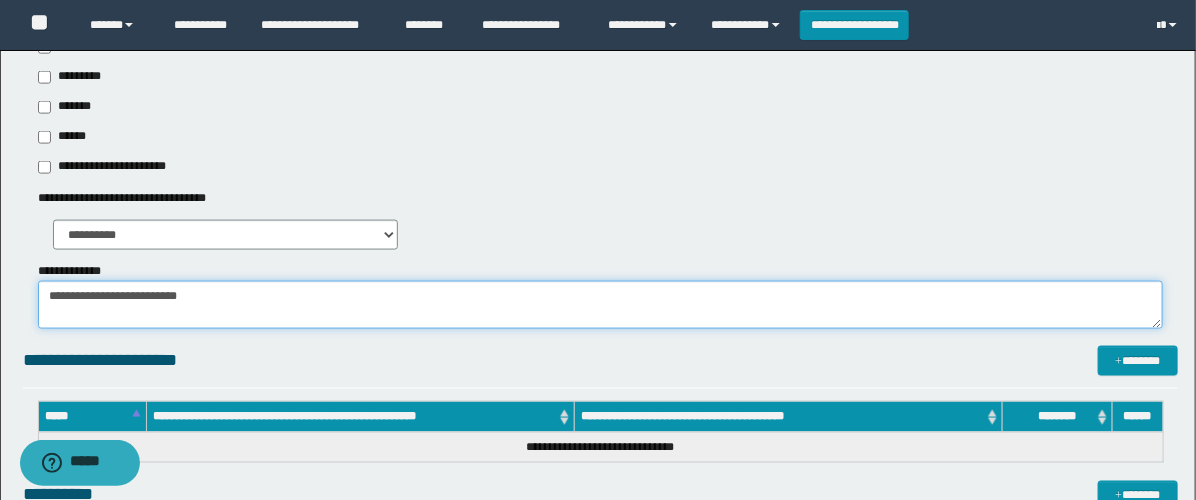 paste on "**********" 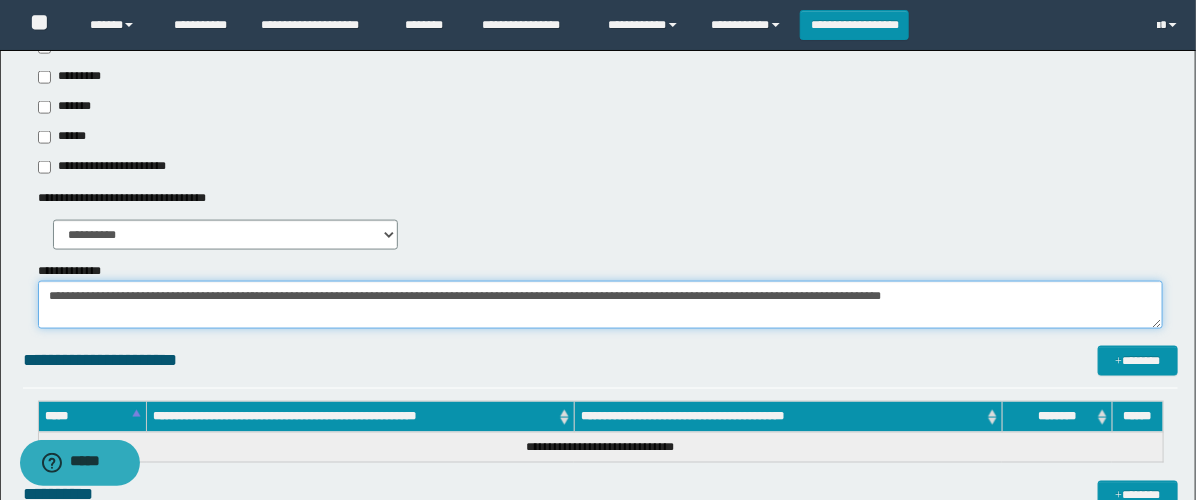 type on "**********" 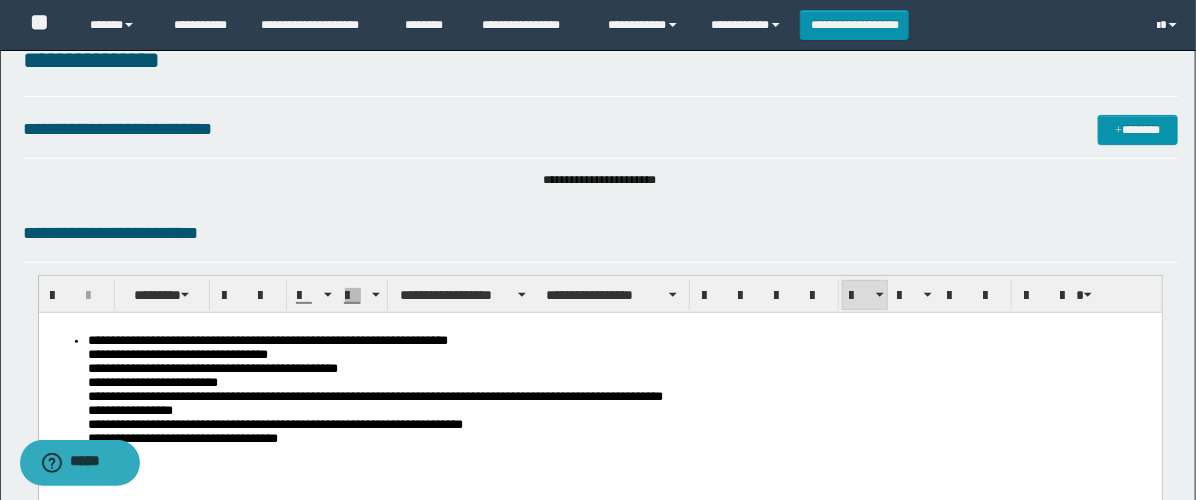 scroll, scrollTop: 0, scrollLeft: 0, axis: both 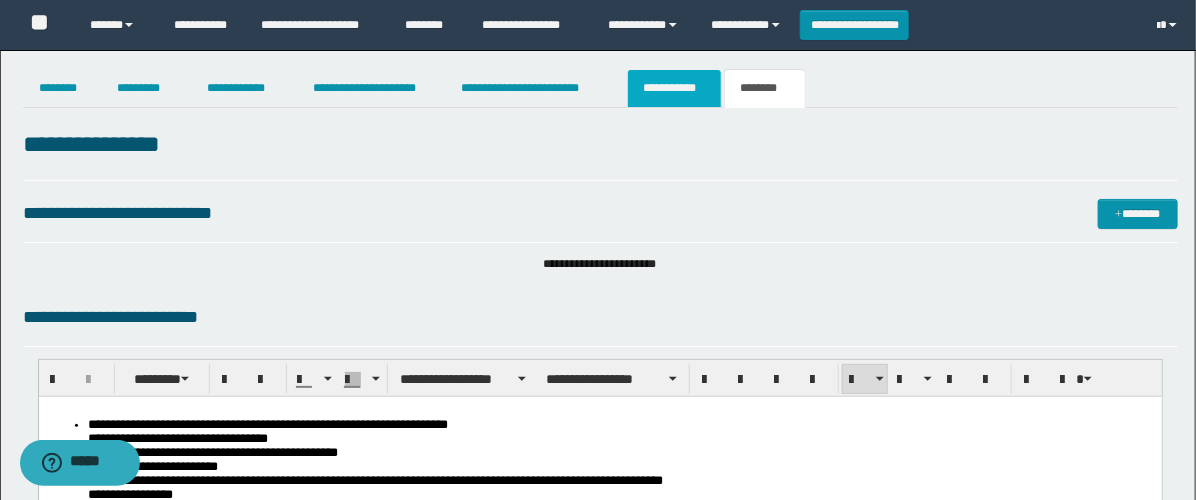 click on "**********" at bounding box center (674, 88) 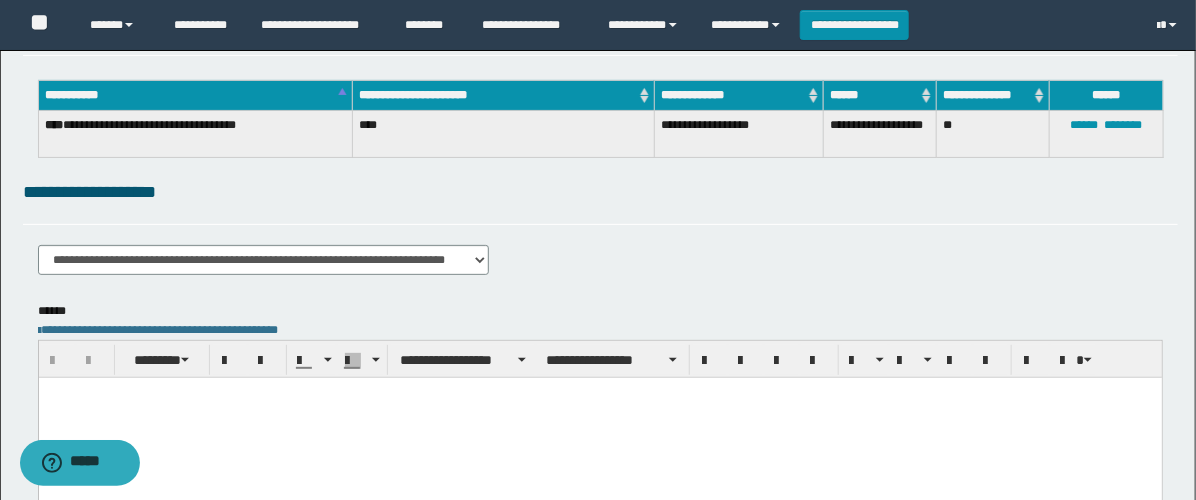 scroll, scrollTop: 222, scrollLeft: 0, axis: vertical 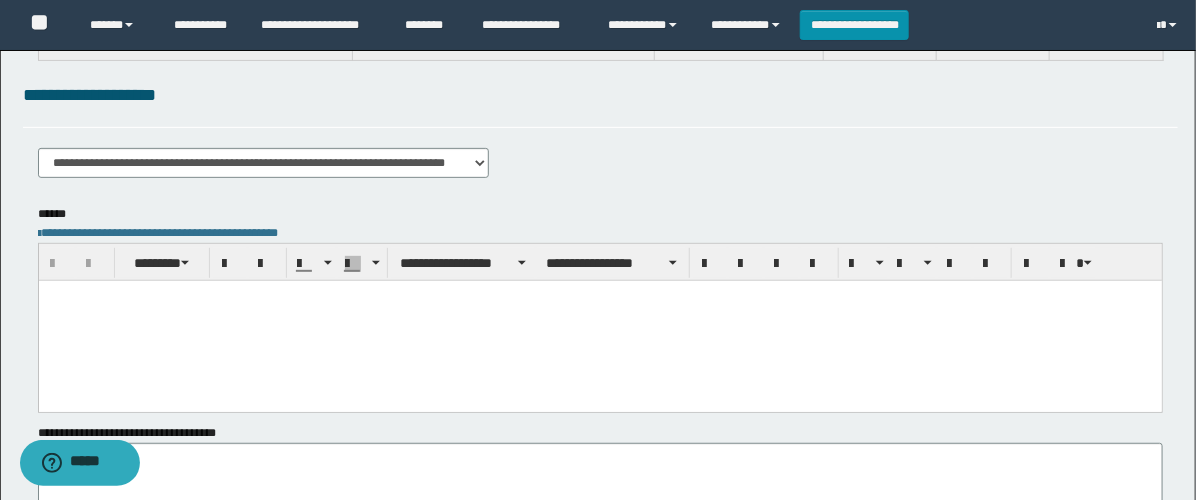 click at bounding box center [599, 320] 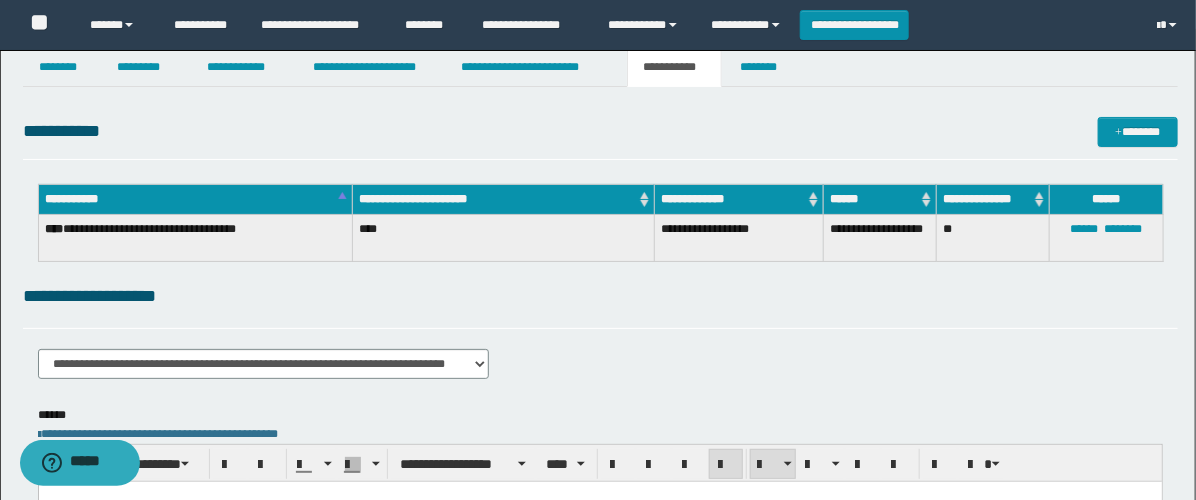 scroll, scrollTop: 0, scrollLeft: 0, axis: both 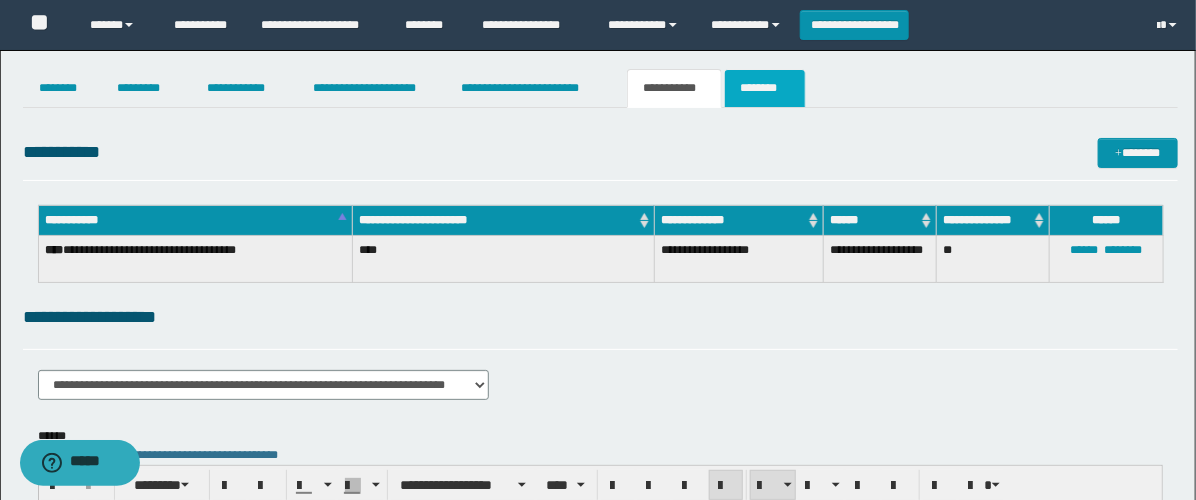 click on "********" at bounding box center (765, 88) 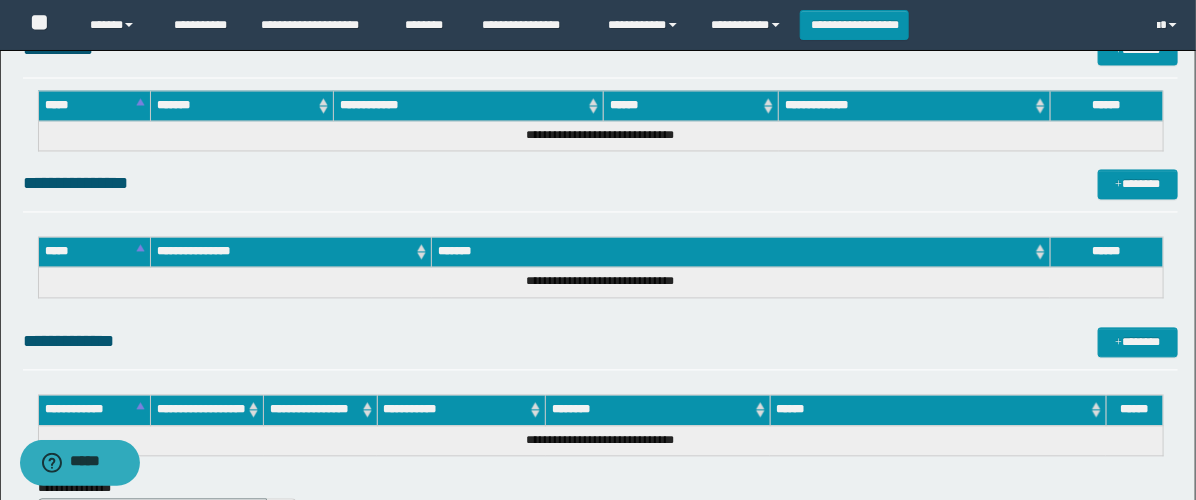 scroll, scrollTop: 1582, scrollLeft: 0, axis: vertical 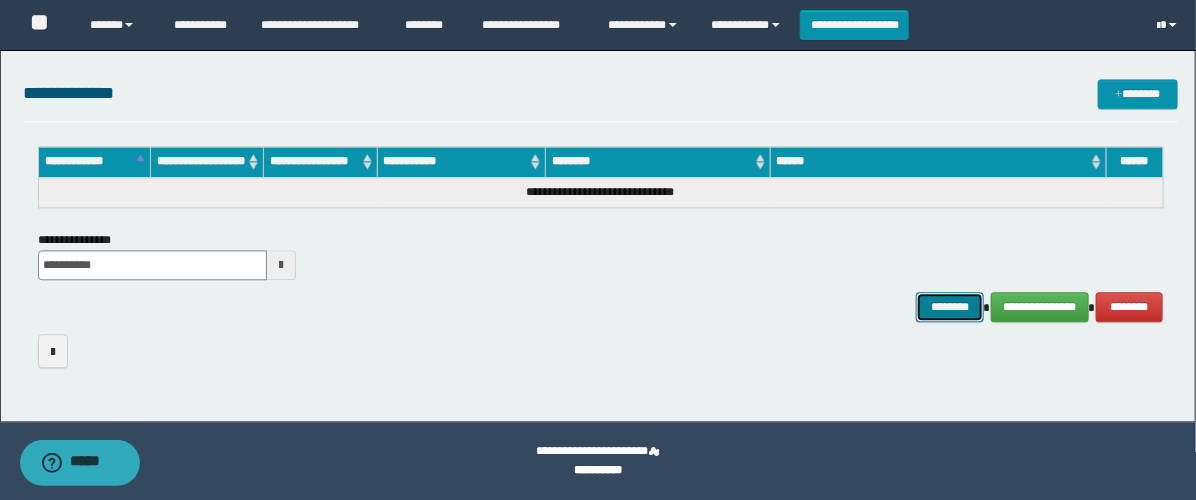 click on "********" at bounding box center [950, 307] 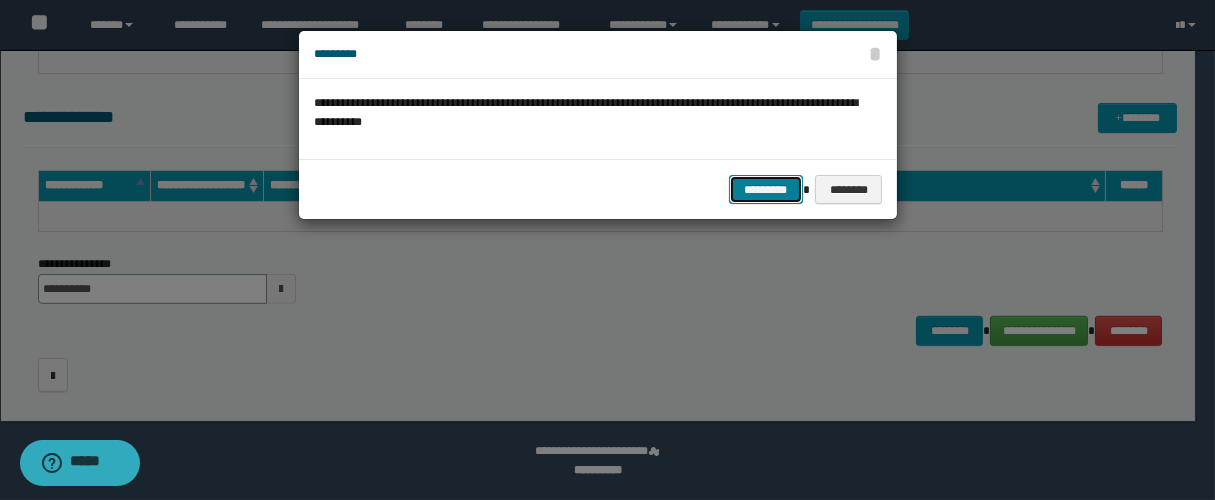 click on "*********" at bounding box center (766, 190) 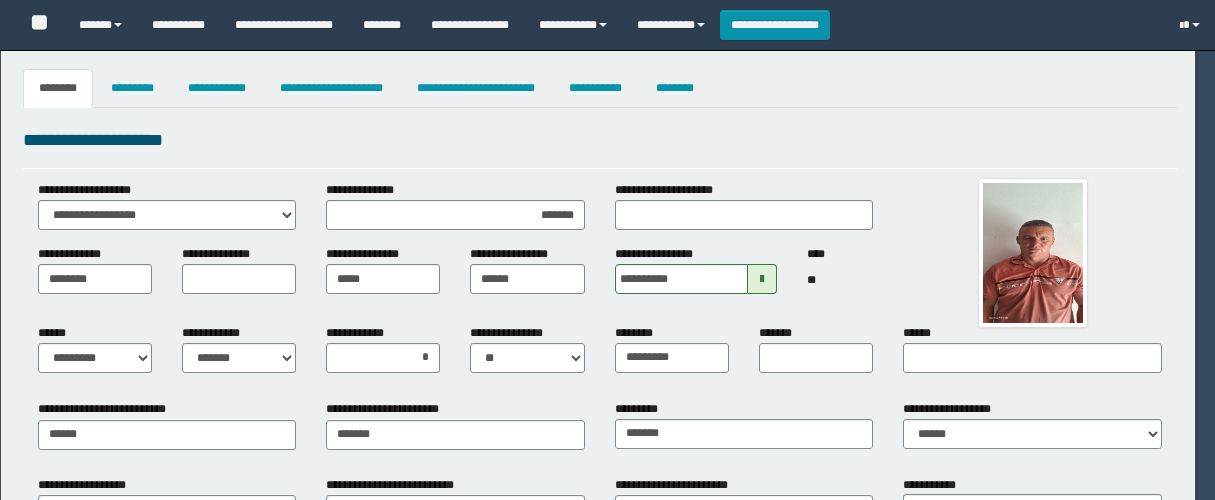 select on "*" 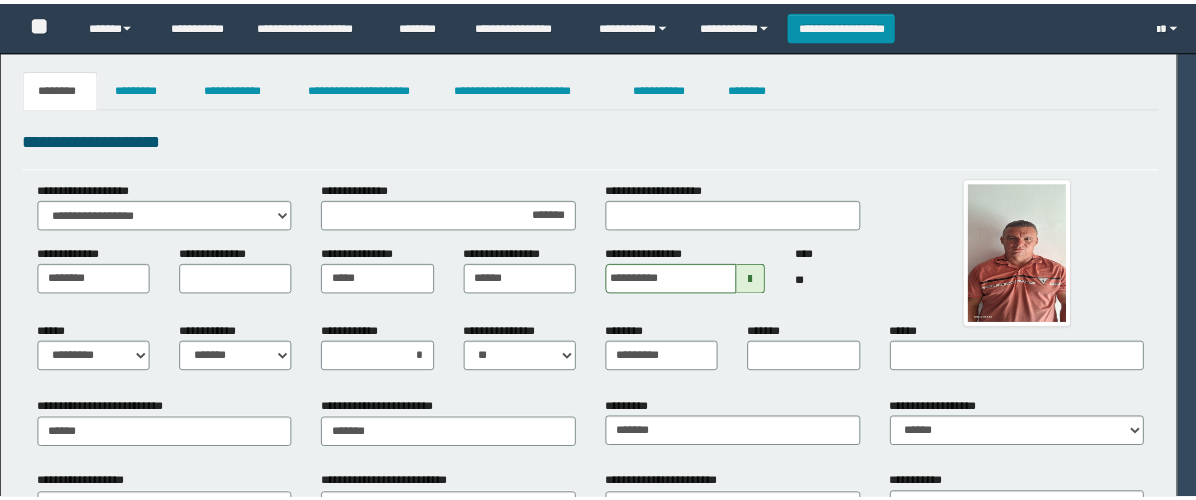 scroll, scrollTop: 0, scrollLeft: 0, axis: both 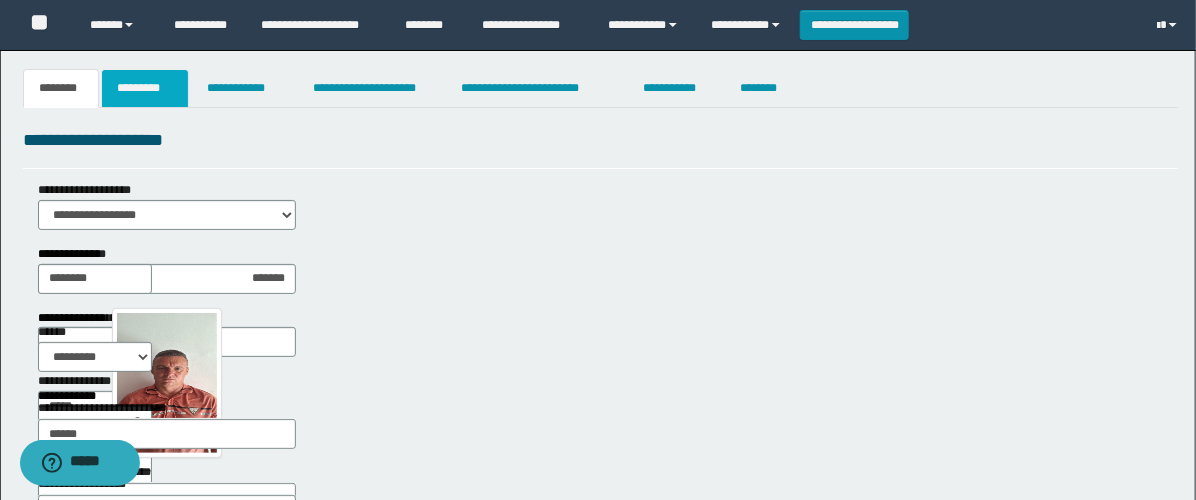click on "*********" at bounding box center [145, 88] 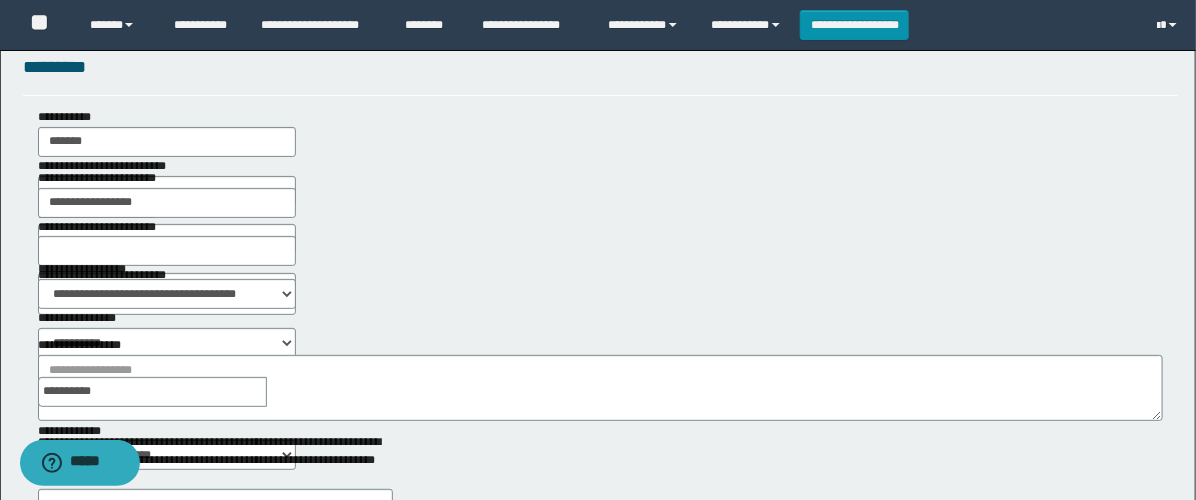scroll, scrollTop: 111, scrollLeft: 0, axis: vertical 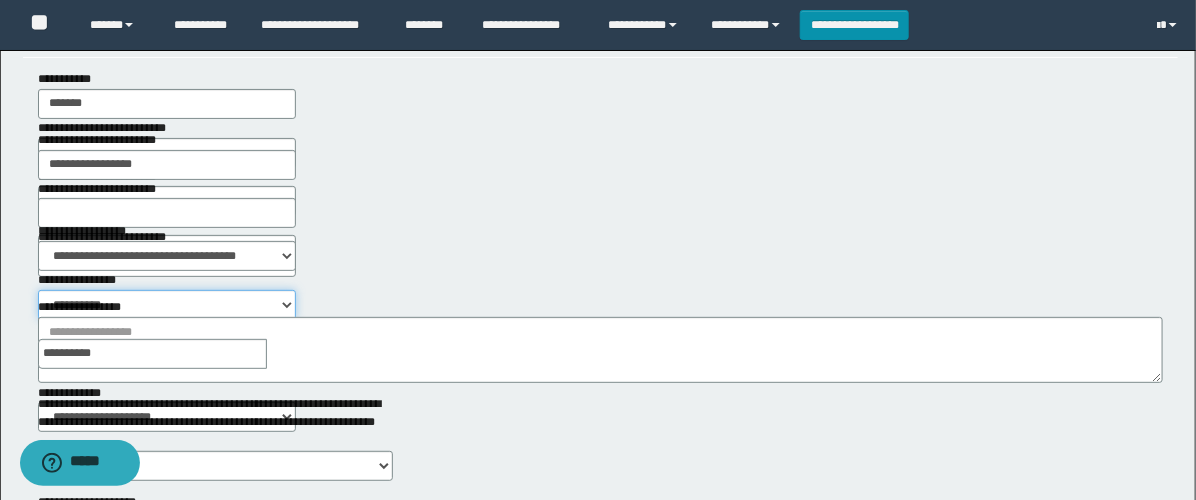 drag, startPoint x: 512, startPoint y: 256, endPoint x: 527, endPoint y: 266, distance: 18.027756 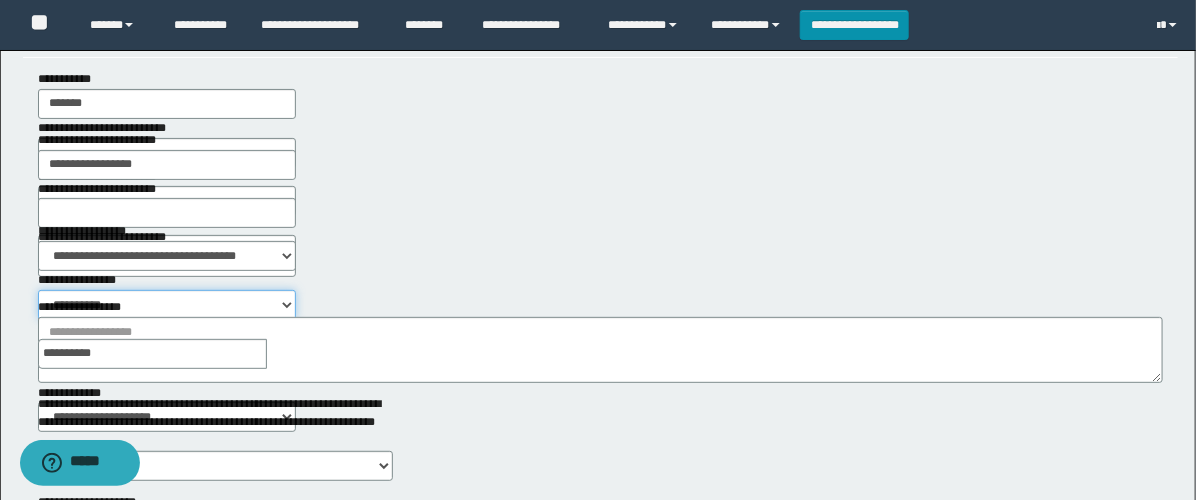 click on "**********" at bounding box center [167, 305] 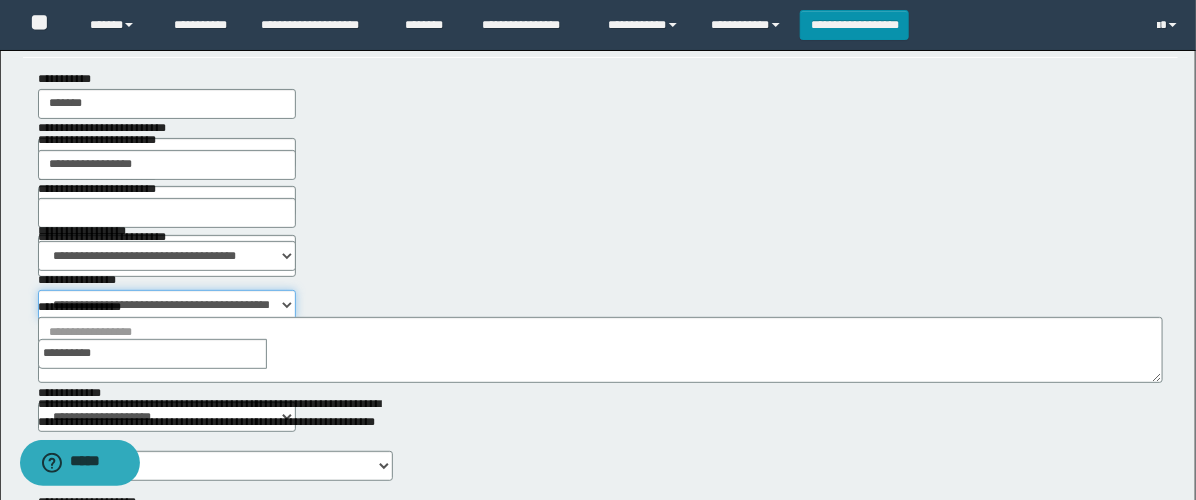 click on "**********" at bounding box center (167, 305) 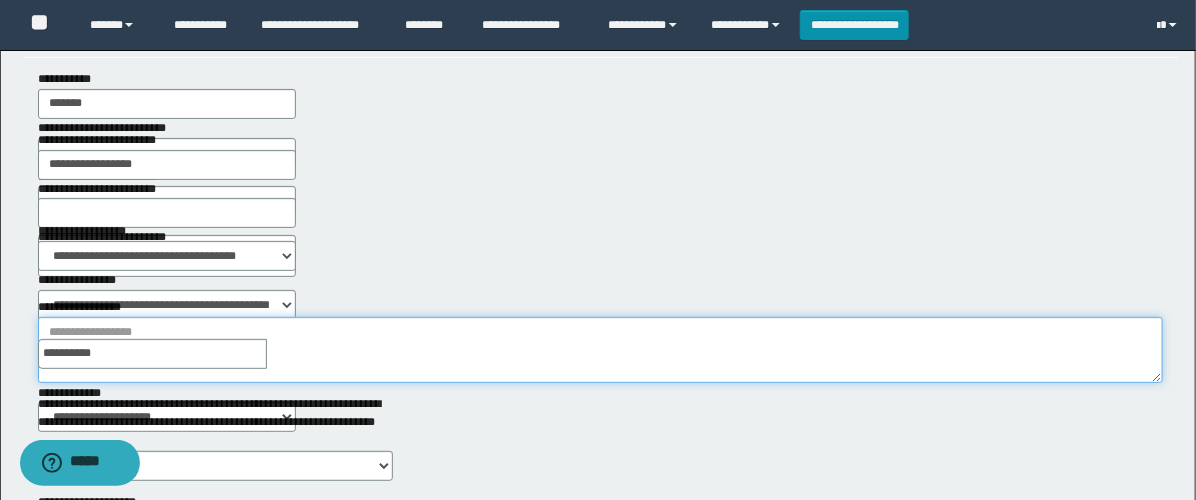 click on "**********" at bounding box center (600, 350) 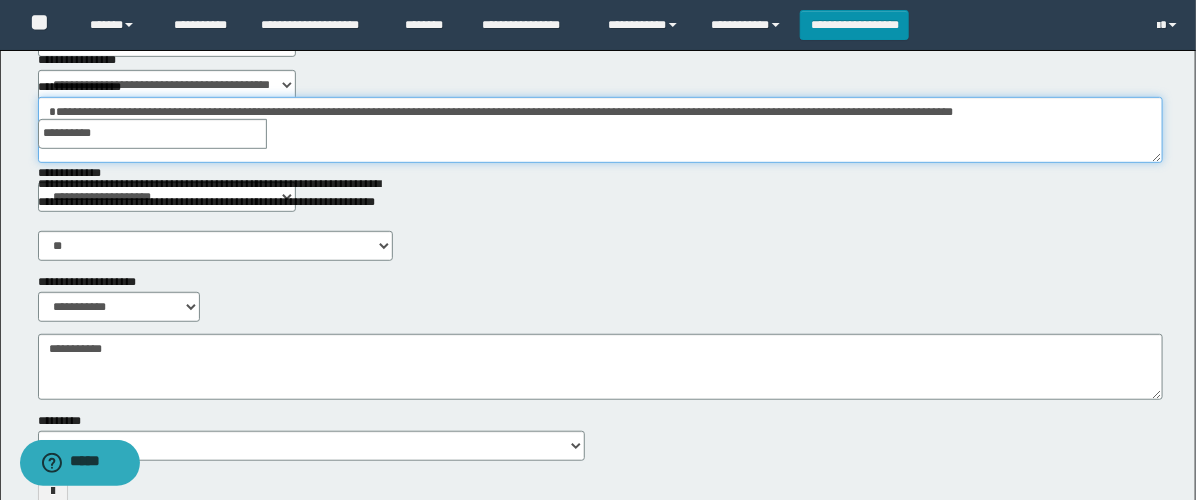scroll, scrollTop: 333, scrollLeft: 0, axis: vertical 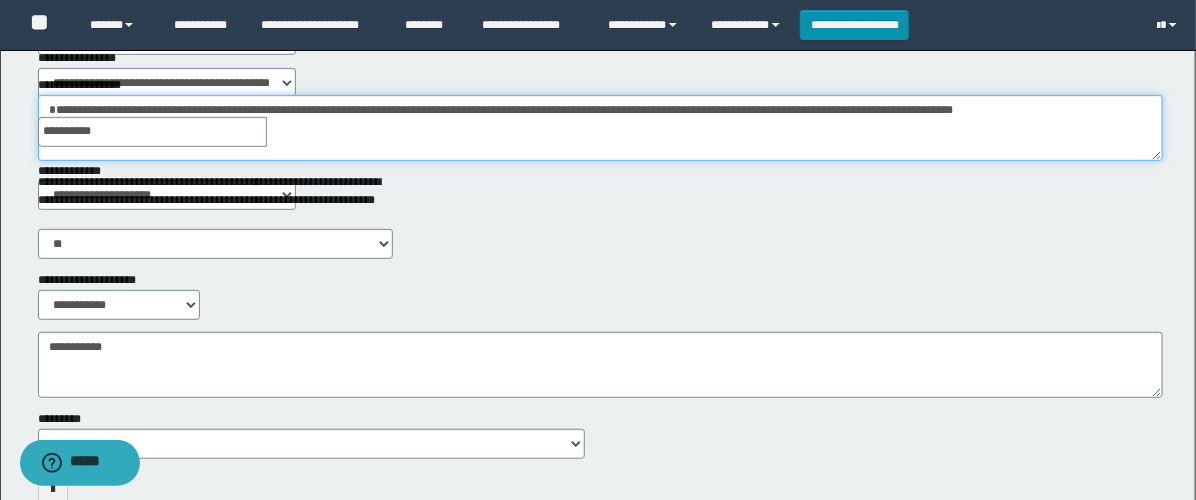 drag, startPoint x: 1140, startPoint y: 123, endPoint x: 0, endPoint y: 56, distance: 1141.9672 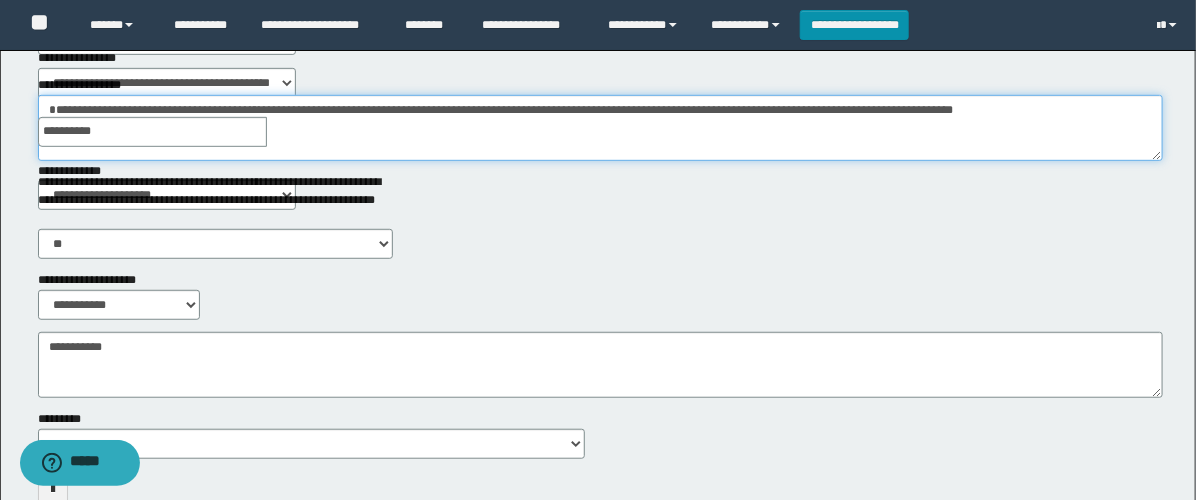 click on "**********" at bounding box center (598, 126) 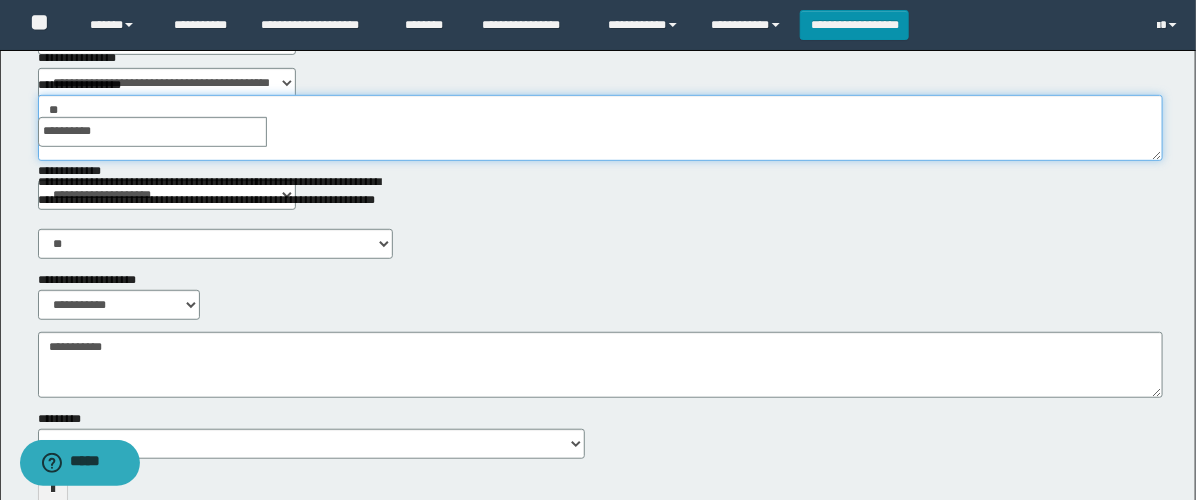 type on "*" 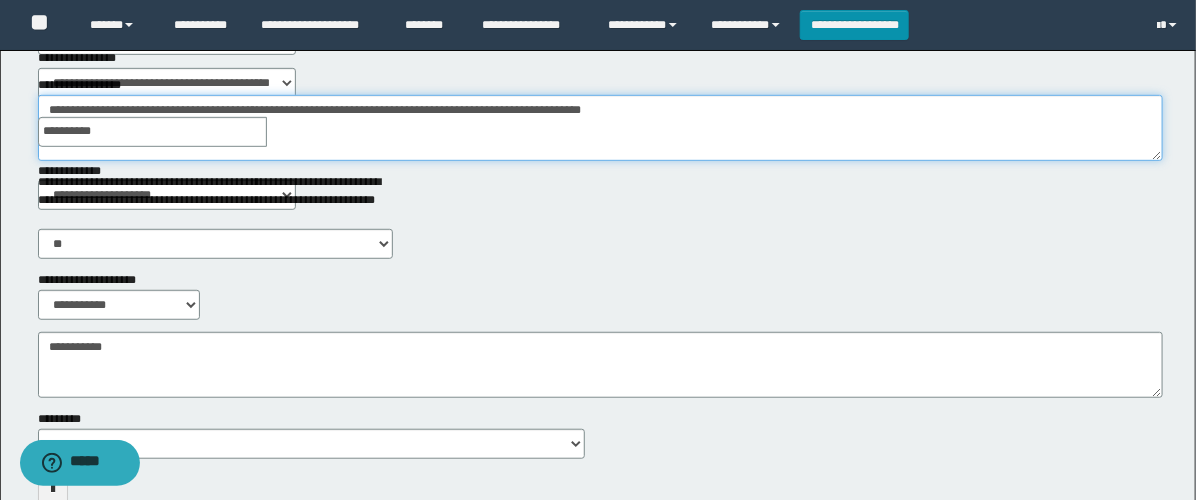 type on "**********" 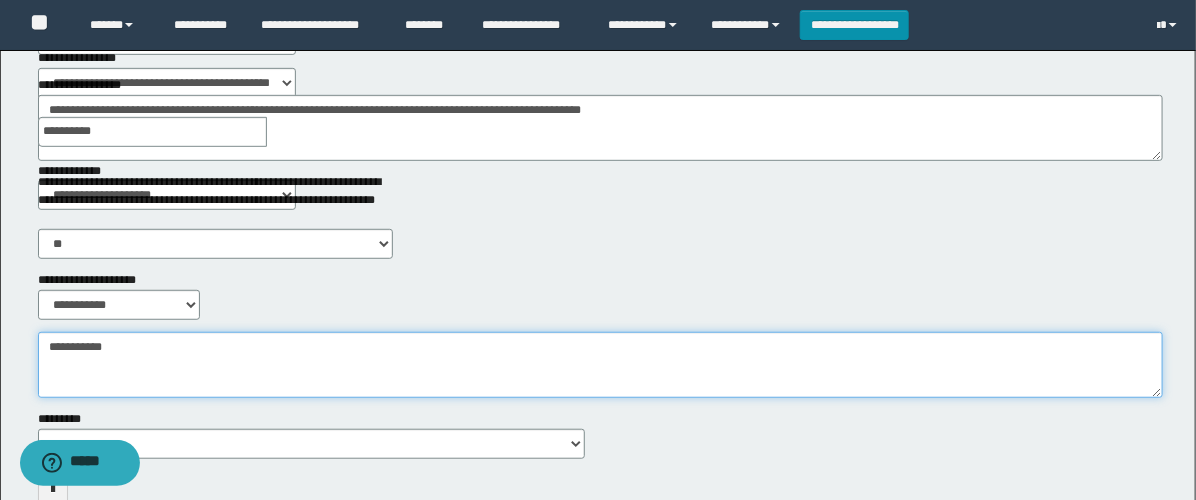 click on "**********" at bounding box center [600, 365] 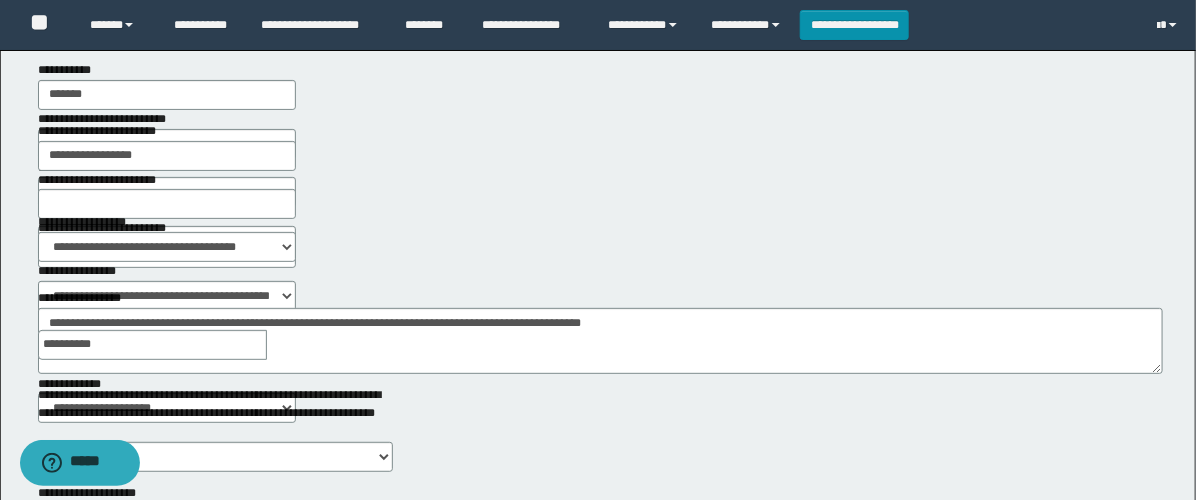 scroll, scrollTop: 0, scrollLeft: 0, axis: both 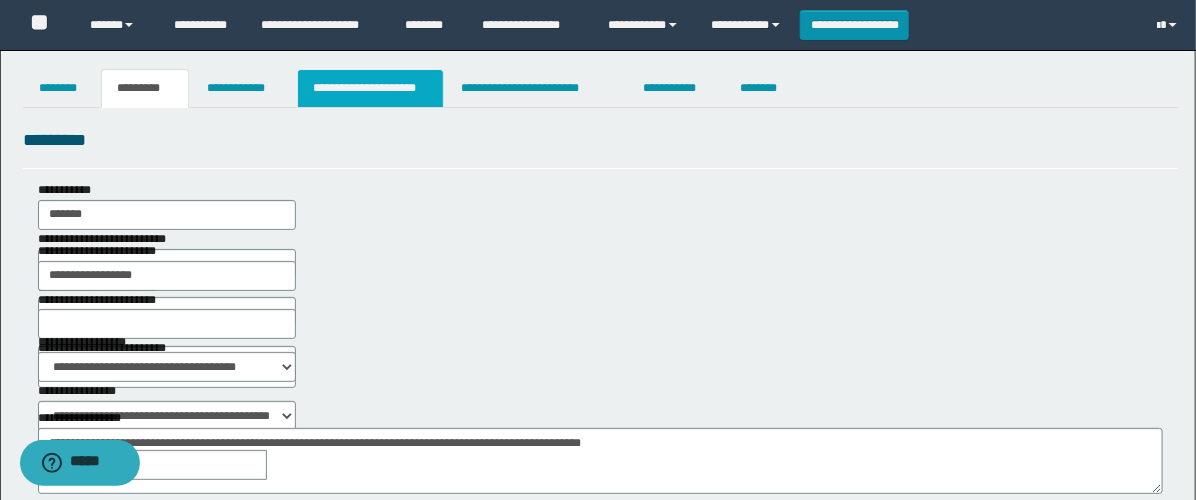 type on "**********" 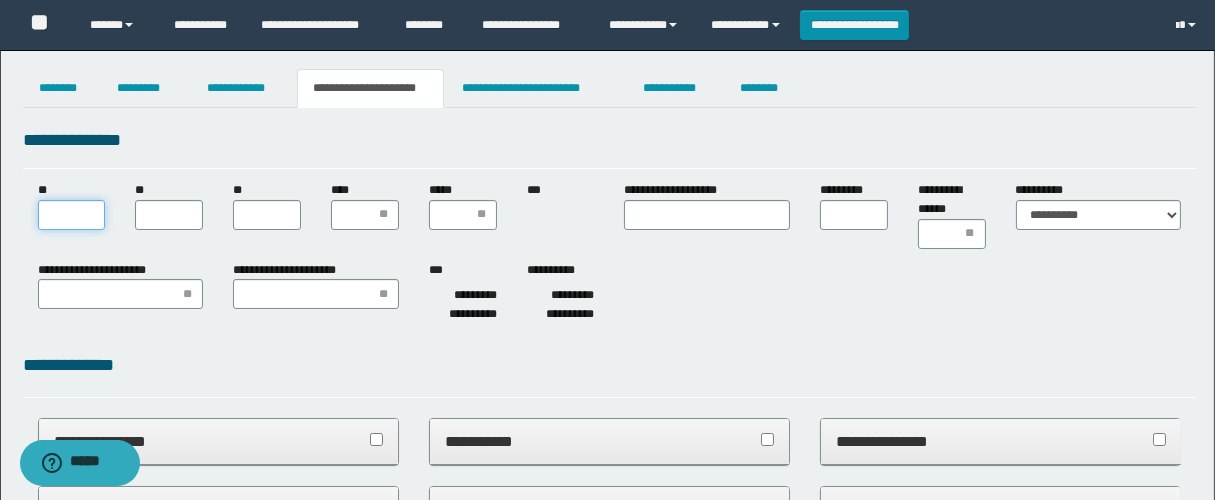 click on "**" at bounding box center (72, 215) 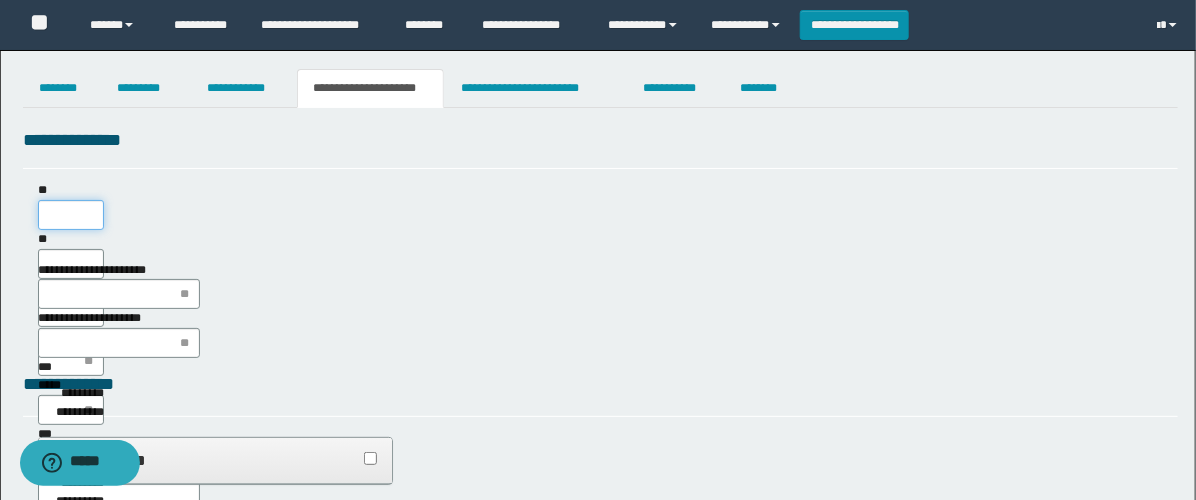 scroll, scrollTop: 0, scrollLeft: 0, axis: both 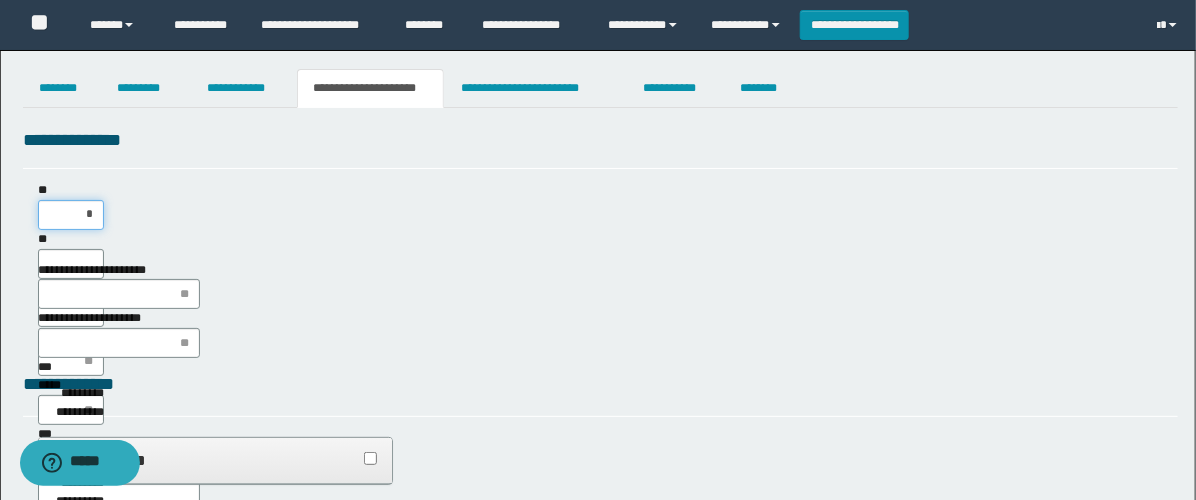 type on "**" 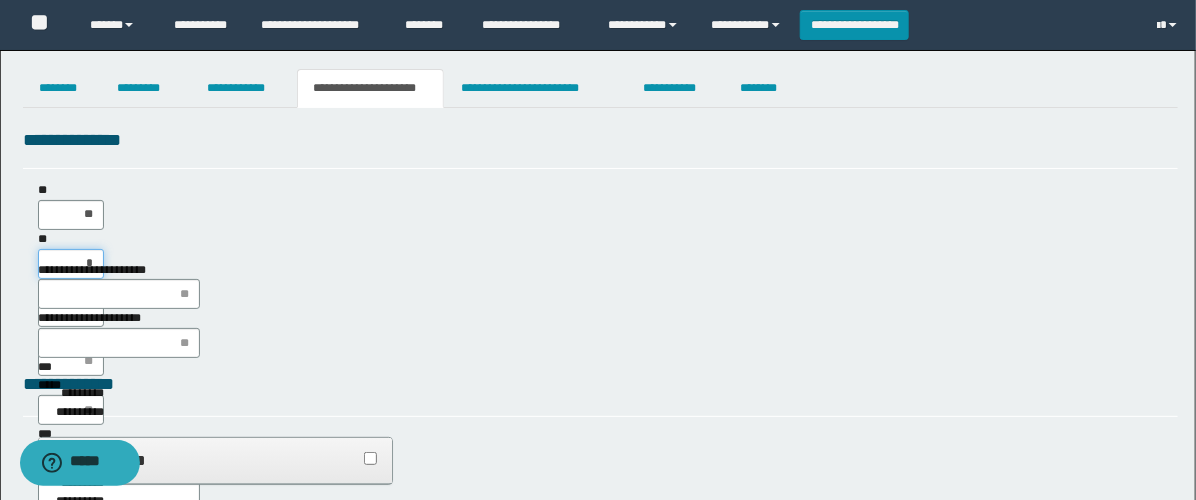 type on "**" 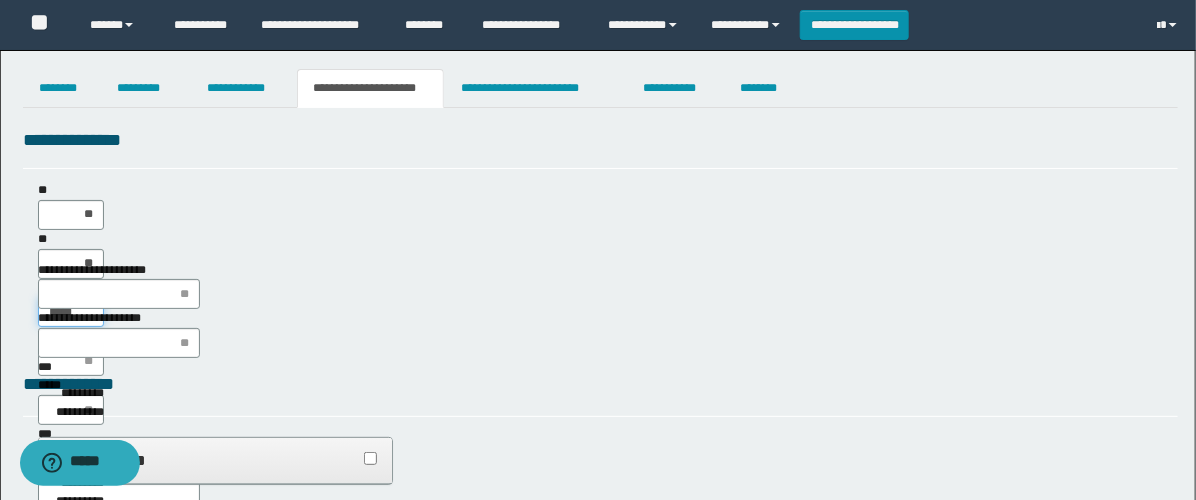 type on "******" 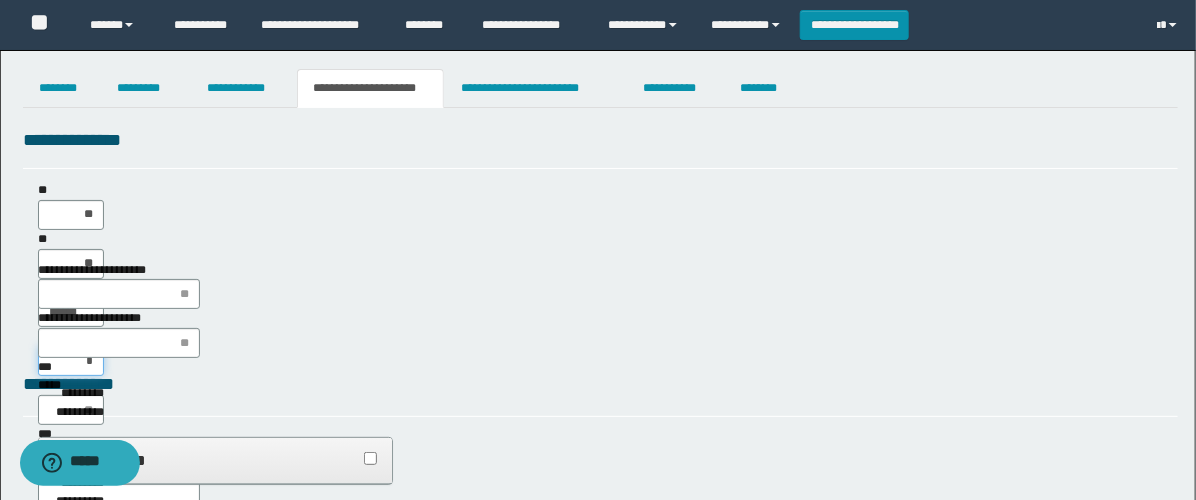 type on "**" 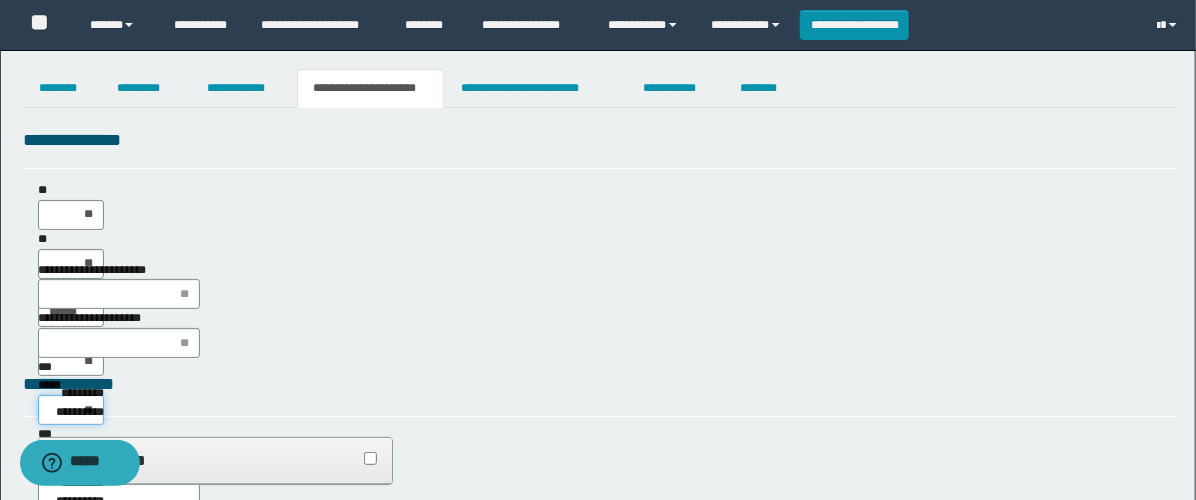 type on "***" 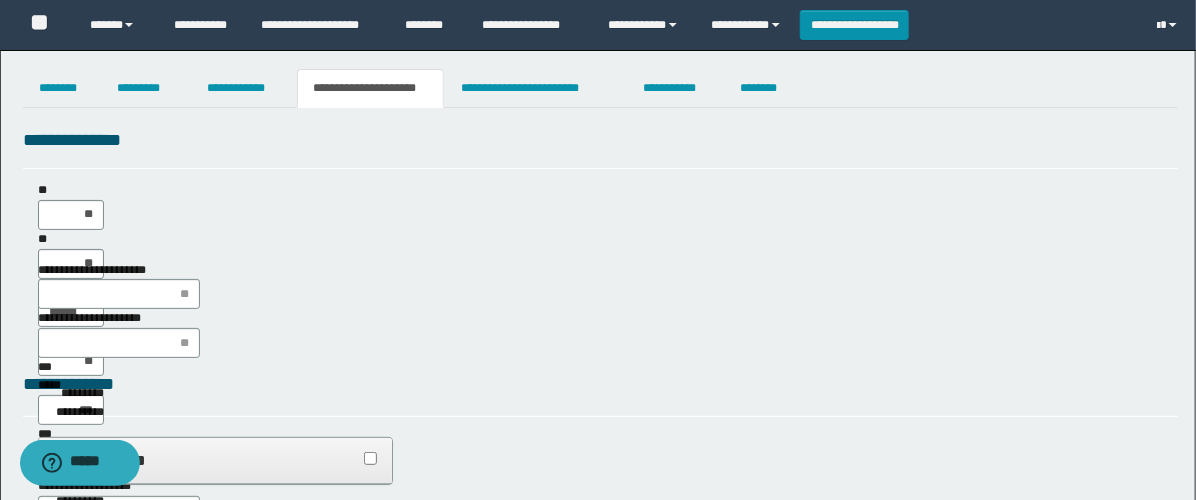 type on "**" 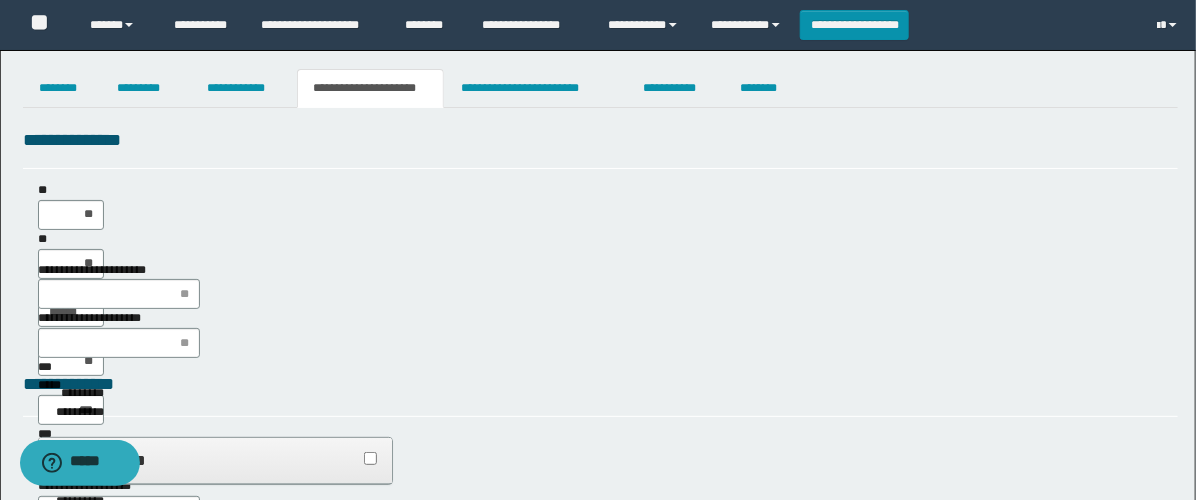 type on "**" 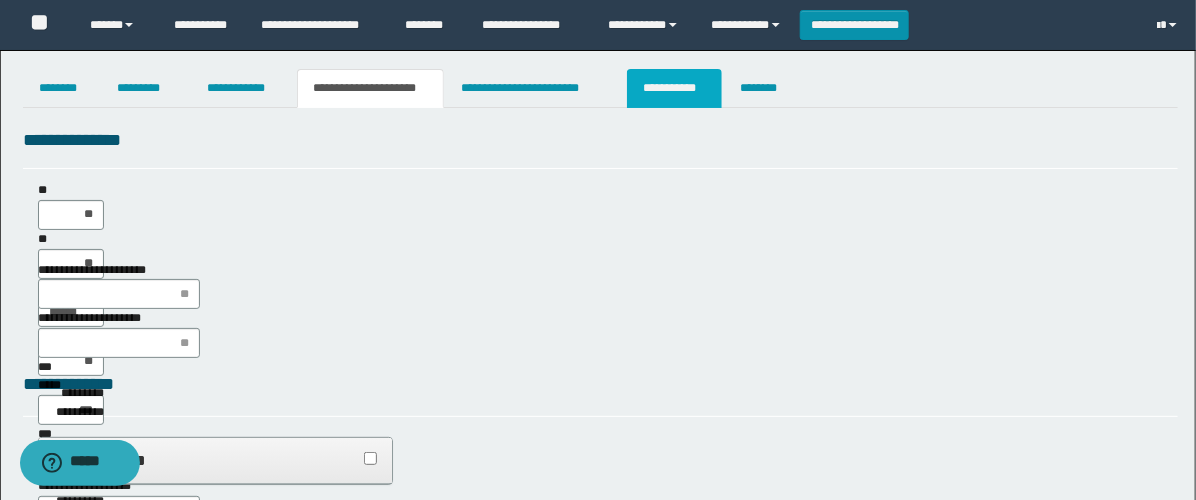 click on "**********" at bounding box center (674, 88) 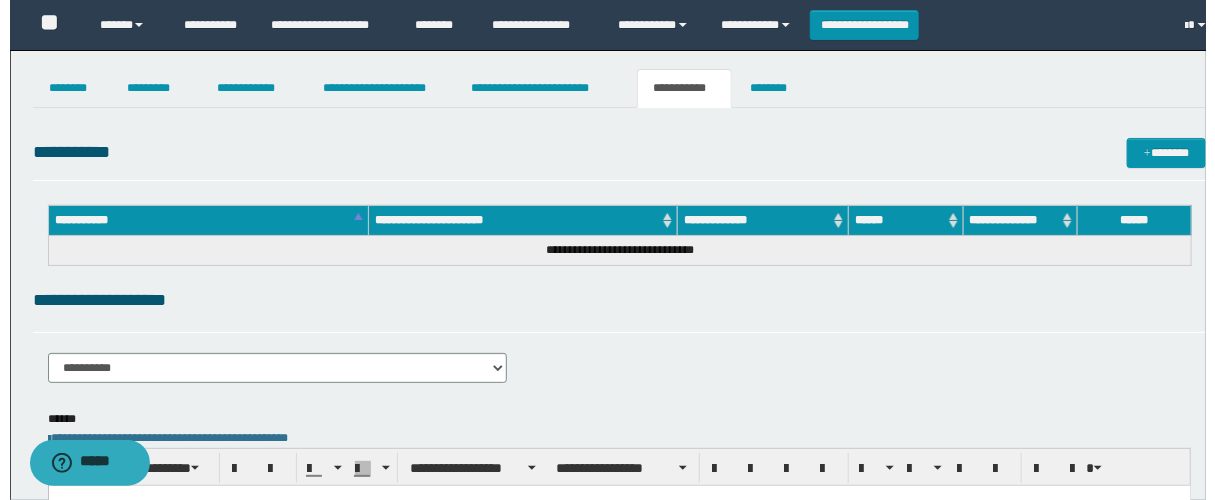 scroll, scrollTop: 0, scrollLeft: 0, axis: both 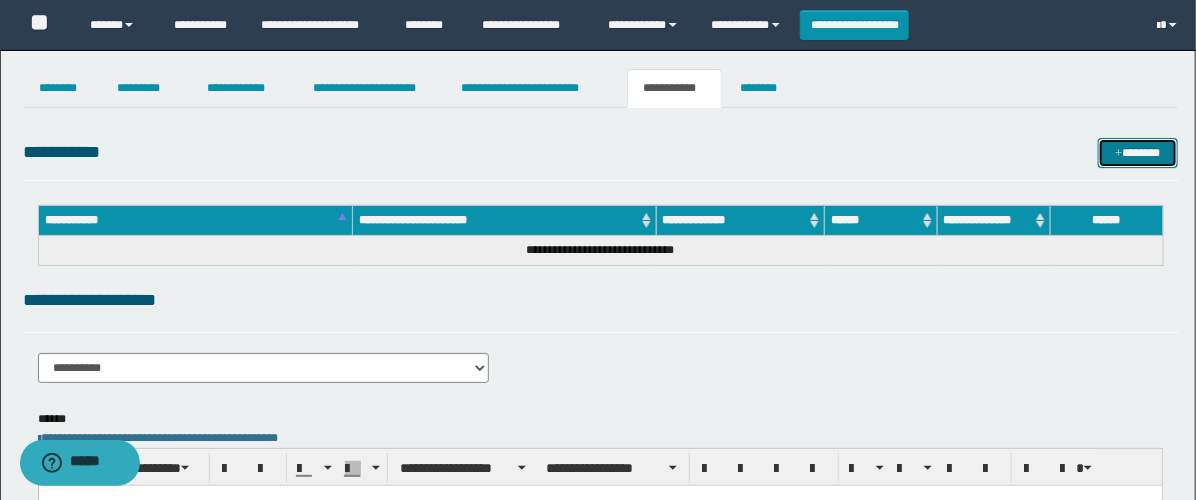 click on "*******" at bounding box center (1138, 153) 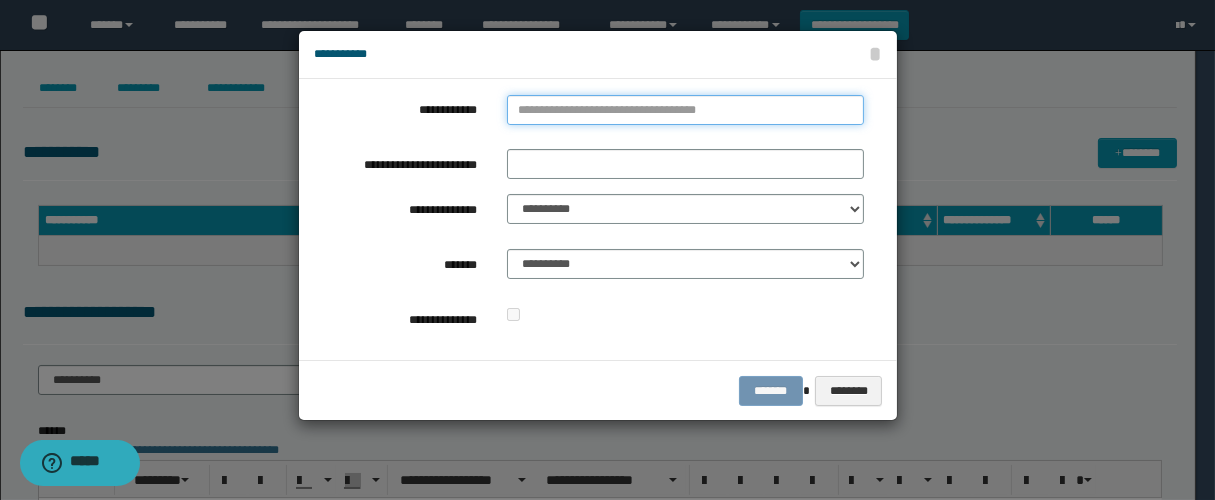 click on "**********" at bounding box center [685, 110] 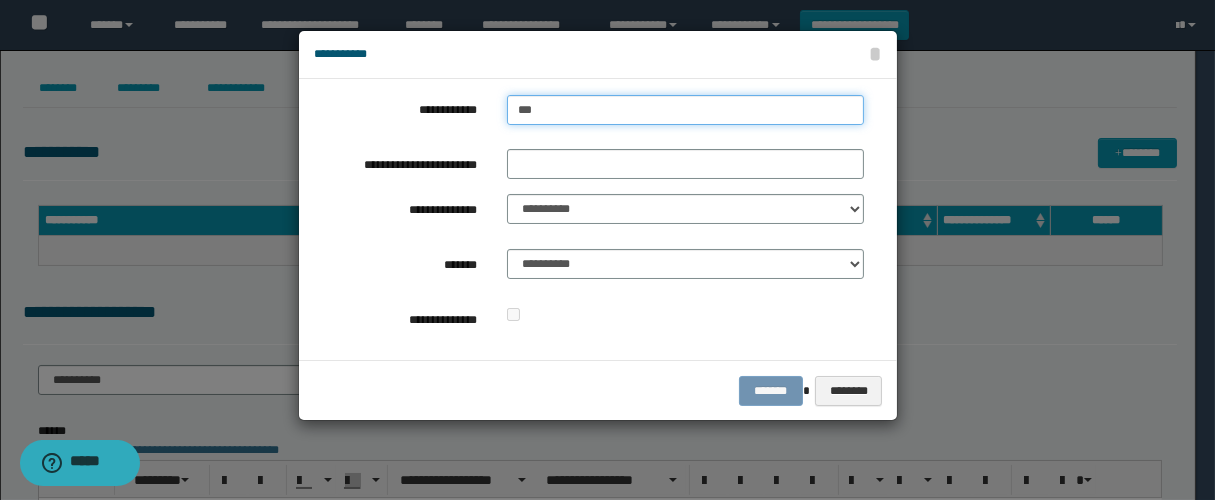 type on "****" 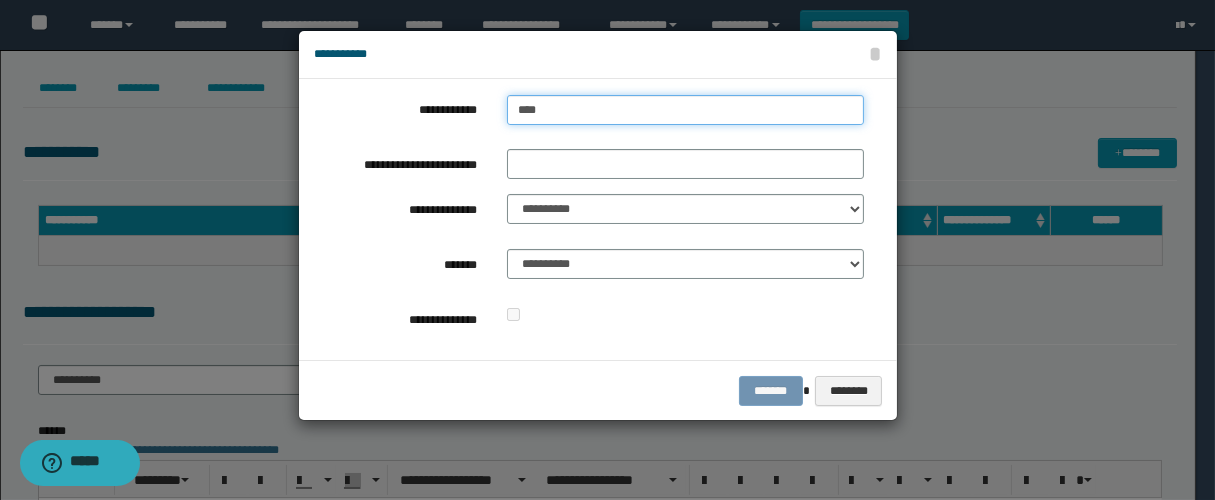 type on "****" 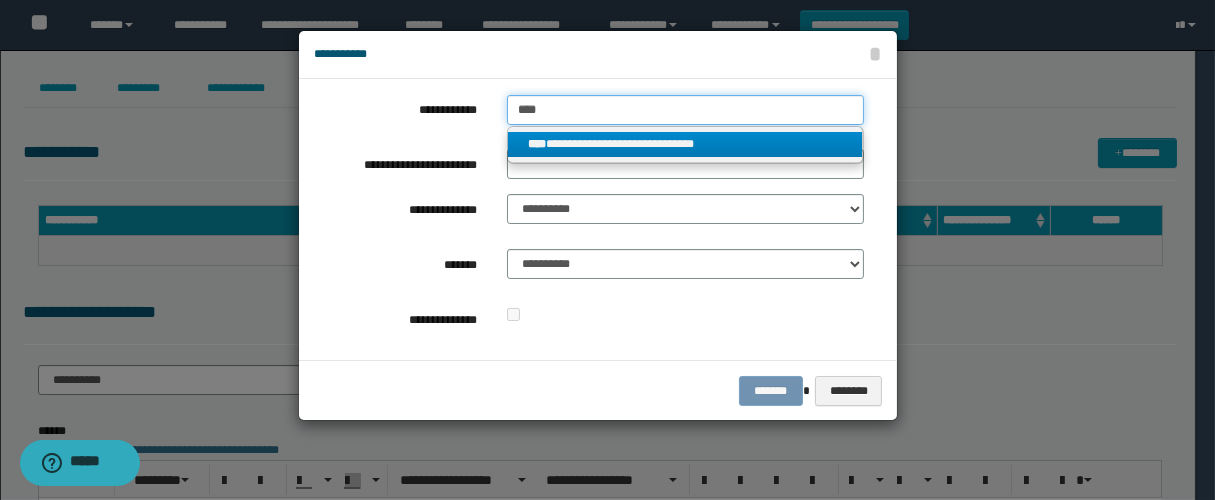 type on "****" 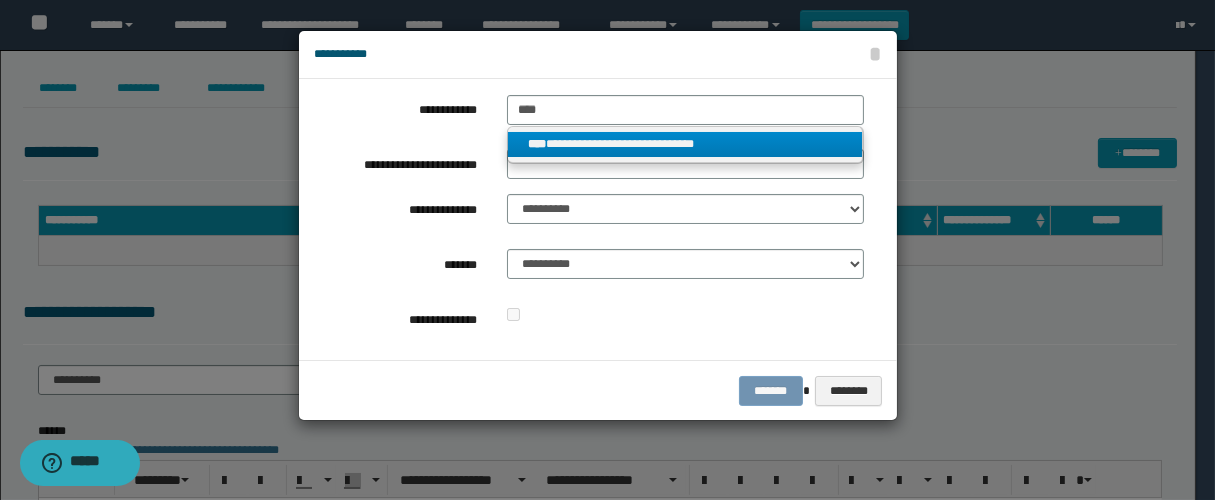 click on "**********" at bounding box center (684, 144) 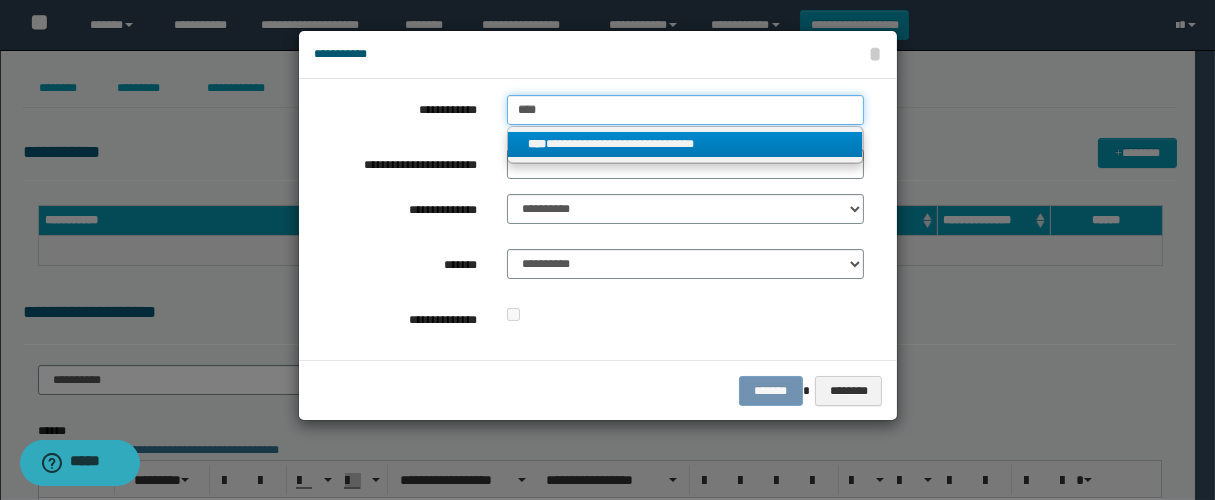 type 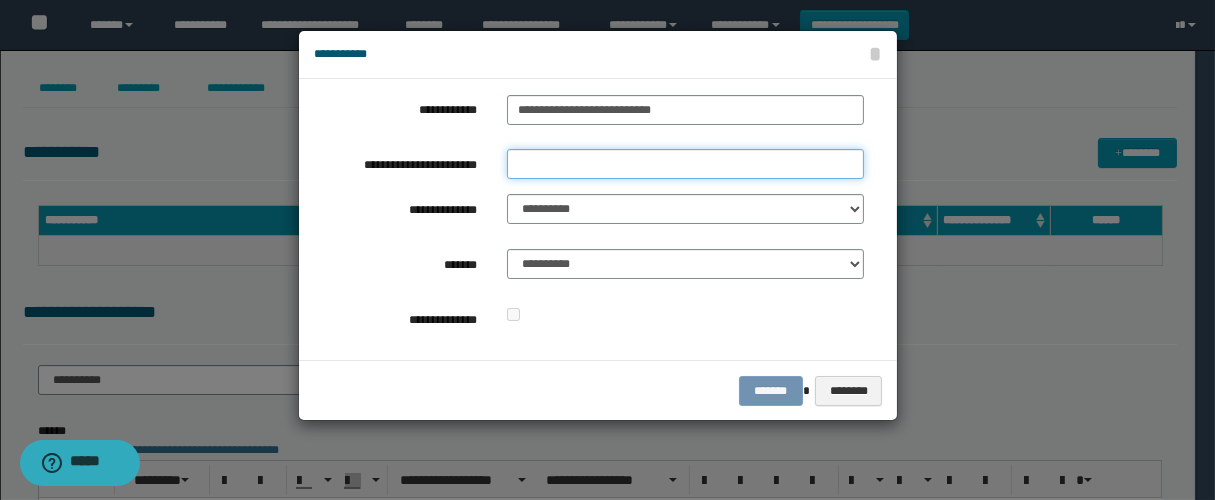 drag, startPoint x: 612, startPoint y: 170, endPoint x: 614, endPoint y: 181, distance: 11.18034 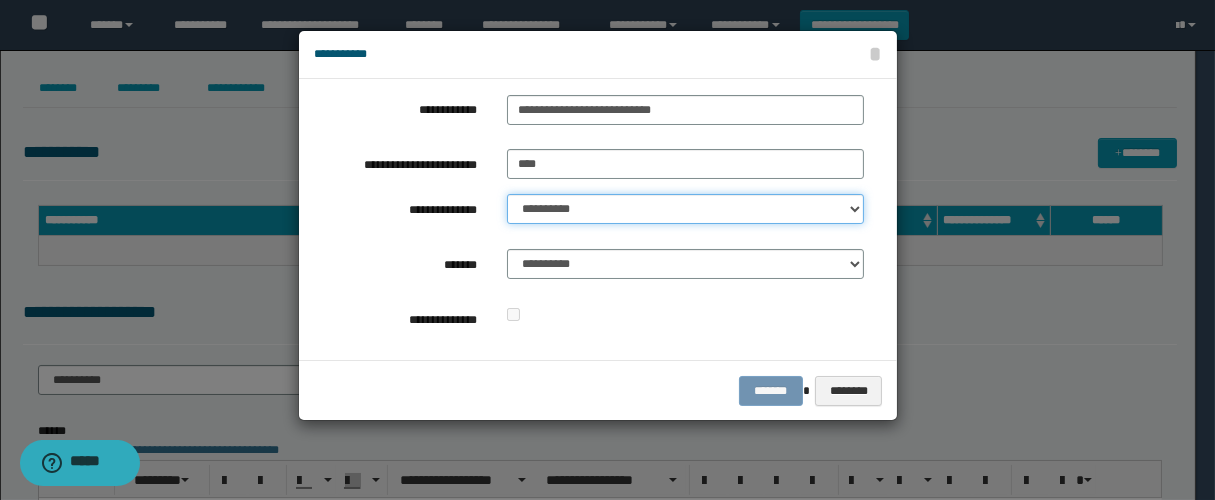 click on "**********" at bounding box center [685, 209] 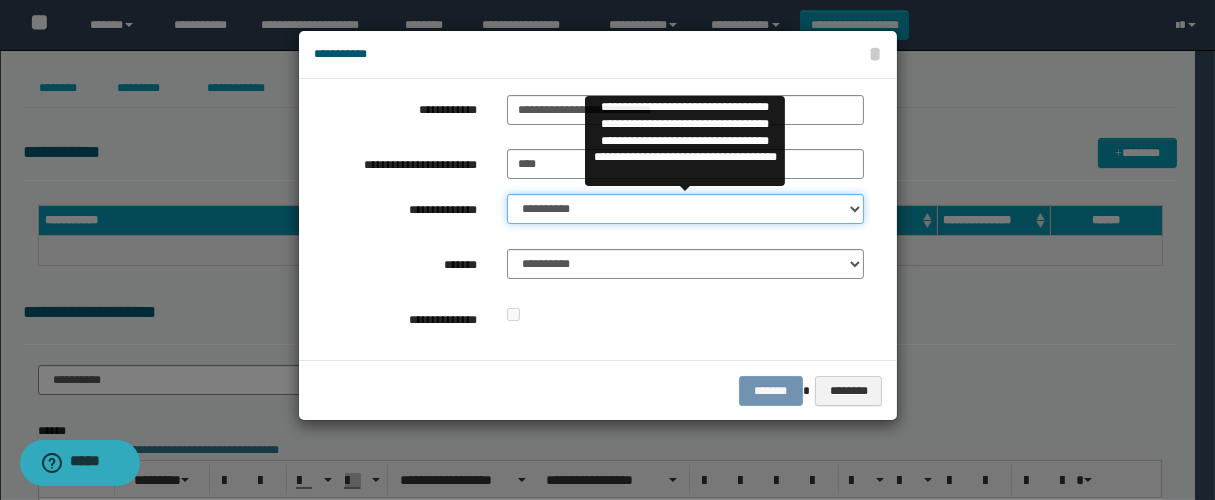 select on "**" 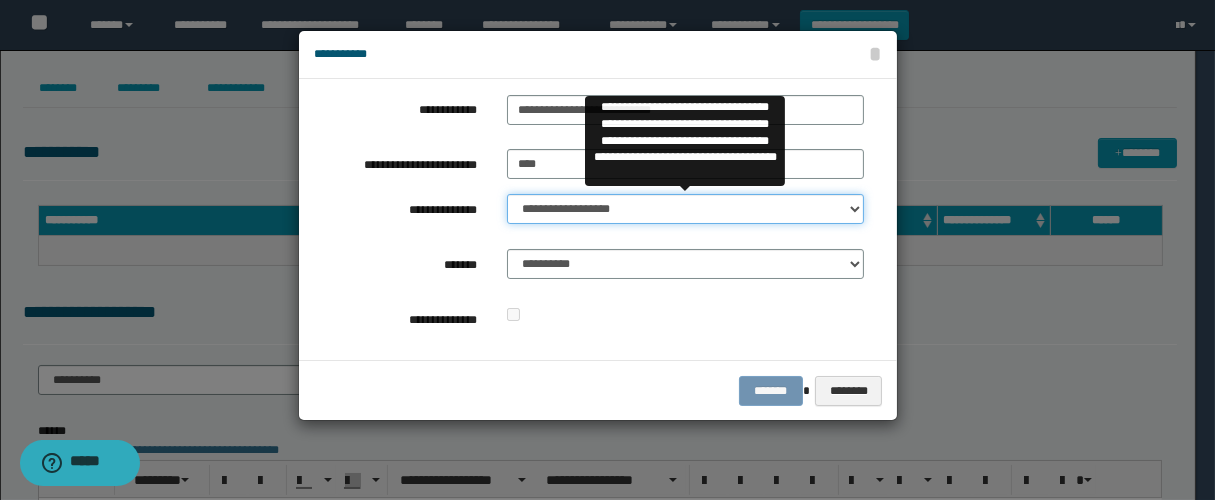 click on "**********" at bounding box center (685, 209) 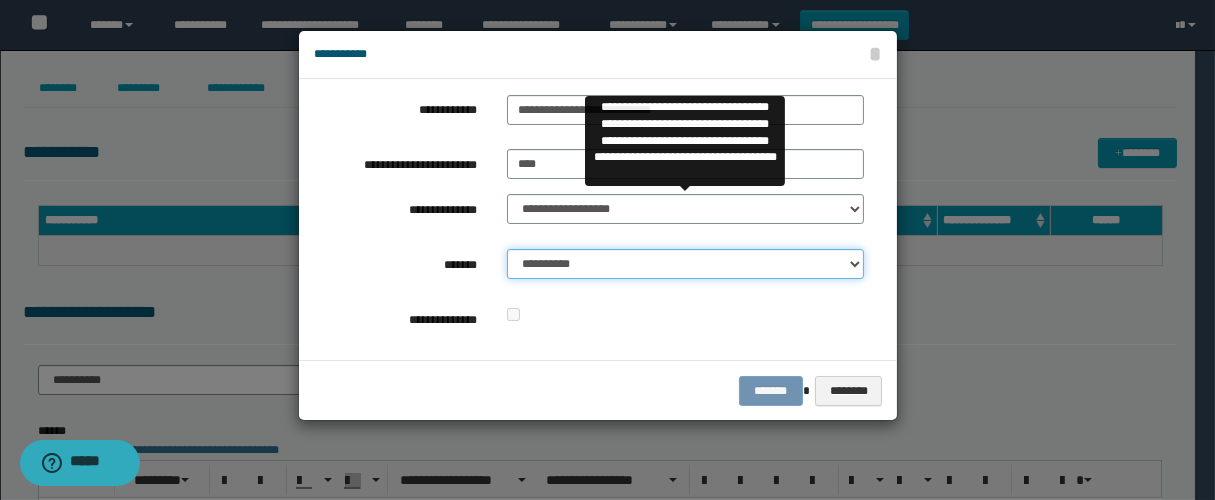 click on "**********" at bounding box center [685, 264] 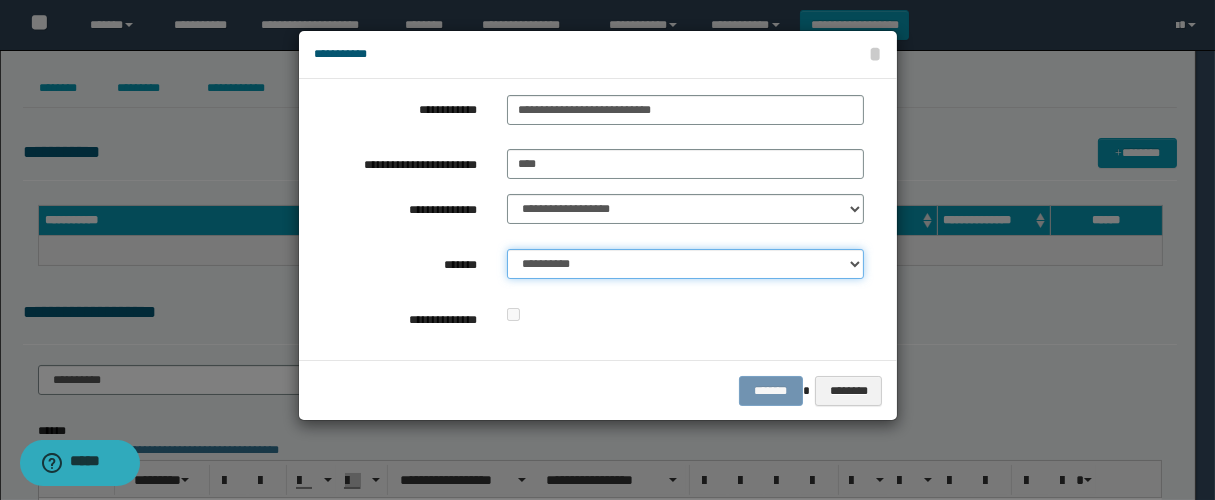 select on "*" 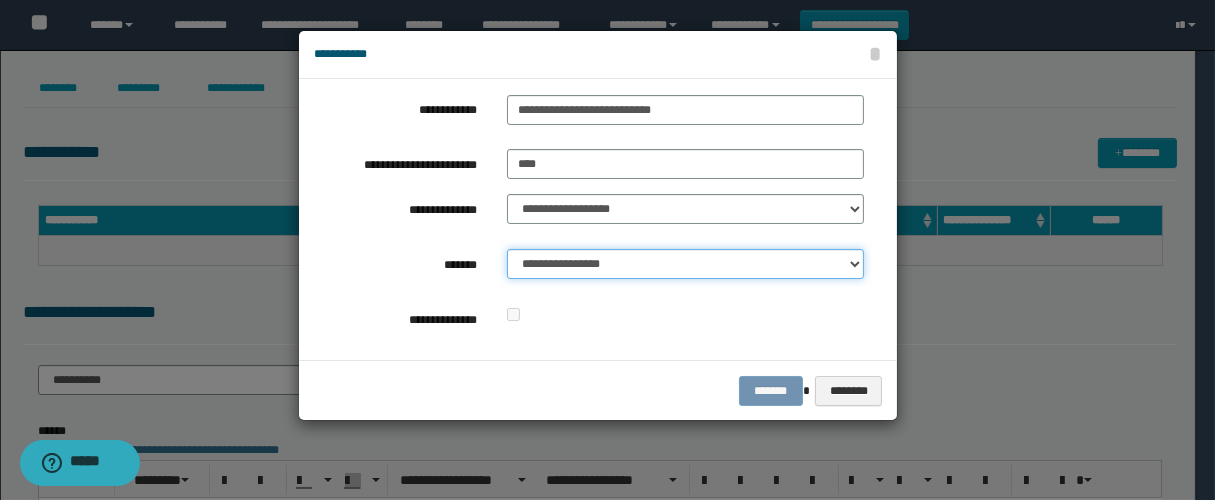 click on "**********" at bounding box center [685, 264] 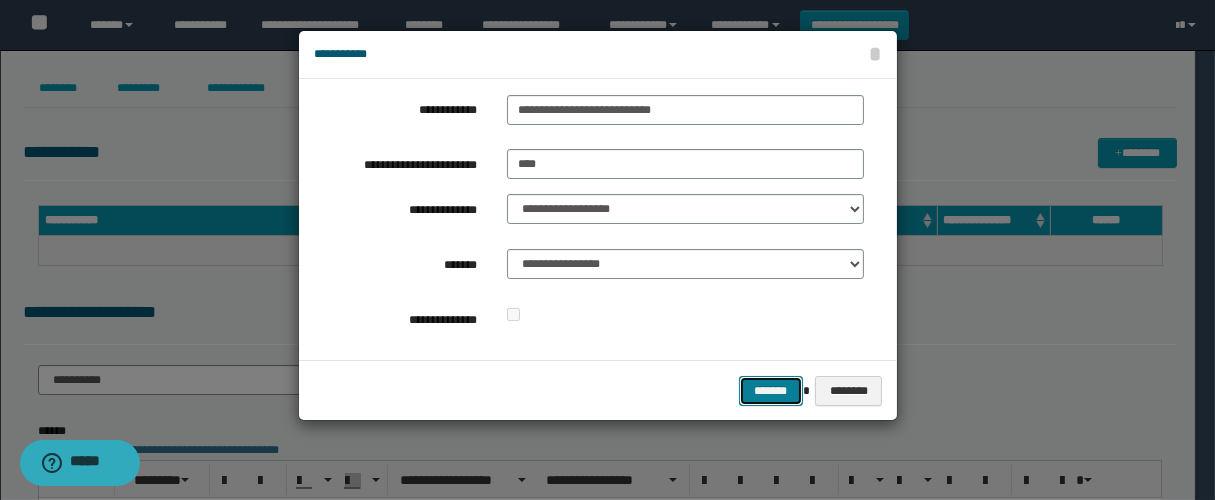 click on "*******" at bounding box center (771, 391) 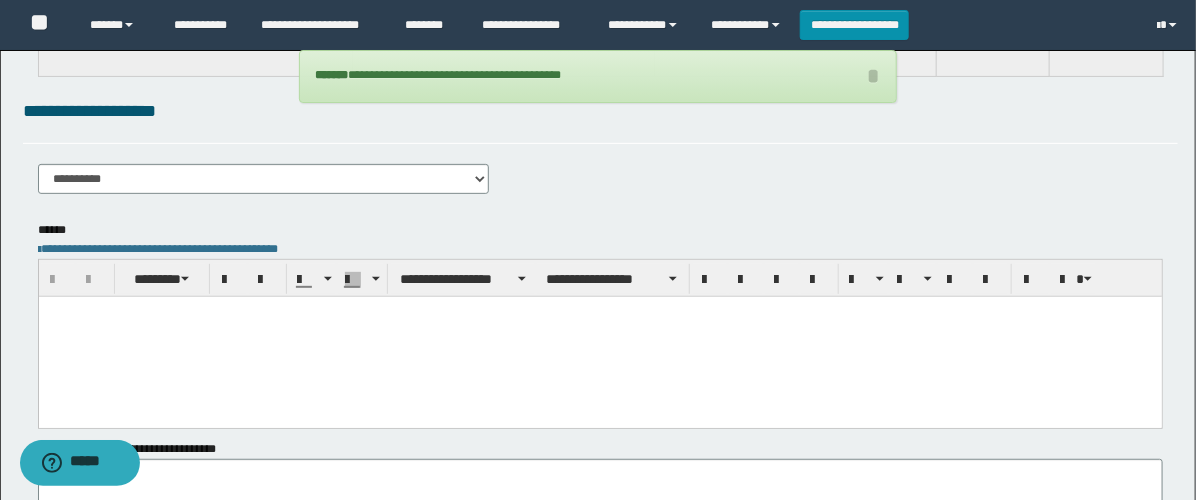 scroll, scrollTop: 222, scrollLeft: 0, axis: vertical 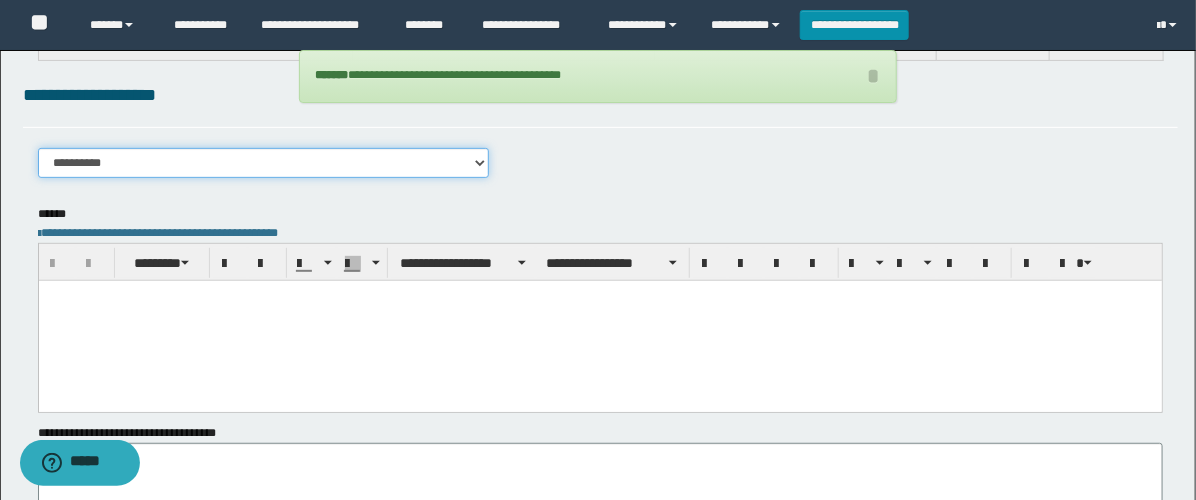 drag, startPoint x: 144, startPoint y: 164, endPoint x: 189, endPoint y: 188, distance: 51 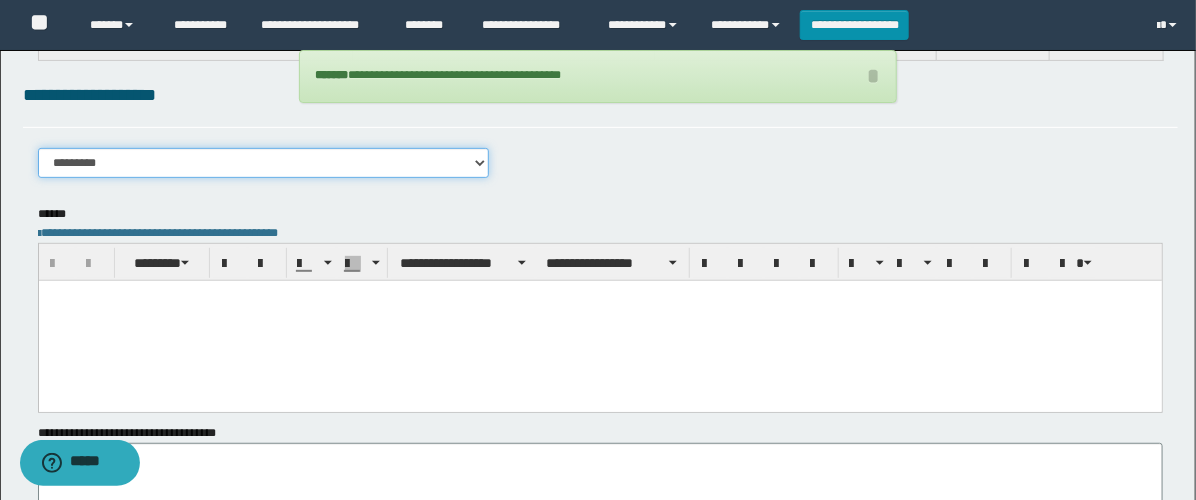 click on "**********" at bounding box center [263, 163] 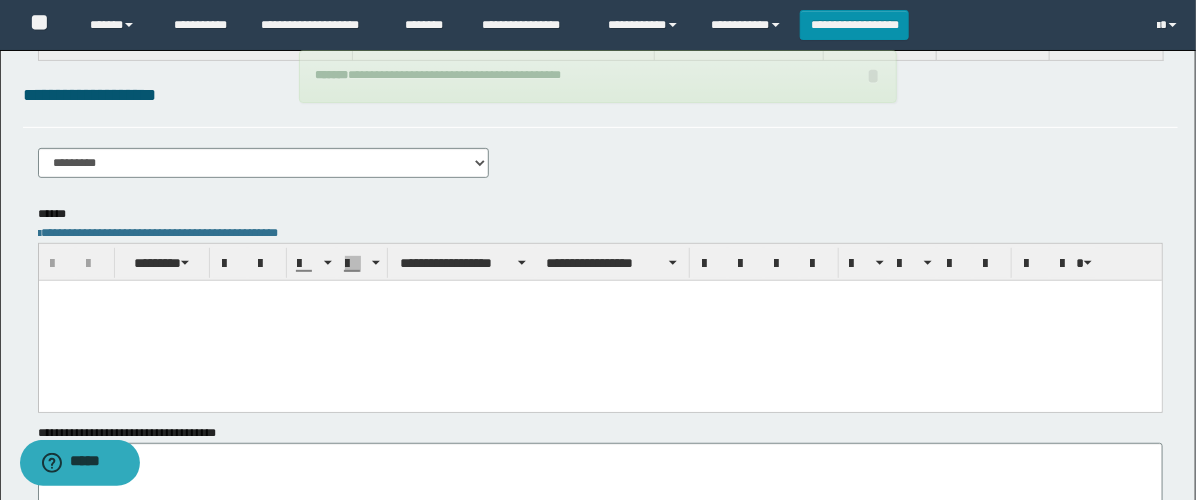 click at bounding box center (599, 320) 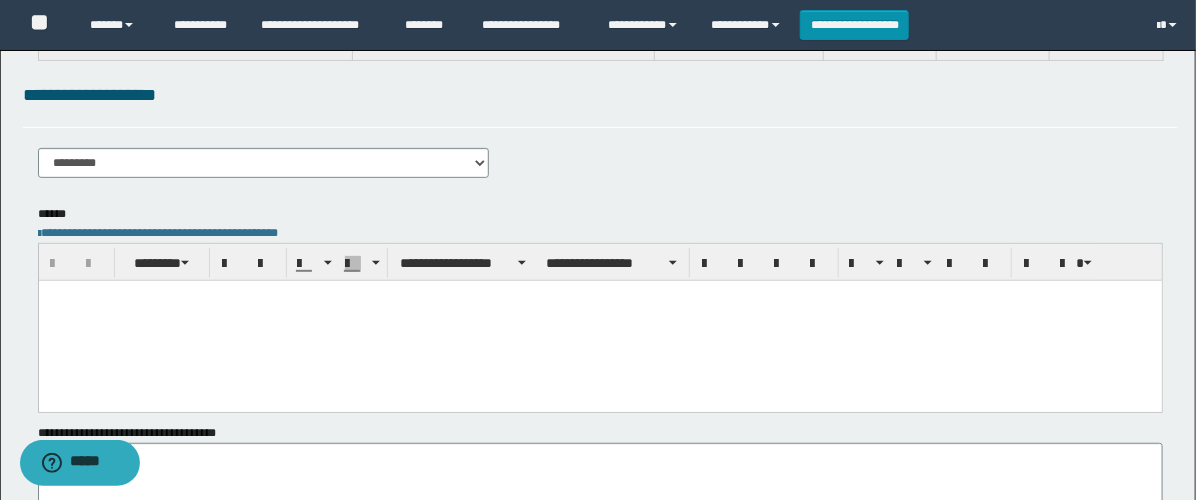 click at bounding box center [599, 320] 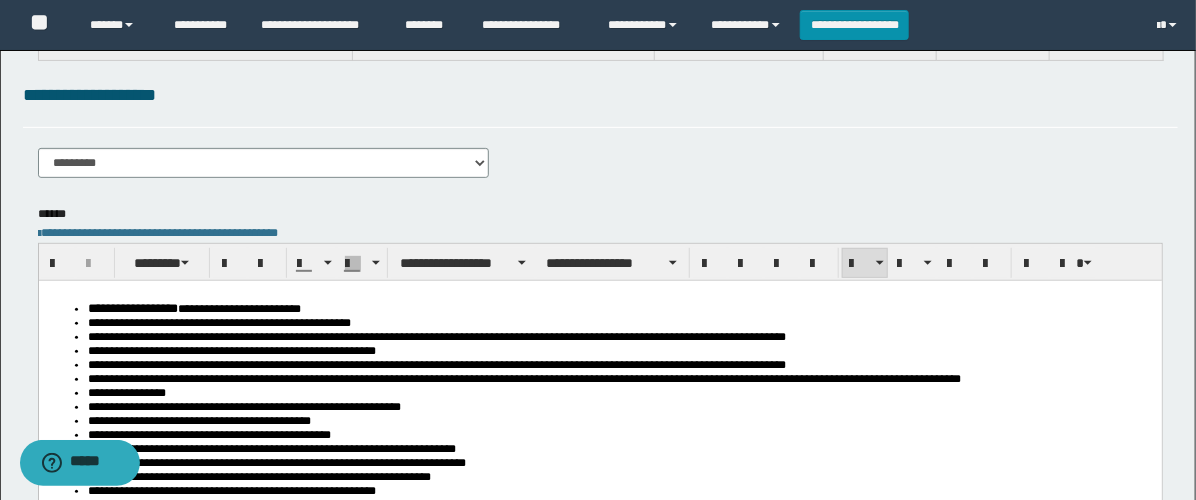 scroll, scrollTop: 333, scrollLeft: 0, axis: vertical 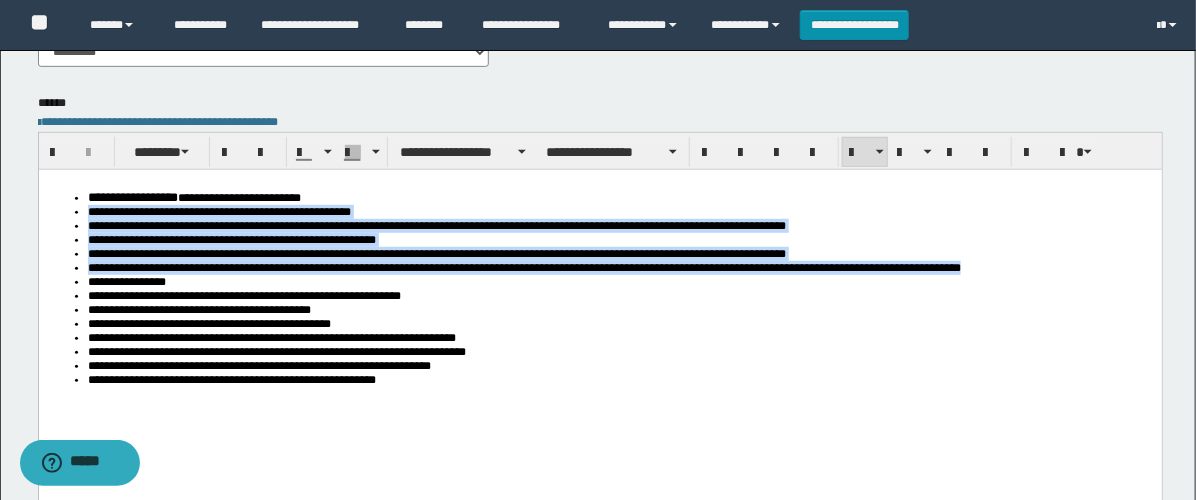 drag, startPoint x: 992, startPoint y: 279, endPoint x: 68, endPoint y: 204, distance: 927.0388 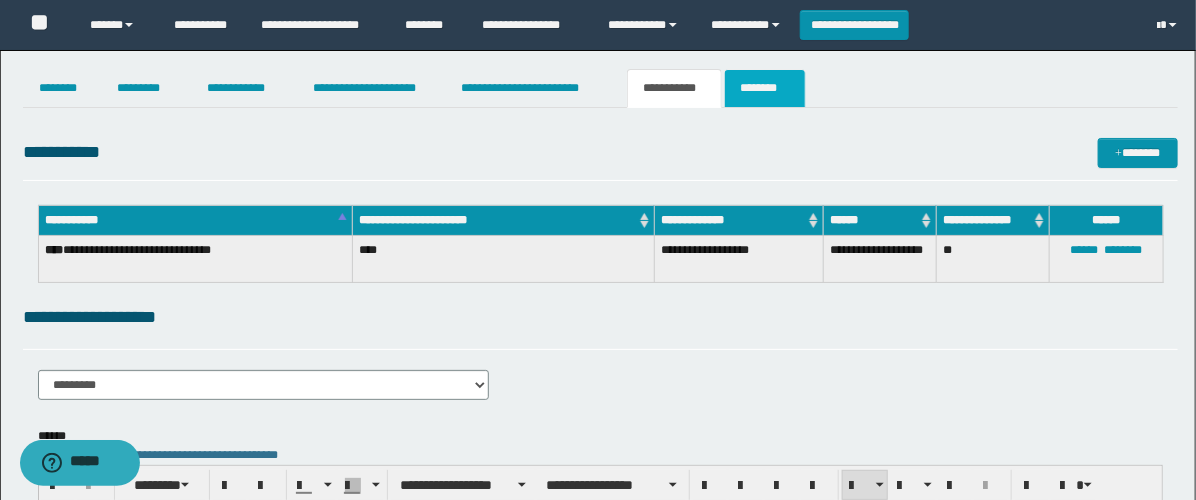 scroll, scrollTop: 0, scrollLeft: 0, axis: both 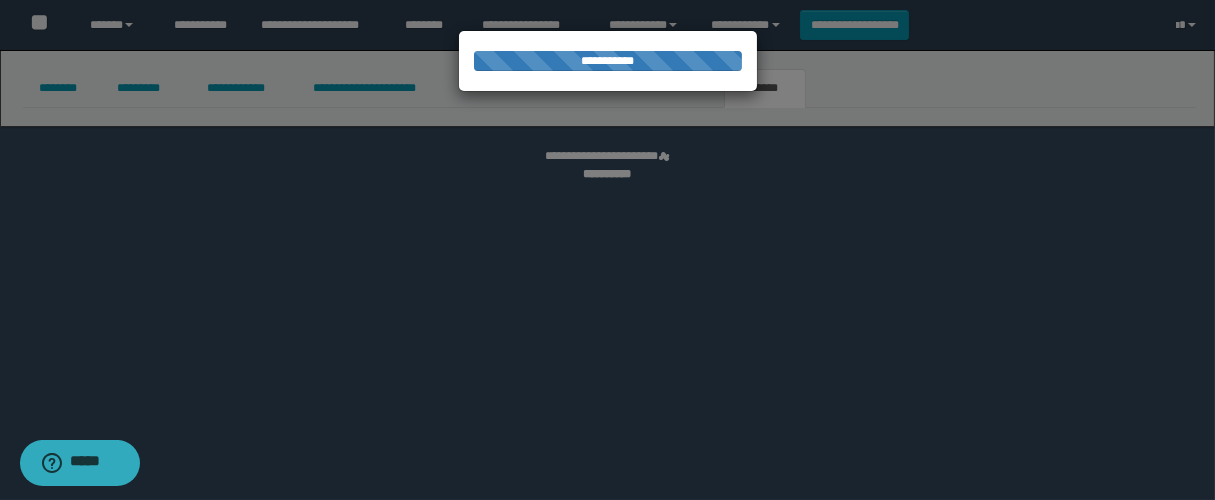 select 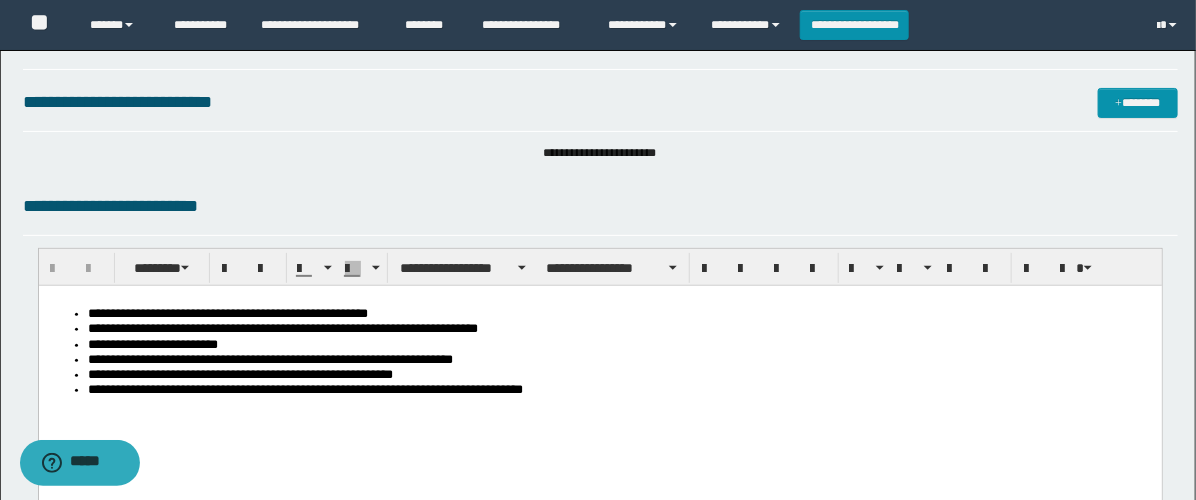 scroll, scrollTop: 0, scrollLeft: 0, axis: both 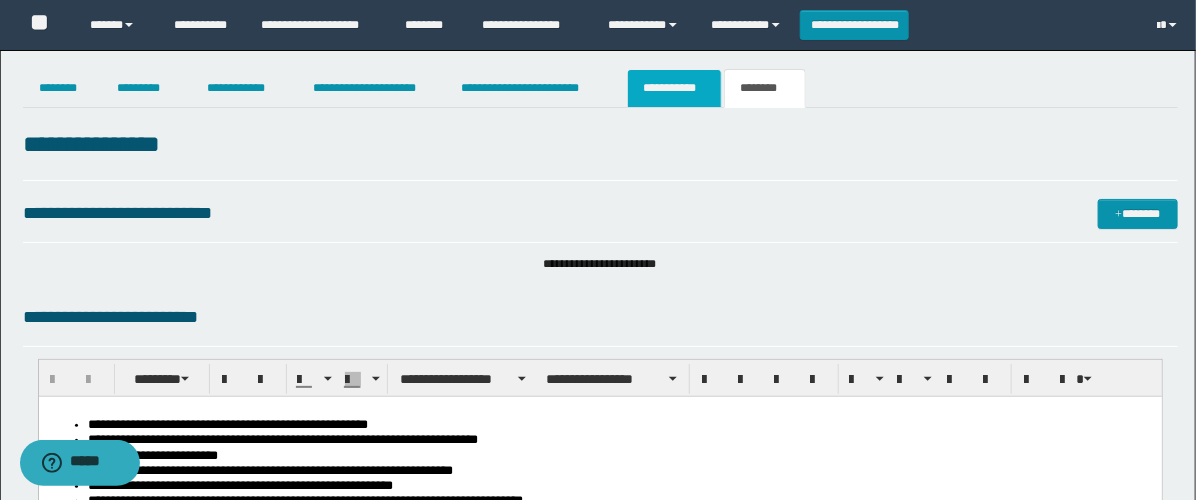 click on "**********" at bounding box center (674, 88) 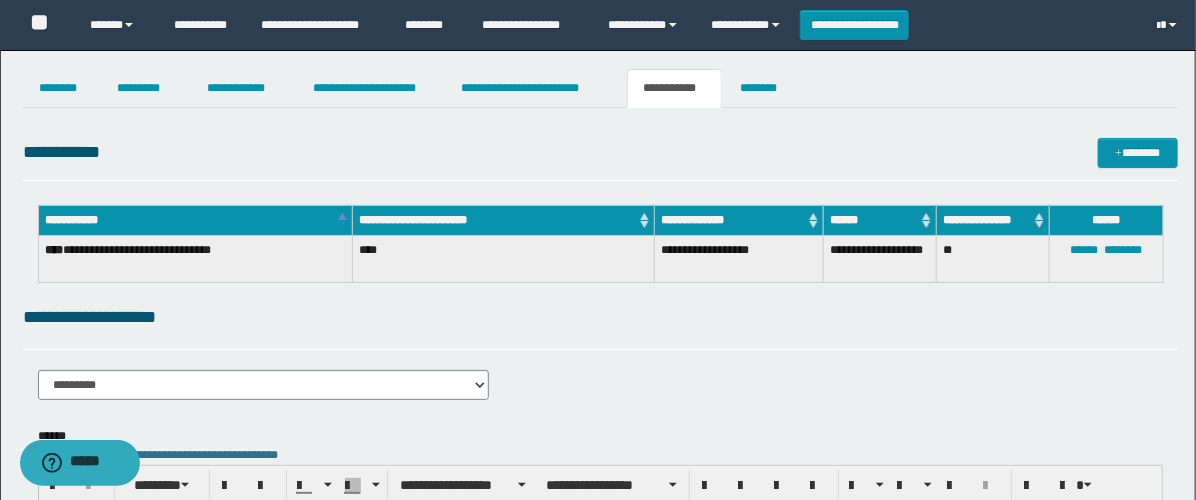 scroll, scrollTop: 222, scrollLeft: 0, axis: vertical 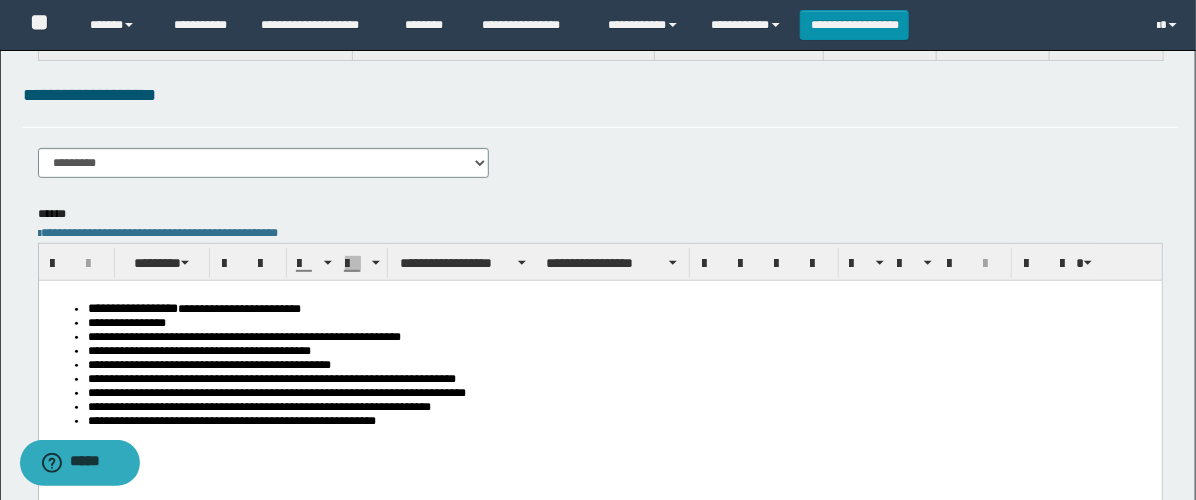 click on "**********" at bounding box center [132, 307] 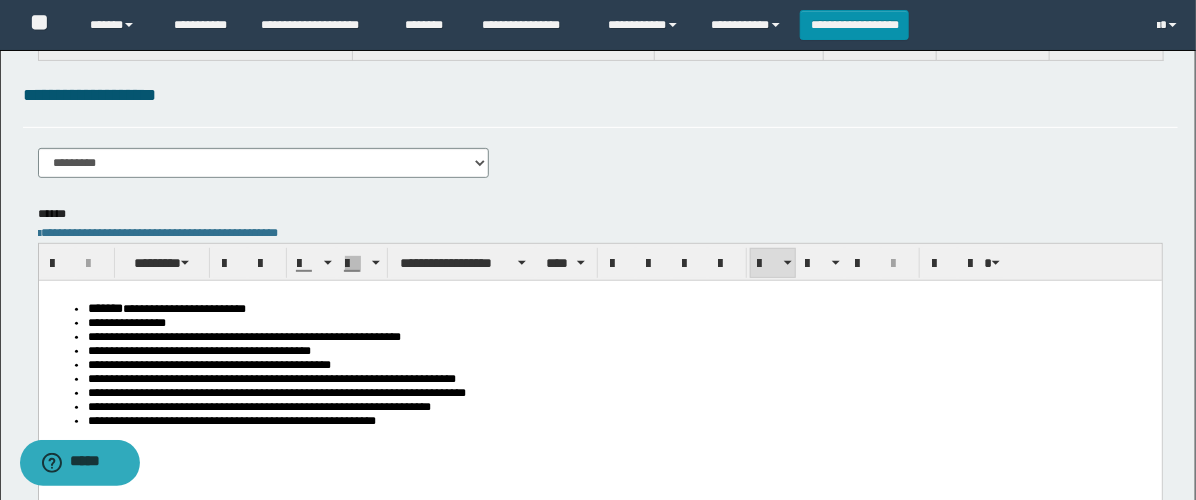 scroll, scrollTop: 0, scrollLeft: 0, axis: both 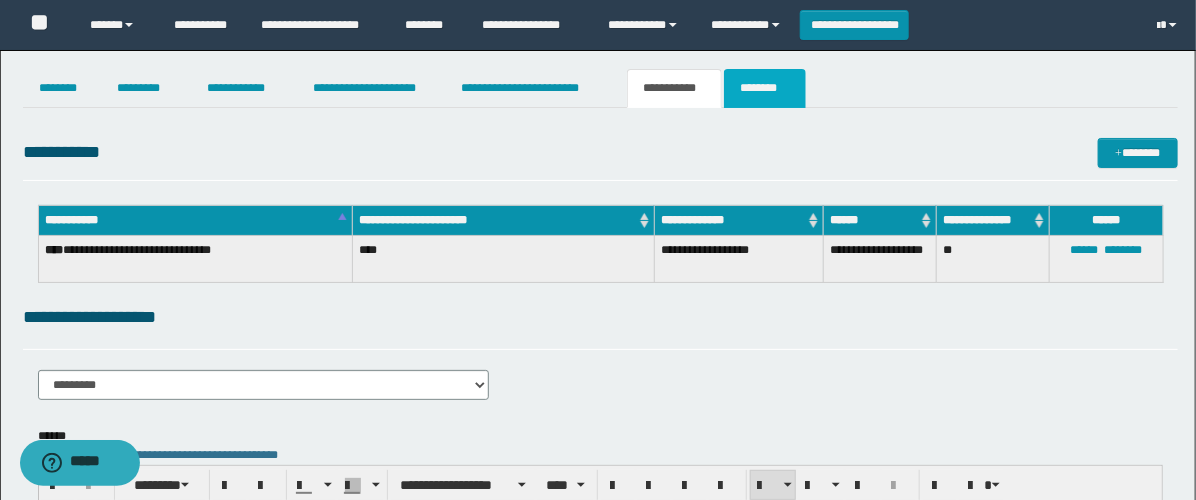 click on "********" at bounding box center [765, 88] 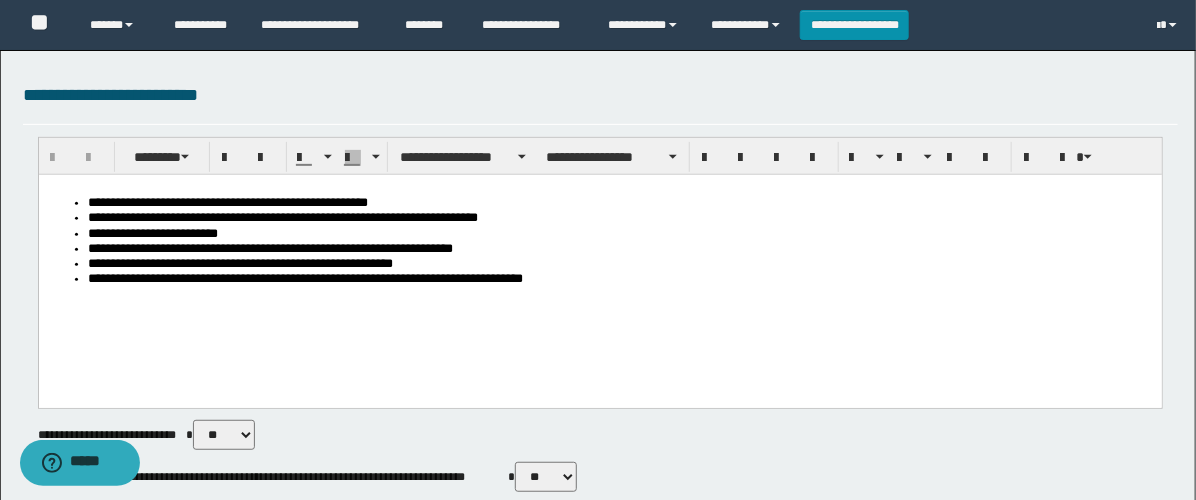 scroll, scrollTop: 555, scrollLeft: 0, axis: vertical 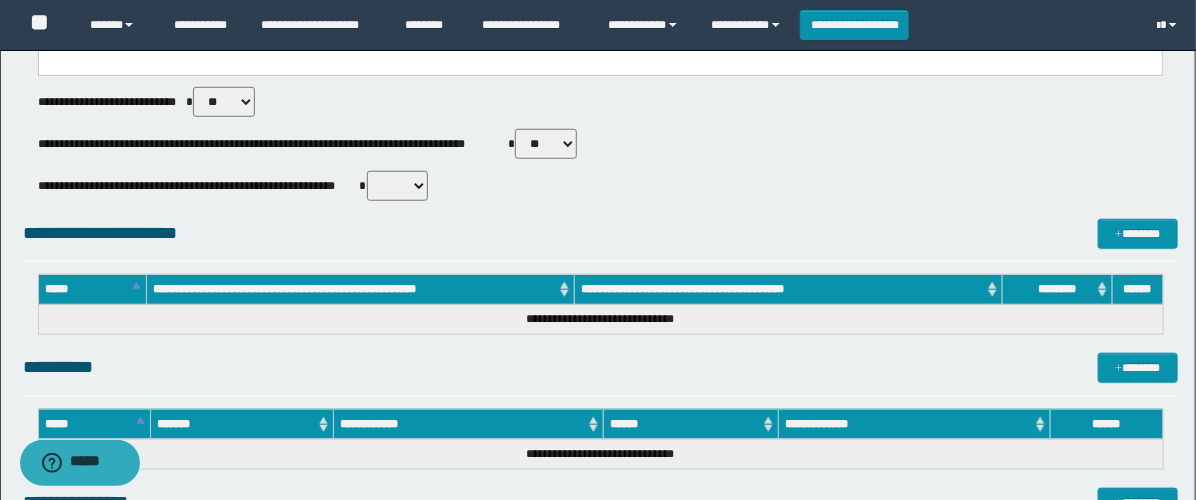 click on "**
**" at bounding box center (546, 144) 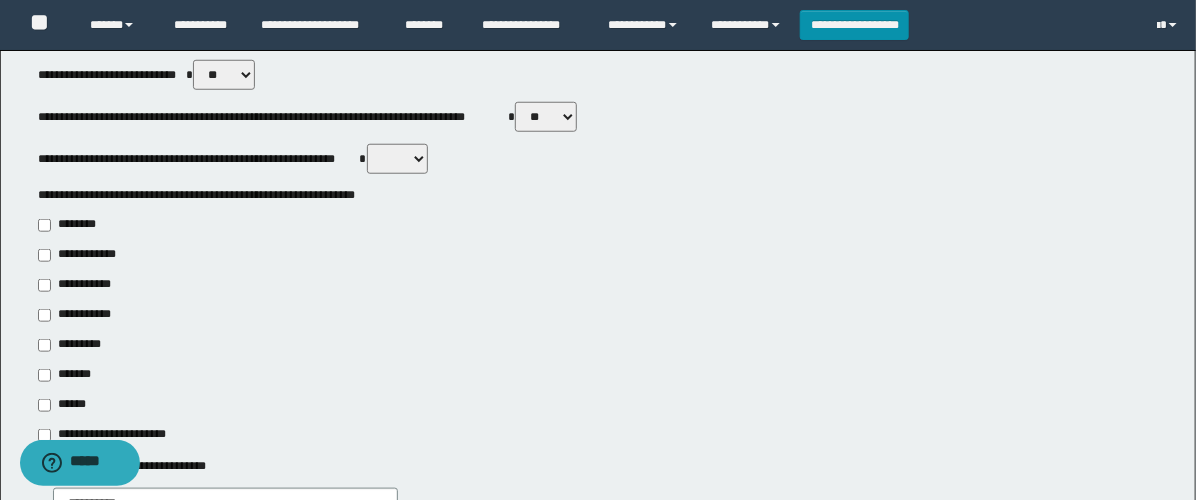 scroll, scrollTop: 666, scrollLeft: 0, axis: vertical 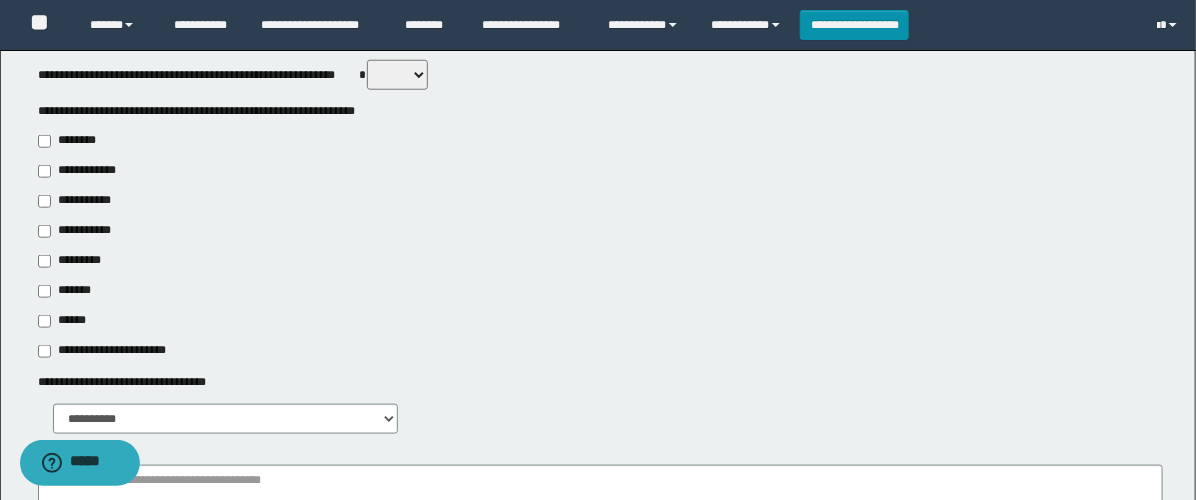 click on "**********" at bounding box center (76, 231) 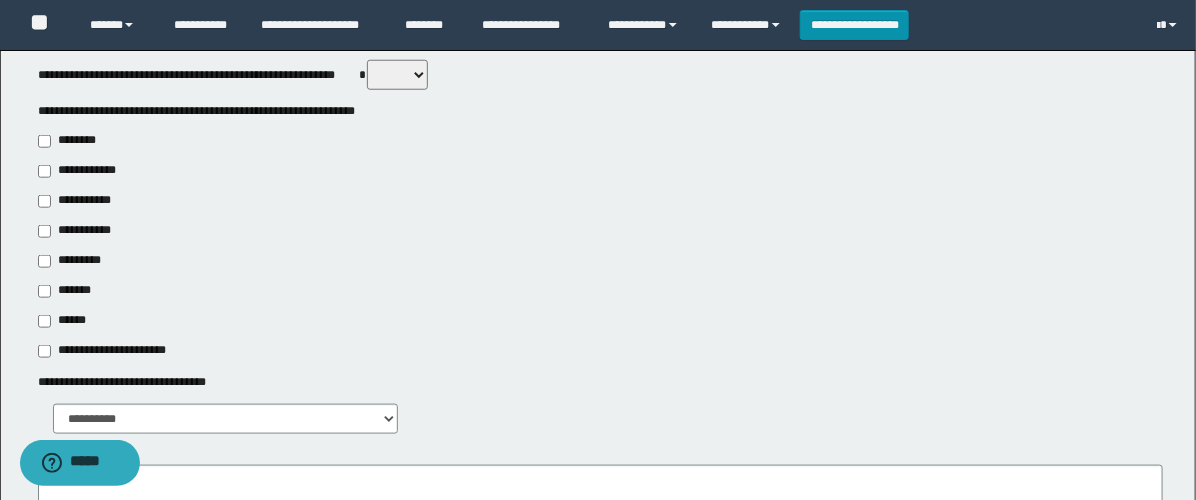 click on "**********" at bounding box center [81, 201] 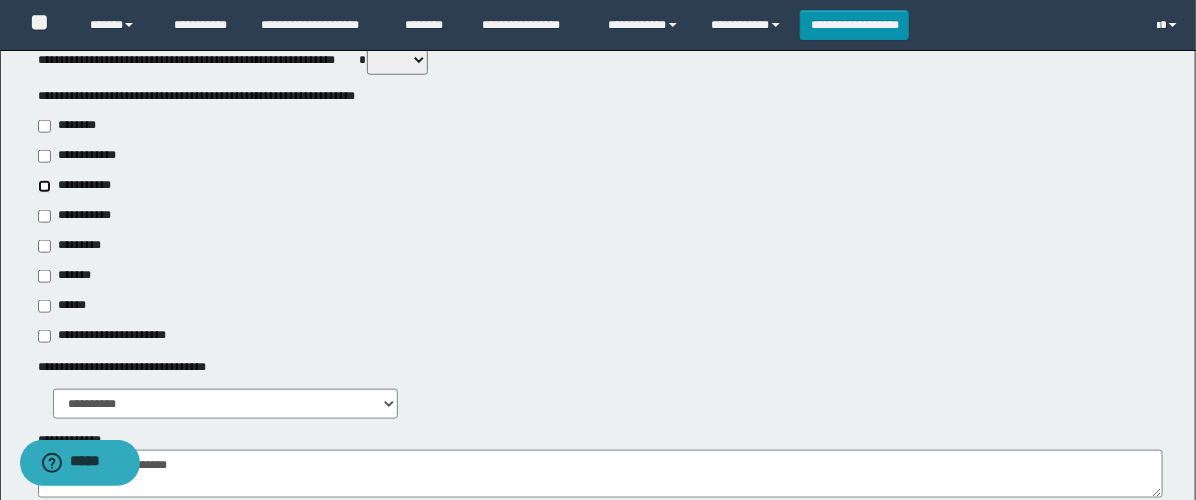 scroll, scrollTop: 888, scrollLeft: 0, axis: vertical 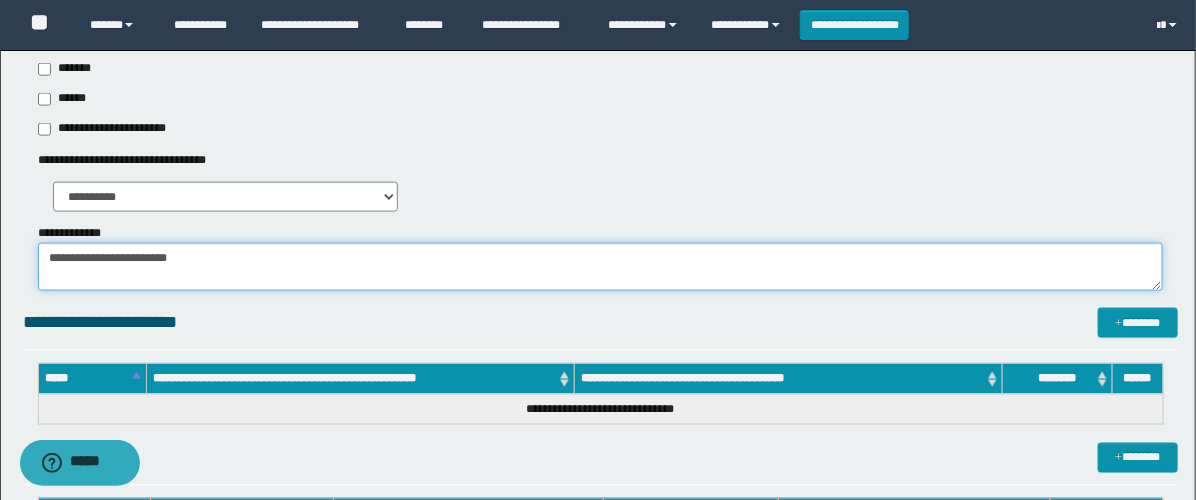 click on "**********" at bounding box center (600, 267) 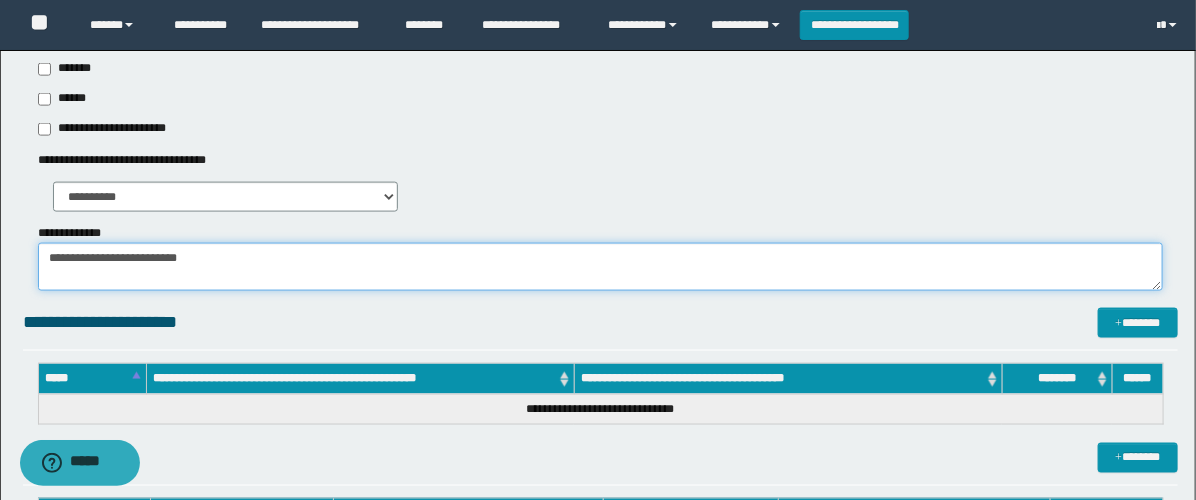 paste on "**********" 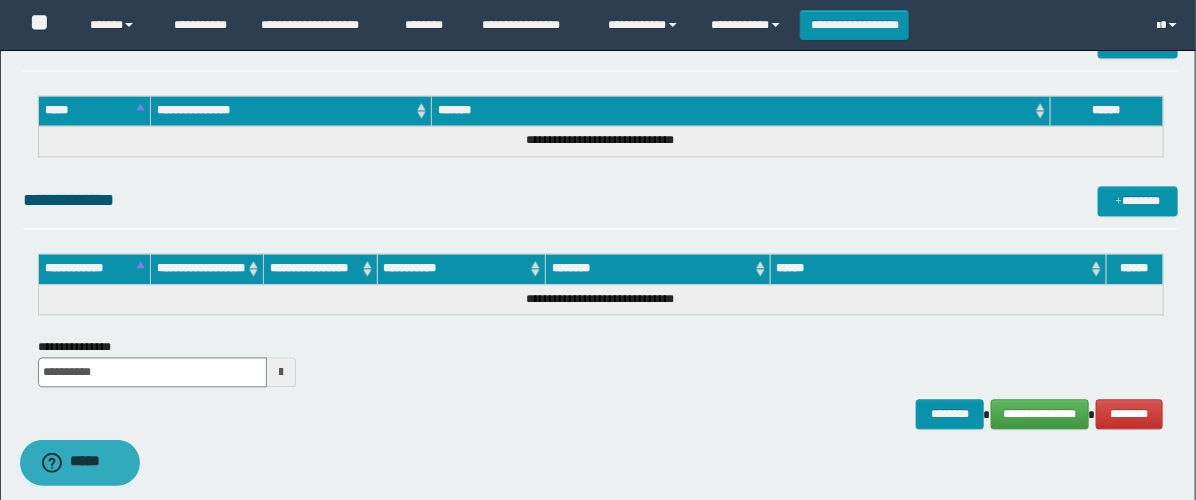 scroll, scrollTop: 1544, scrollLeft: 0, axis: vertical 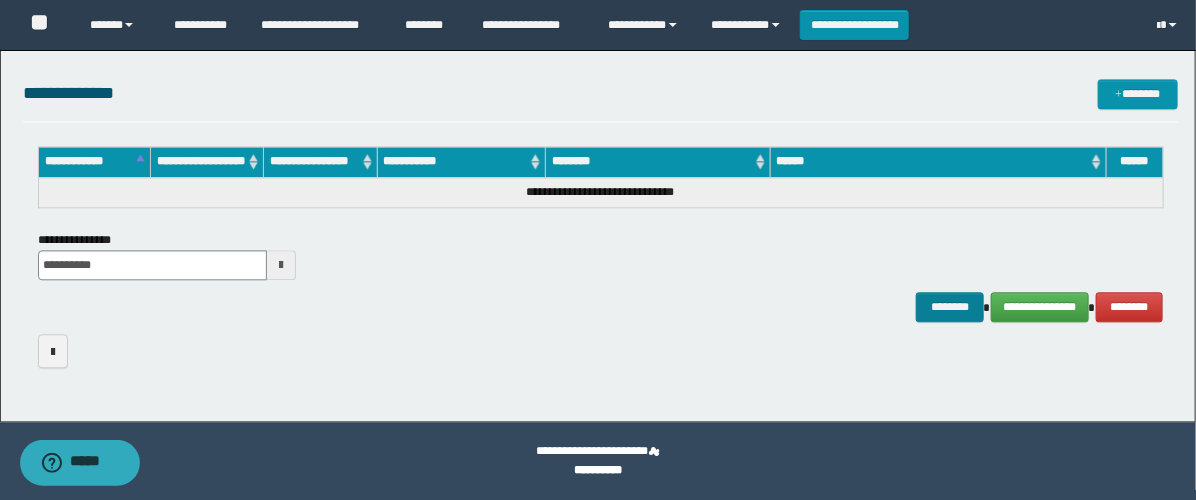 type on "**********" 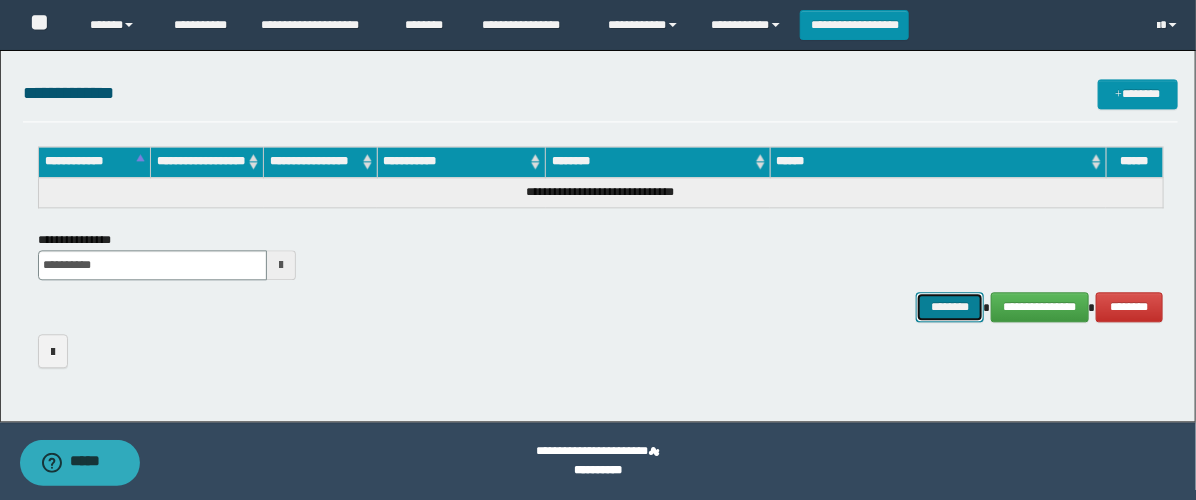 click on "********" at bounding box center [950, 307] 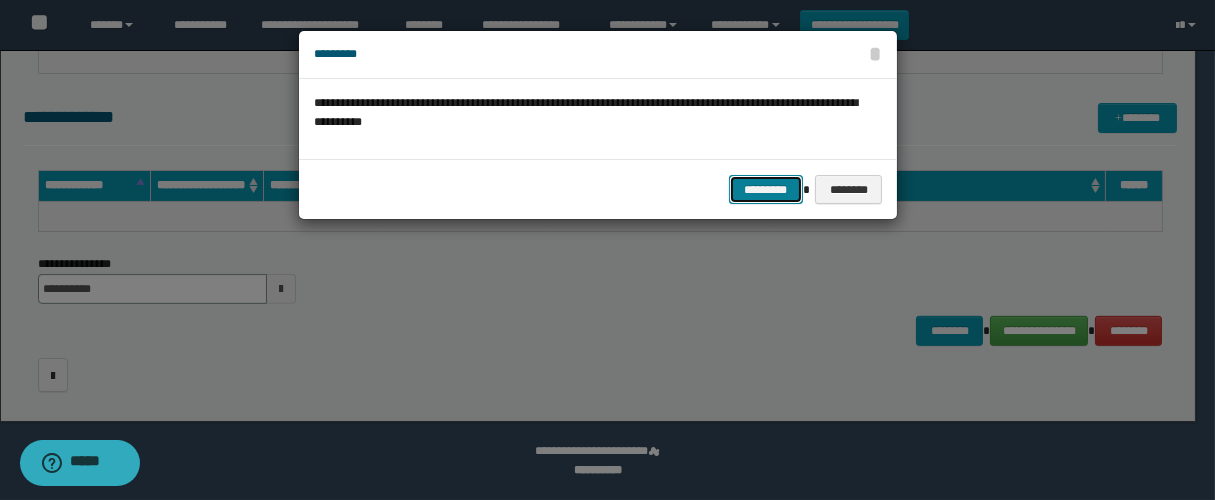 click on "*********" at bounding box center (766, 190) 